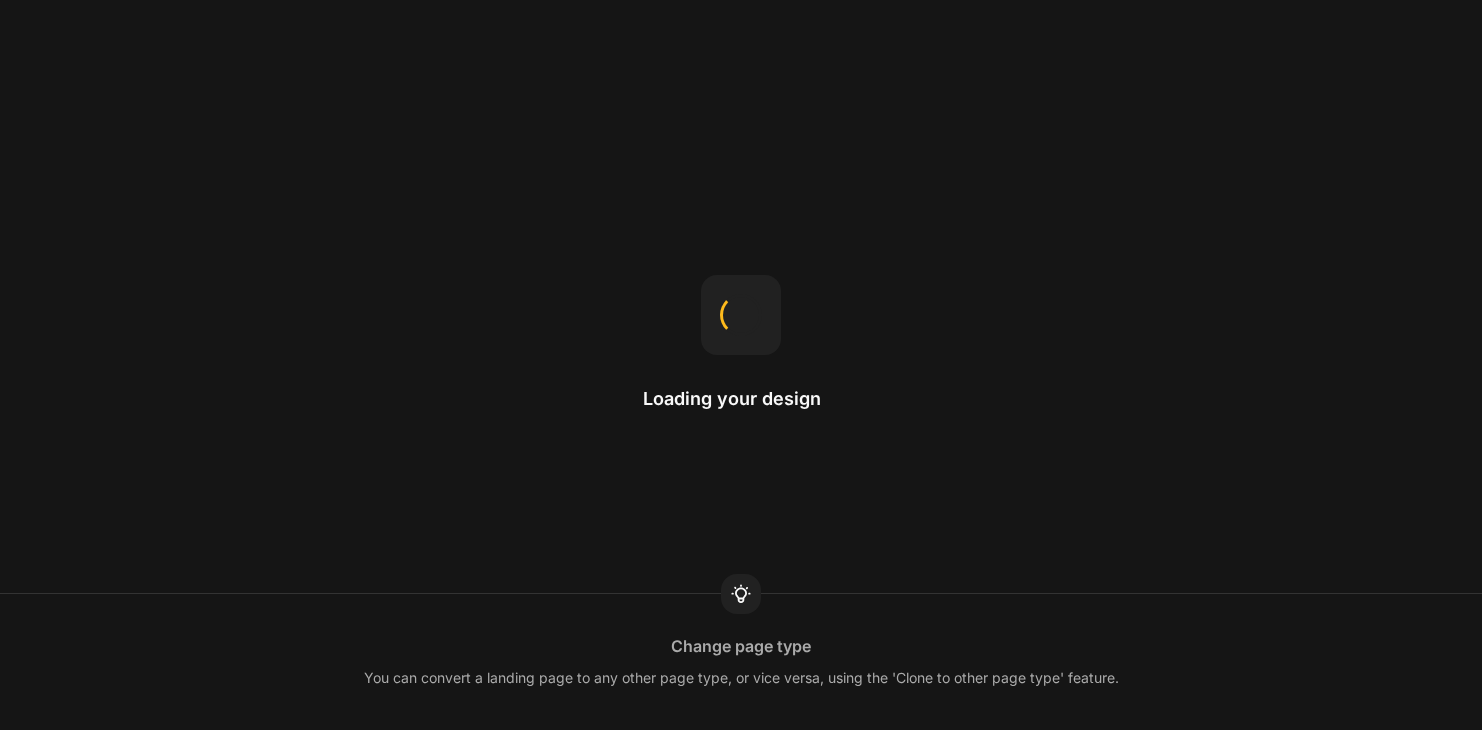 scroll, scrollTop: 0, scrollLeft: 0, axis: both 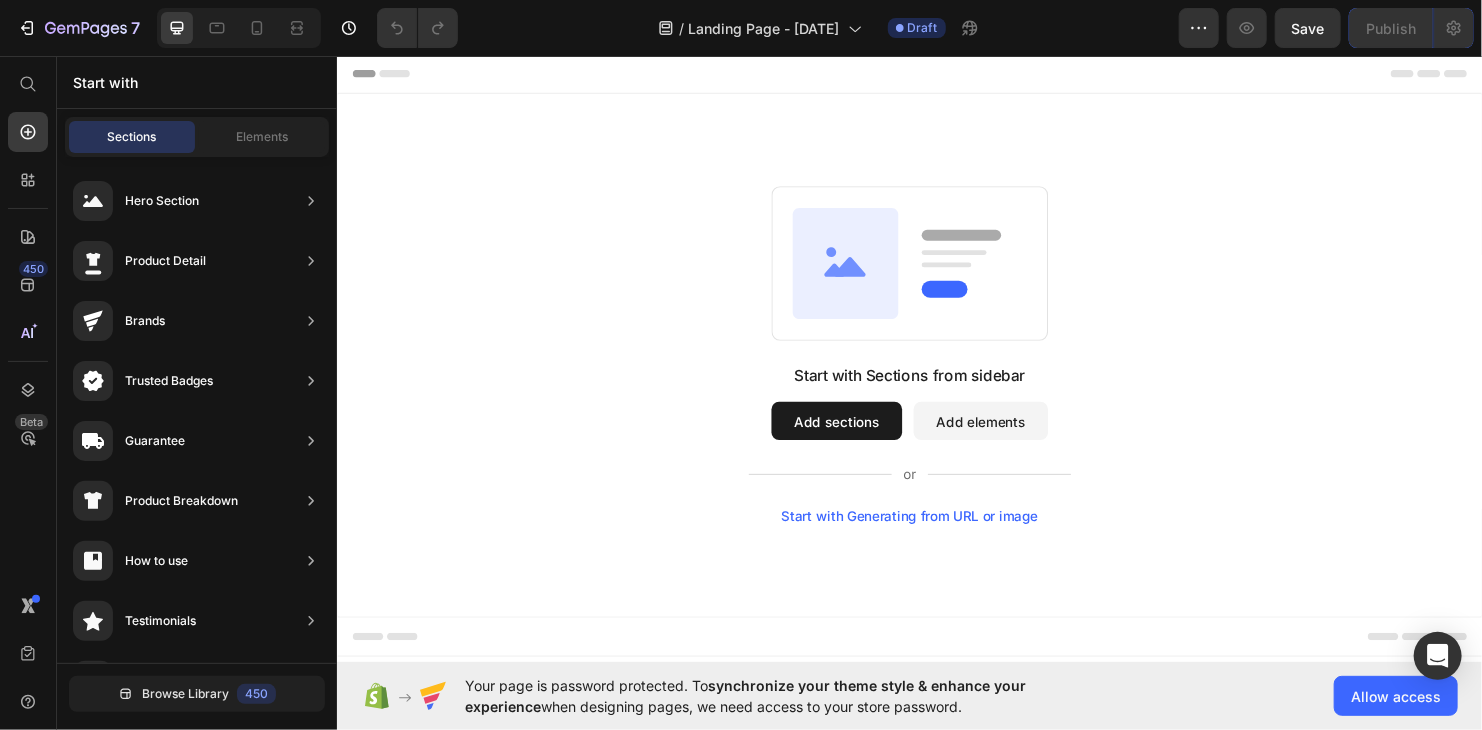 click on "Add sections" at bounding box center [859, 438] 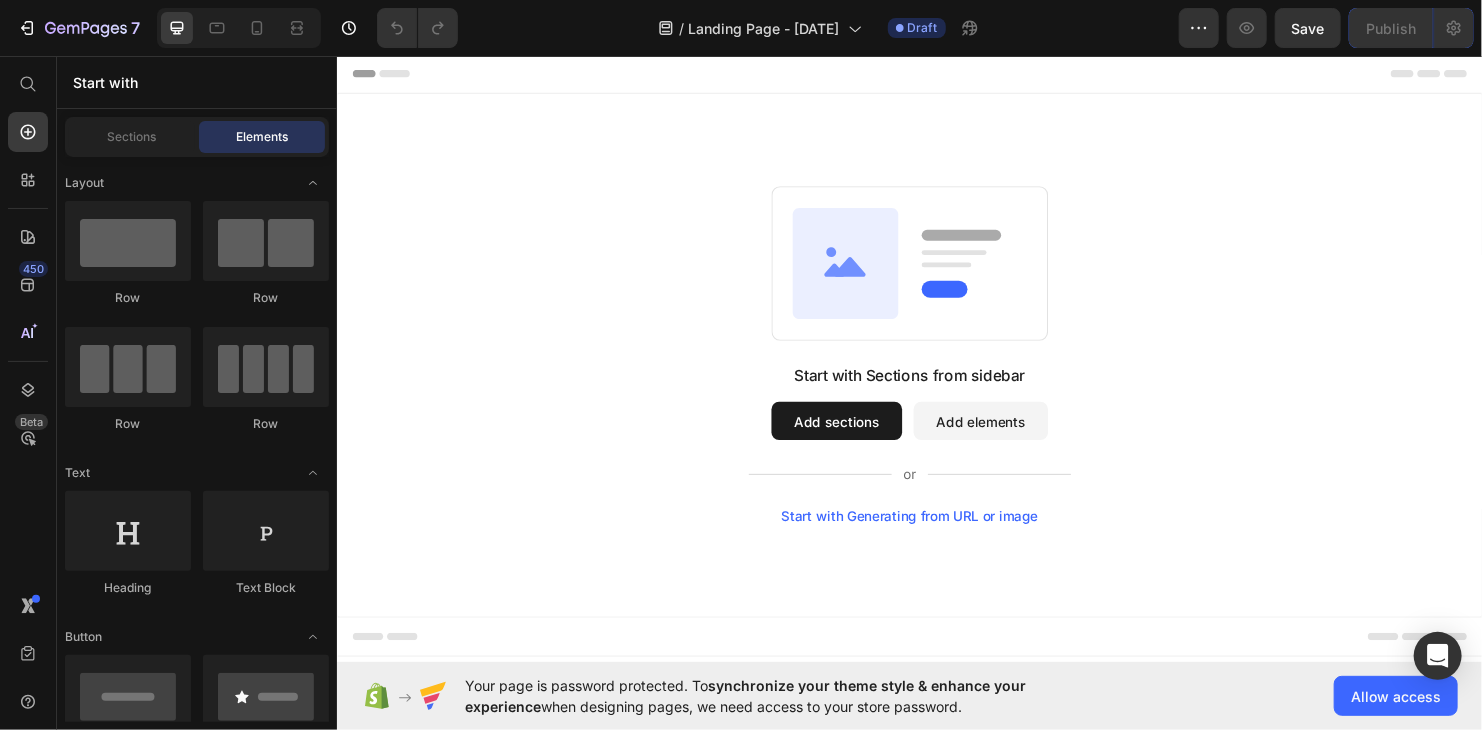 click on "Add sections" at bounding box center [859, 438] 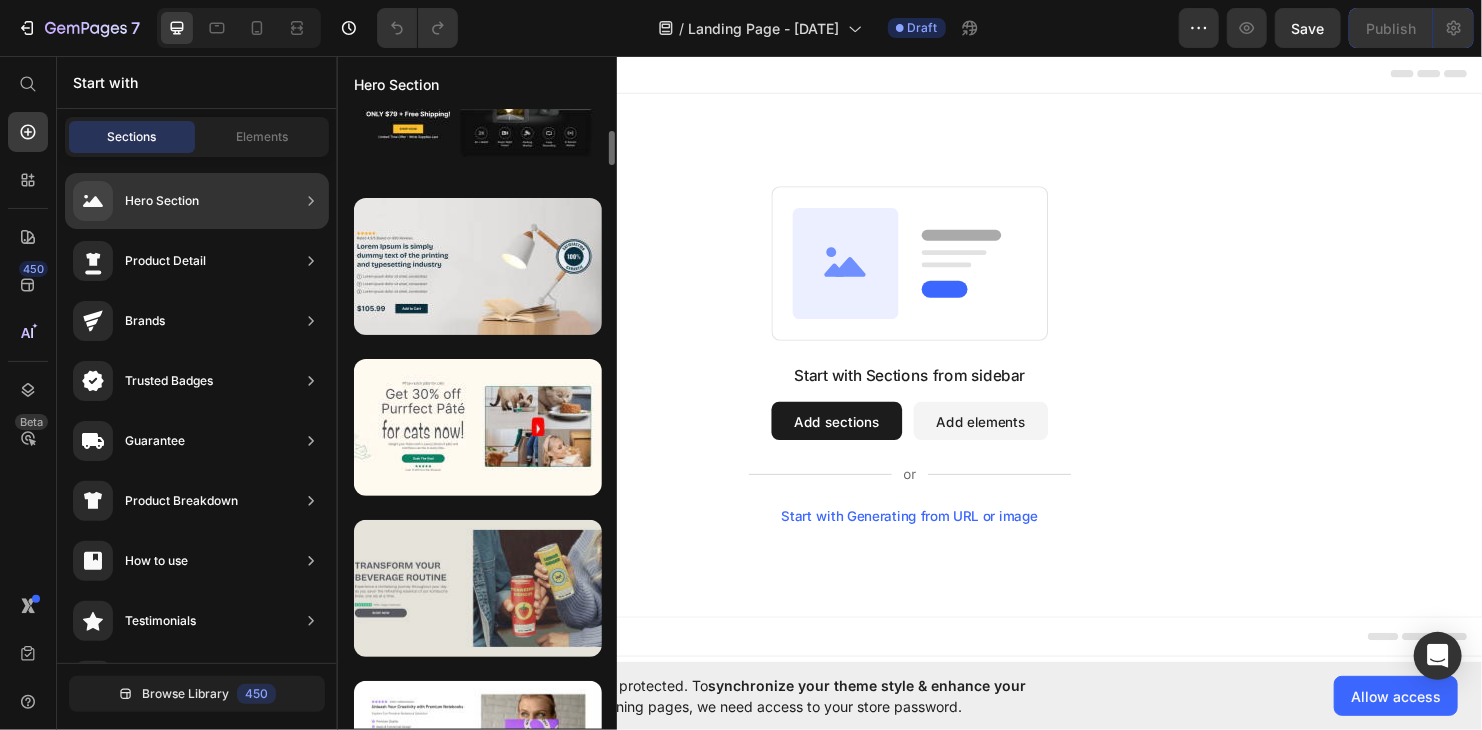 scroll, scrollTop: 600, scrollLeft: 0, axis: vertical 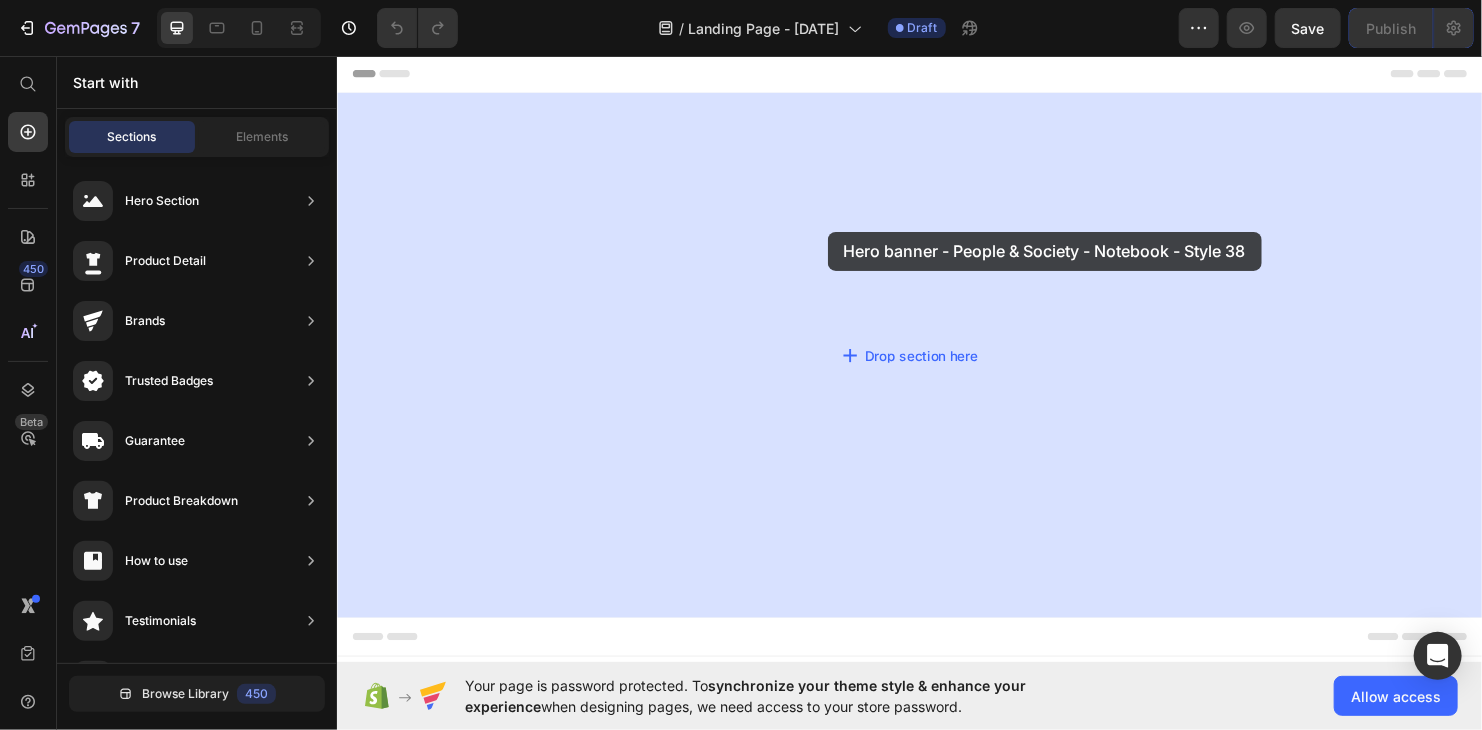 drag, startPoint x: 753, startPoint y: 641, endPoint x: 850, endPoint y: 240, distance: 412.56516 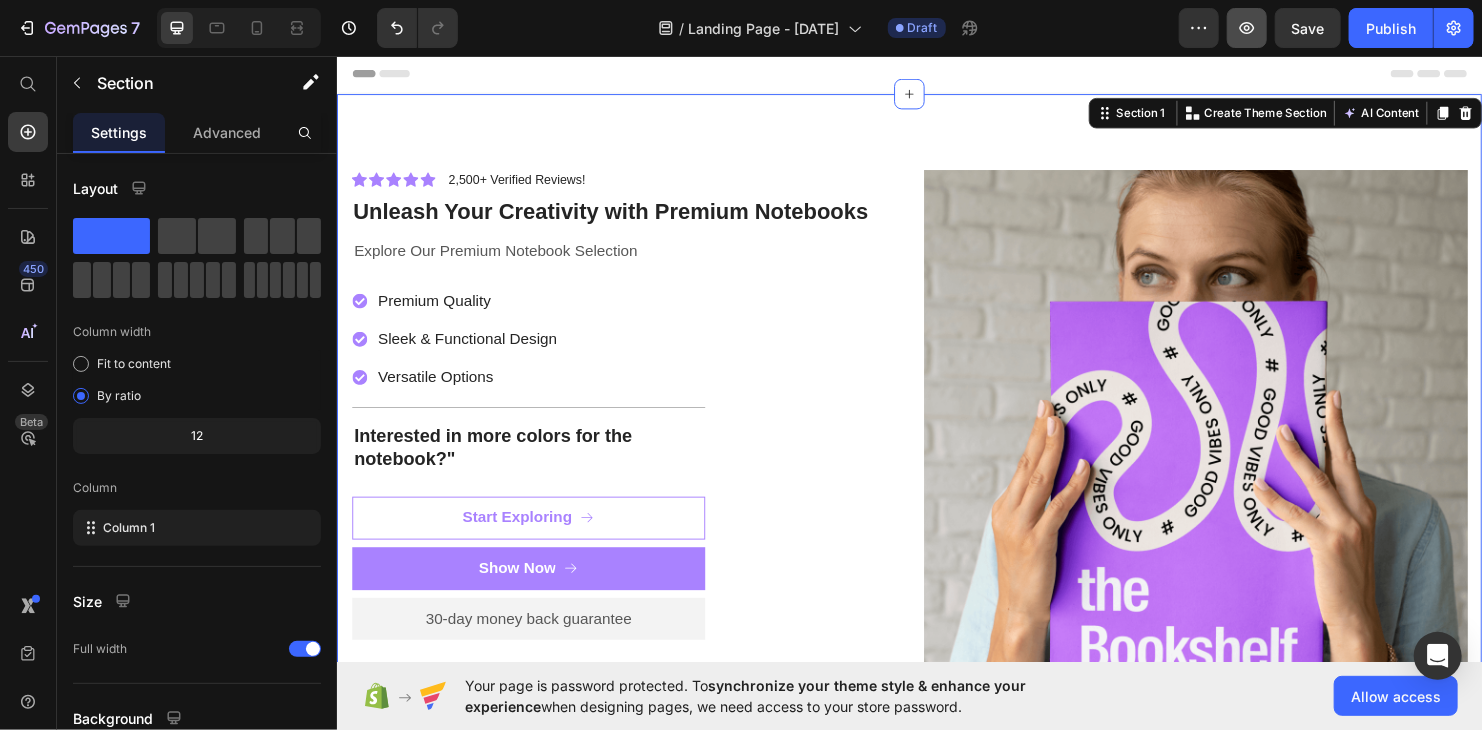 click 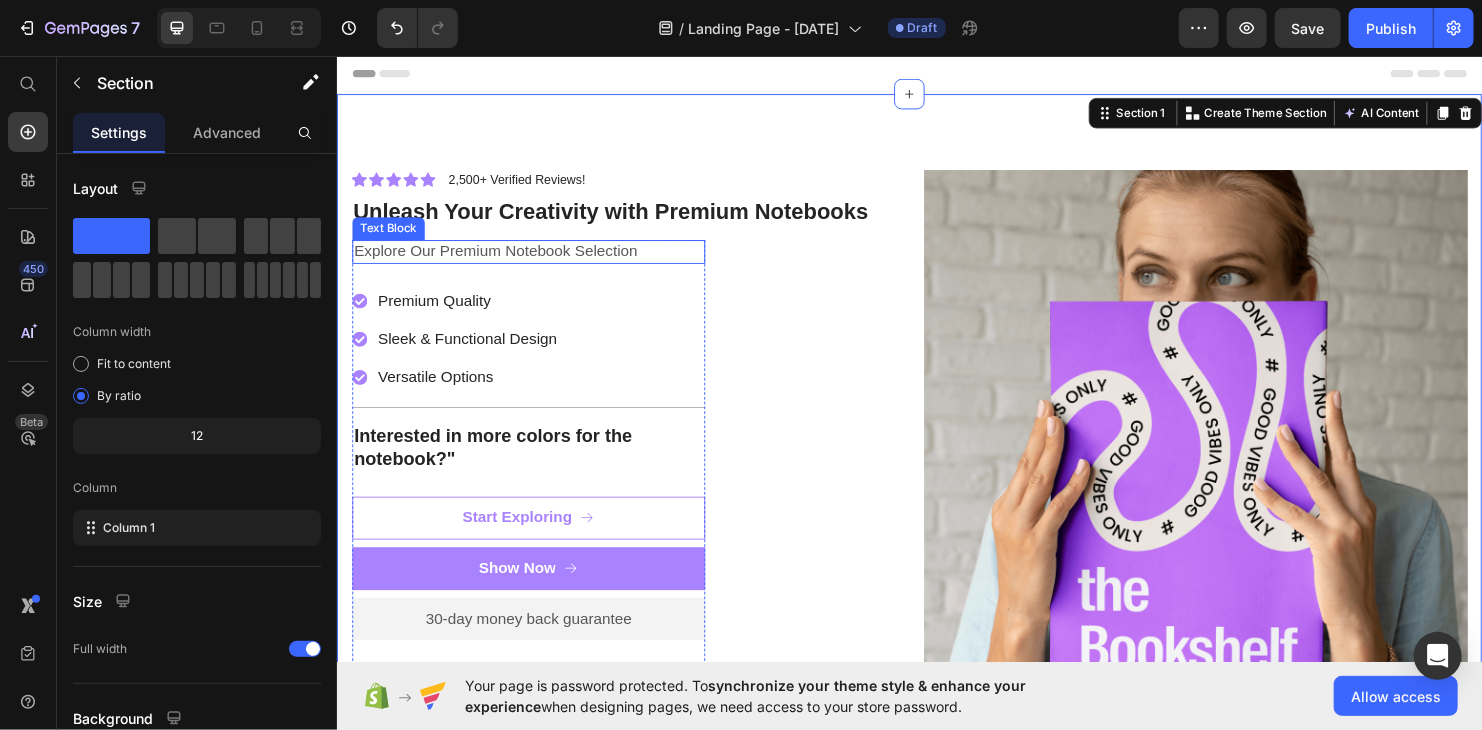click on "Explore Our Premium Notebook Selection" at bounding box center (537, 260) 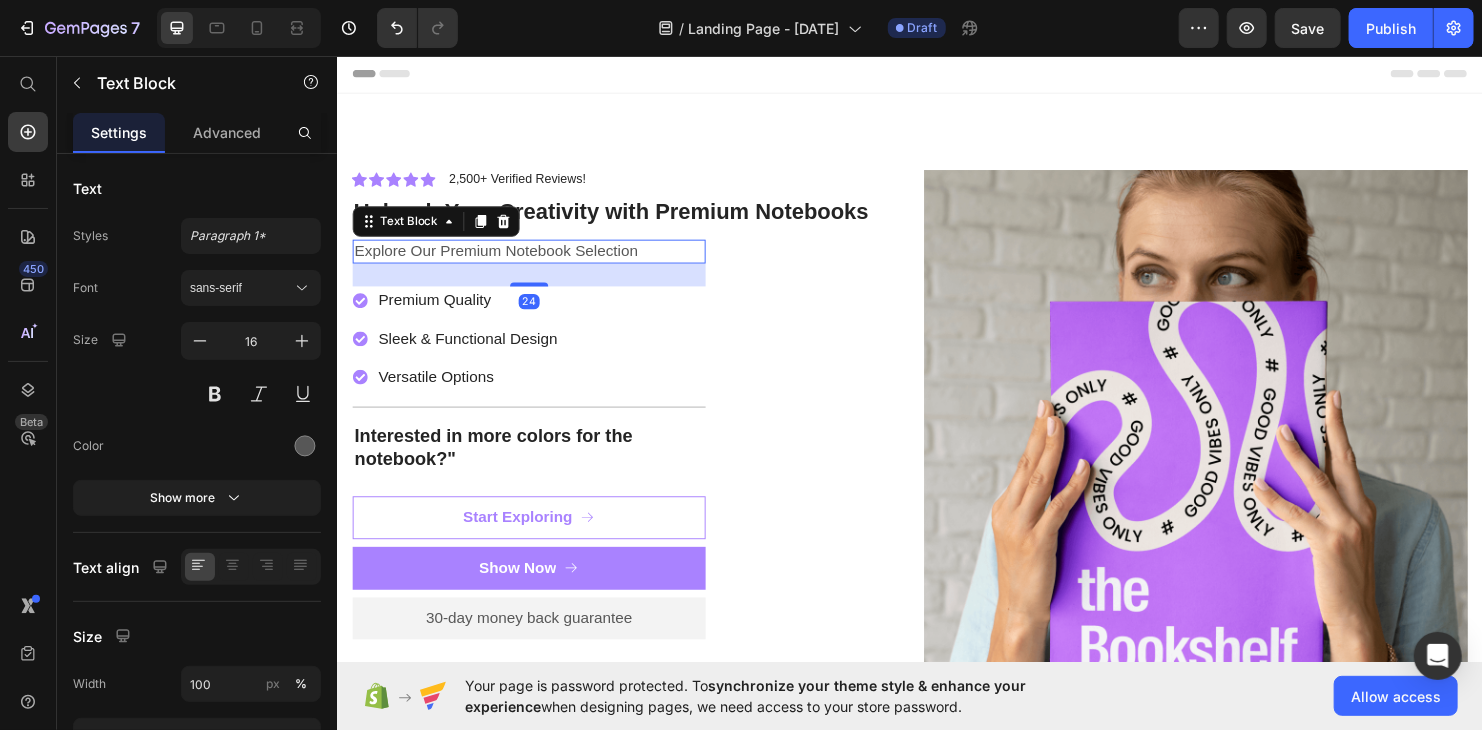 click on "Explore Our Premium Notebook Selection" at bounding box center [537, 260] 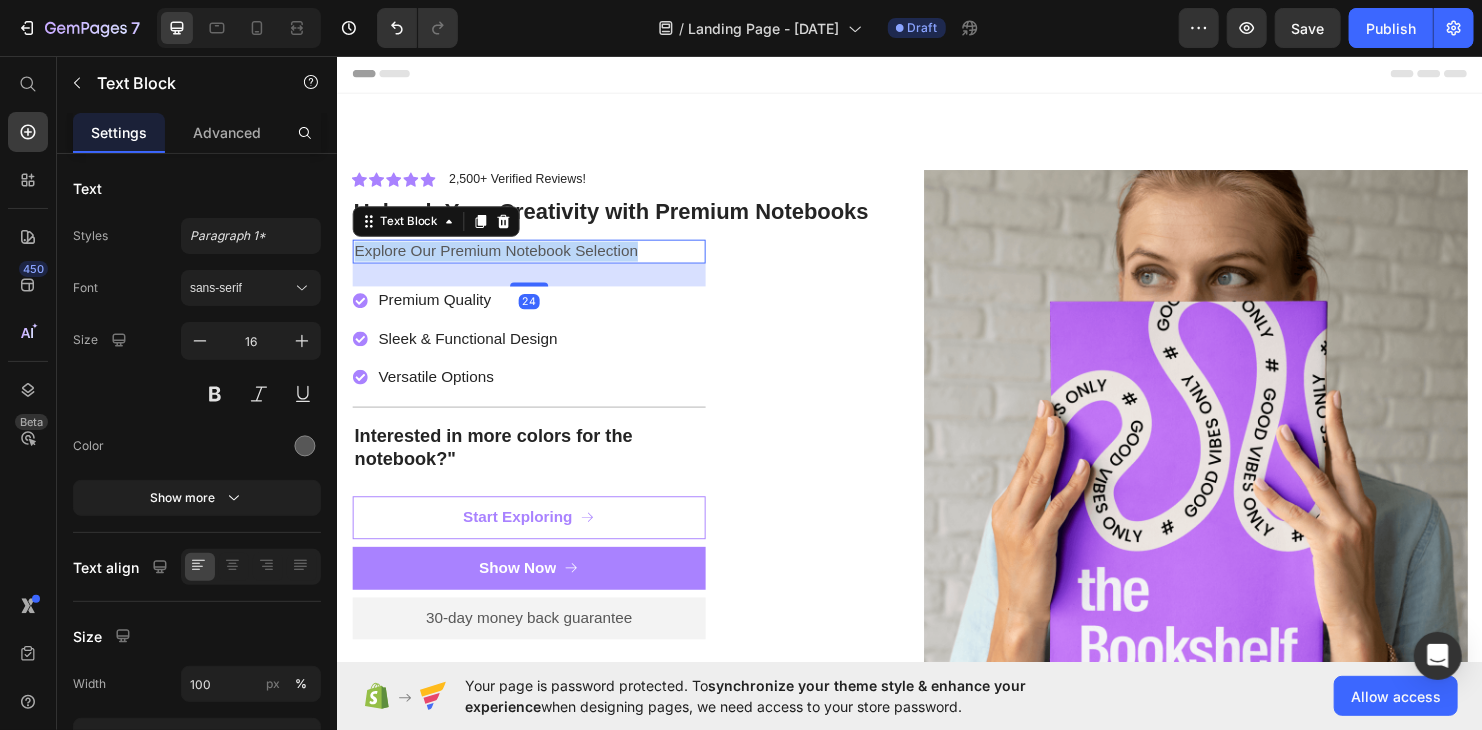 click on "Explore Our Premium Notebook Selection" at bounding box center [537, 260] 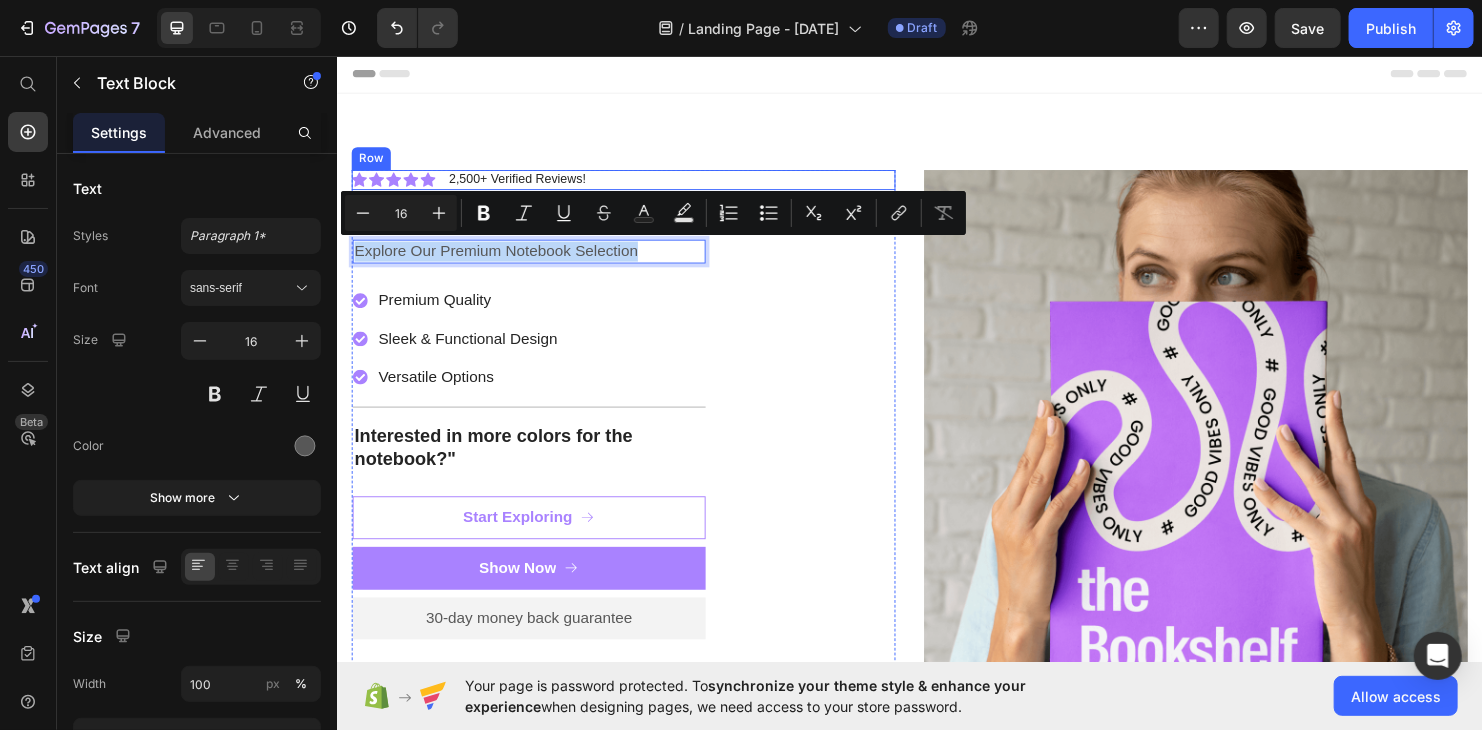 click on "Icon Icon Icon Icon Icon Icon List 2,500+ Verified Reviews! Text Block Row" at bounding box center [636, 185] 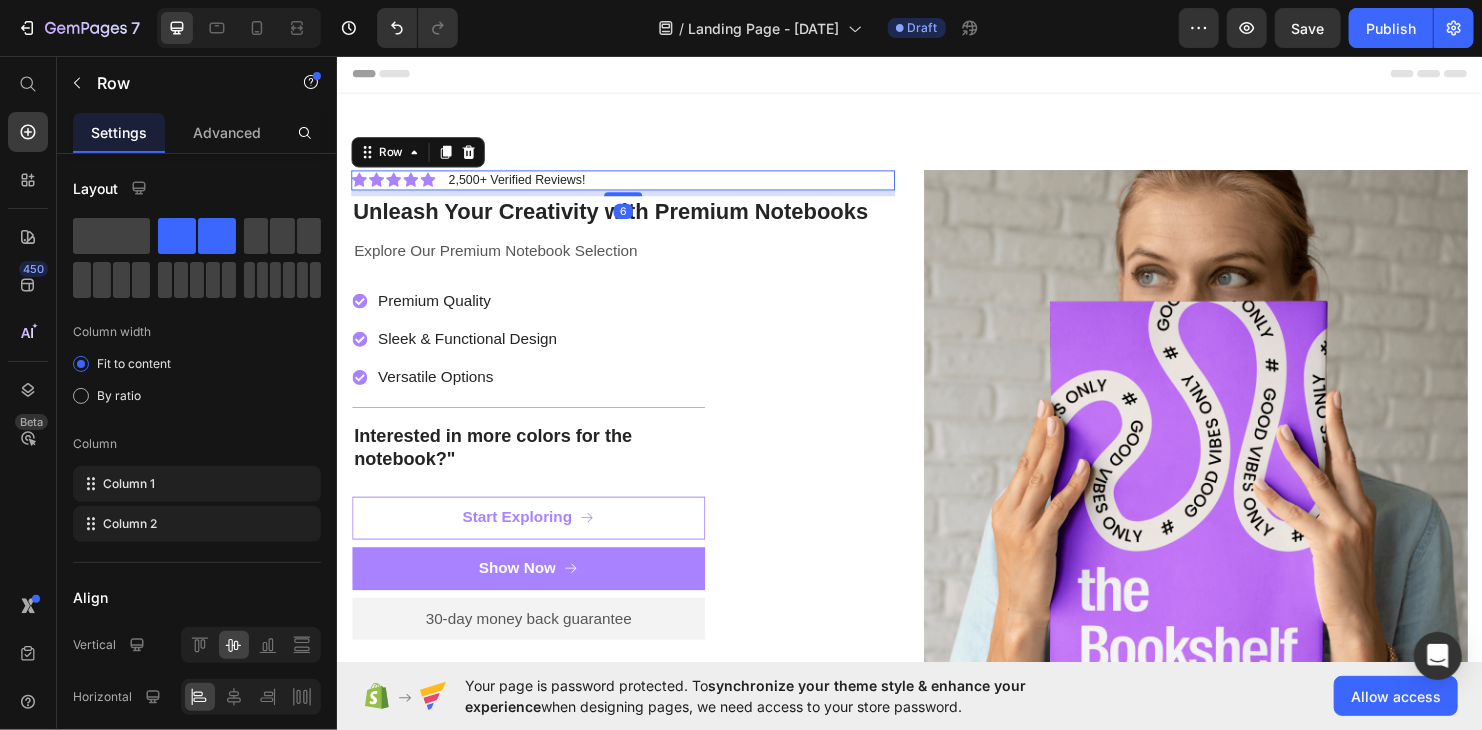 click on "Unleash Your Creativity with Premium Notebooks" at bounding box center [636, 219] 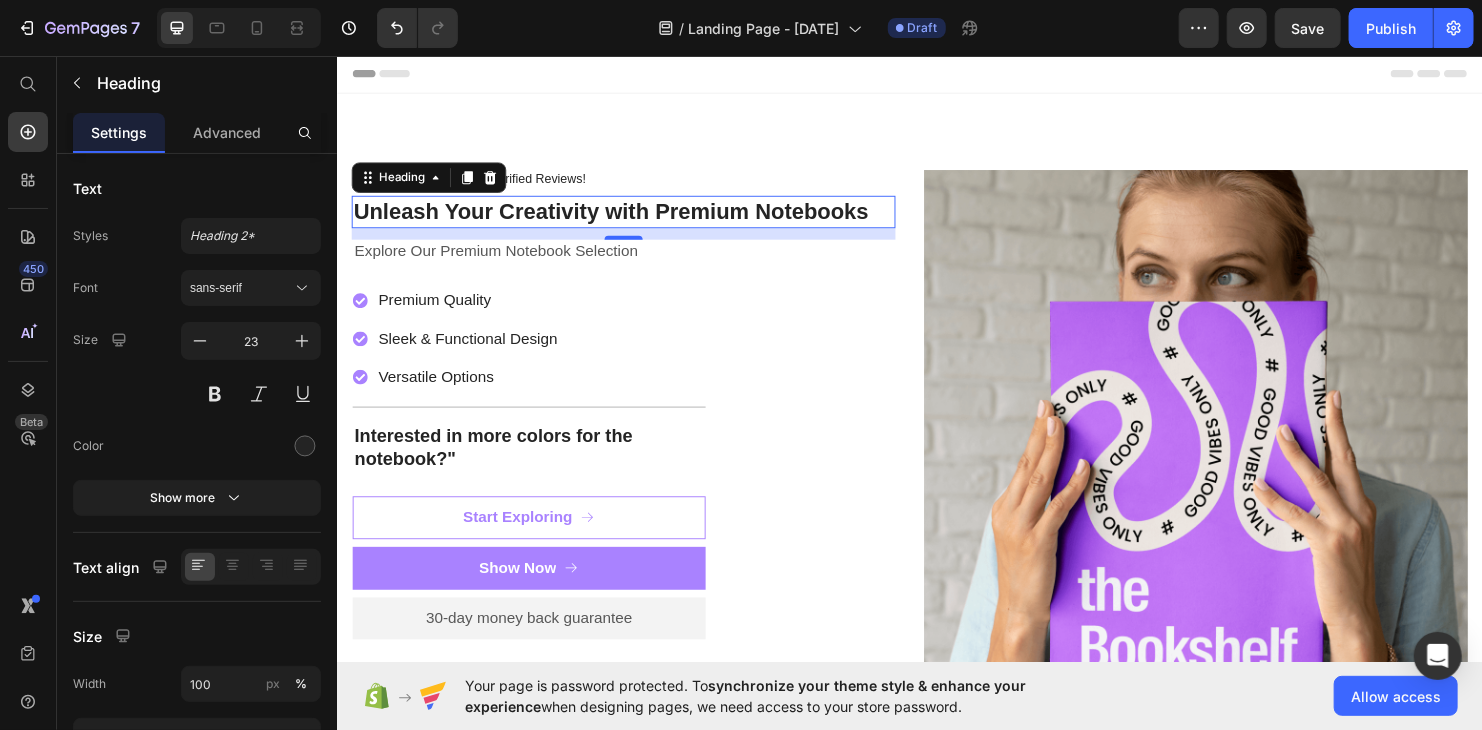 click on "Unleash Your Creativity with Premium Notebooks" at bounding box center [636, 219] 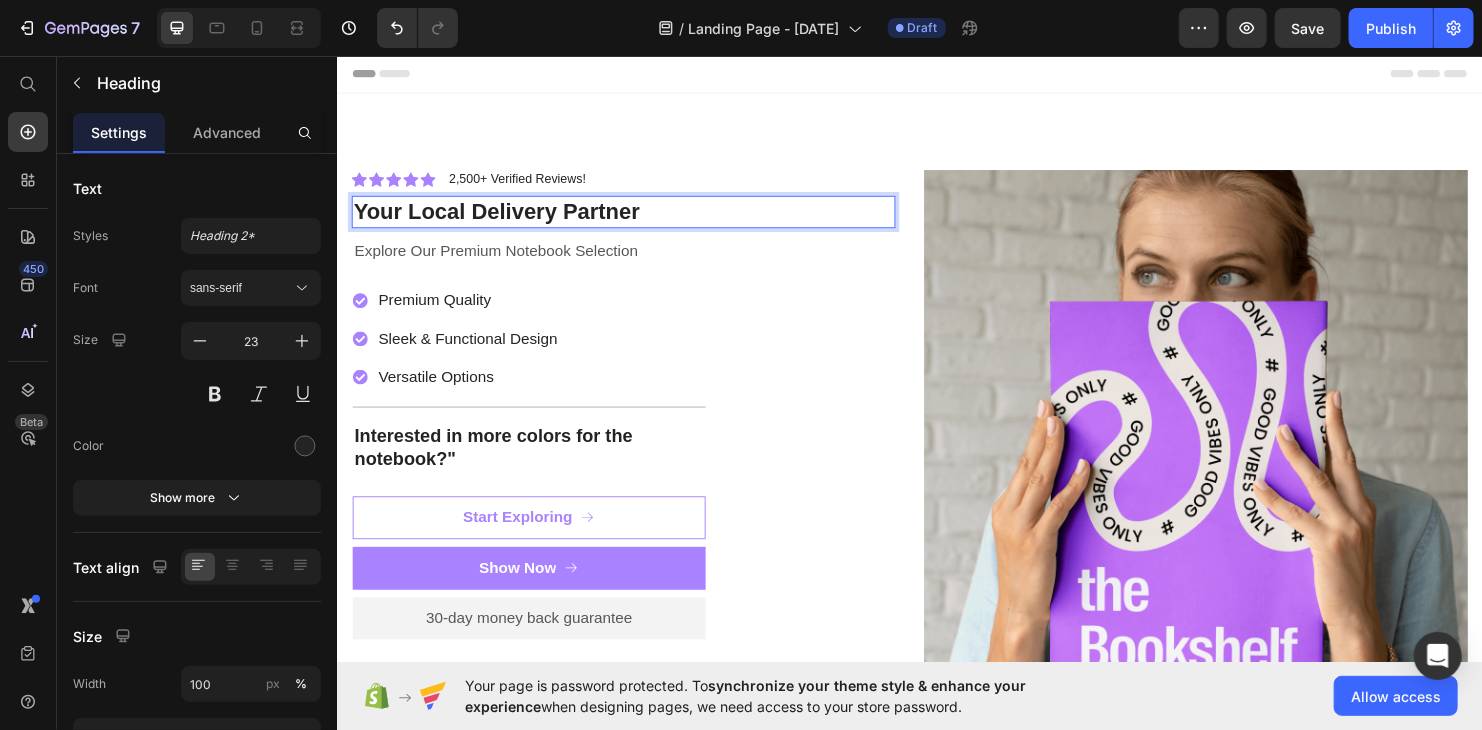 click on "Explore Our Premium Notebook Selection" at bounding box center (537, 260) 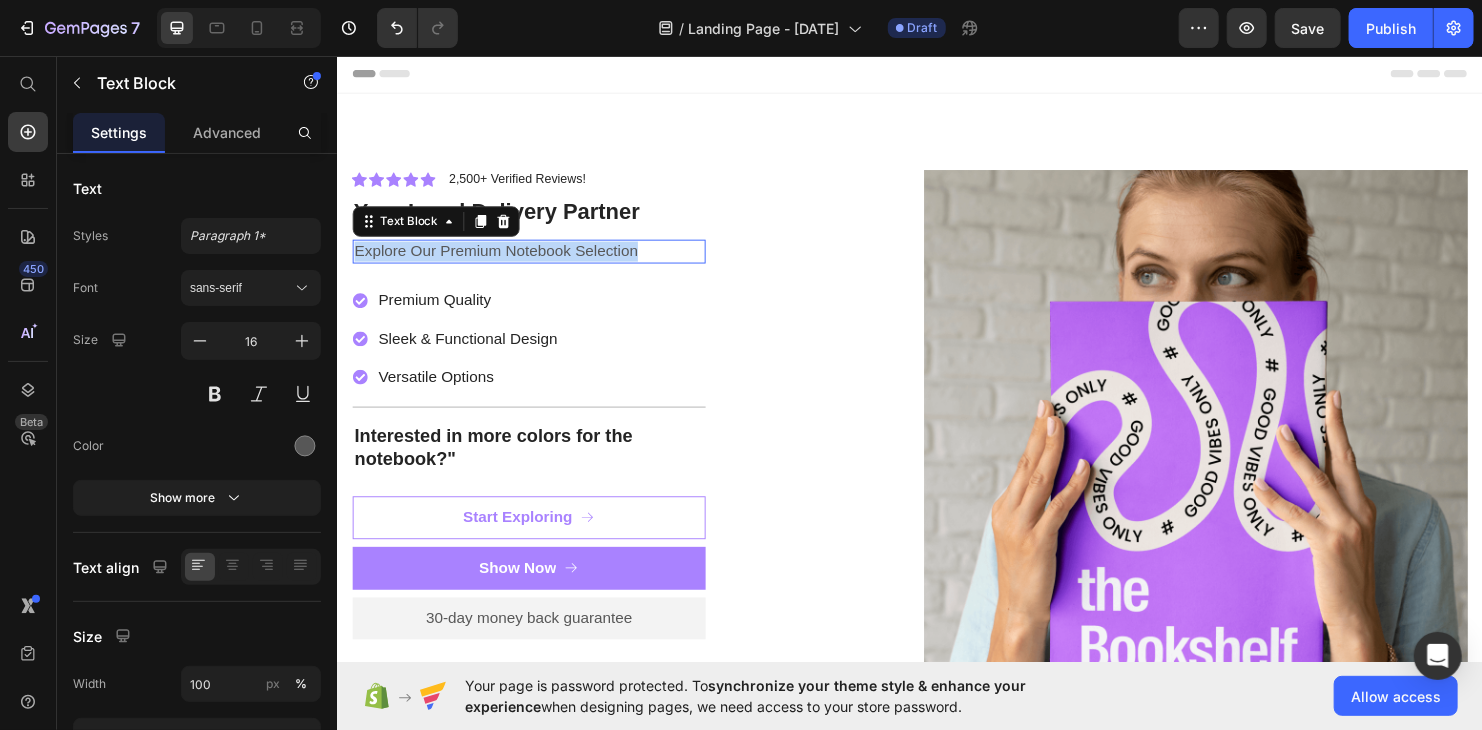 click on "Explore Our Premium Notebook Selection" at bounding box center [537, 260] 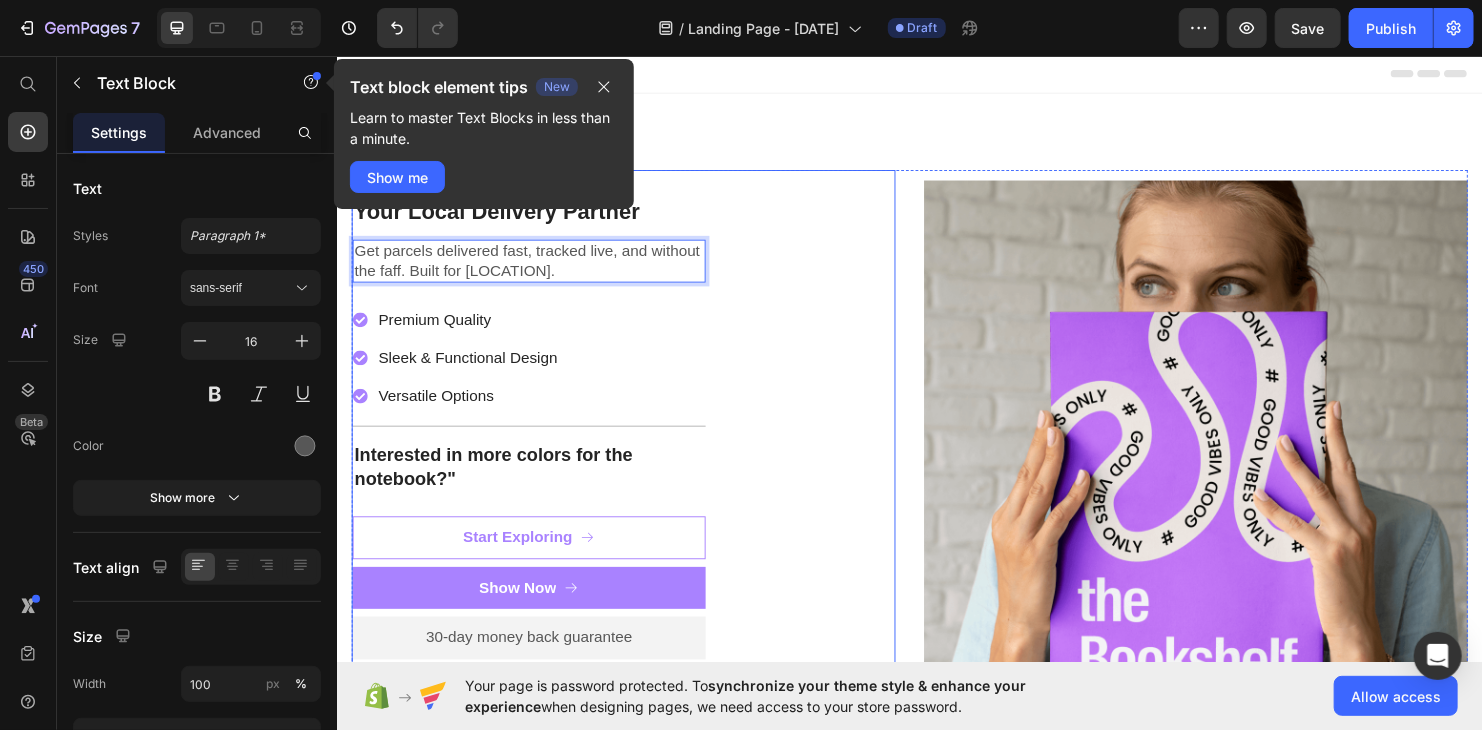 click on "Icon Icon Icon Icon Icon Icon List 2,500+ Verified Reviews! Text Block Row Your Local Delivery Partner Heading Get parcels delivered fast, tracked live, and without the faff. Built for [LOCATION]. Text Block 24 Premium Quality Sleek & Functional Design Versatile Options Item List Title Line Interested in more colors for the notebook?" Text Block Start Exploring Button Show Now Button 30-day money back guarantee Text Block Premium Quality Sleek & Functional Design Versatile Options Item List Icon Safe Payment Options Text Block Icon Secure logistics Text Block Icon Purchase protection Text Block Row Row" at bounding box center (636, 482) 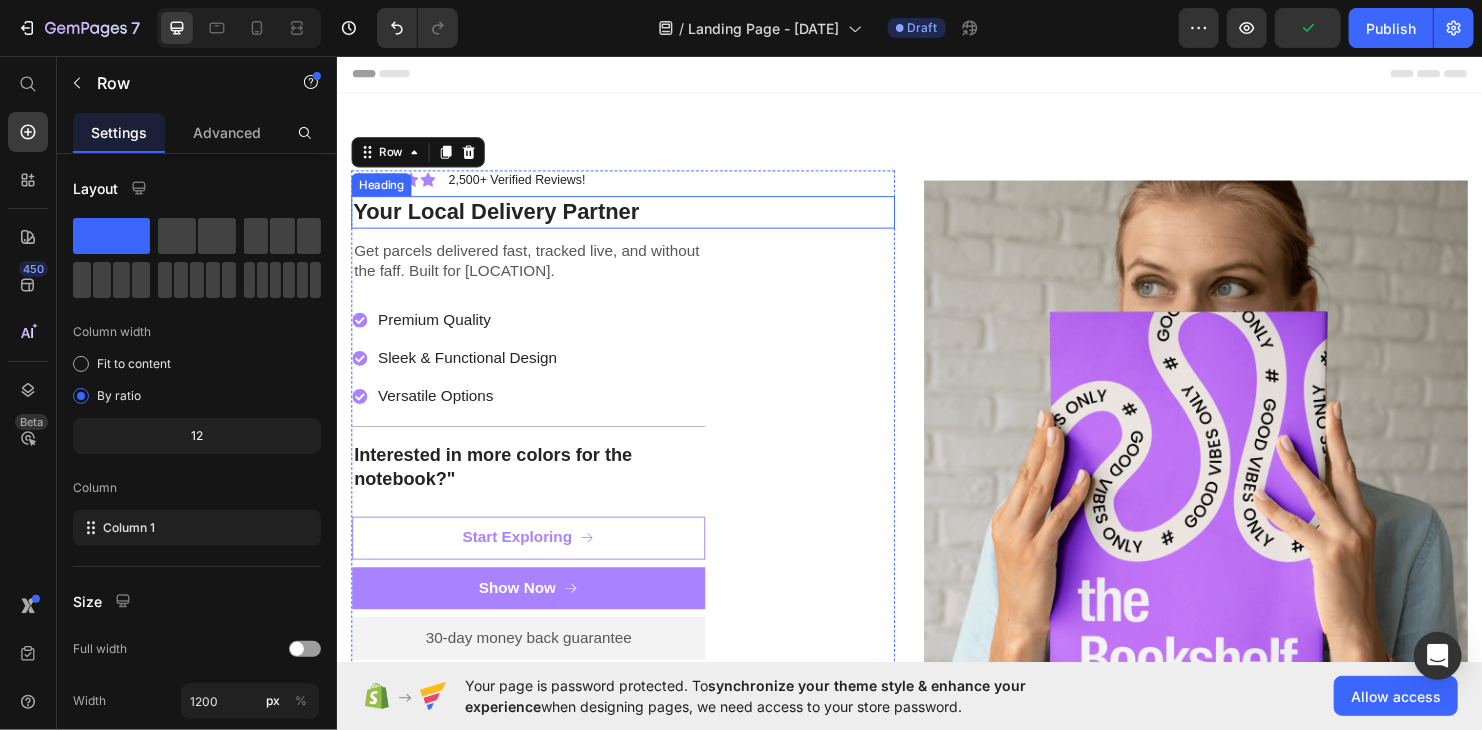 click on "Get parcels delivered fast, tracked live, and without the faff. Built for [LOCATION]." at bounding box center [537, 271] 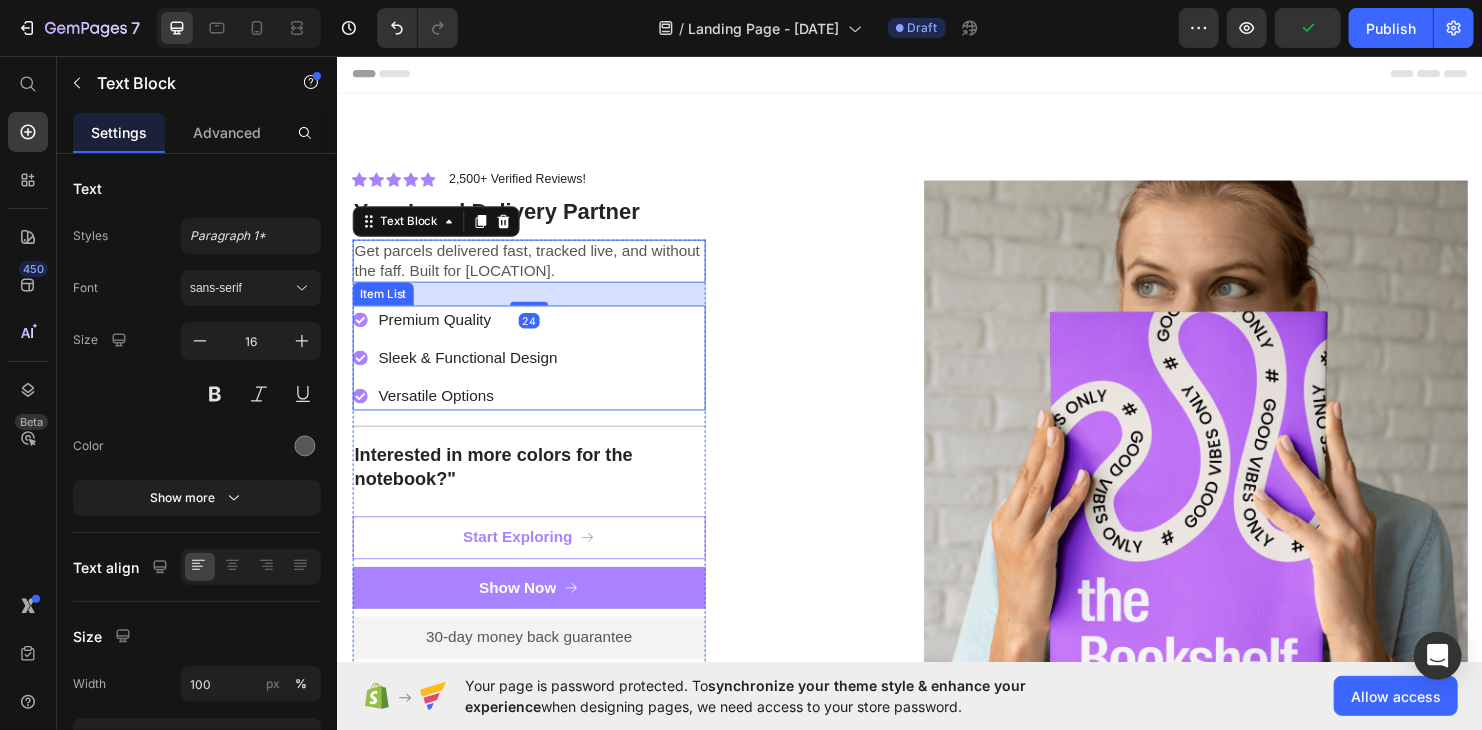 click on "Premium Quality" at bounding box center [473, 332] 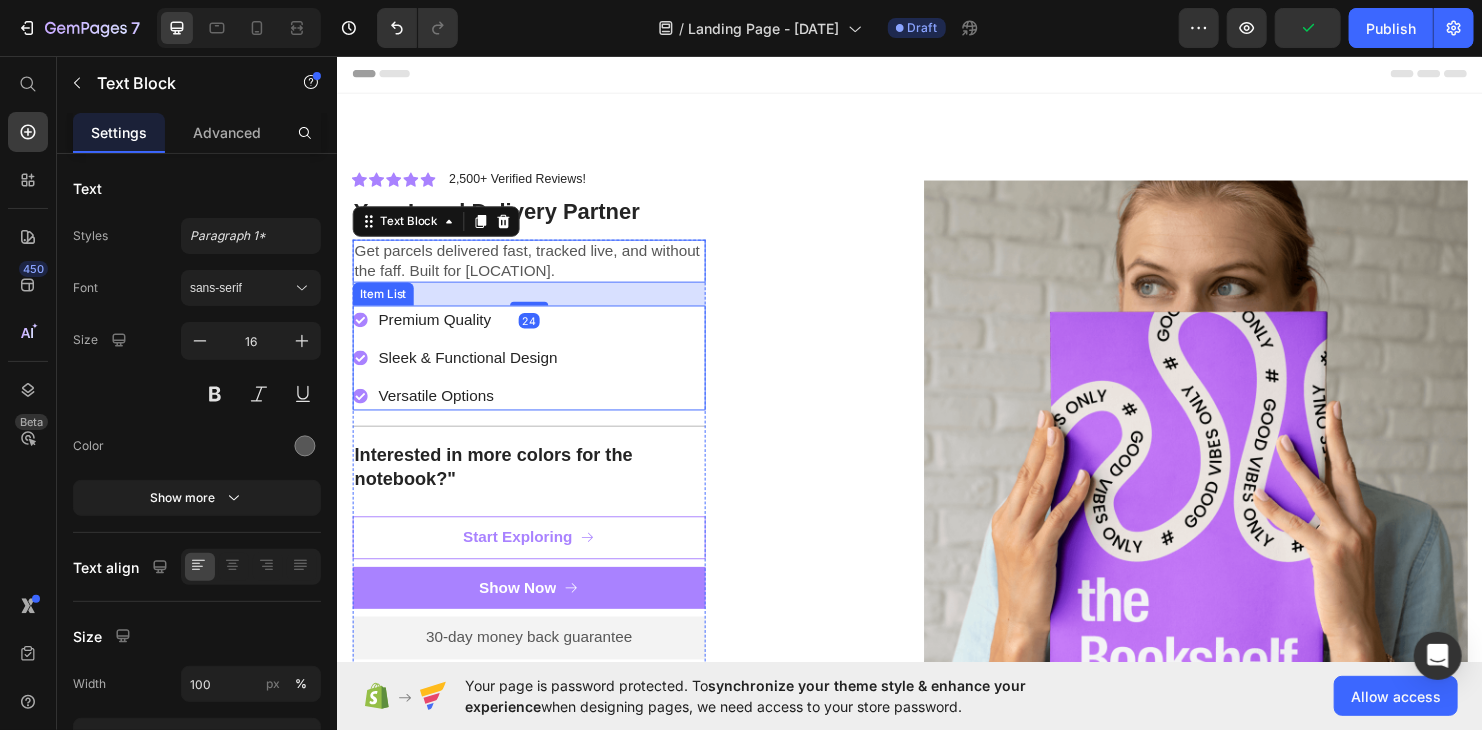 click on "Premium Quality" at bounding box center [473, 332] 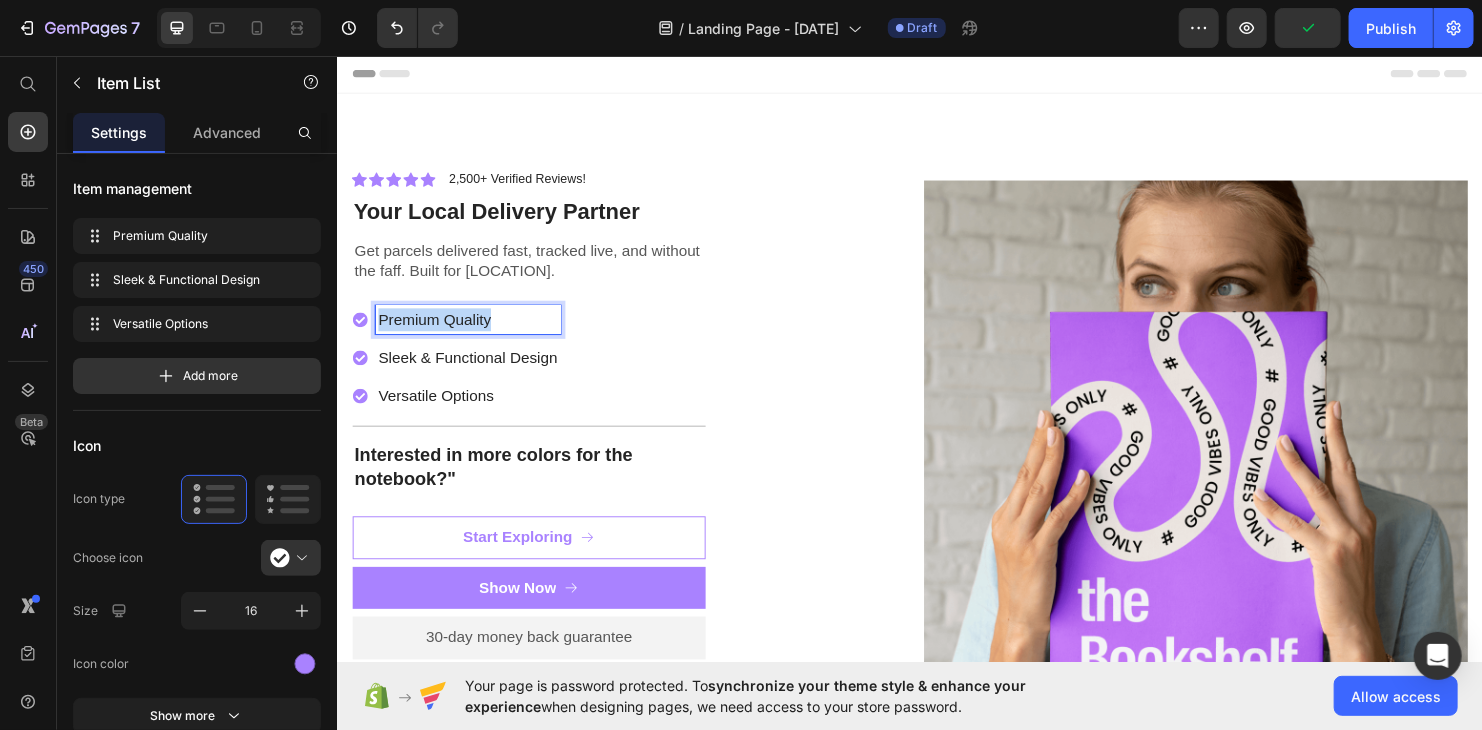 click on "Premium Quality" at bounding box center [473, 332] 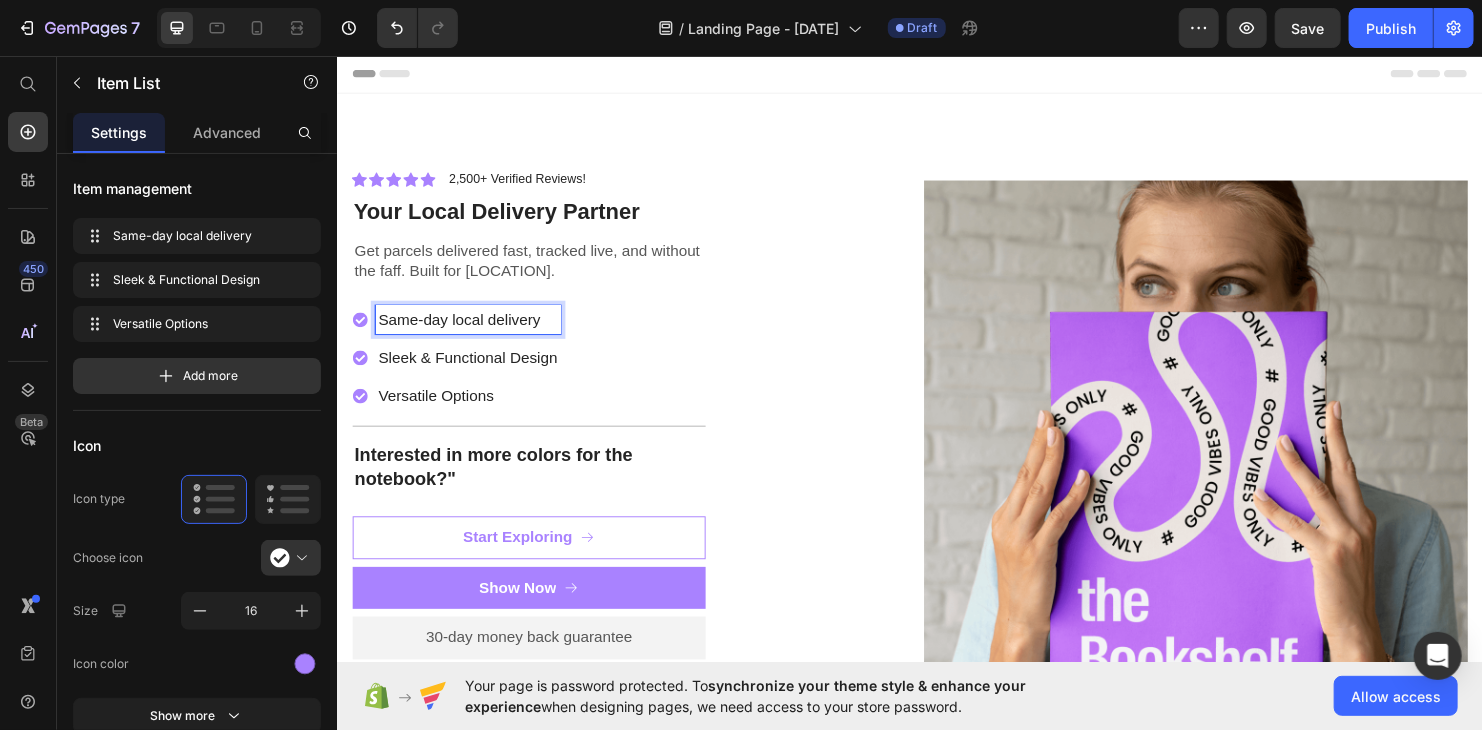 click on "Sleek & Functional Design" at bounding box center (473, 372) 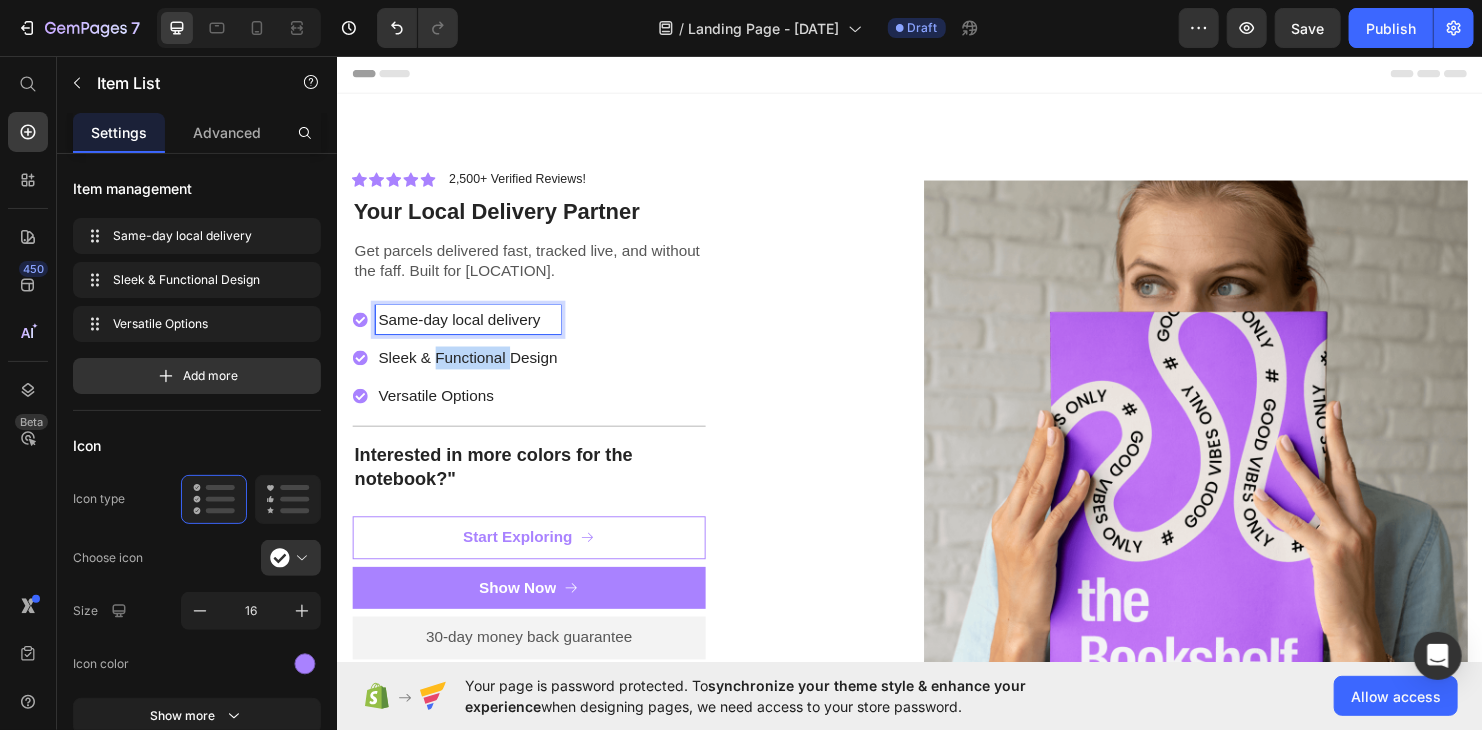click on "Sleek & Functional Design" at bounding box center [473, 372] 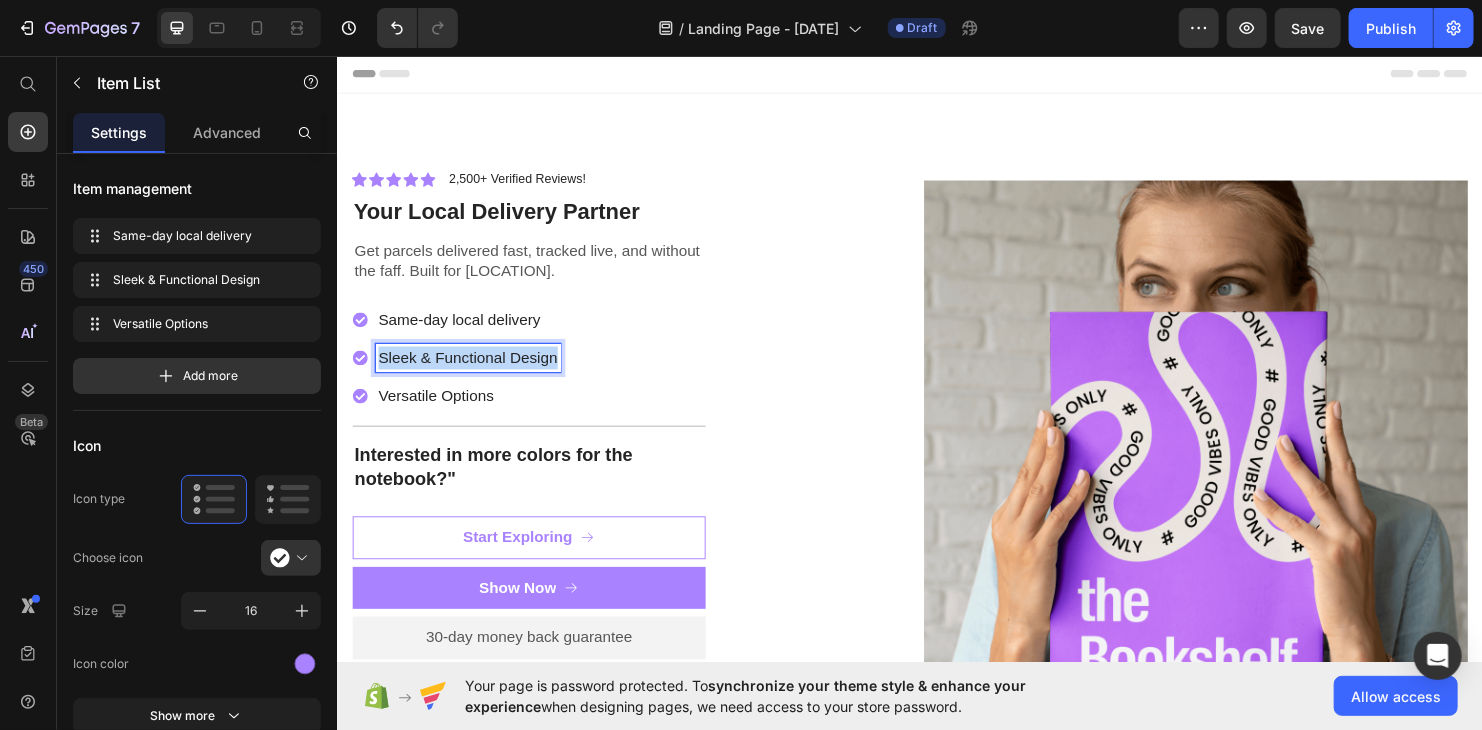click on "Sleek & Functional Design" at bounding box center (473, 372) 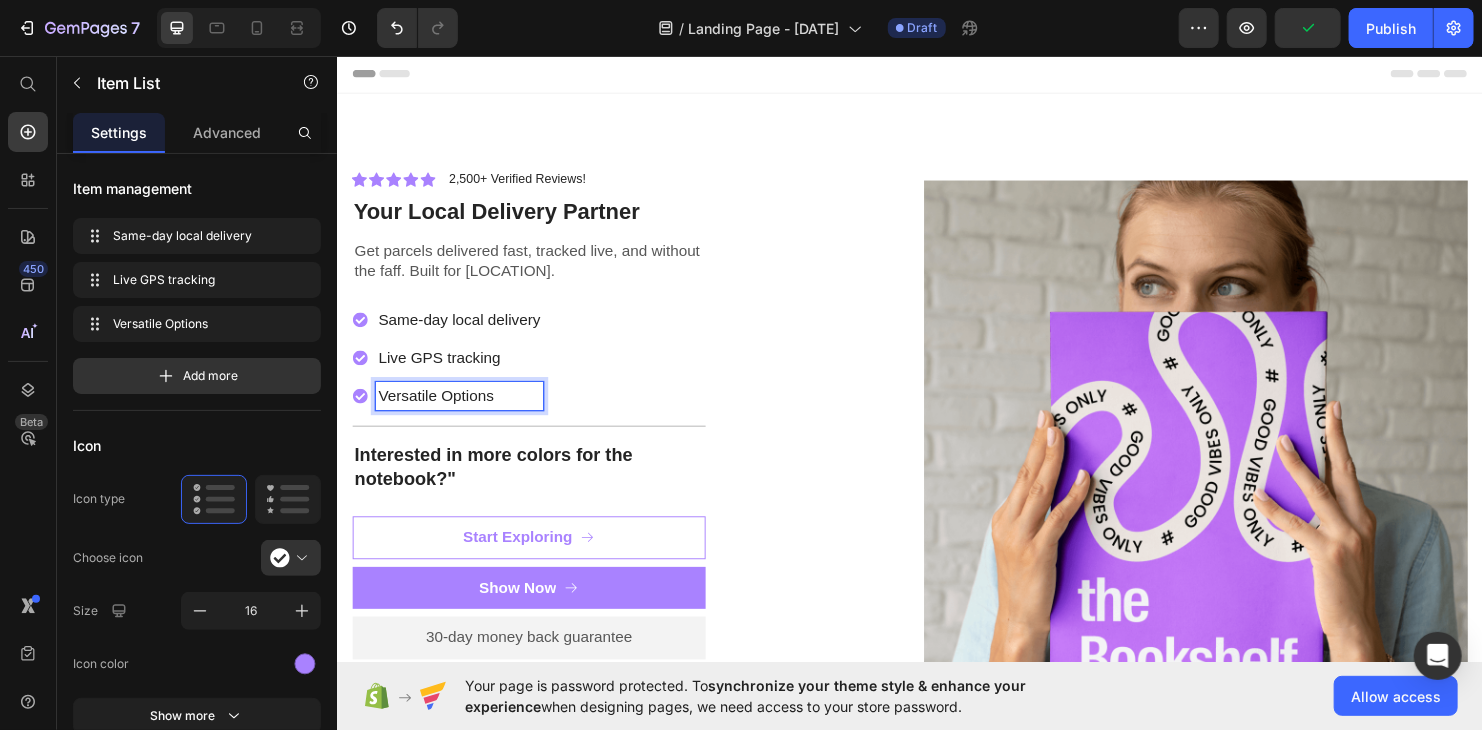 click on "Versatile Options" at bounding box center (464, 412) 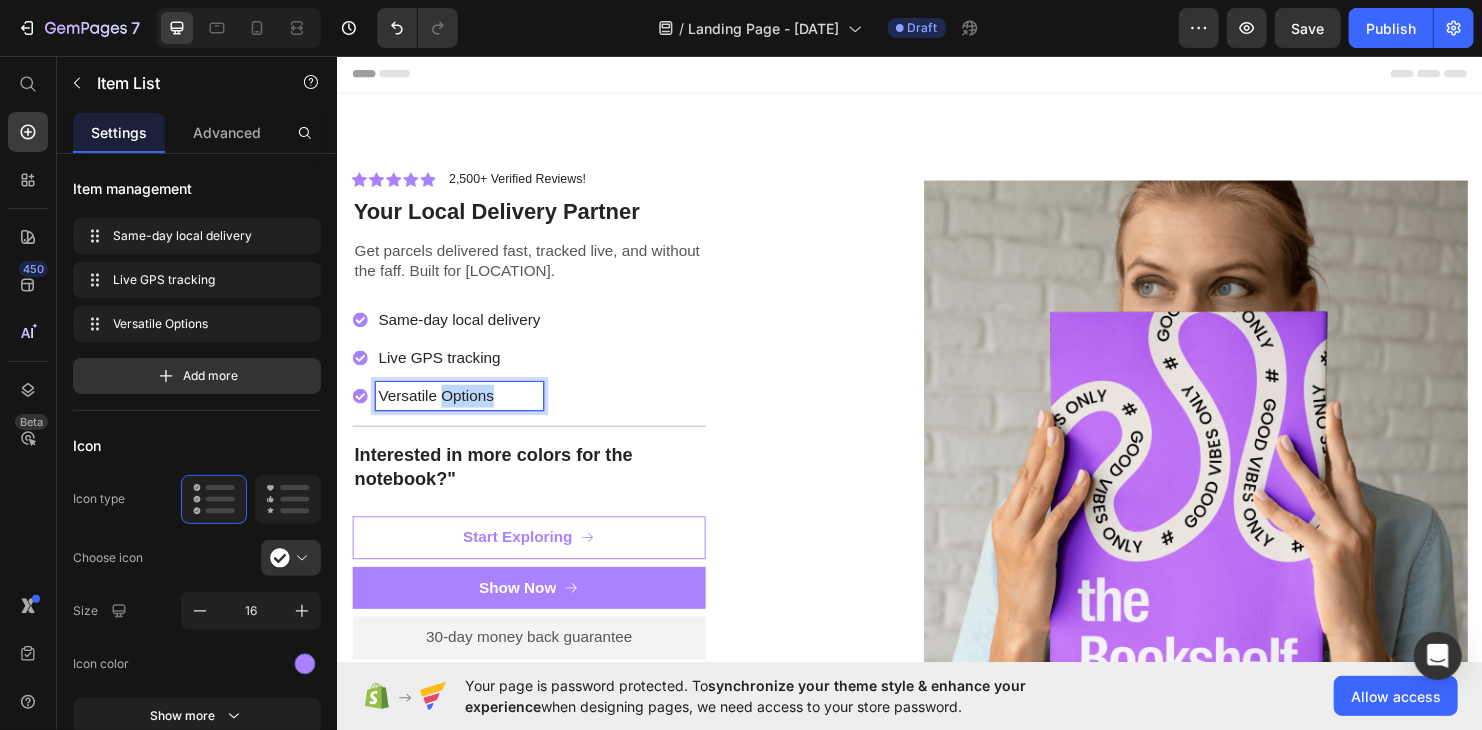 click on "Versatile Options" at bounding box center (464, 412) 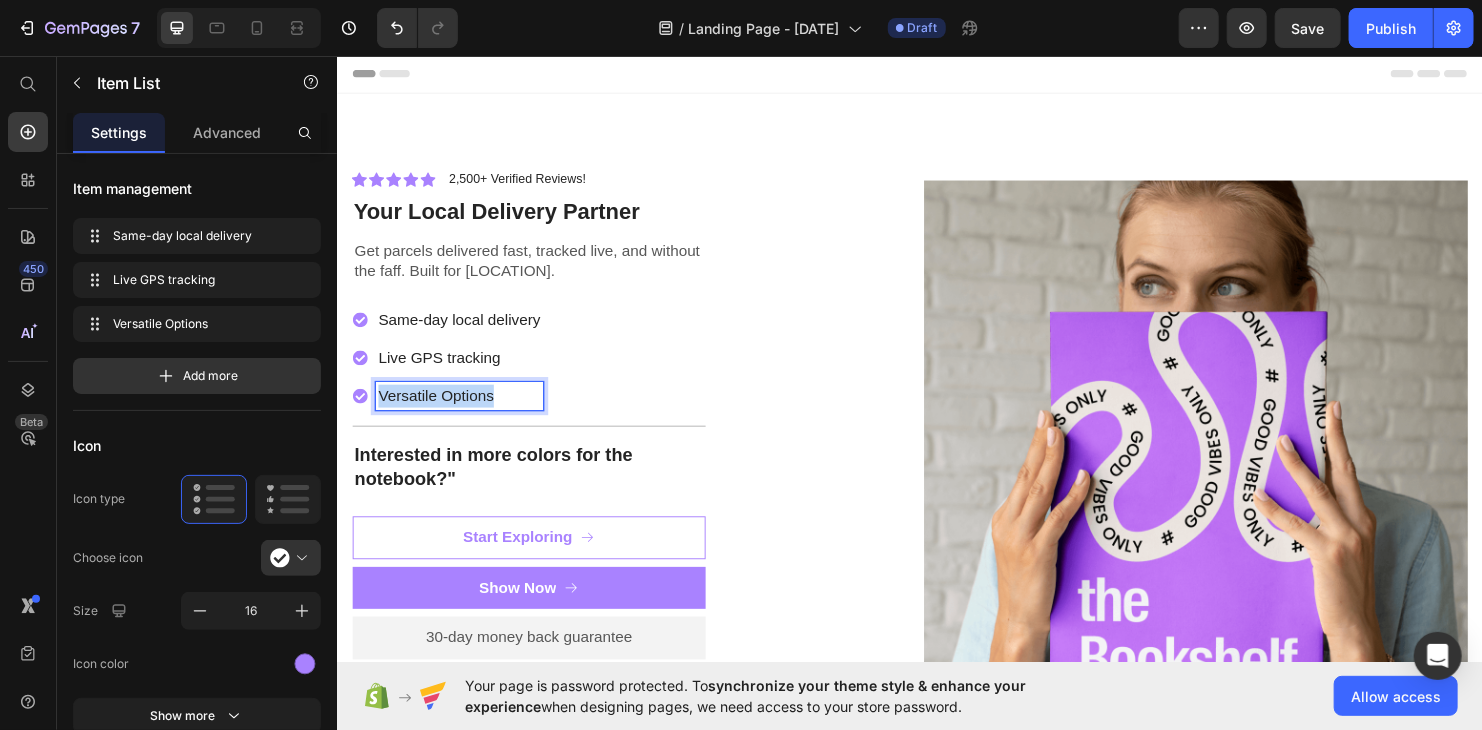 click on "Versatile Options" at bounding box center [464, 412] 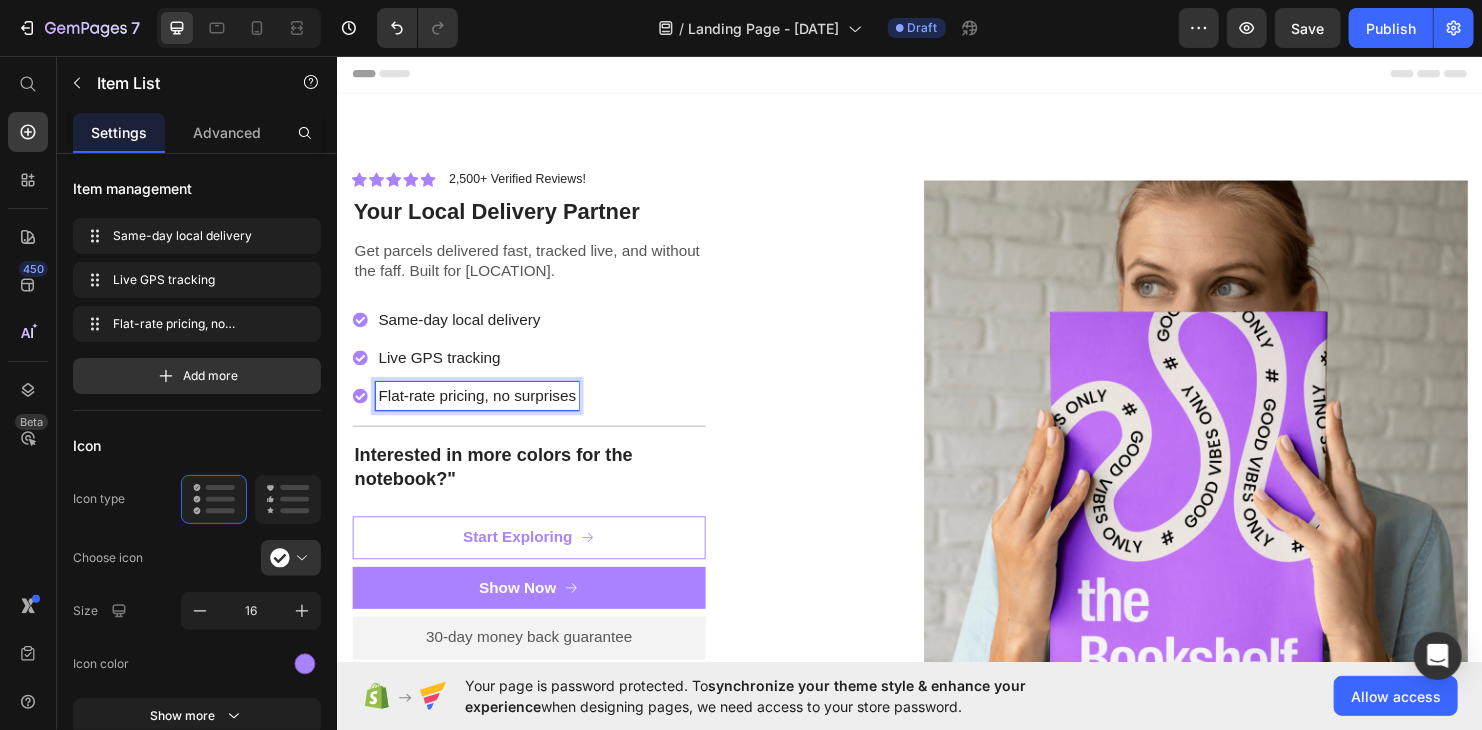 click on "Icon Icon Icon Icon Icon Icon List 2,500+ Verified Reviews! Text Block Row Your Local Delivery Partner Heading Get parcels delivered fast, tracked live, and without the faff. Built for [LOCATION]. Text Block Same-day local delivery Live GPS tracking Flat-rate pricing, no surprises Item List 4 Title Line Interested in more colors for the notebook?" Text Block Start Exploring Button Show Now Button 30-day money back guarantee Text Block Premium Quality Sleek & Functional Design Versatile Options Item List Icon Safe Payment Options Text Block Icon Secure logistics Text Block Icon Purchase protection Text Block Row Row" at bounding box center (636, 482) 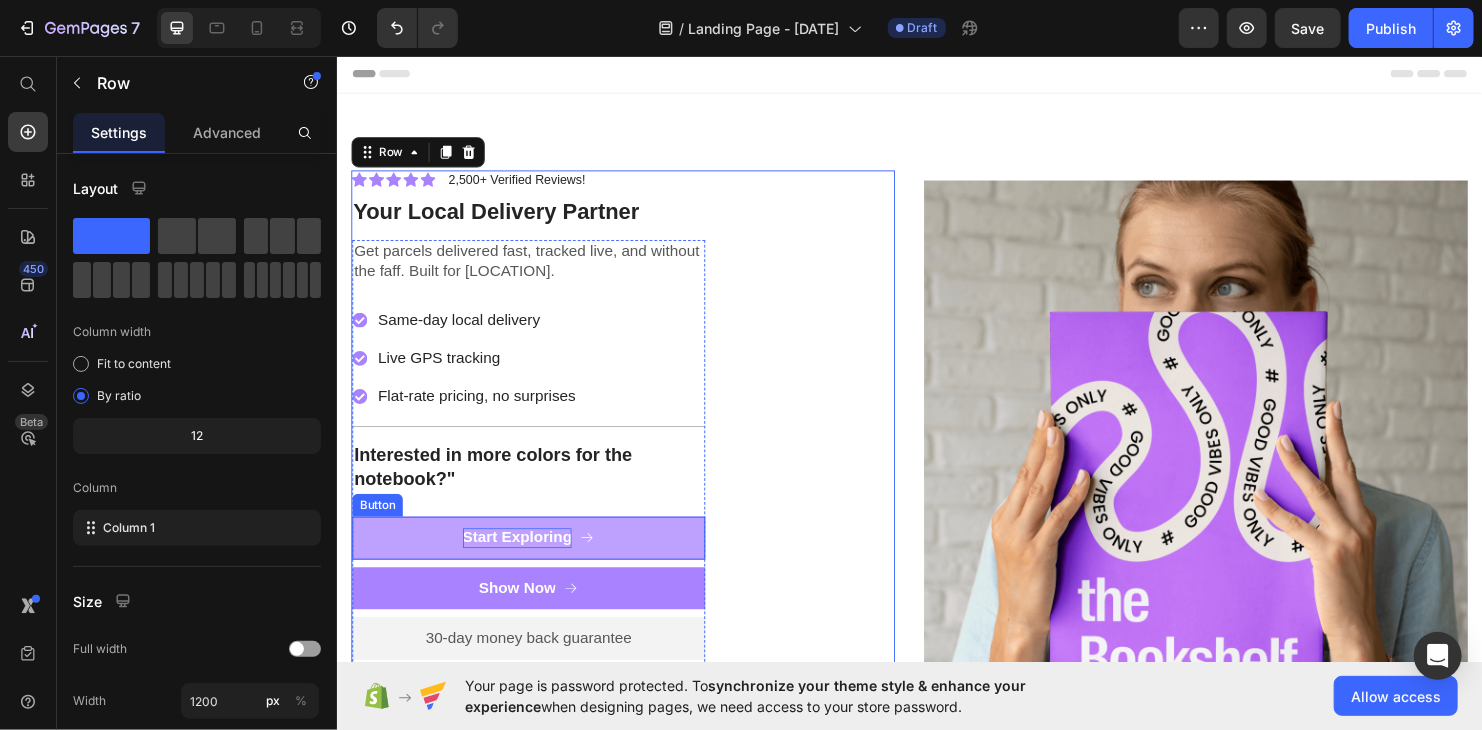 click on "Start Exploring" at bounding box center [525, 560] 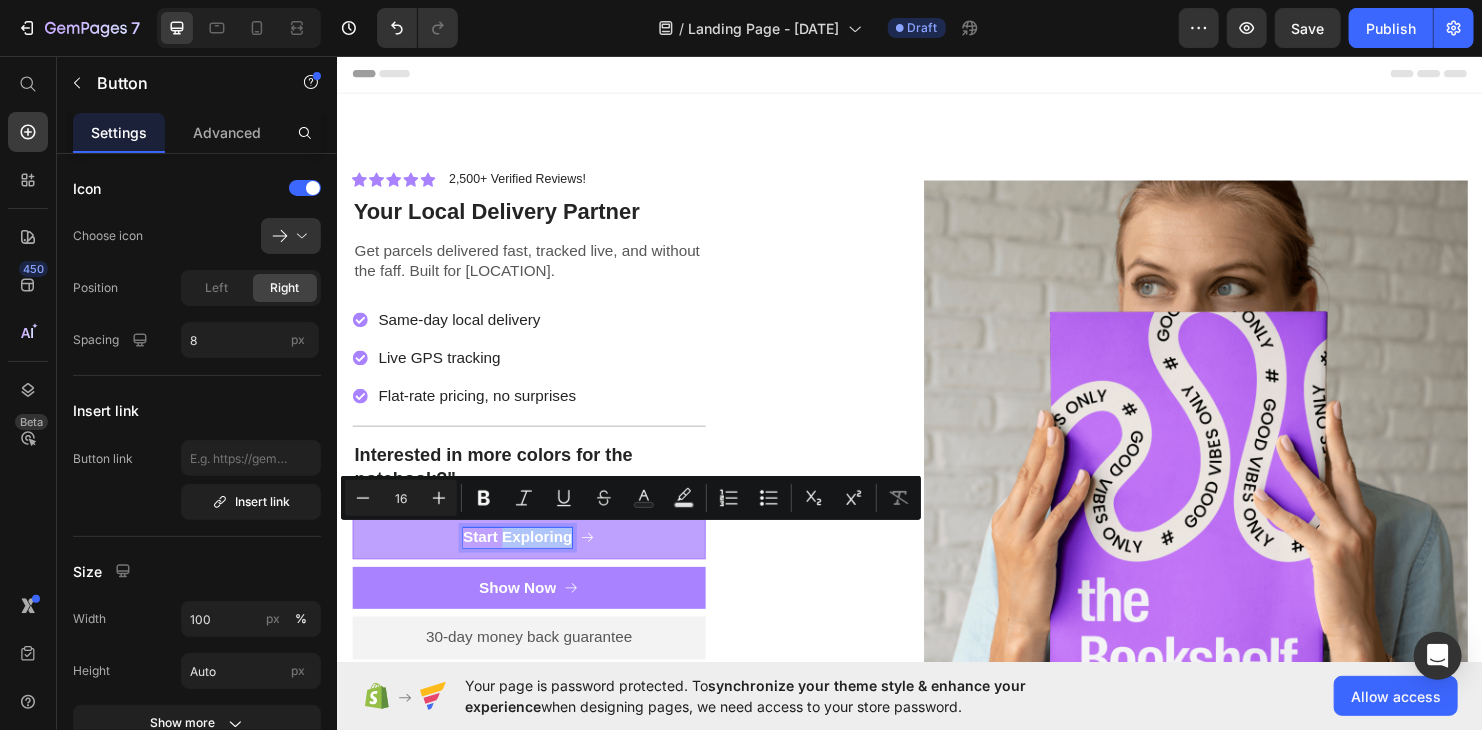click on "Start Exploring" at bounding box center (525, 560) 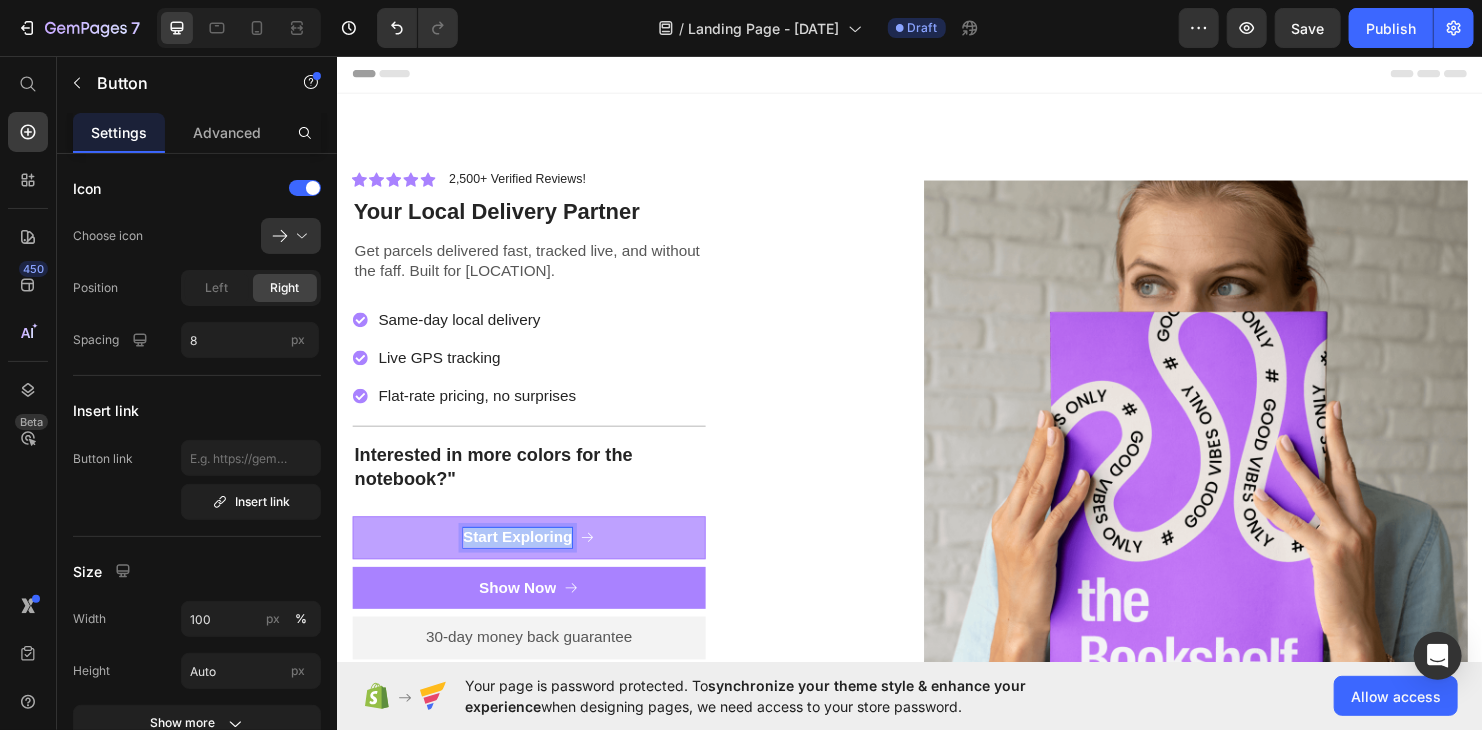 click on "Start Exploring" at bounding box center (525, 560) 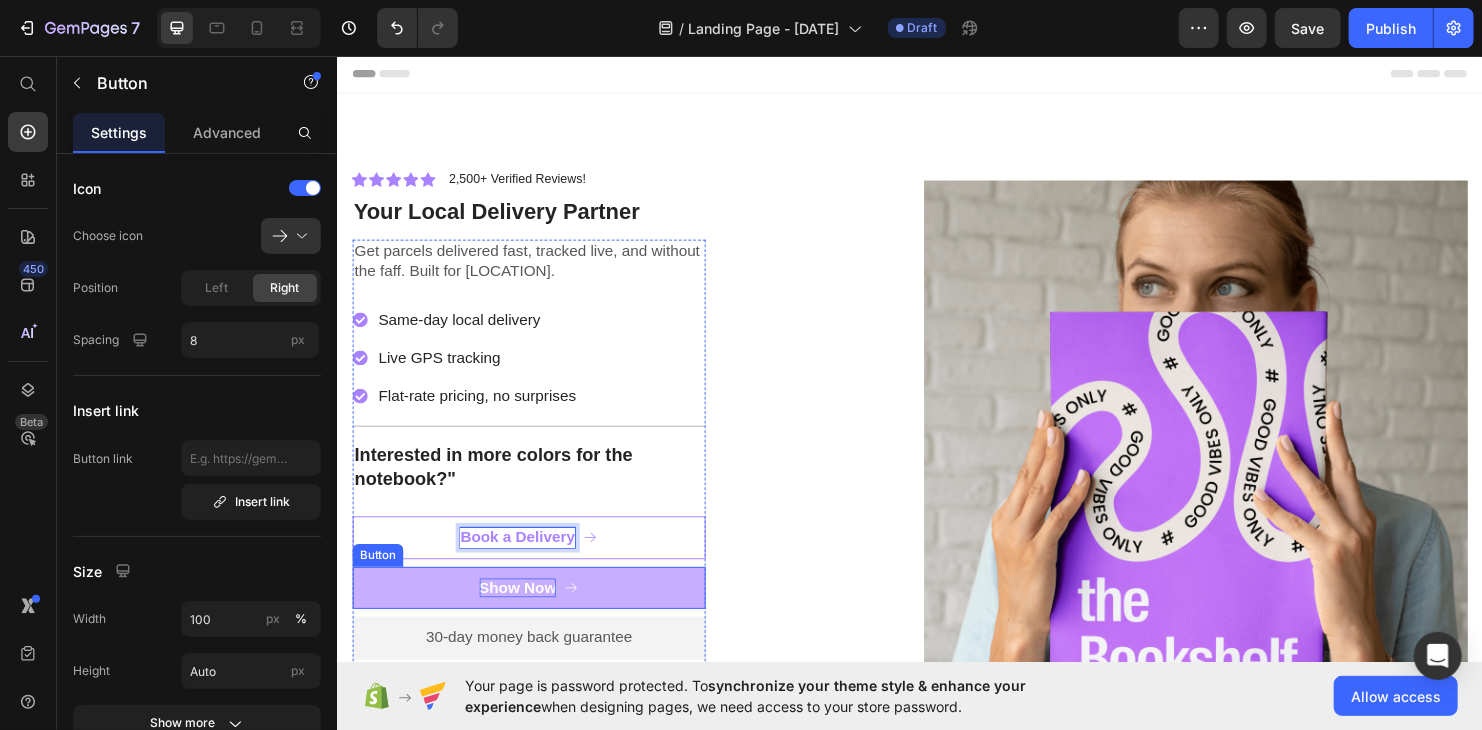 click on "Show Now" at bounding box center [525, 613] 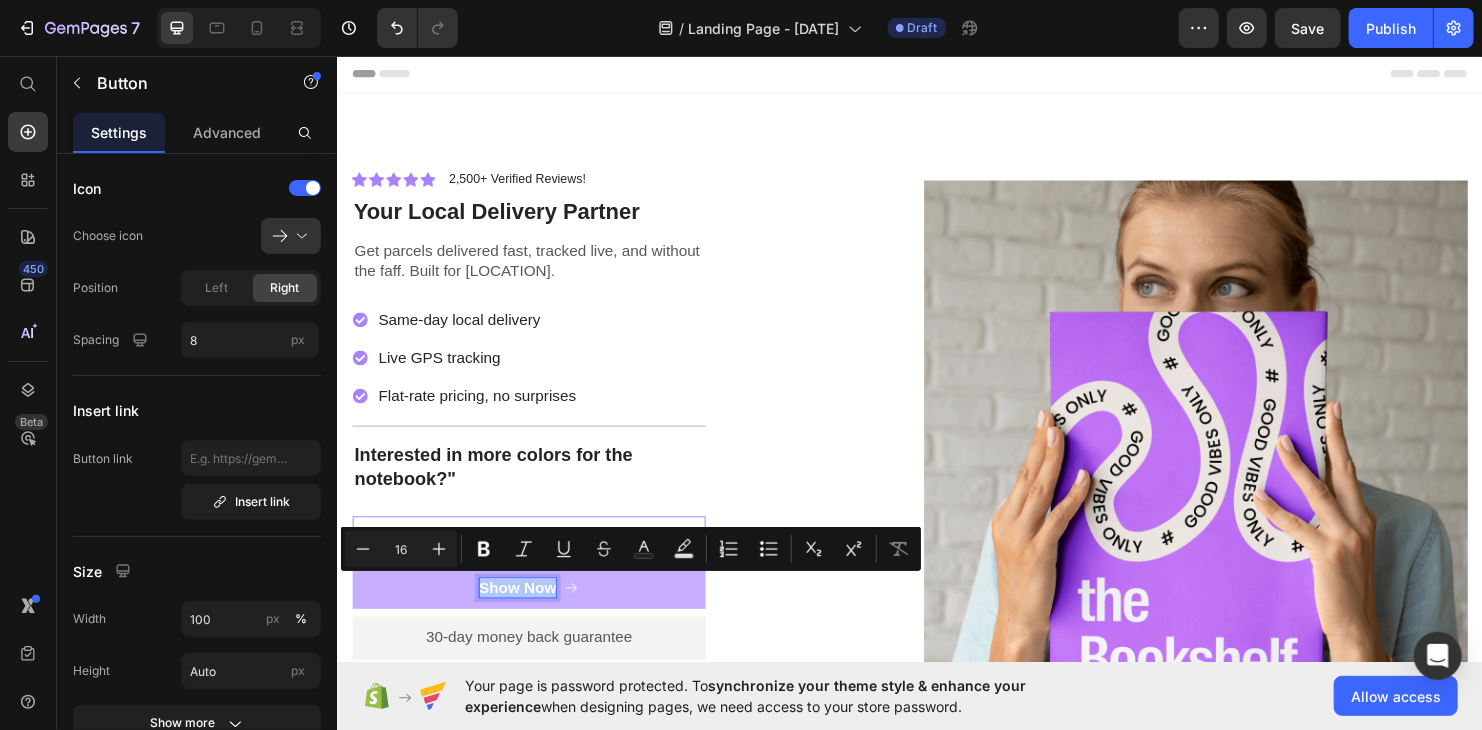 click on "Show Now" at bounding box center [525, 613] 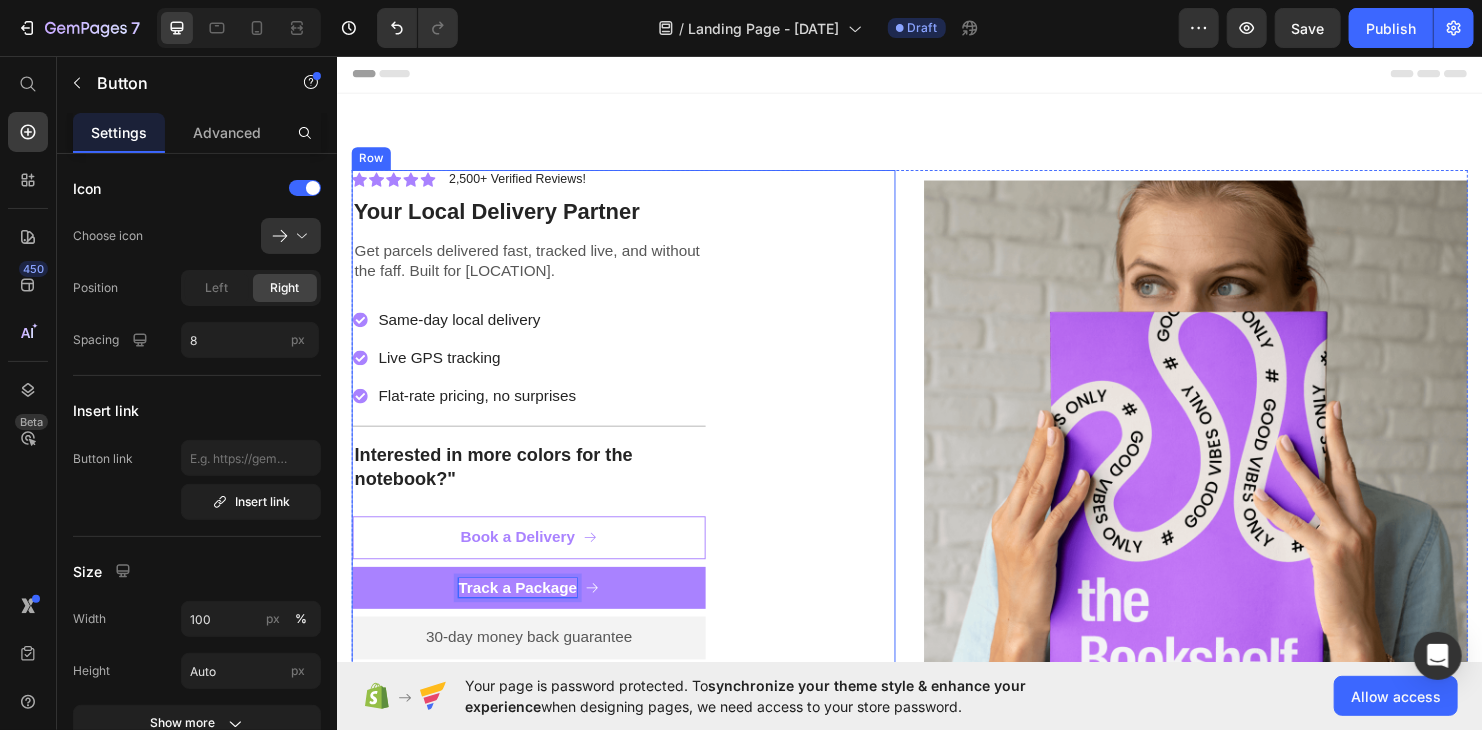 click on "Icon Icon Icon Icon Icon Icon List 2,500+ Verified Reviews! Text Block Row Your Local Delivery Partner Heading Get parcels delivered fast, tracked live, and without the faff. Built for [LOCATION]. Text Block Same-day local delivery Live GPS tracking Flat-rate pricing, no surprises Item List Title Line Interested in more colors for the notebook?" Text Block Book a Delivery Button Track a Package Button 8 30-day money back guarantee Text Block Premium Quality Sleek & Functional Design Versatile Options Item List Icon Safe Payment Options Text Block Icon Secure logistics Text Block Icon Purchase protection Text Block Row Row" at bounding box center [636, 482] 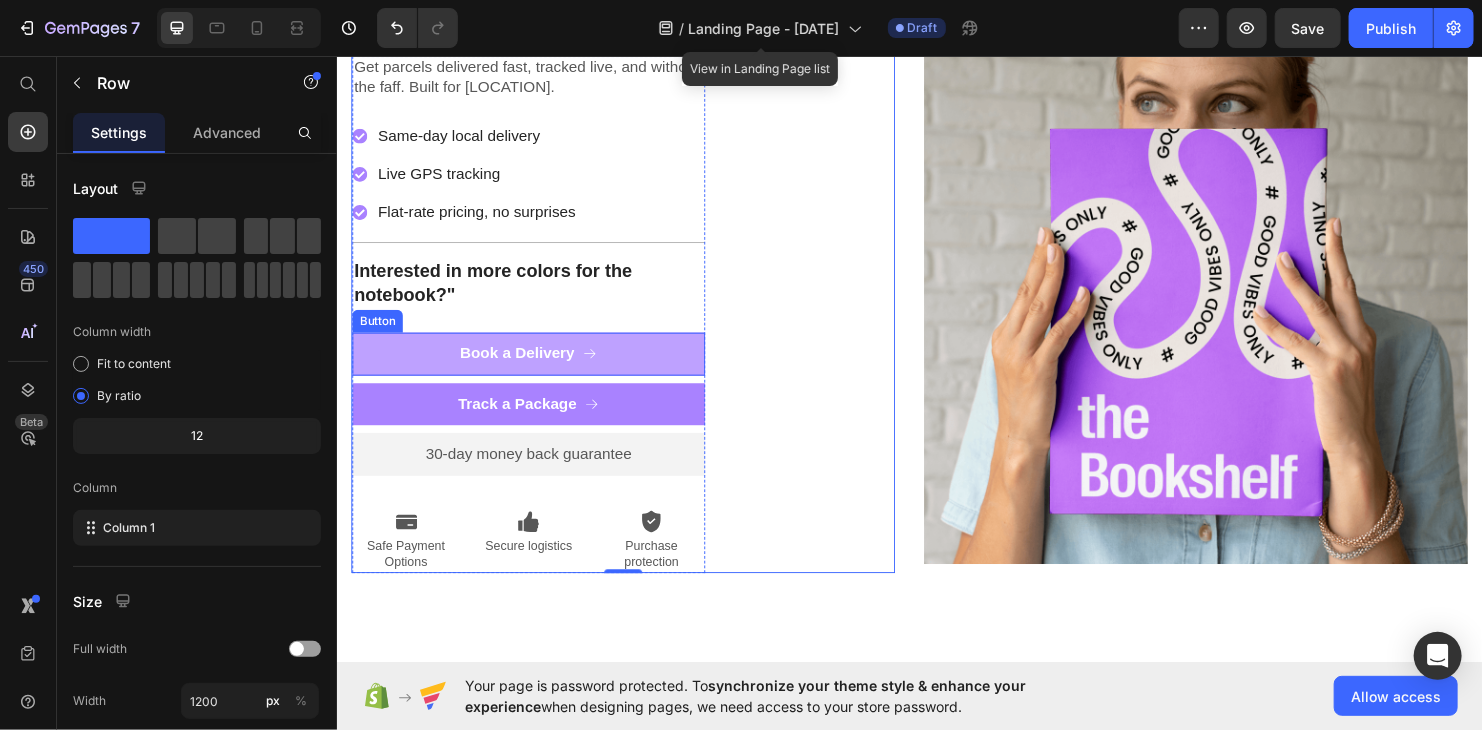 scroll, scrollTop: 200, scrollLeft: 0, axis: vertical 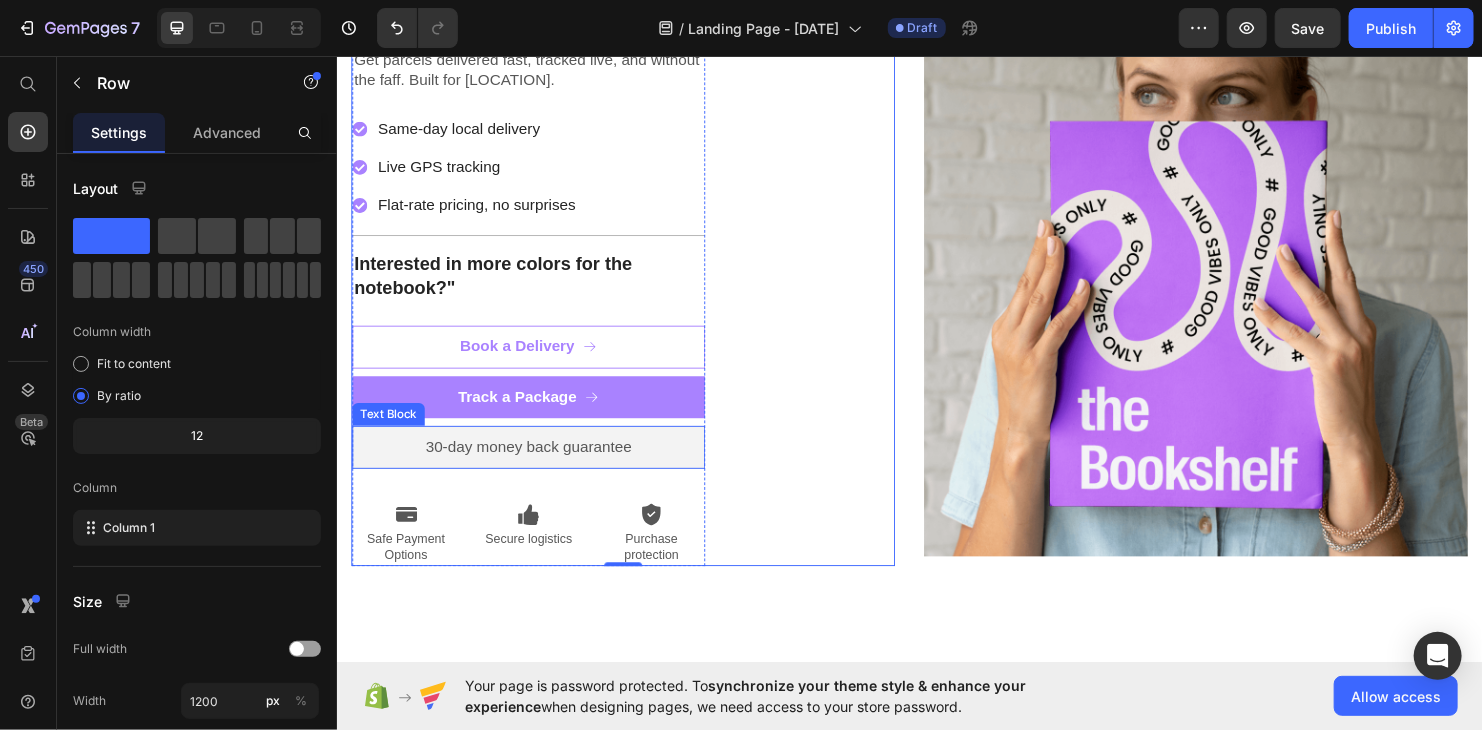 click on "30-day money back guarantee" at bounding box center [537, 465] 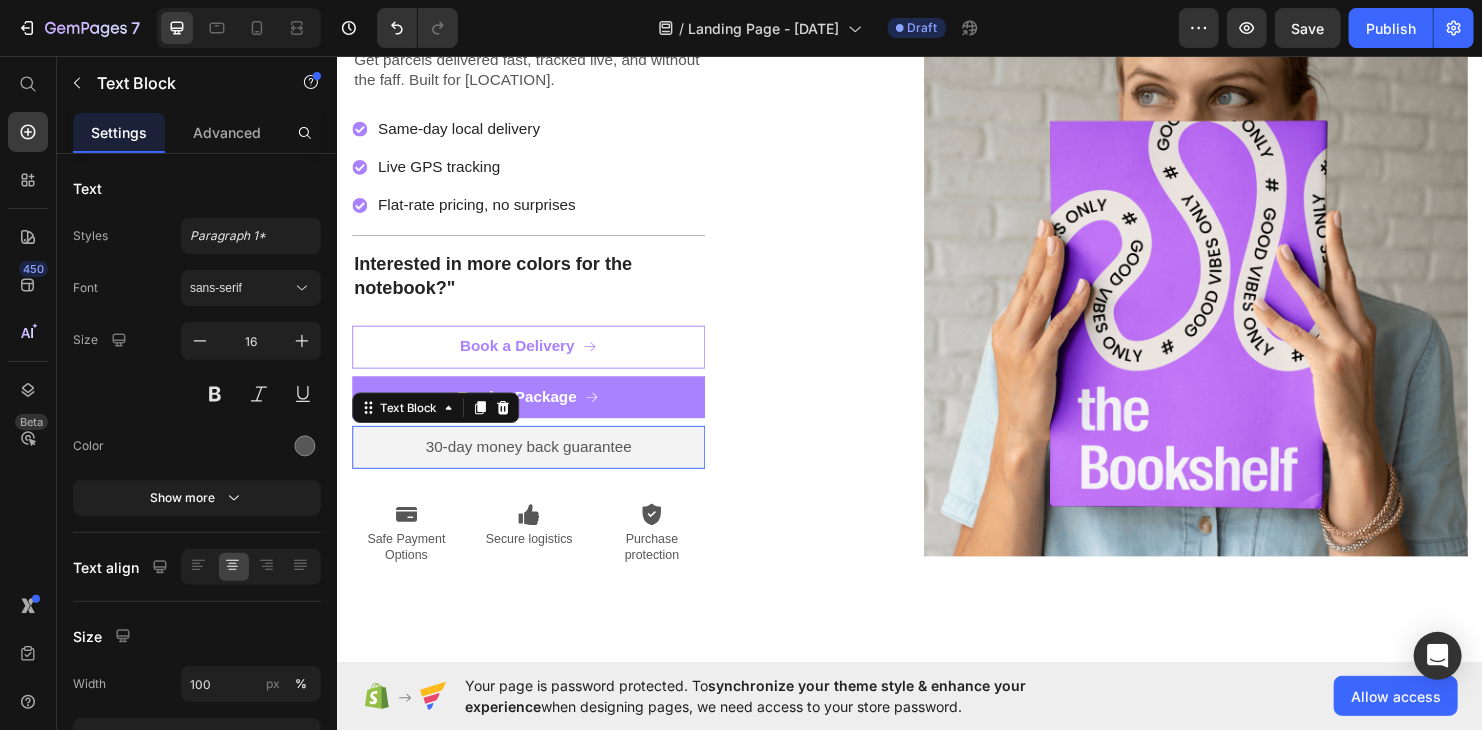 click on "30-day money back guarantee" at bounding box center [537, 465] 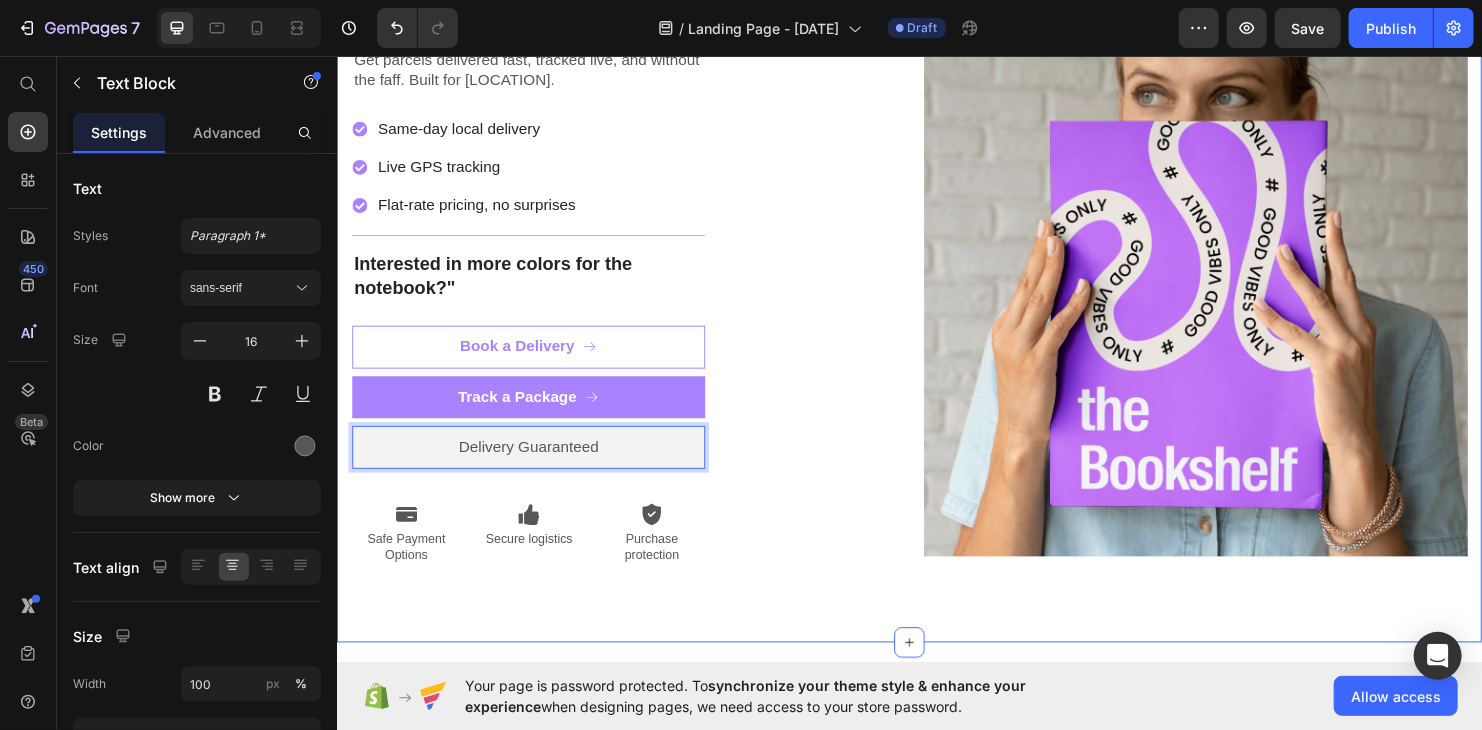 click on "Icon Icon Icon Icon Icon Icon List 2,500+ Verified Reviews! Text Block Row Your Local Delivery Partner Heading Get parcels delivered fast, tracked live, and without the faff. Built for [LOCATION]. Text Block Same-day local delivery Live GPS tracking Flat-rate pricing, no surprises Item List Title Line Interested in more colors for the notebook?" Text Block Book a Delivery Button Track a Package Button Delivery Guaranteed Text Block 32 Premium Quality Sleek & Functional Design Versatile Options Item List Icon Safe Payment Options Text Block Icon Secure logistics Text Block Icon Purchase protection Text Block Row Row Row Image Row Section 1" at bounding box center [936, 282] 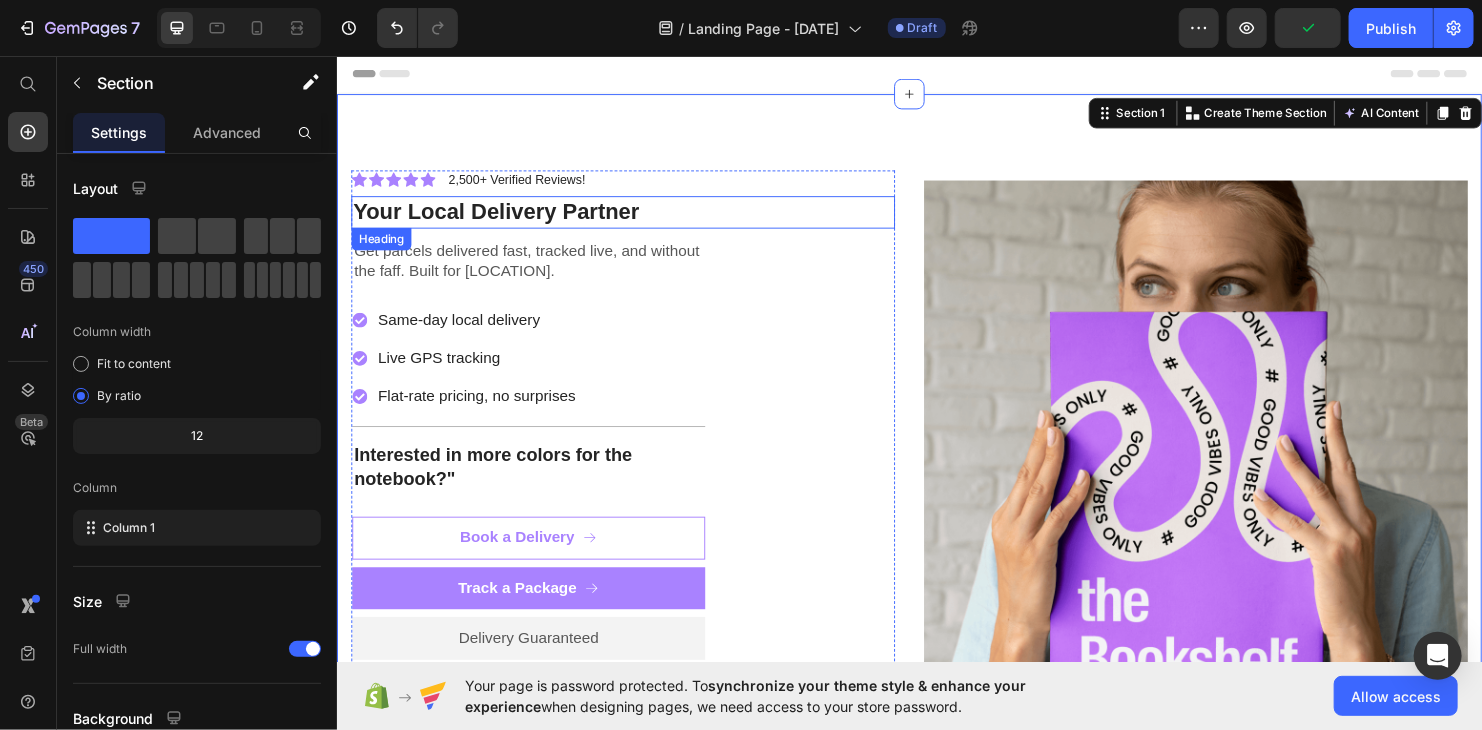 scroll, scrollTop: 0, scrollLeft: 0, axis: both 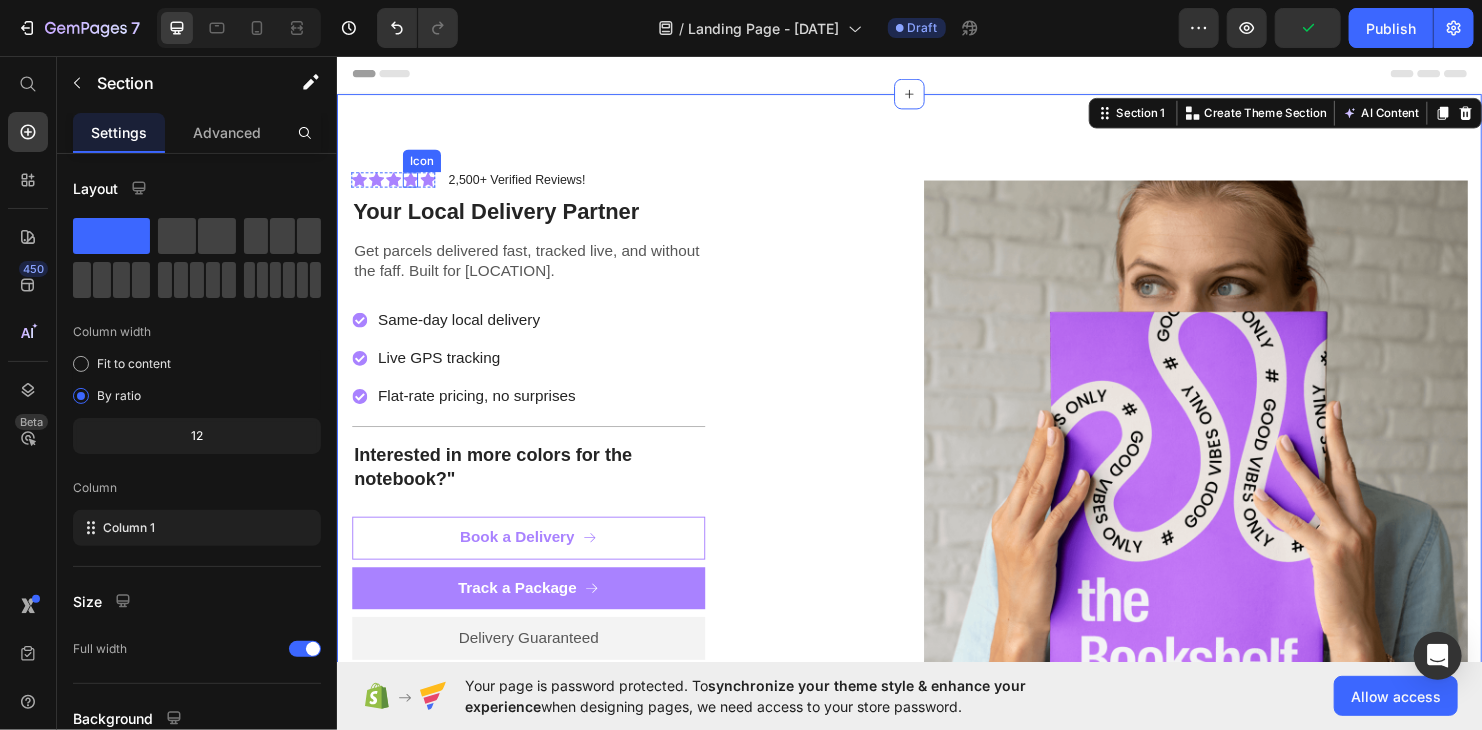click 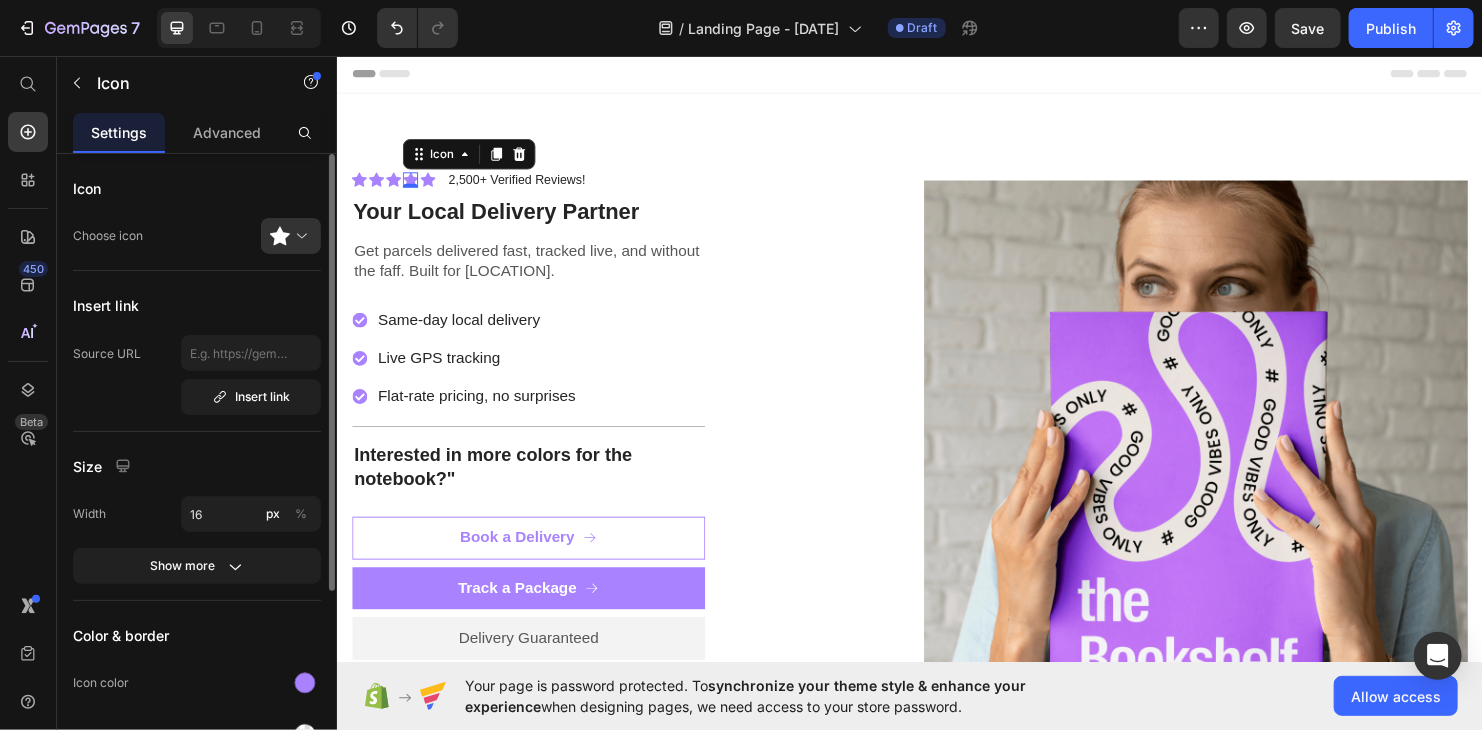 scroll, scrollTop: 200, scrollLeft: 0, axis: vertical 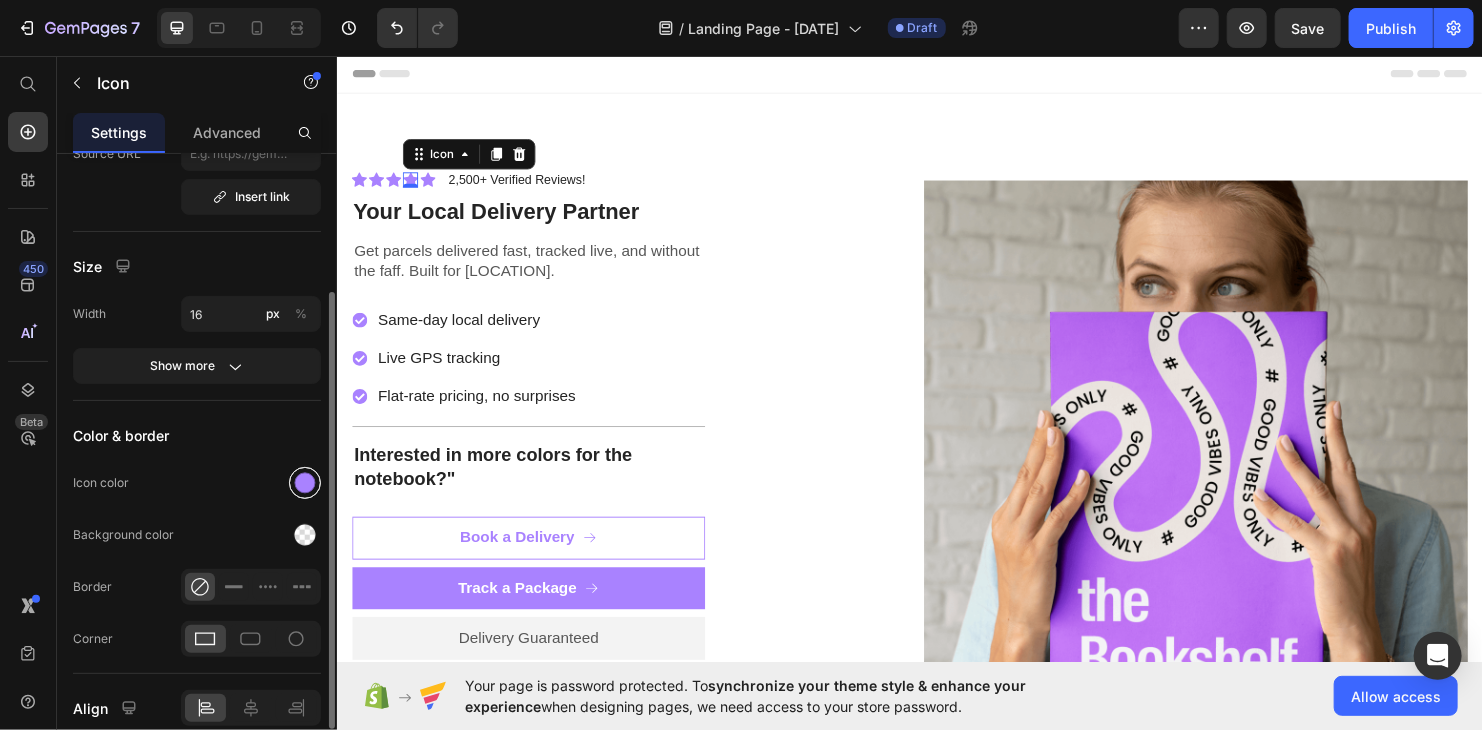 click at bounding box center (305, 483) 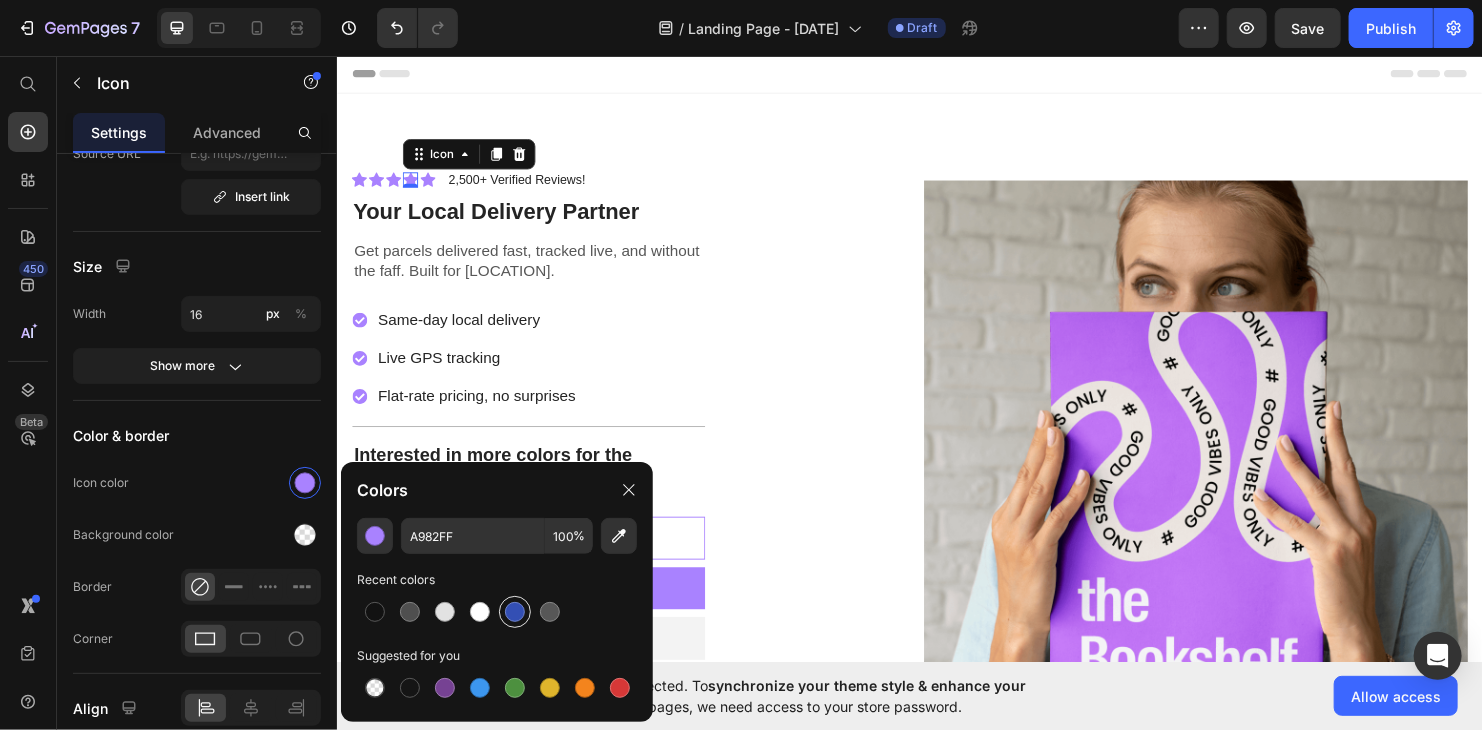 click at bounding box center [515, 612] 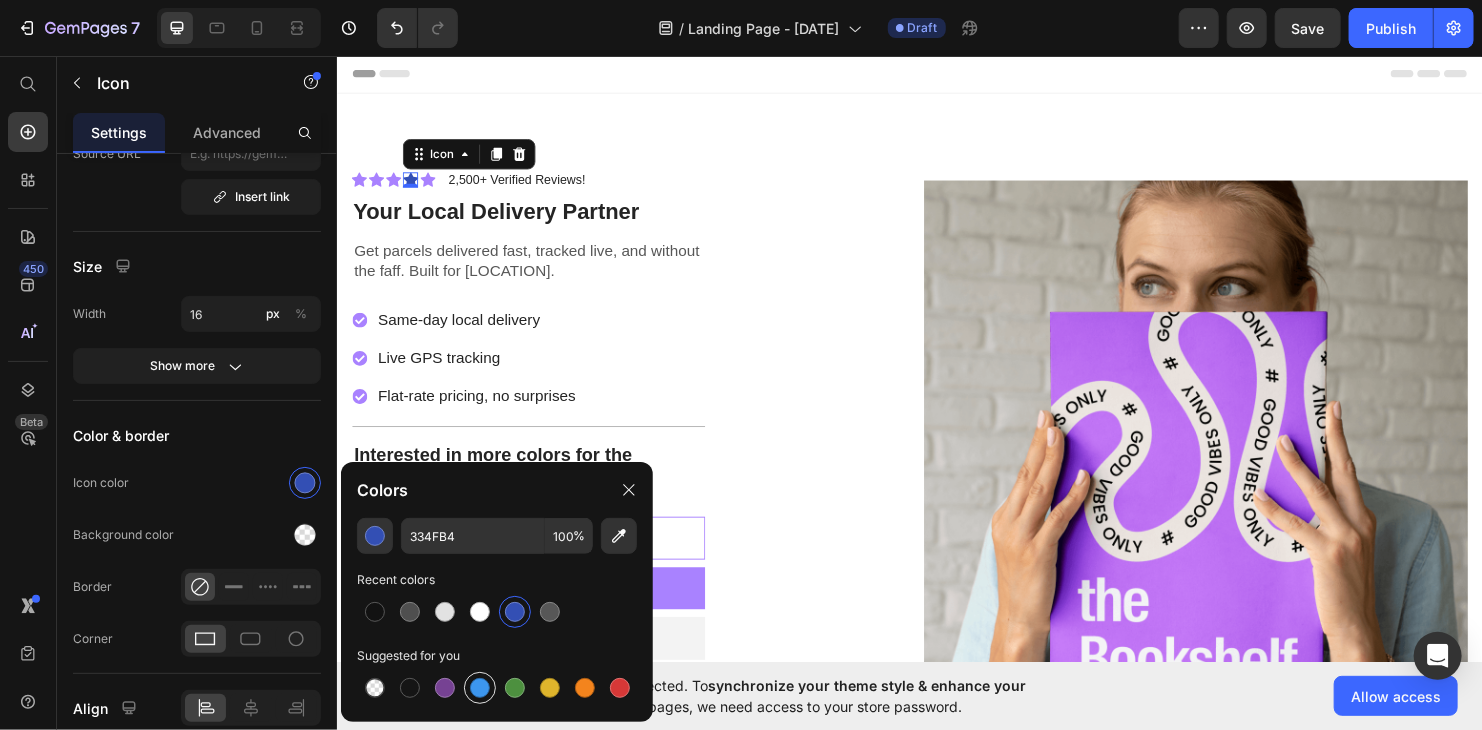 click at bounding box center [480, 688] 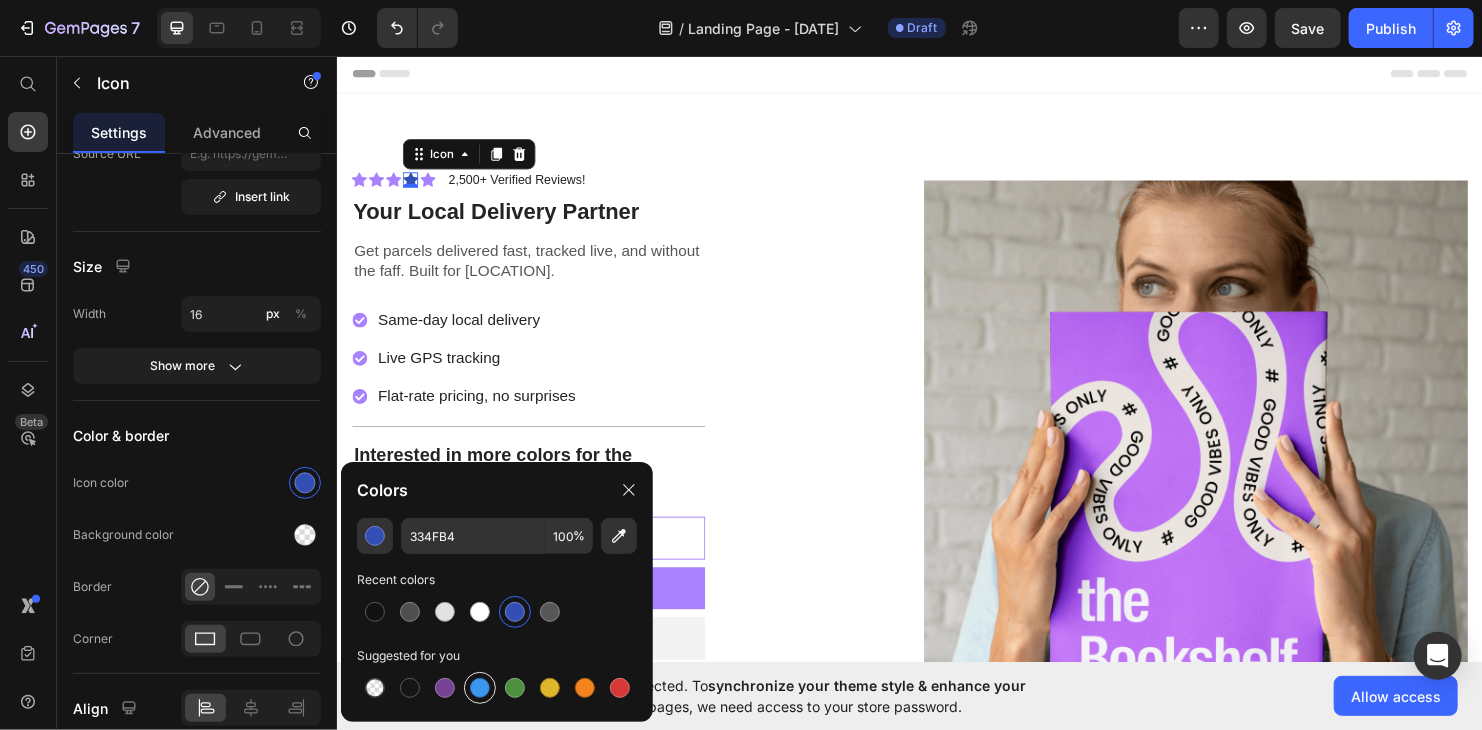 type on "3C96EE" 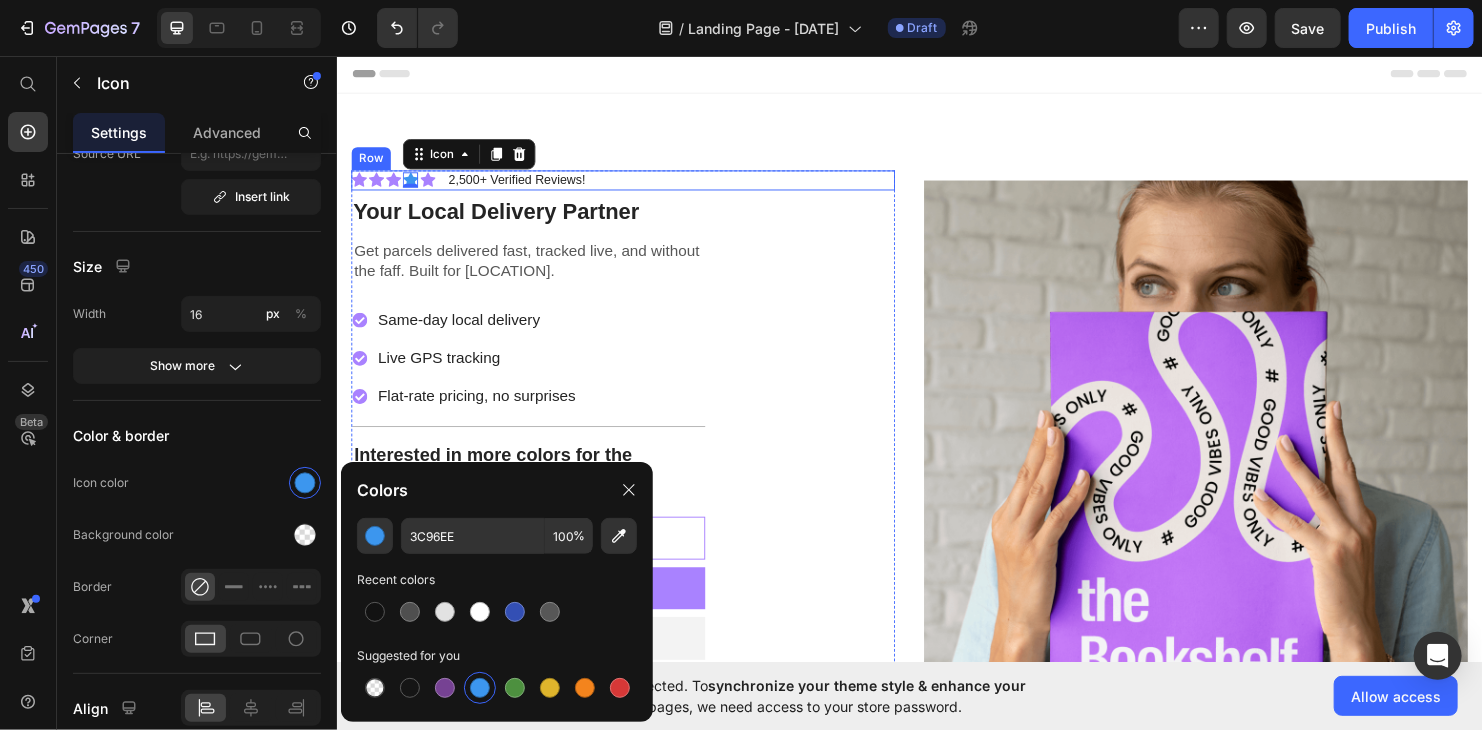 click 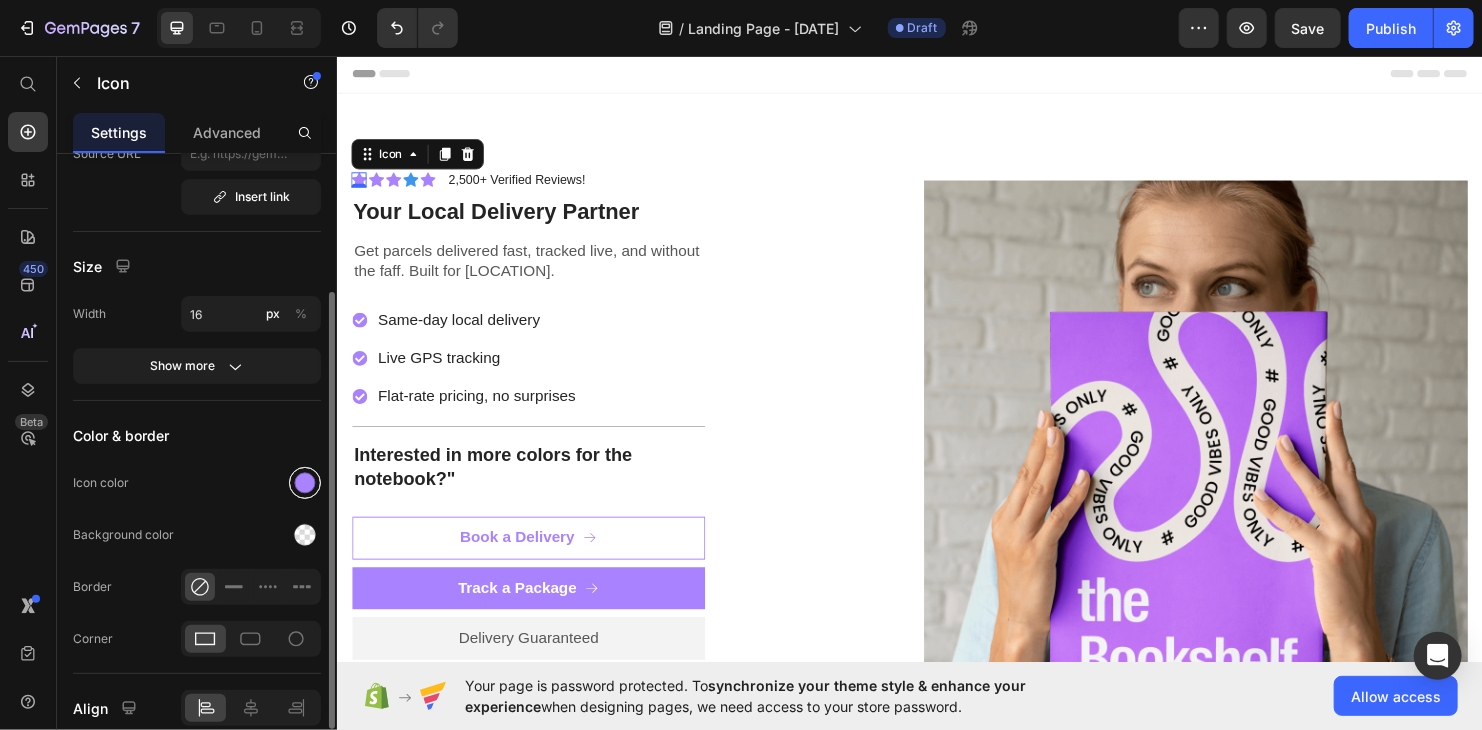 click at bounding box center (305, 483) 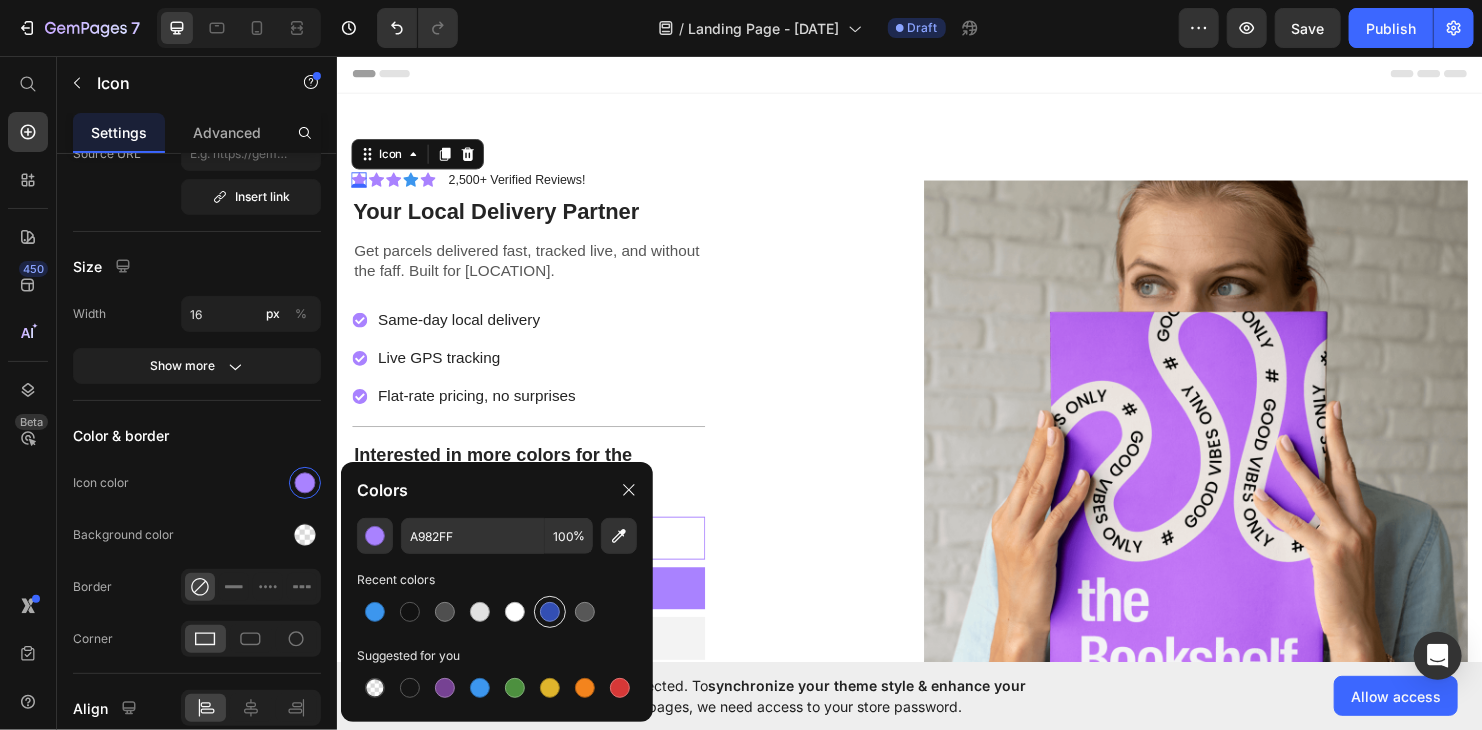 click at bounding box center (550, 612) 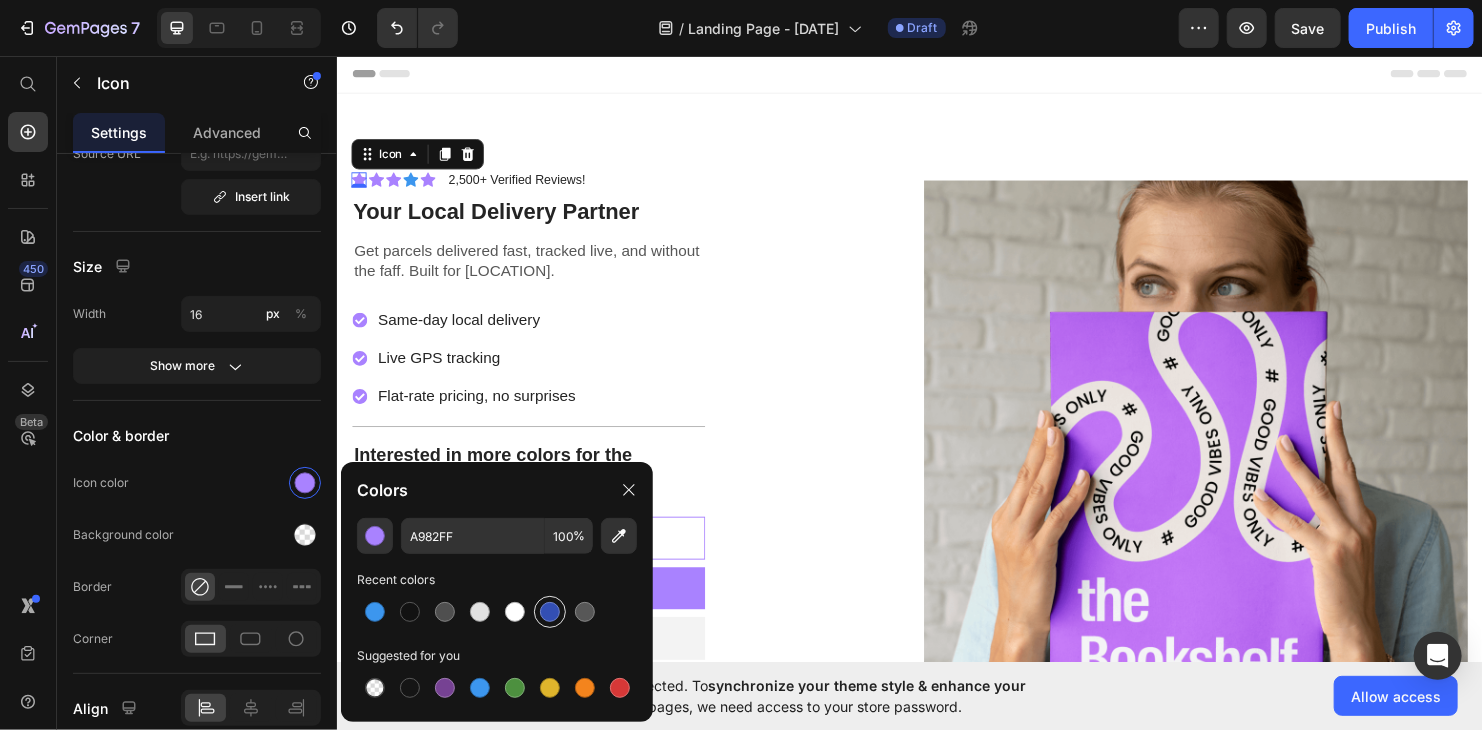type on "334FB4" 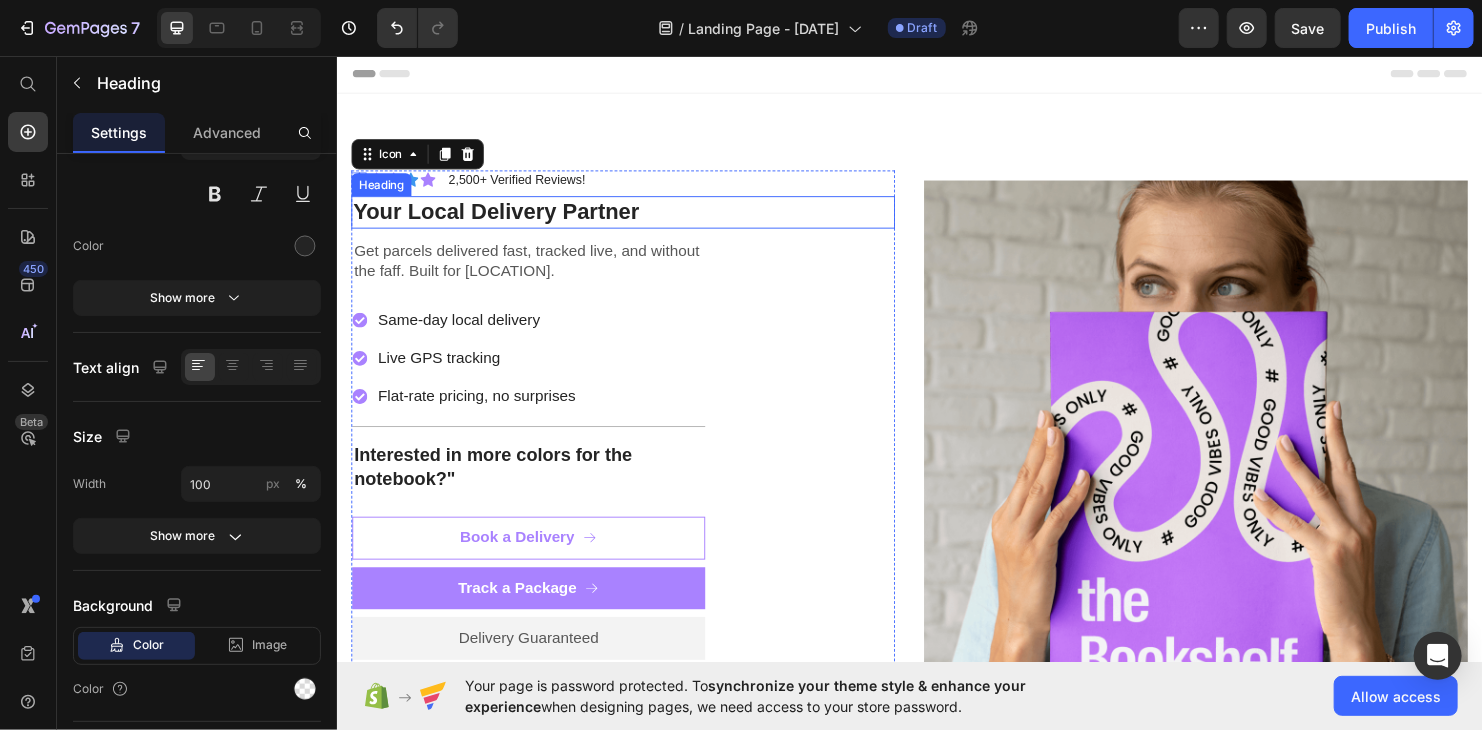 click on "Heading" at bounding box center (382, 190) 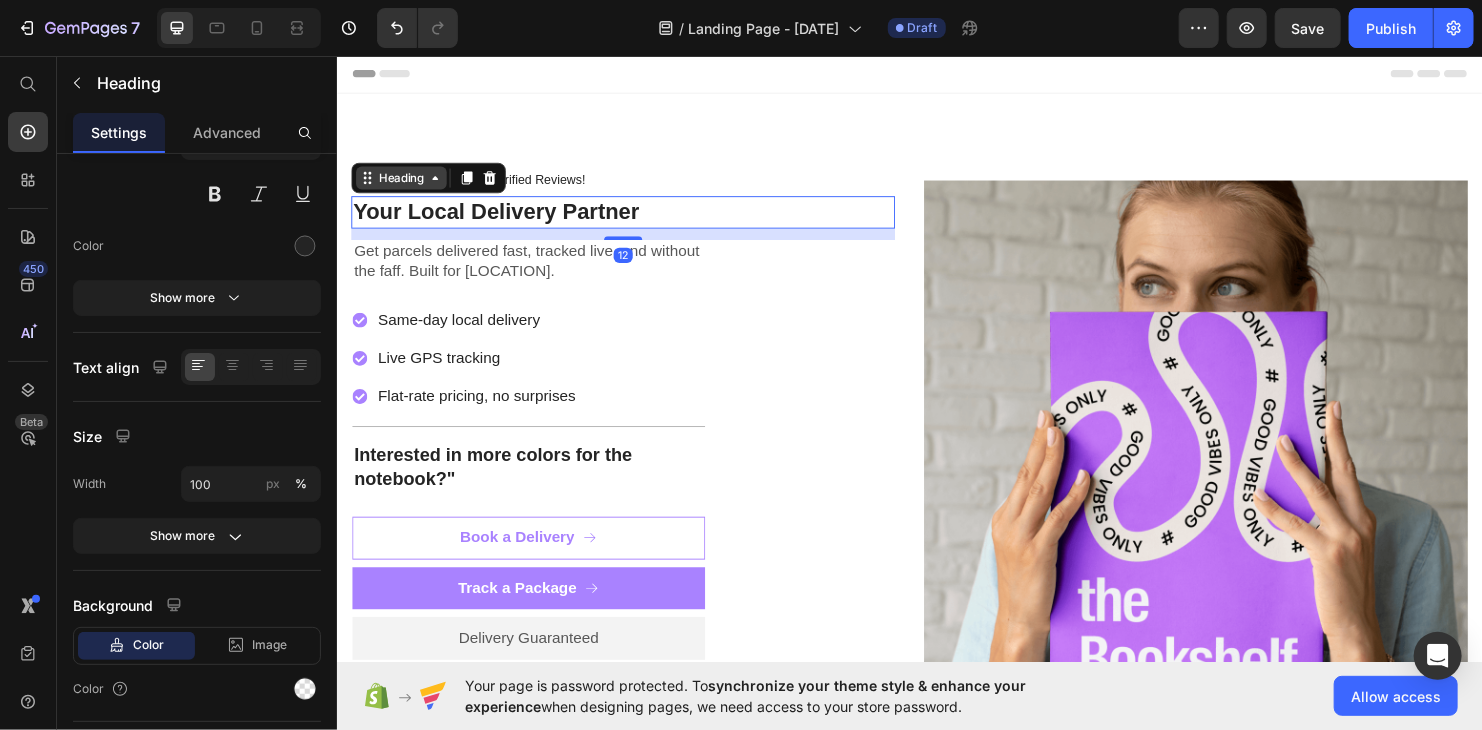 scroll, scrollTop: 0, scrollLeft: 0, axis: both 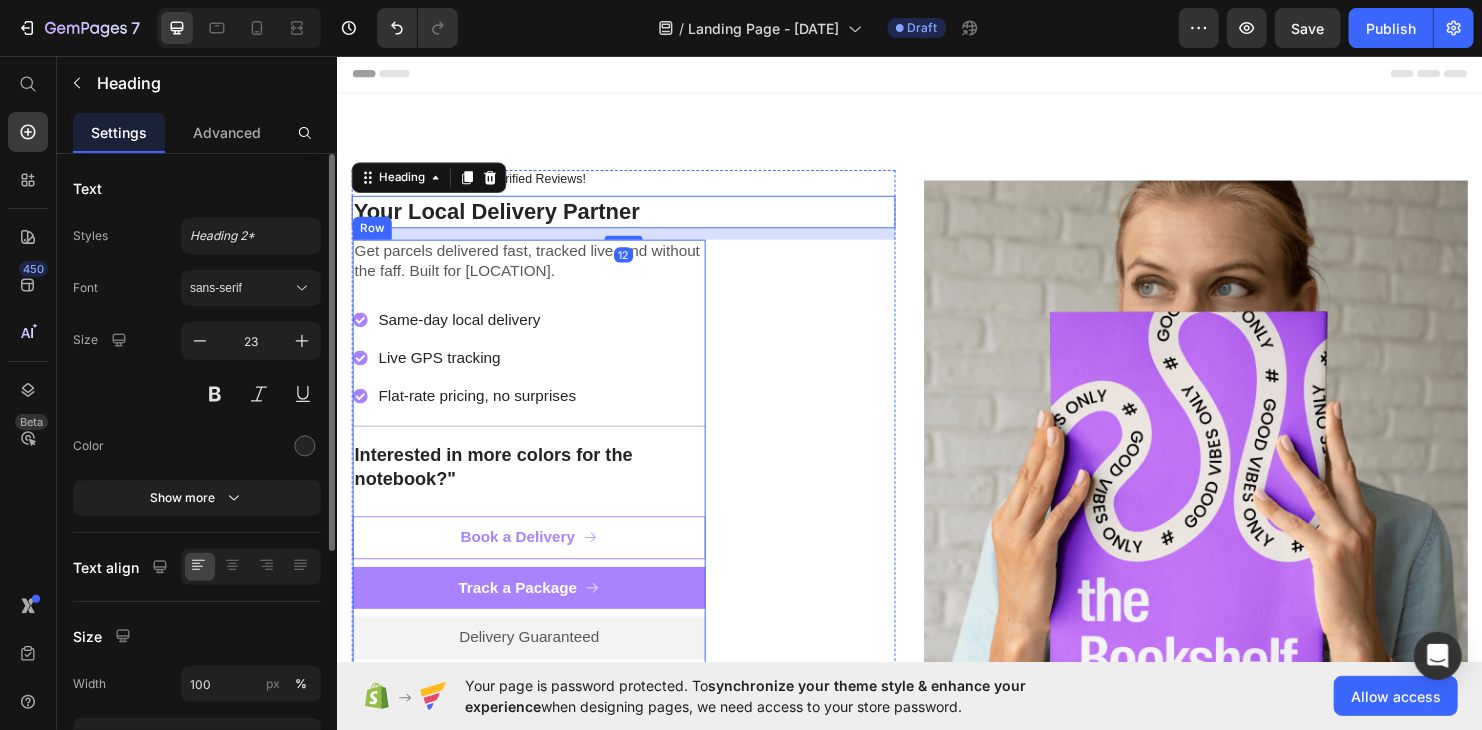 click on "Same-day local delivery" at bounding box center (482, 332) 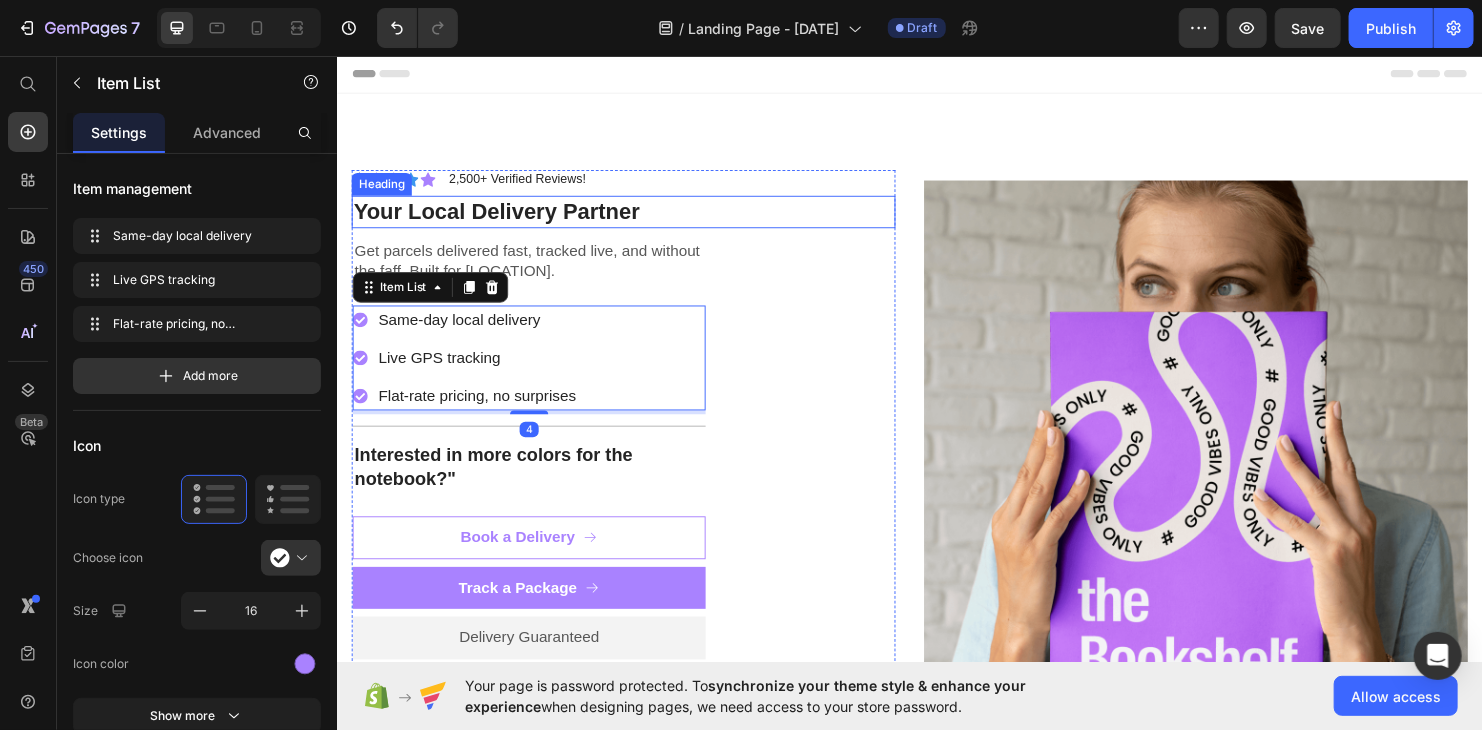 click on "Heading" at bounding box center [382, 190] 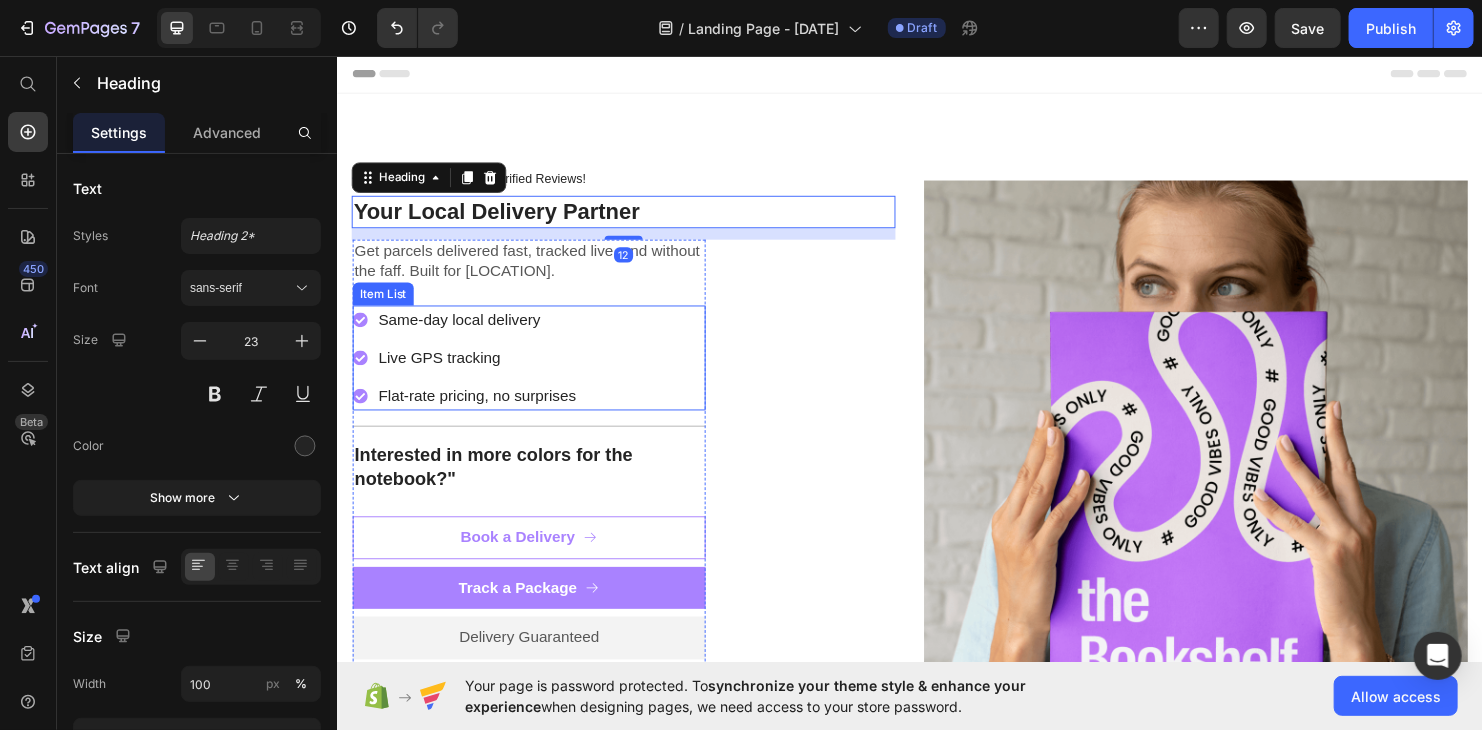 click on "Same-day local delivery" at bounding box center (482, 332) 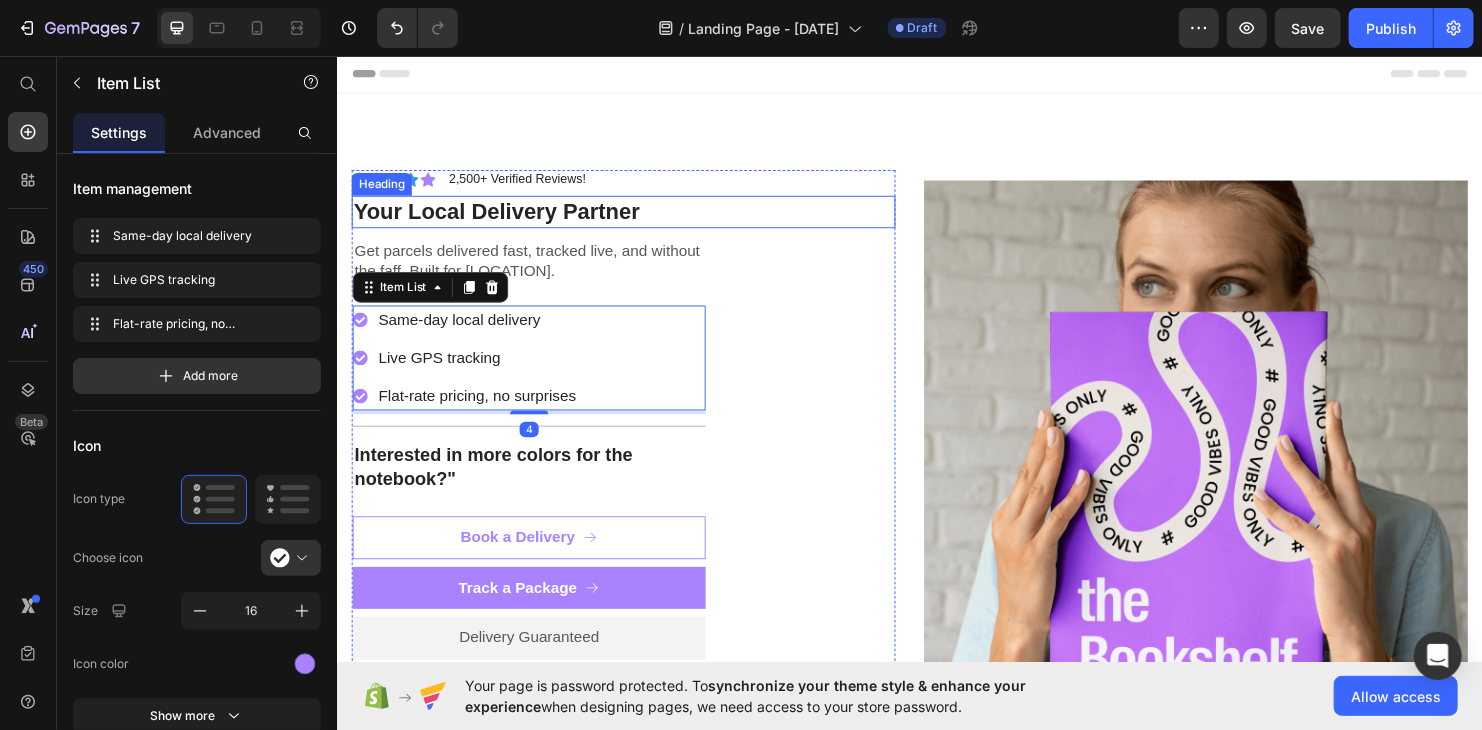 click on "Your Local Delivery Partner" at bounding box center (636, 219) 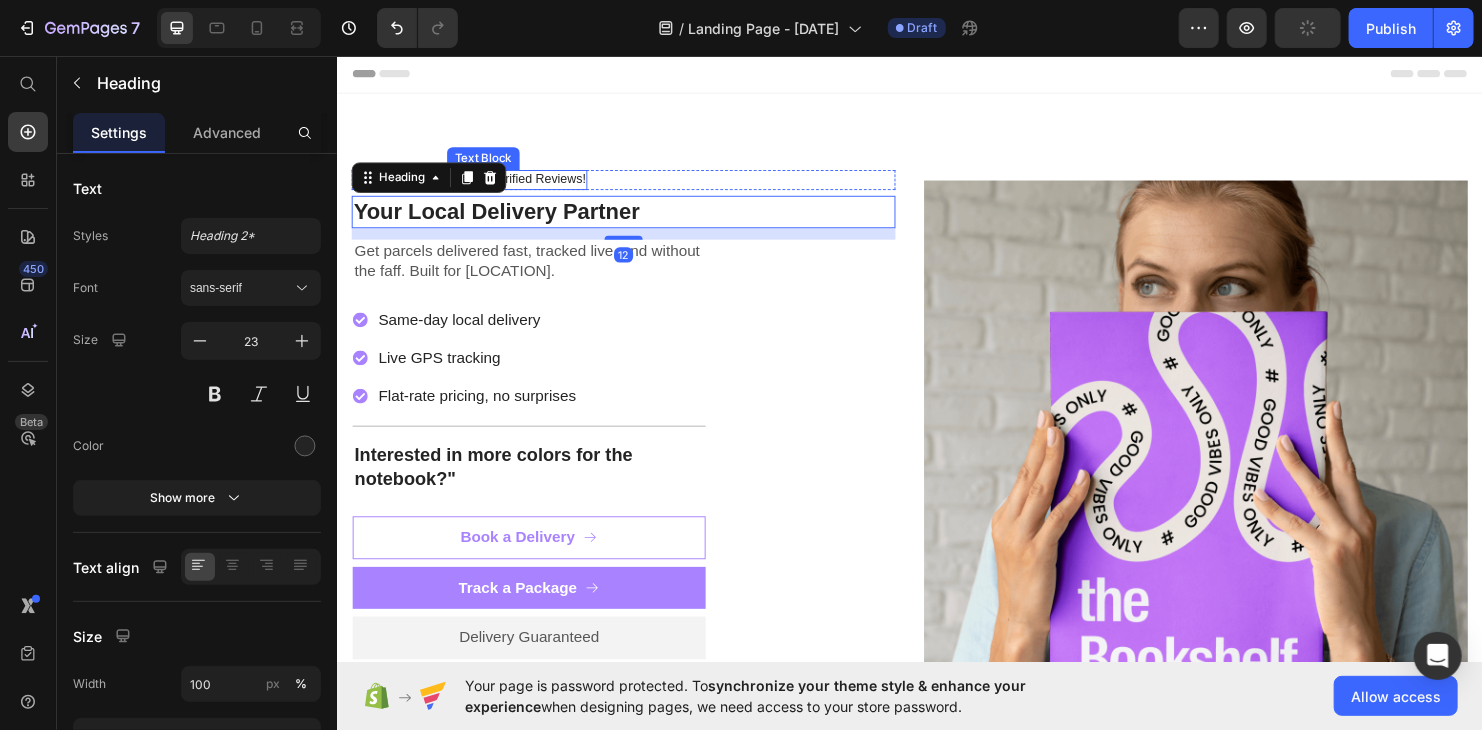 click on "2,500+ Verified Reviews!" at bounding box center [524, 185] 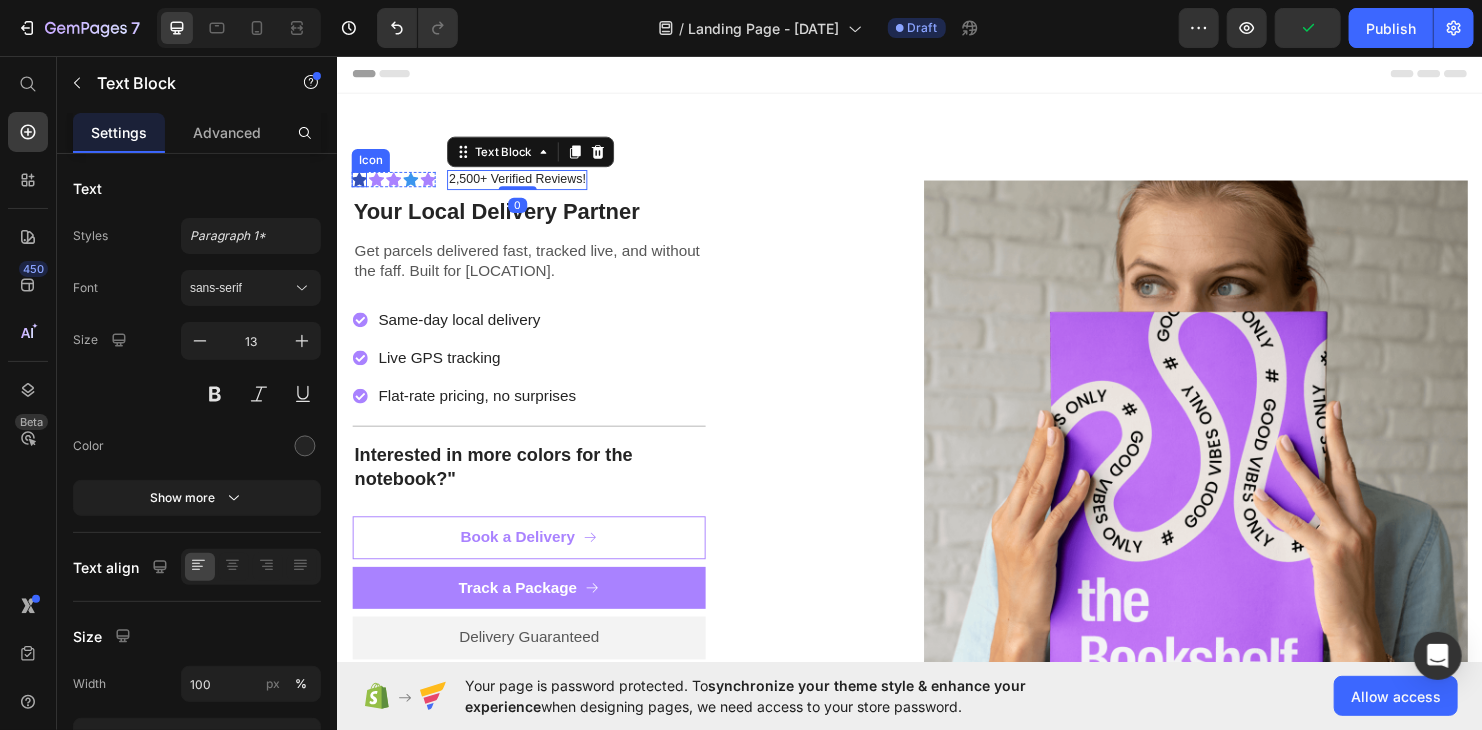 click 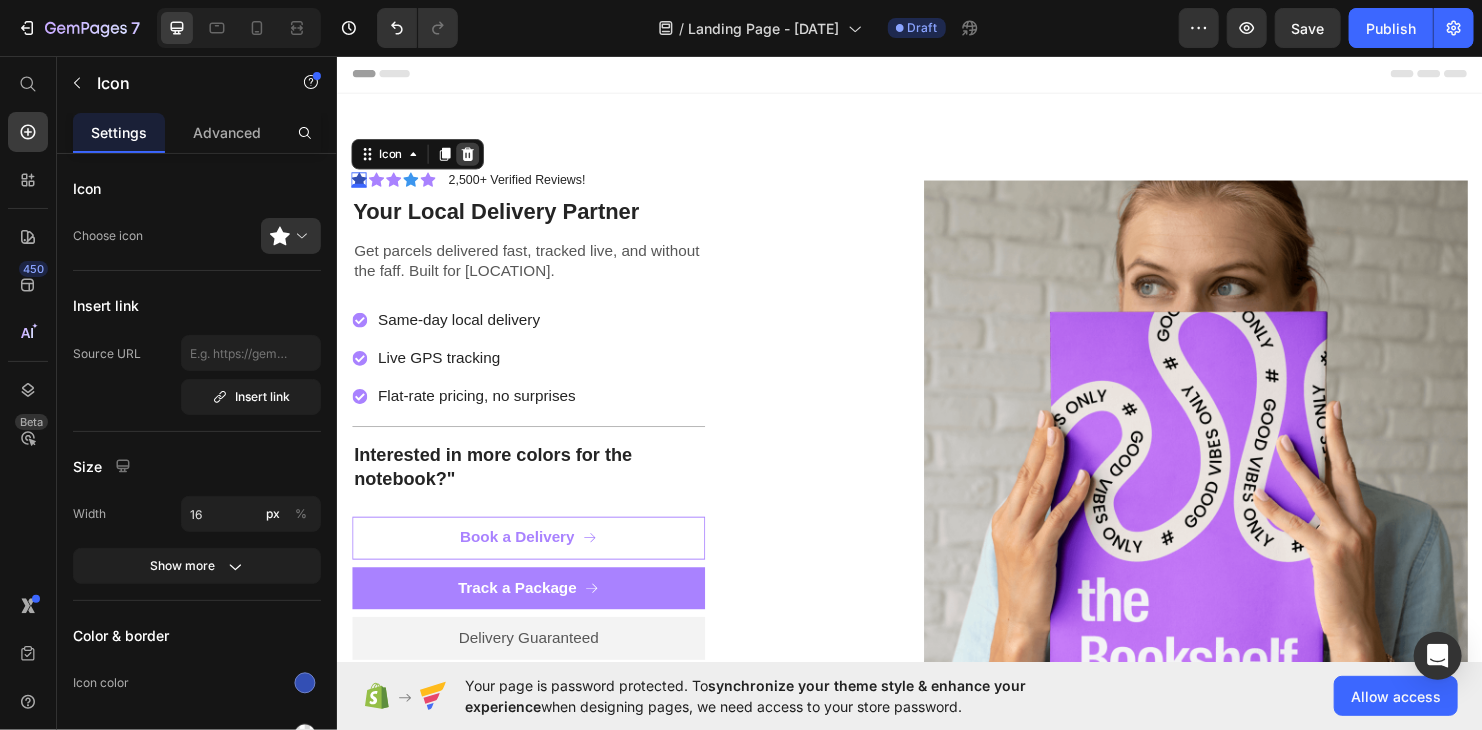 click 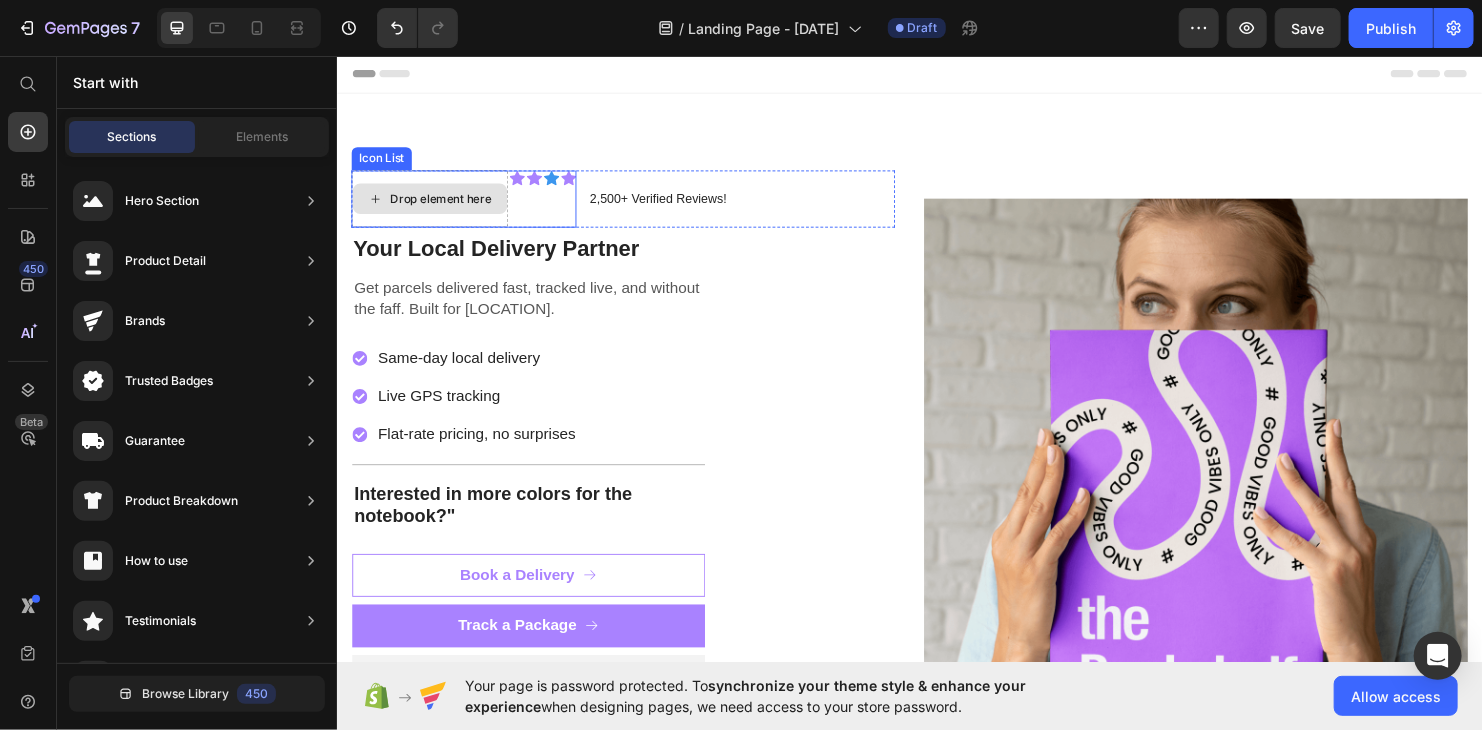 click on "Icon" at bounding box center (525, 183) 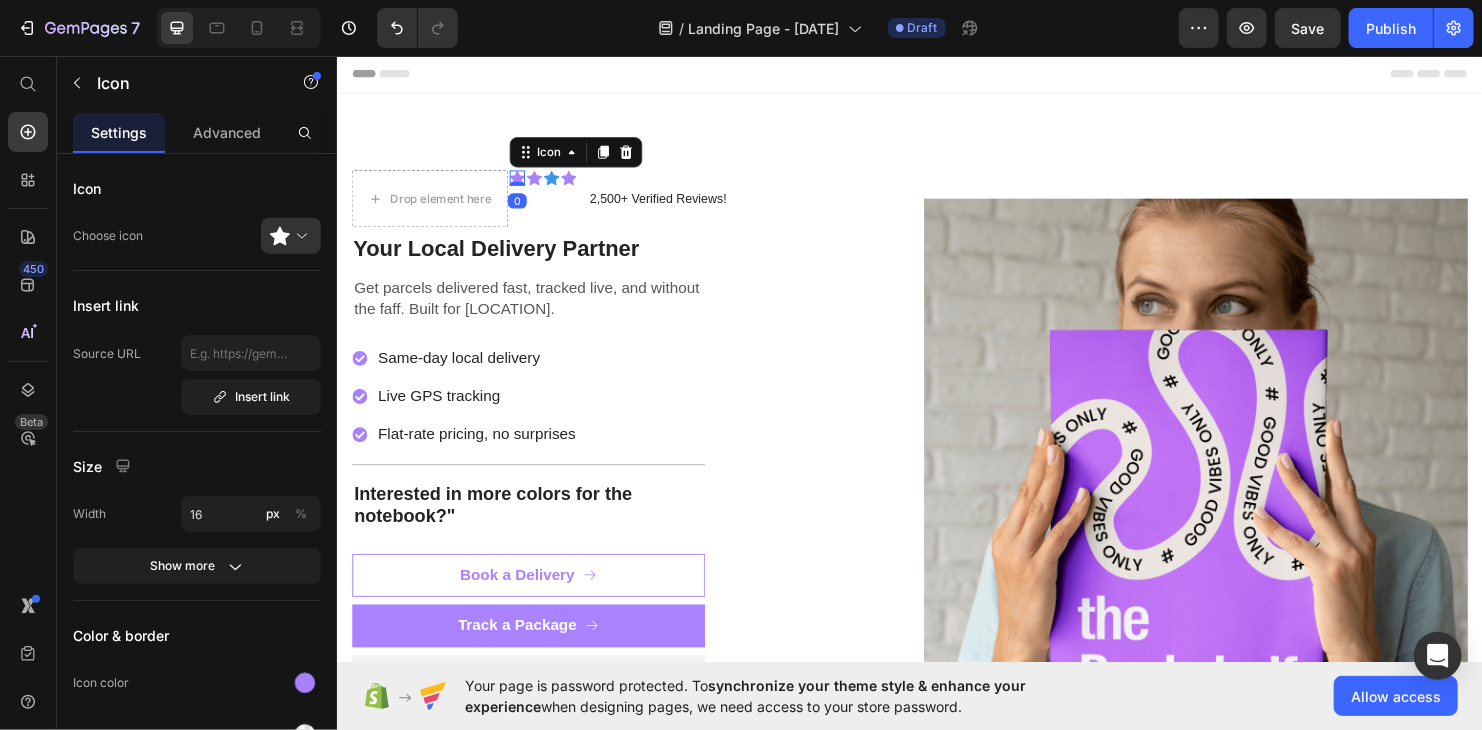 click 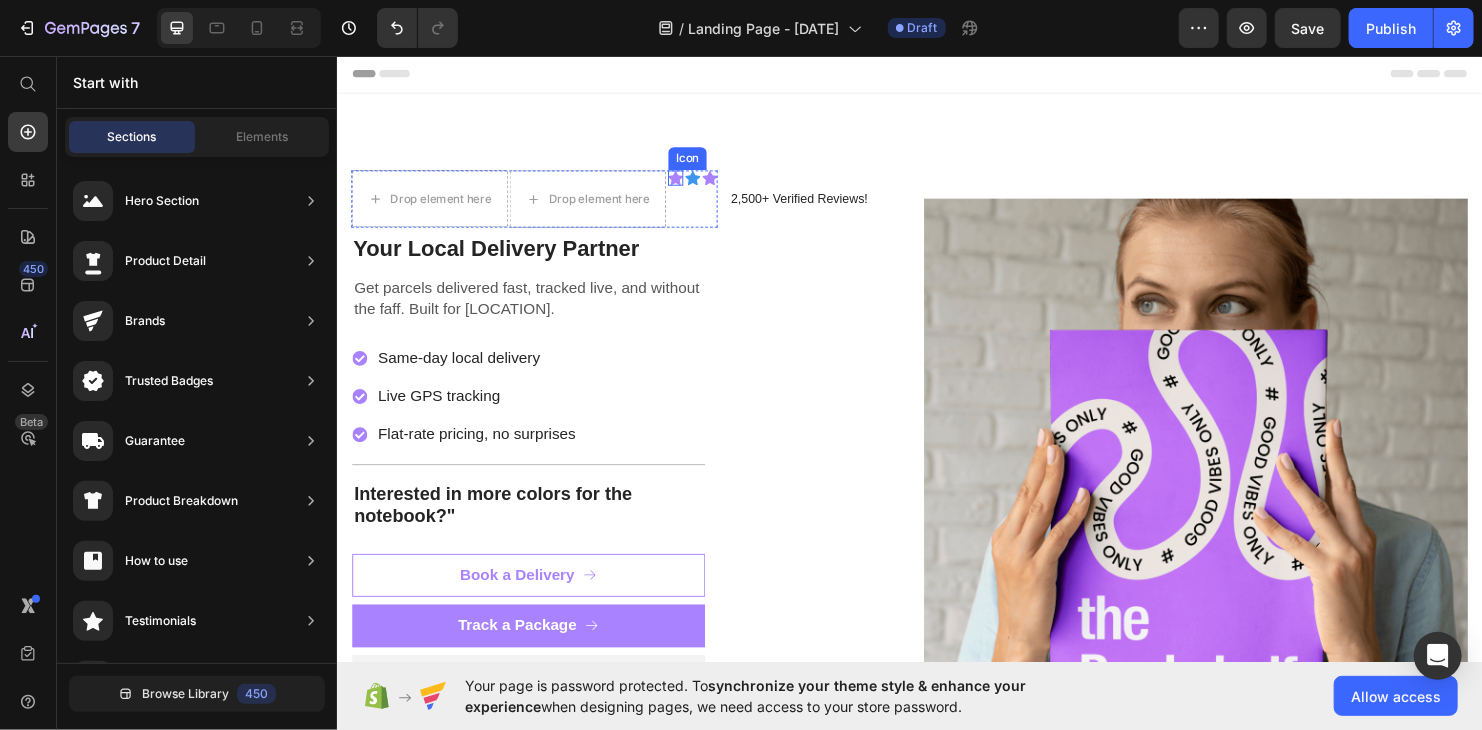 click 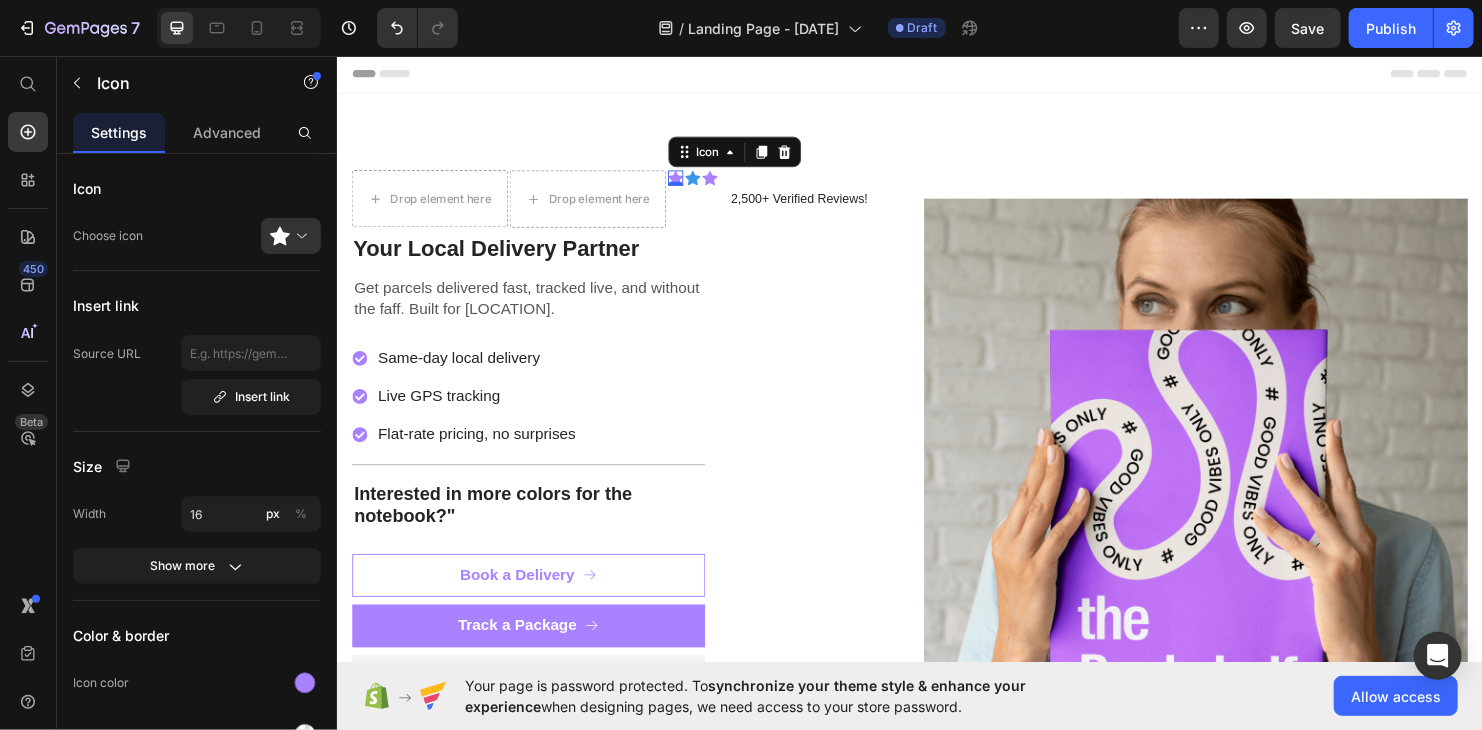 click 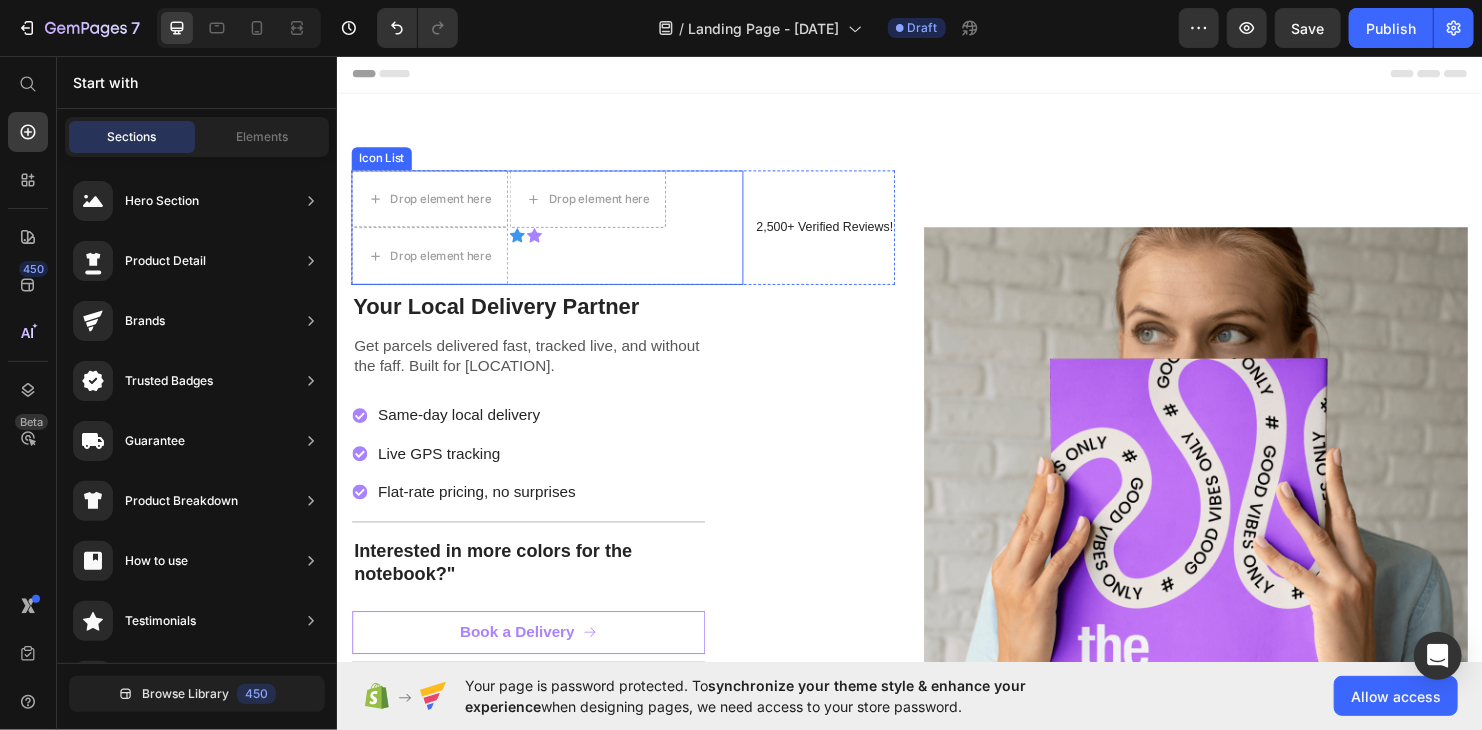 click on "Icon" at bounding box center (525, 265) 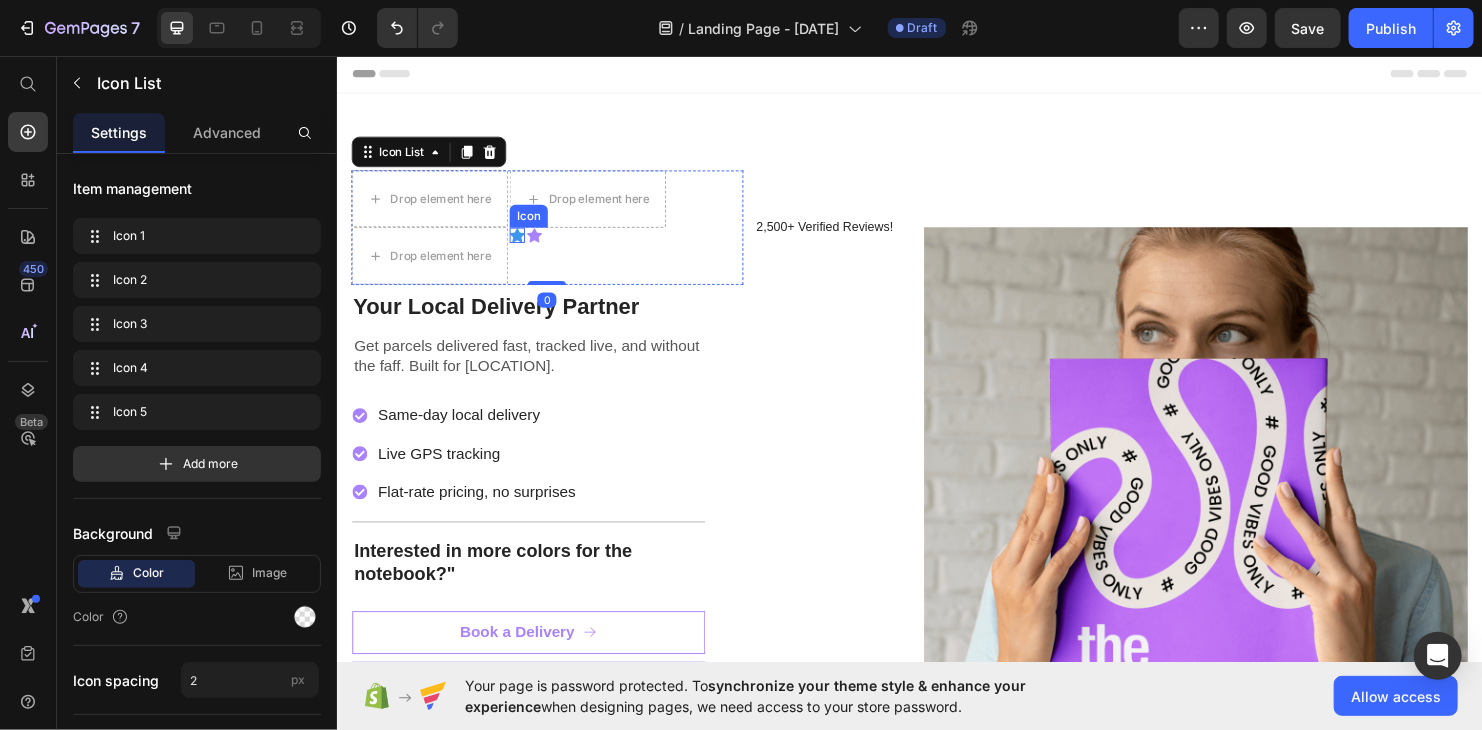 click 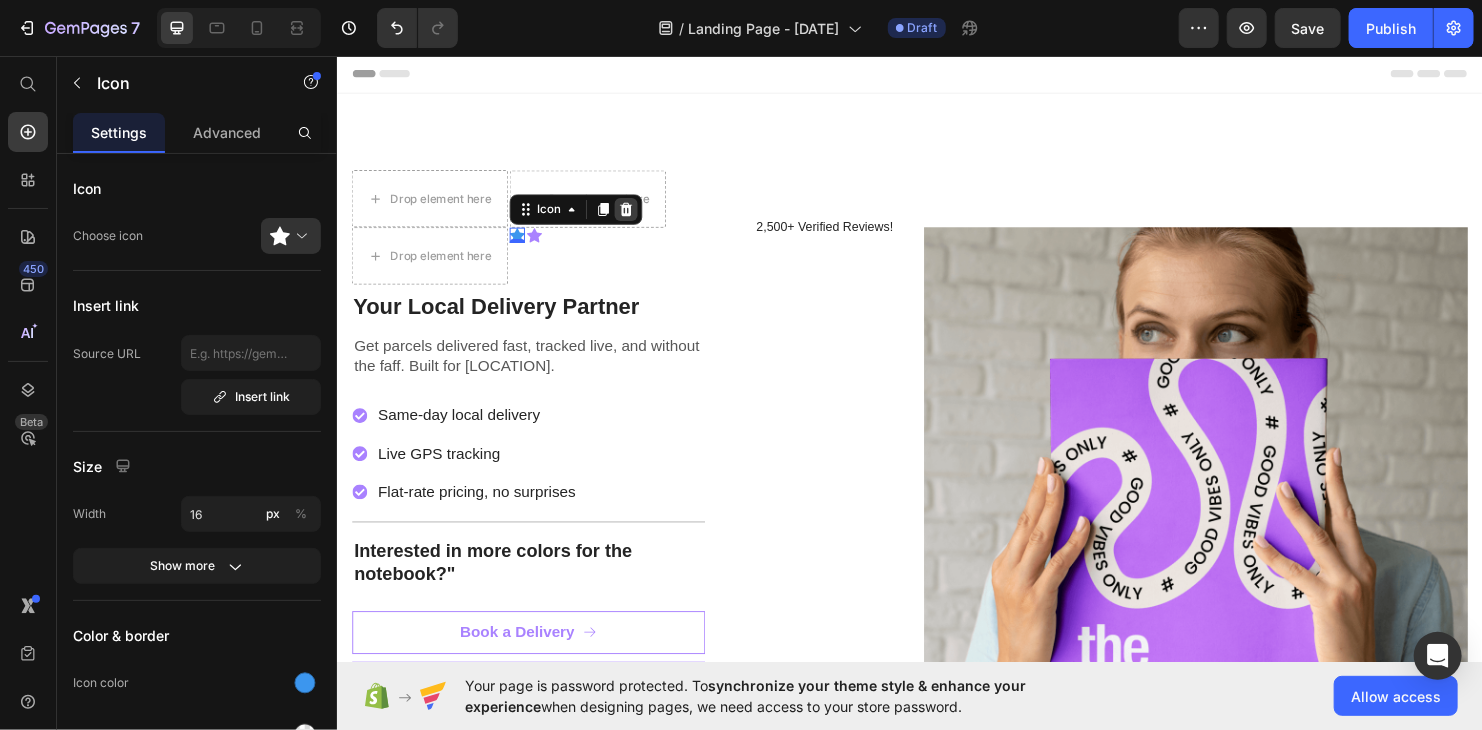 click 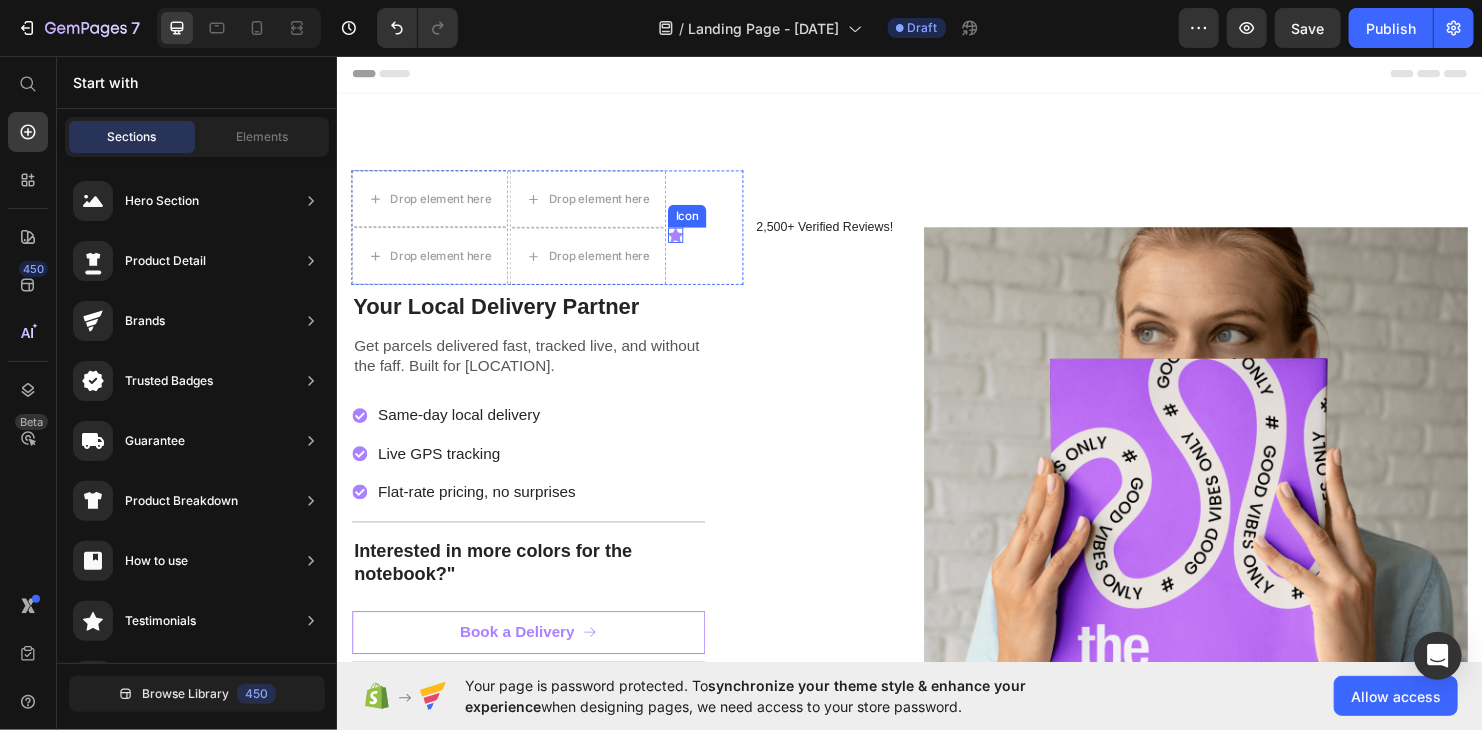 click 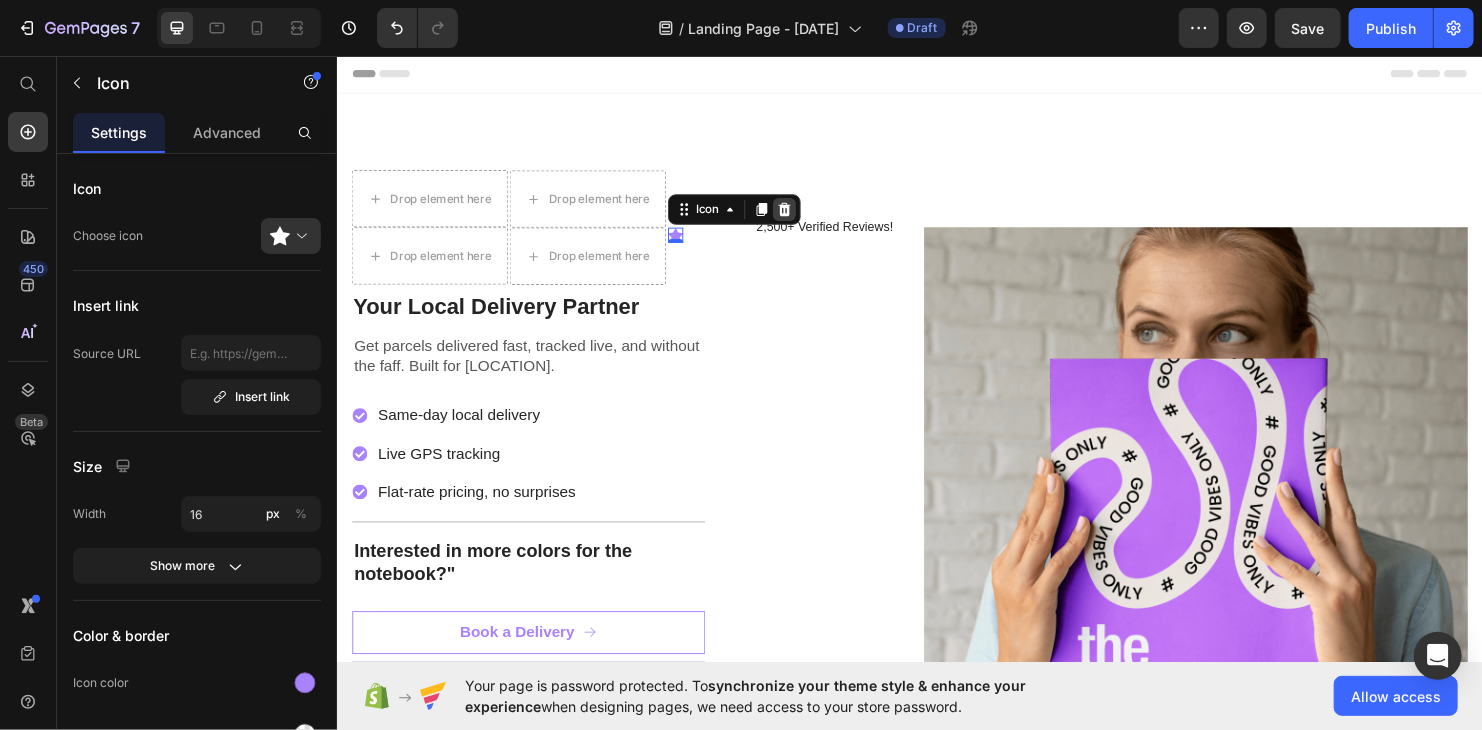 click 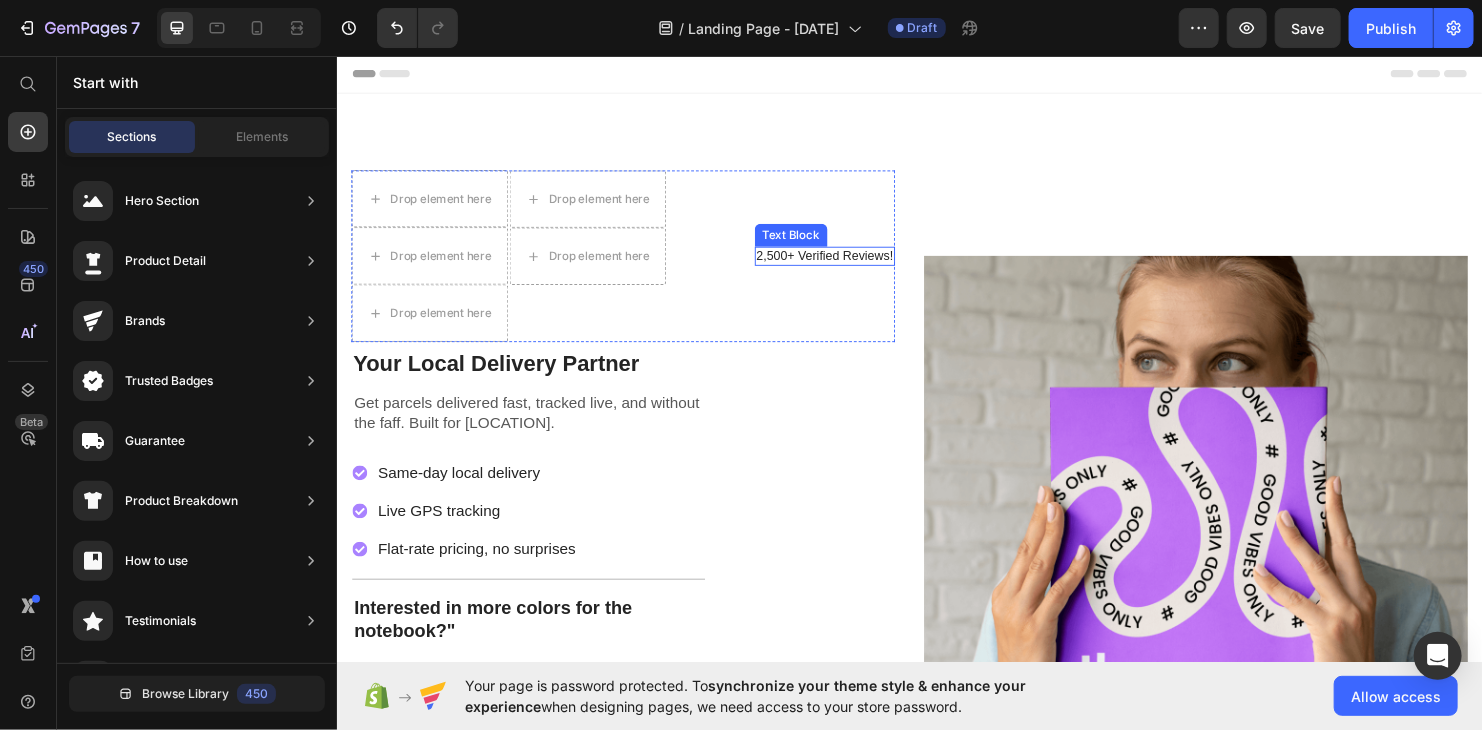 click on "2,500+ Verified Reviews!" at bounding box center [847, 265] 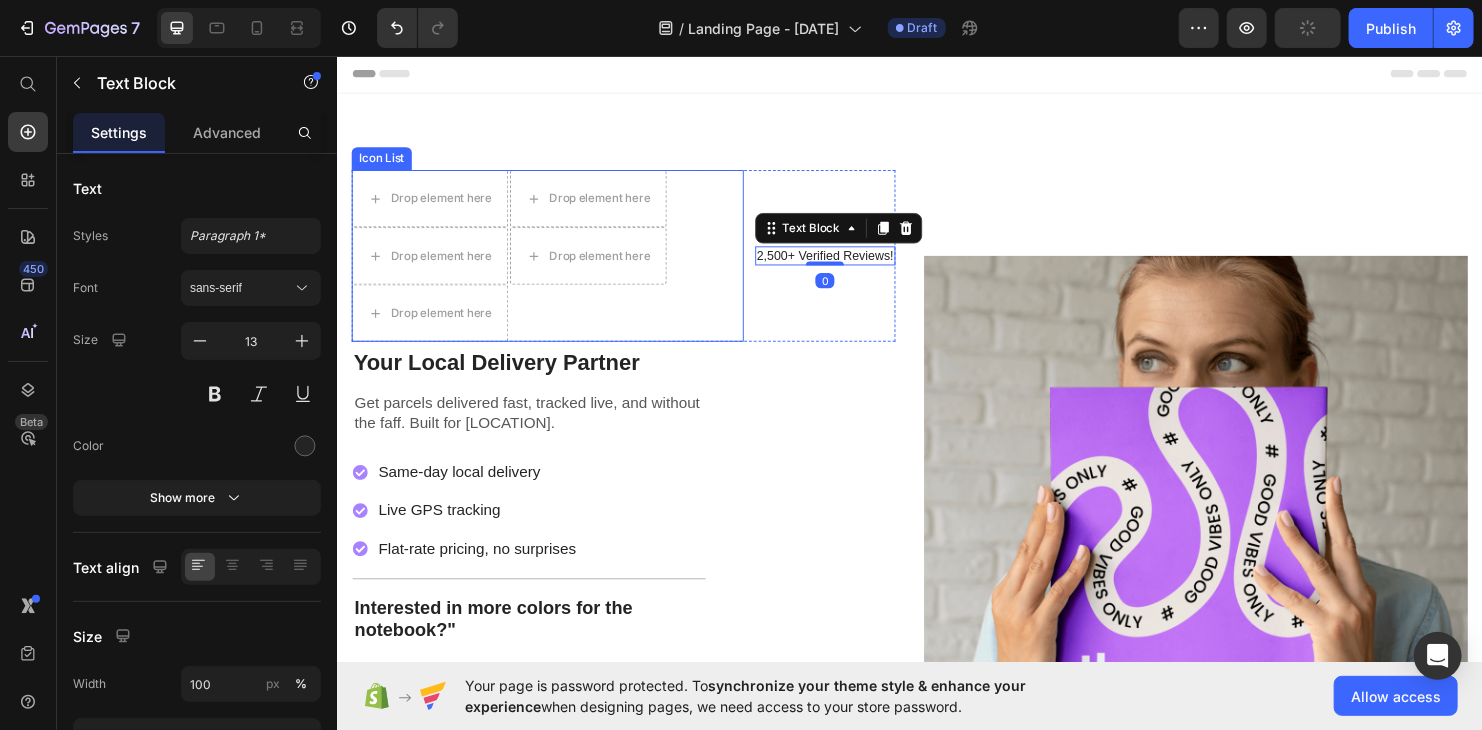 click on "Drop element here
Drop element here
Drop element here
Drop element here
Drop element here" at bounding box center [556, 265] 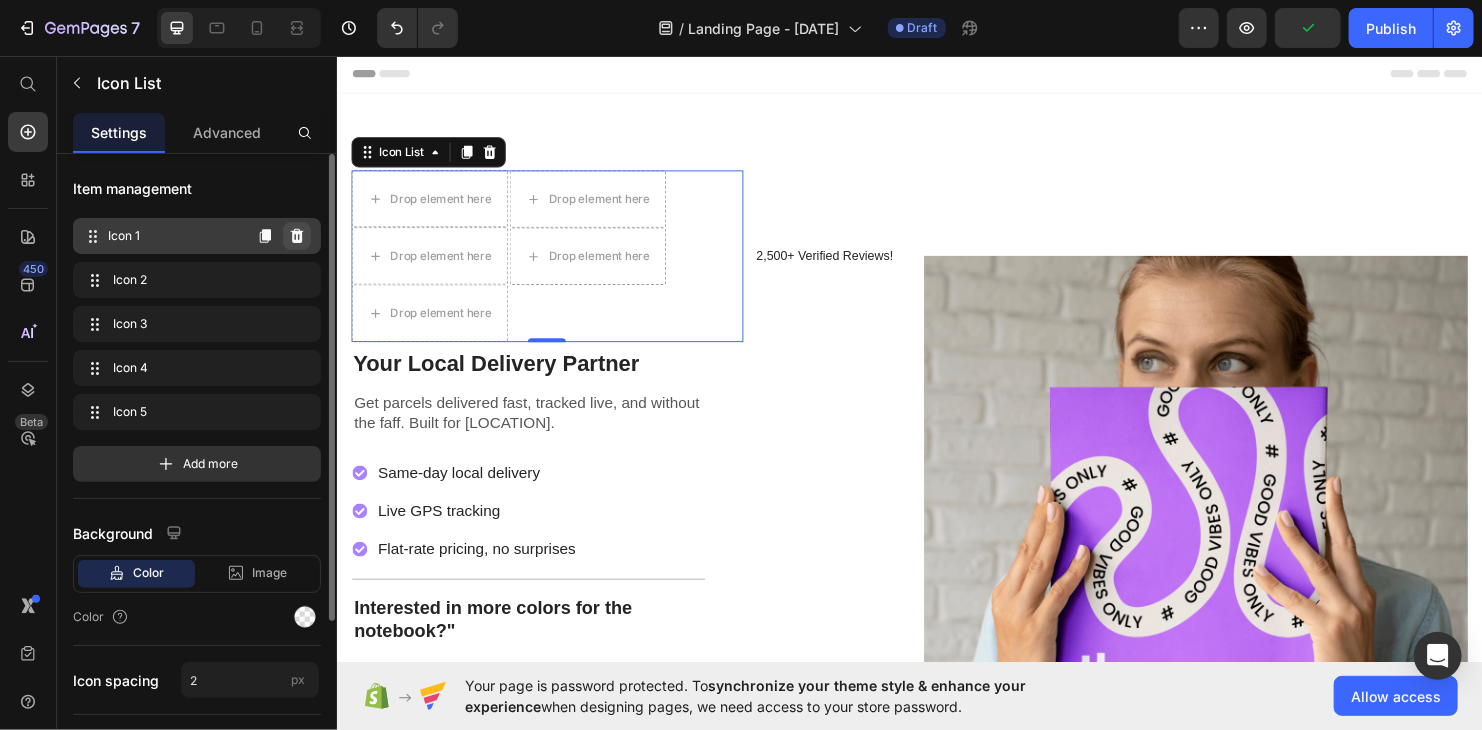 click 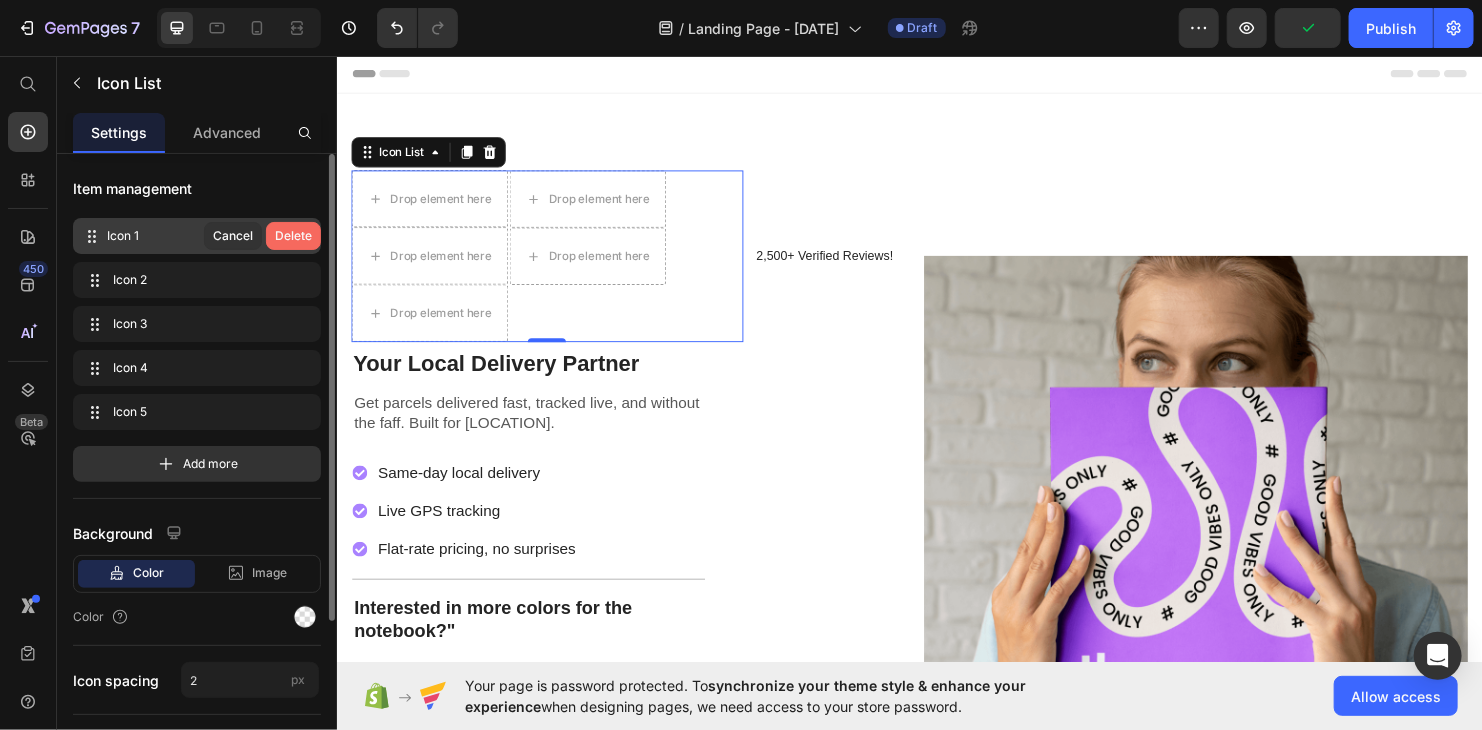 click on "Delete" at bounding box center (293, 236) 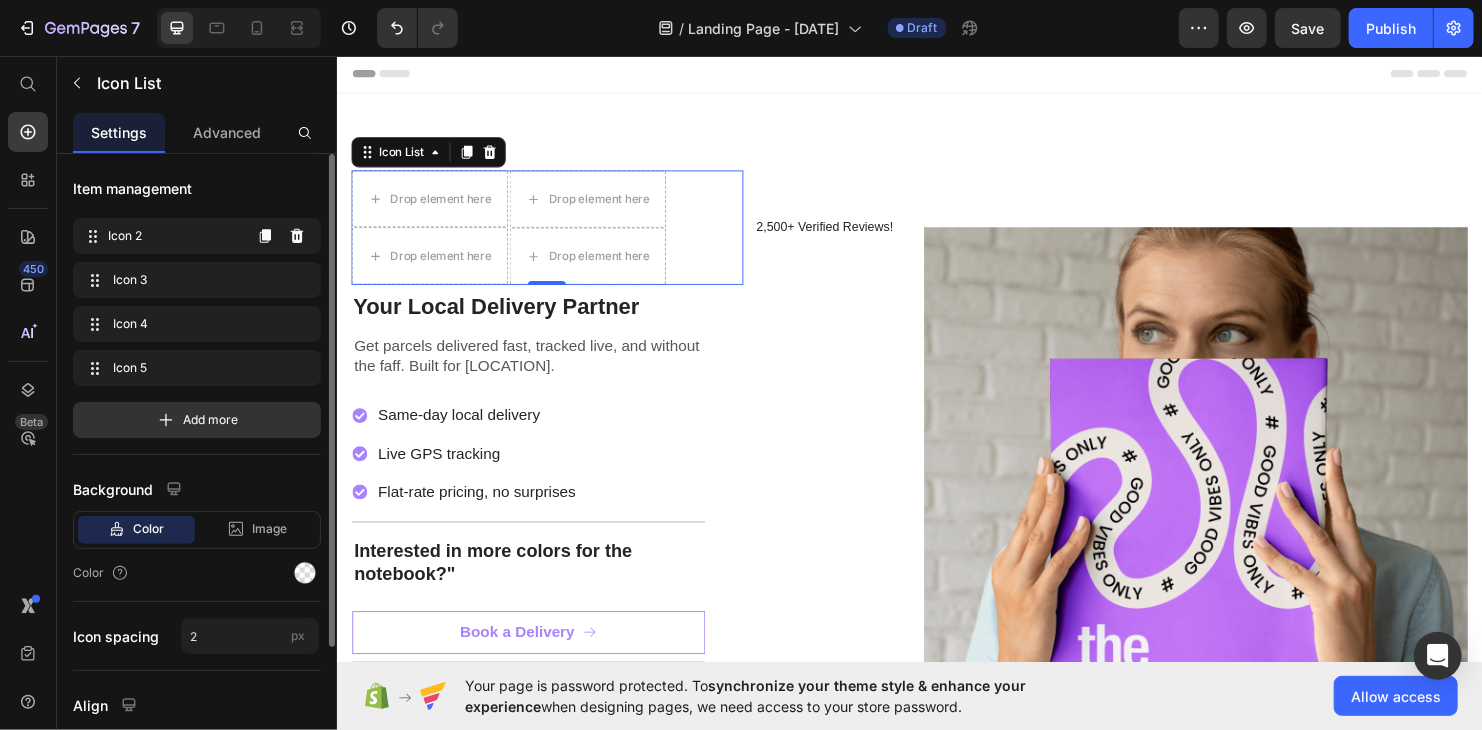 click 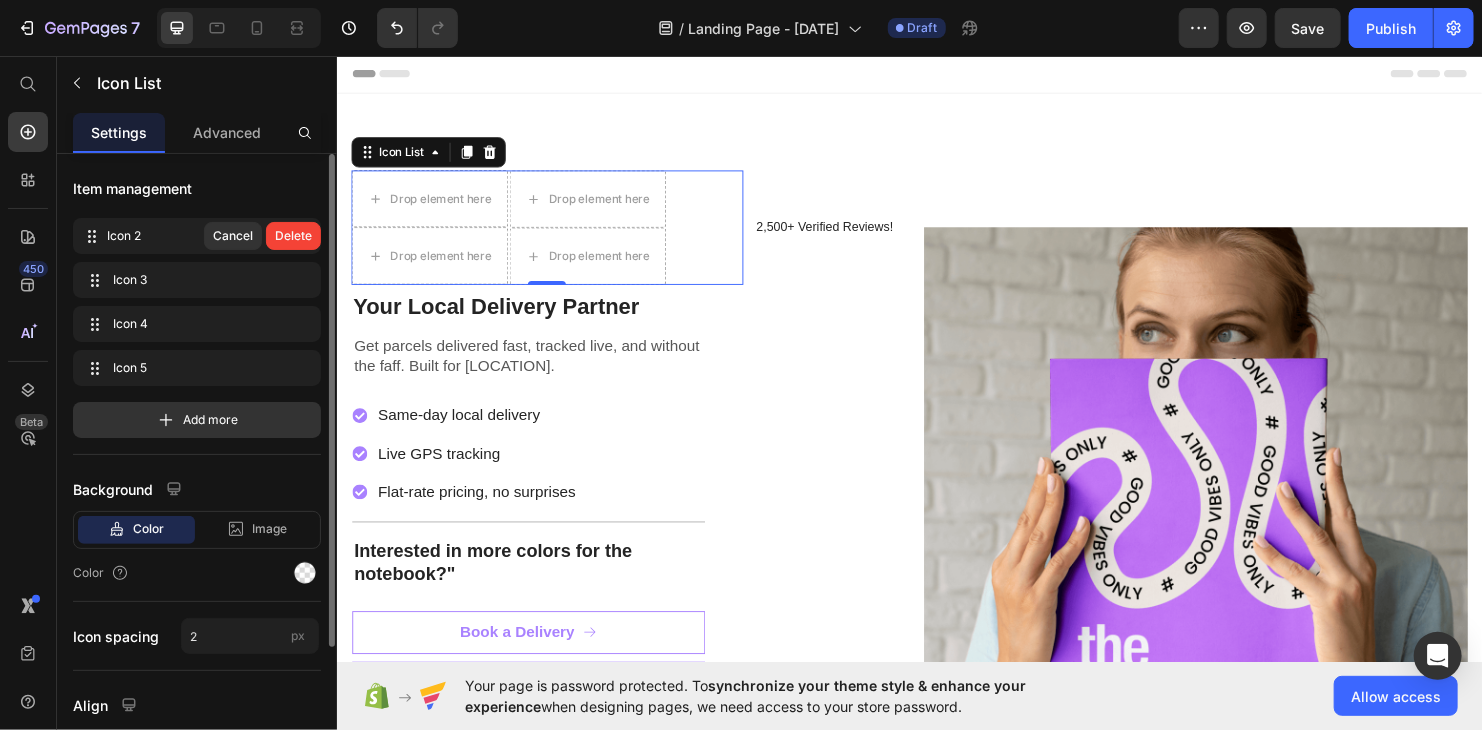 click on "Delete" at bounding box center (293, 236) 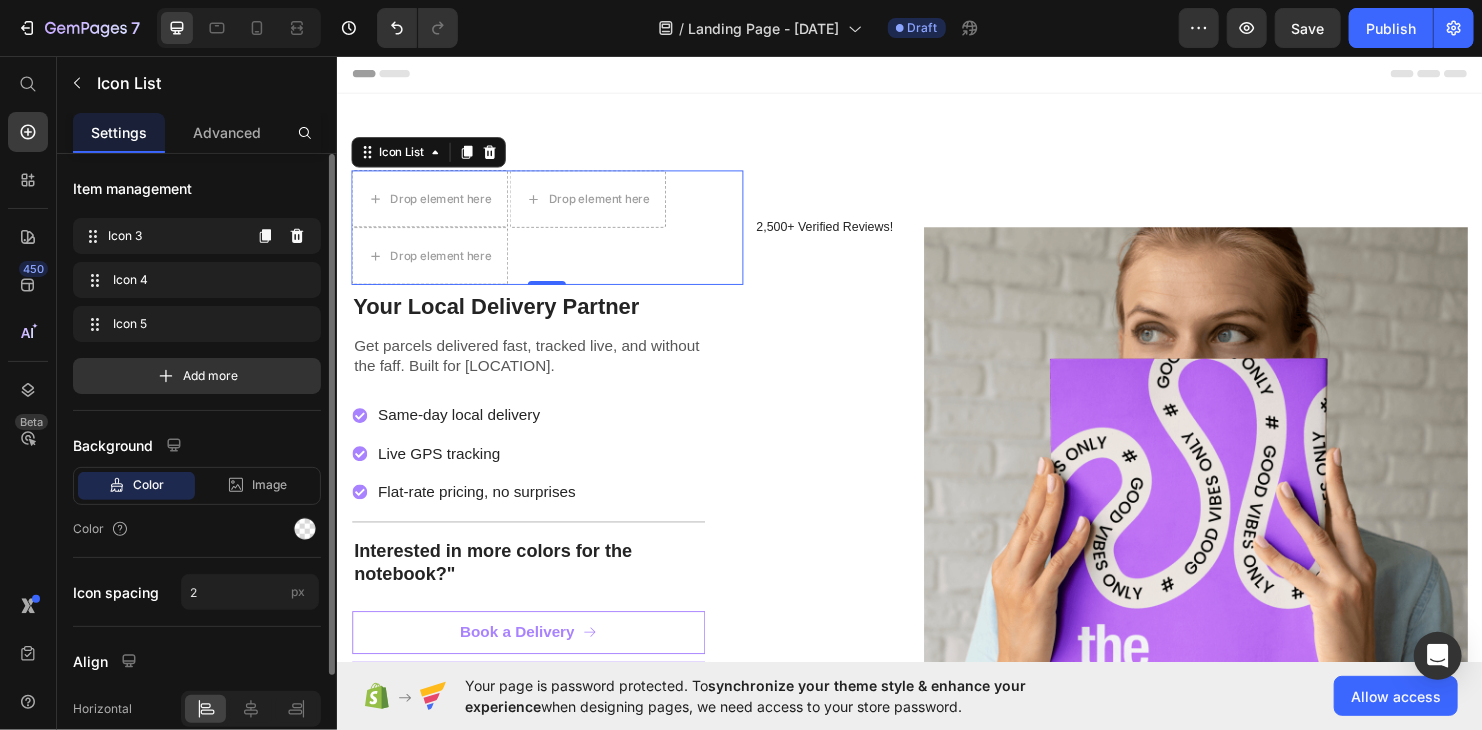 click 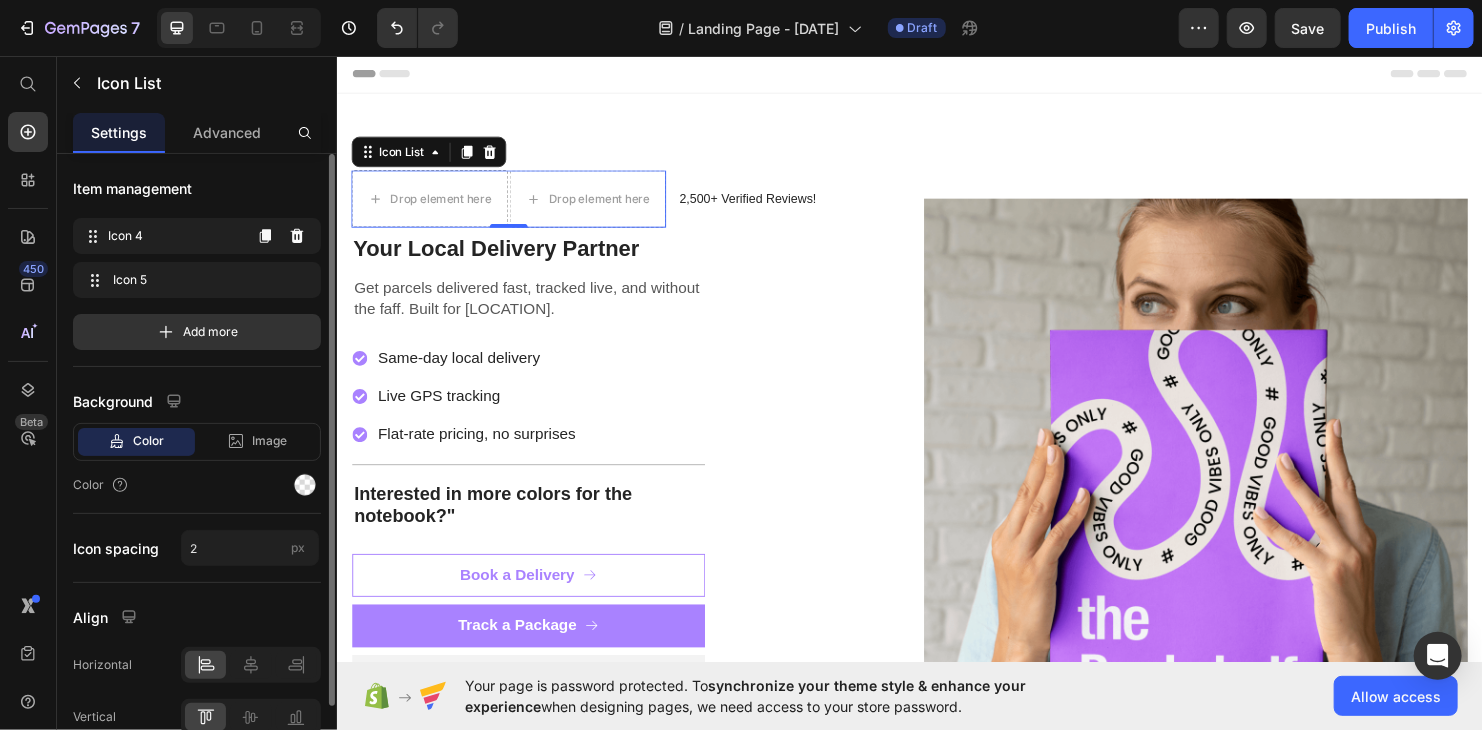 click 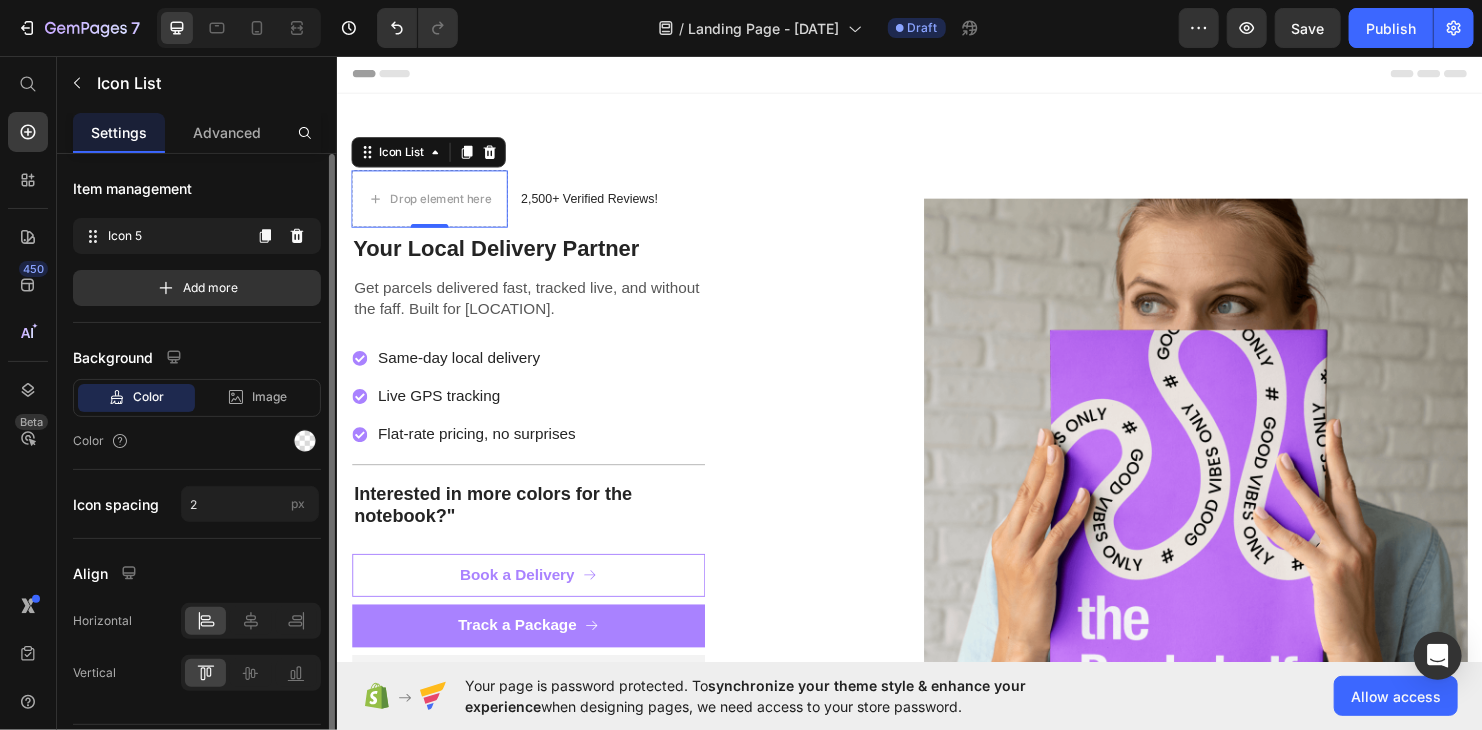 click 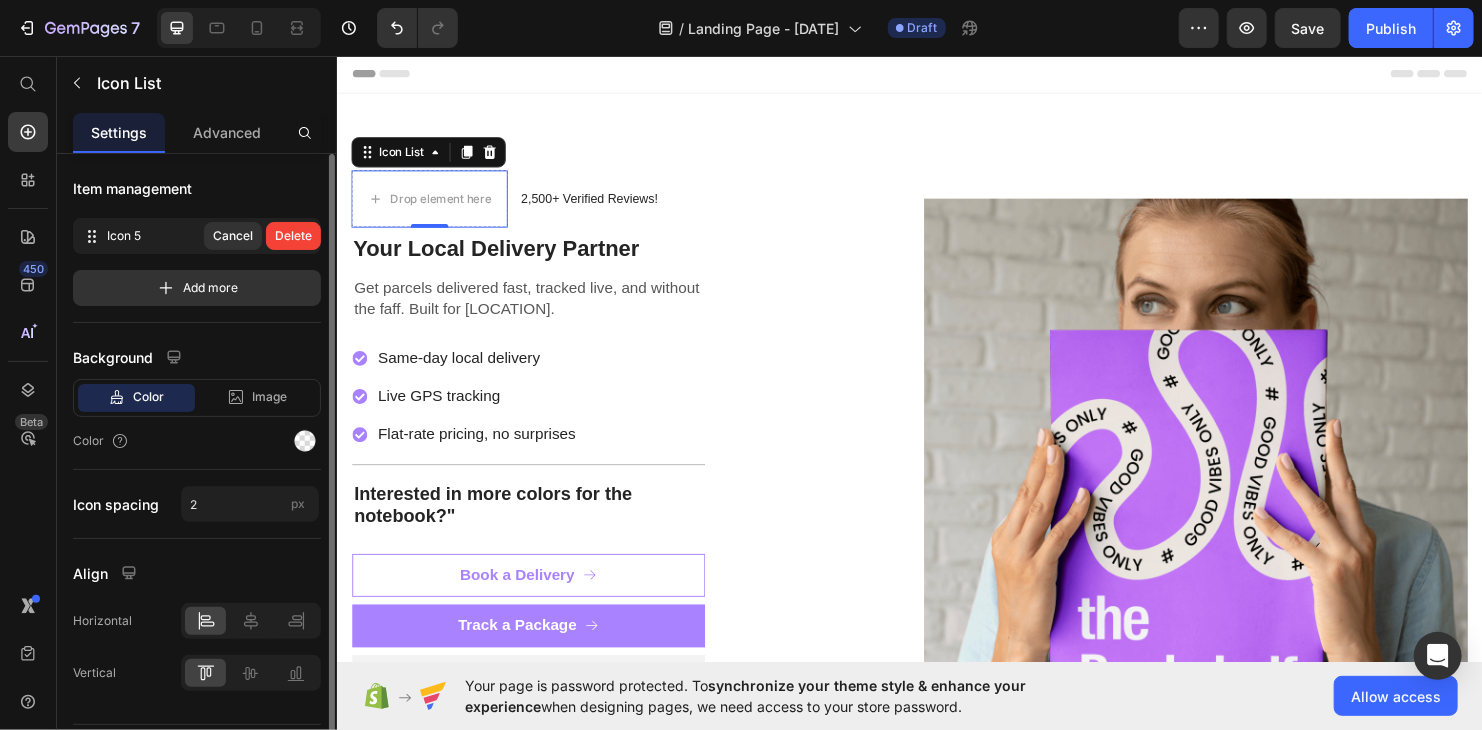 click on "Delete" at bounding box center [293, 236] 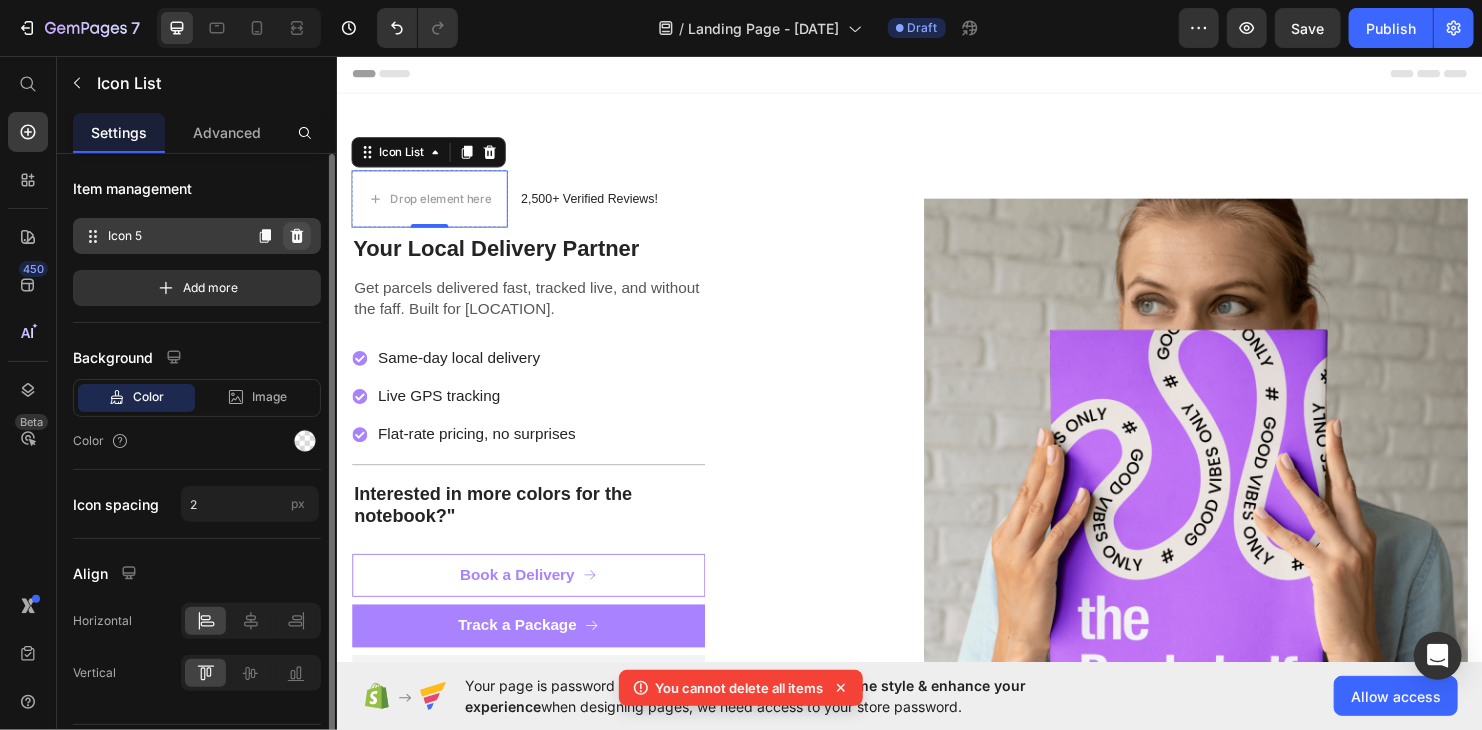 click 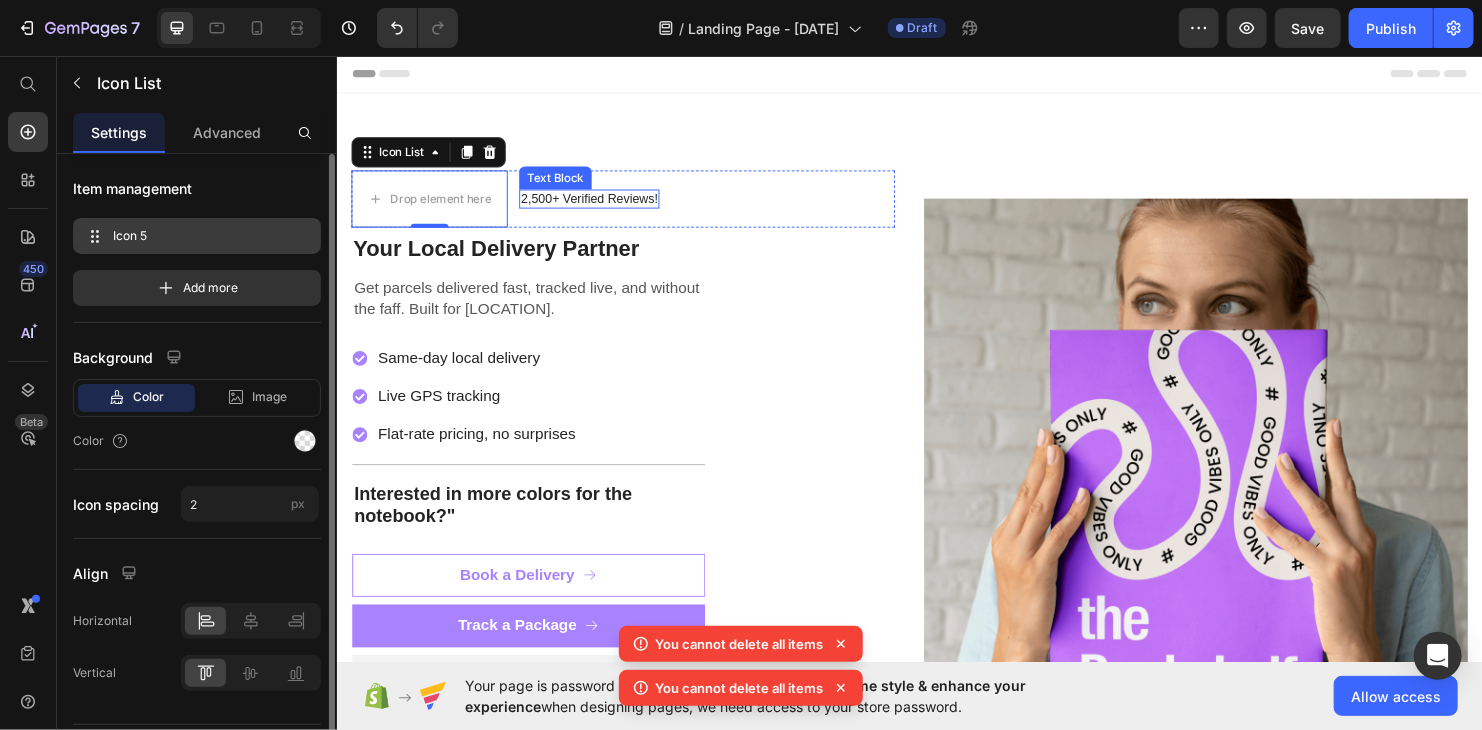 click on "2,500+ Verified Reviews!" at bounding box center [600, 205] 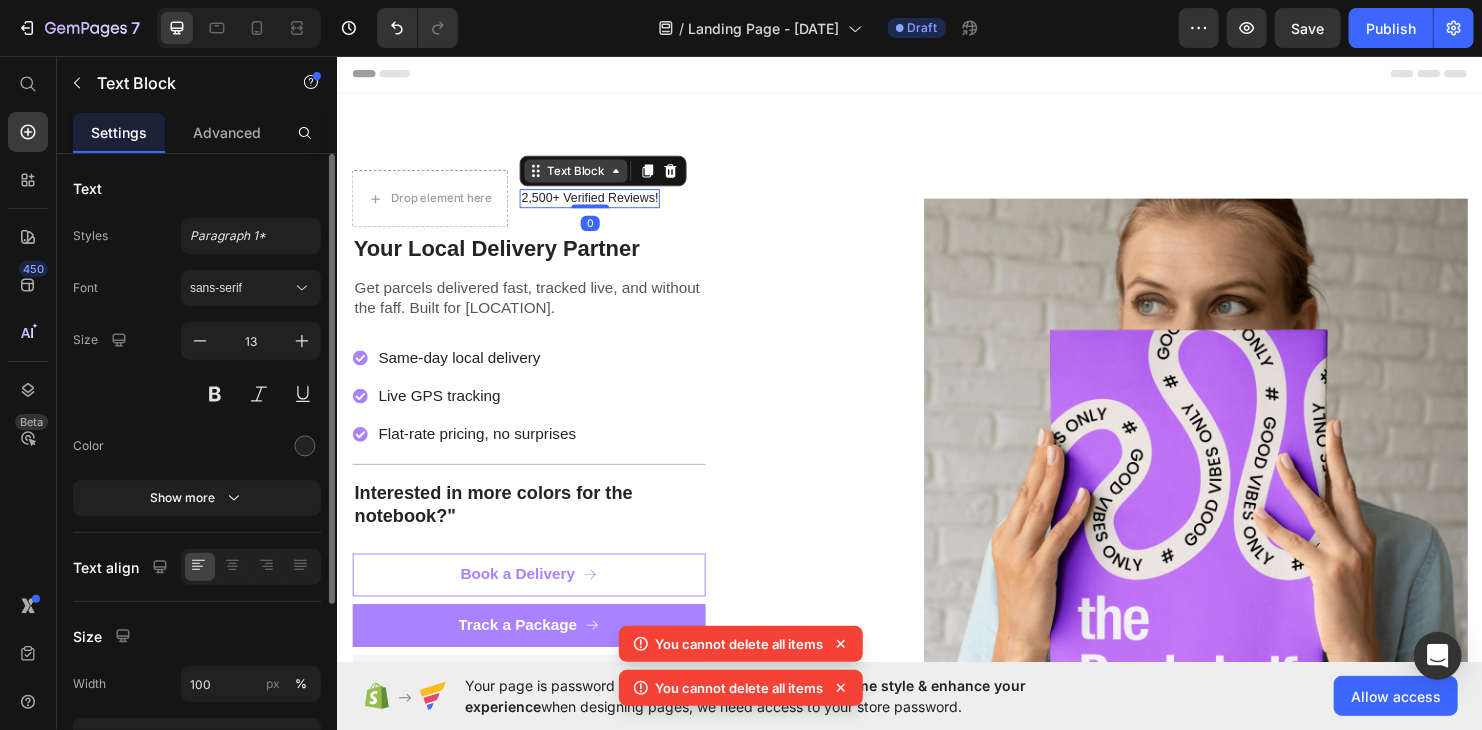 click on "Text Block" at bounding box center [586, 176] 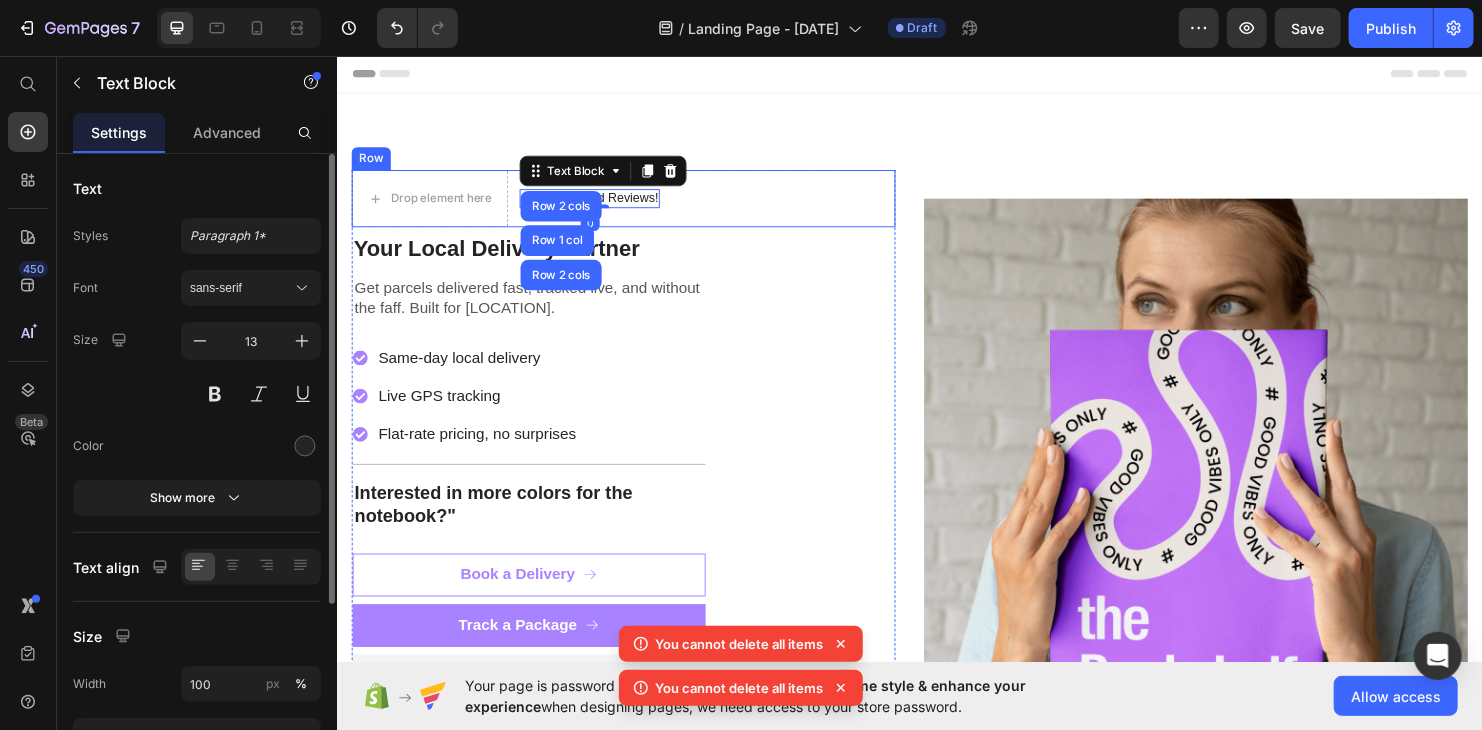 click on "Drop element here" at bounding box center [433, 205] 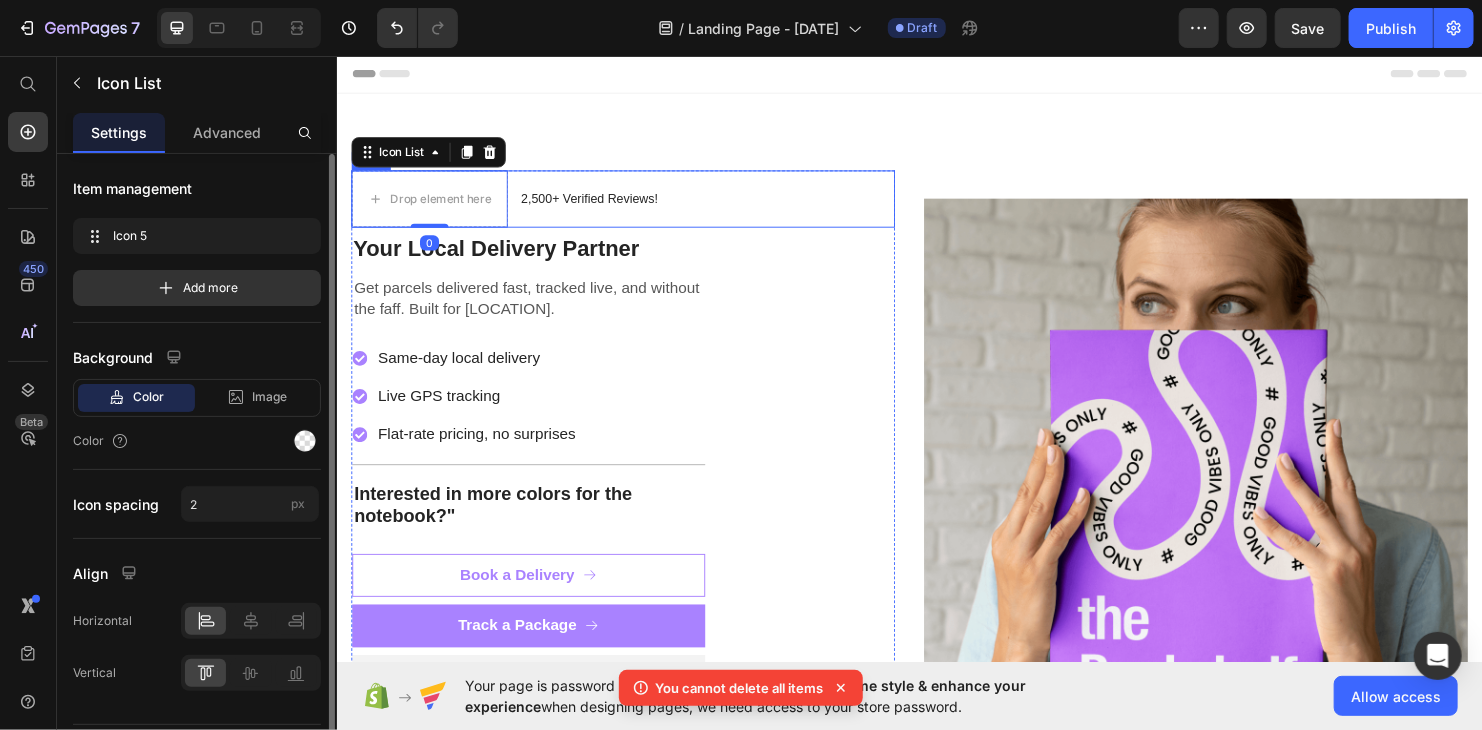 click on "Drop element here Icon List 0 2,500+ Verified Reviews! Text Block Row" at bounding box center [636, 205] 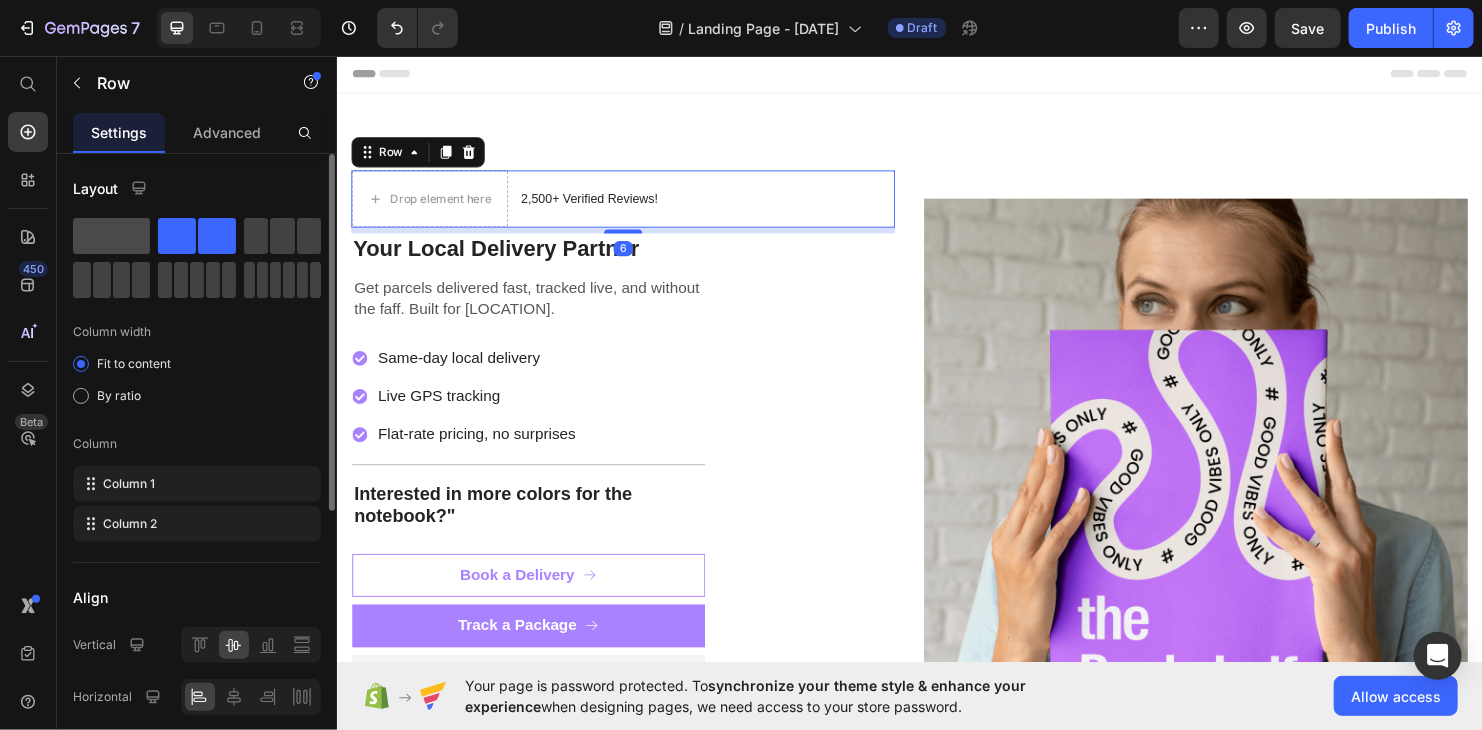 click 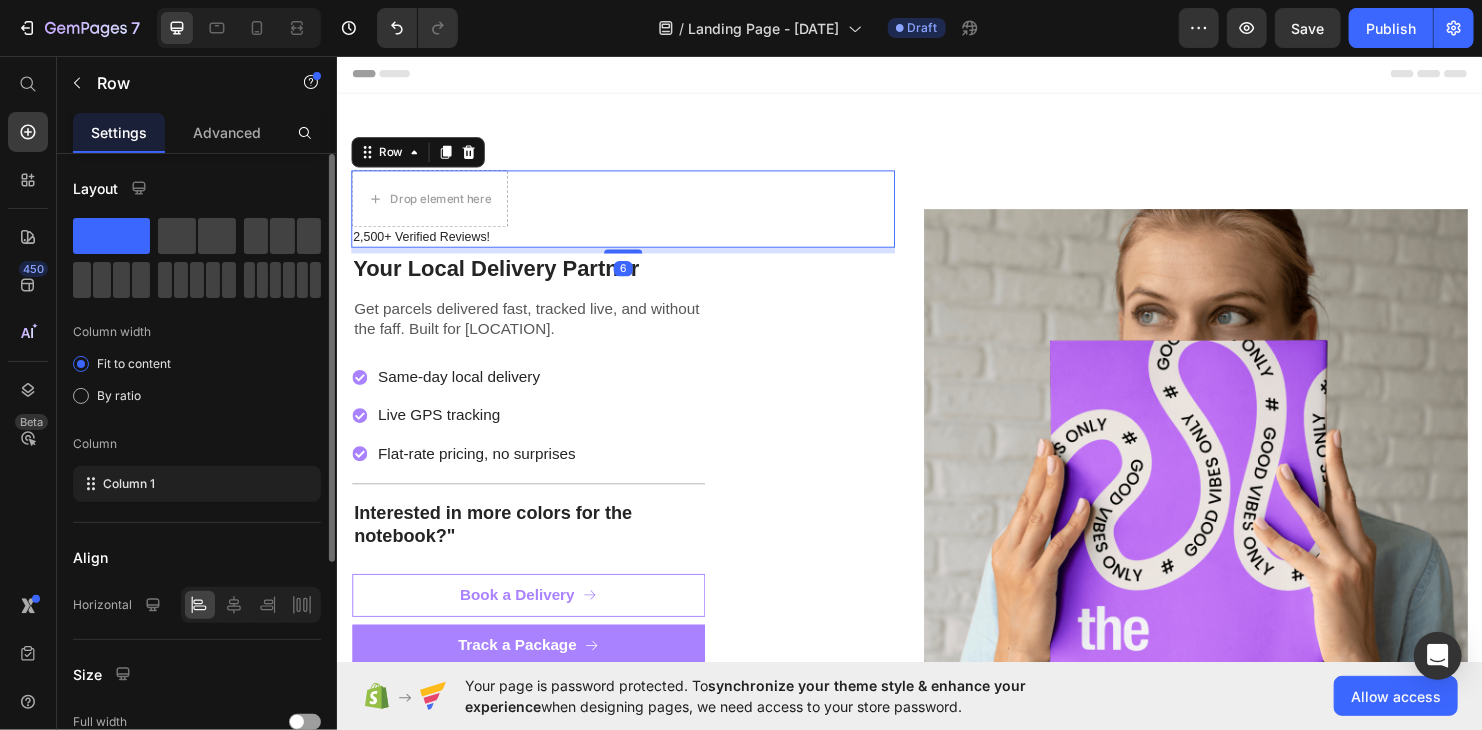 click 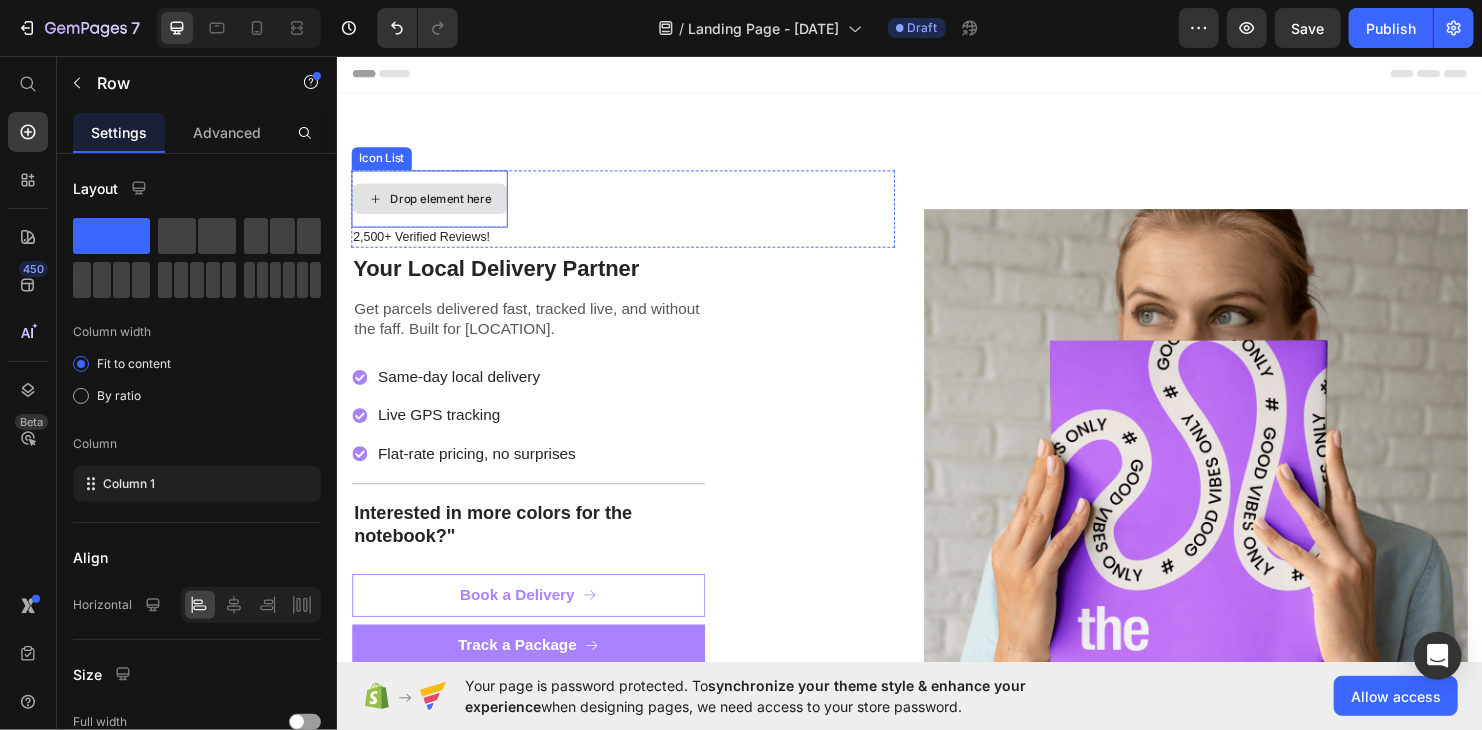 click on "Drop element here" at bounding box center (445, 205) 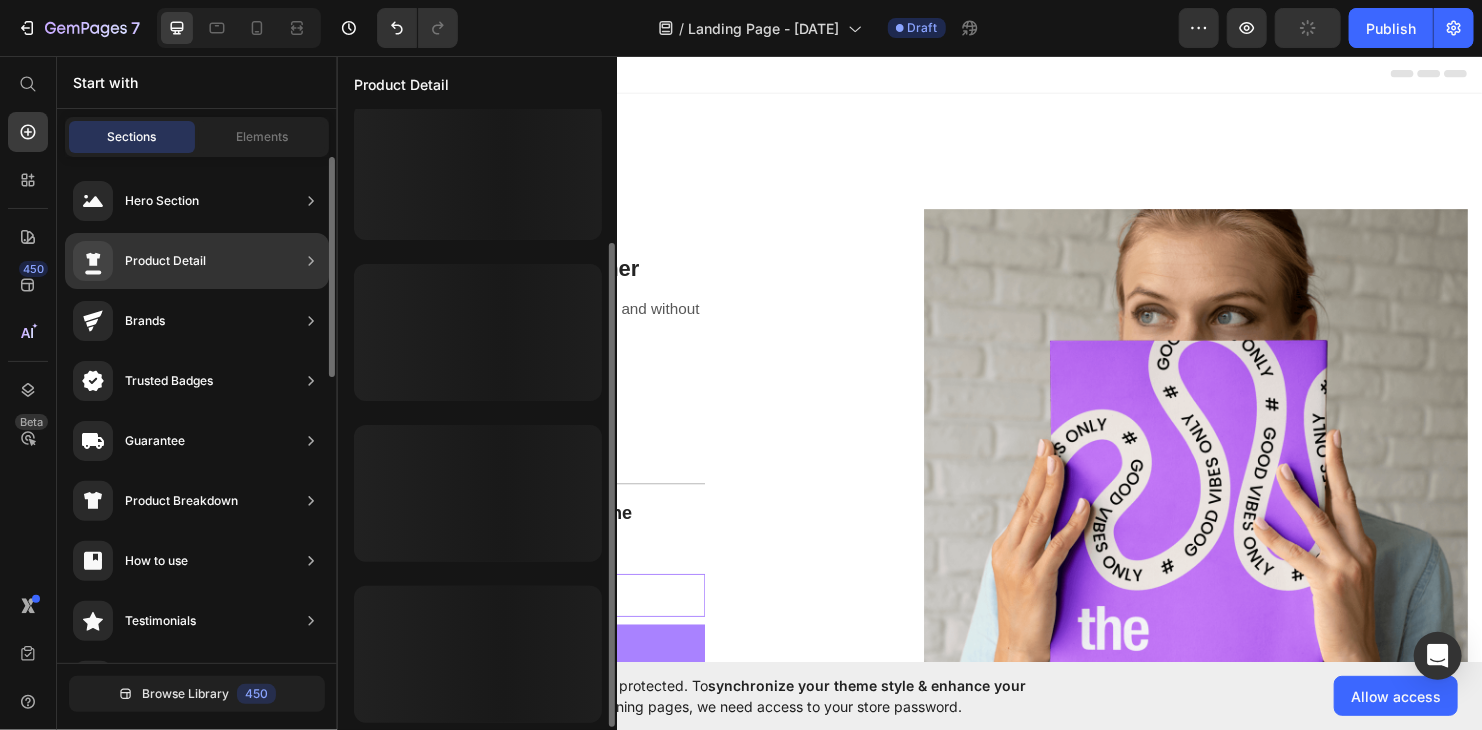 scroll, scrollTop: 172, scrollLeft: 0, axis: vertical 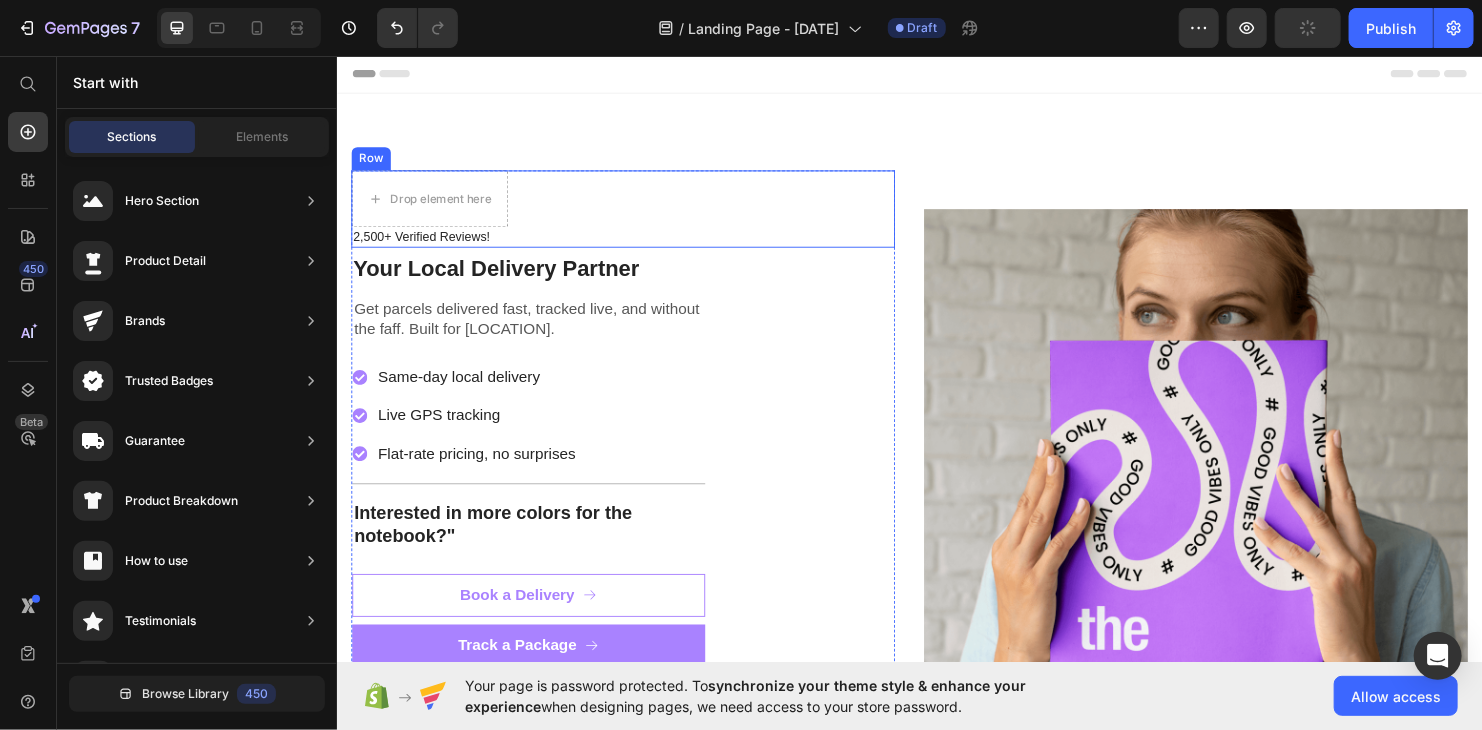 click at bounding box center (1236, 513) 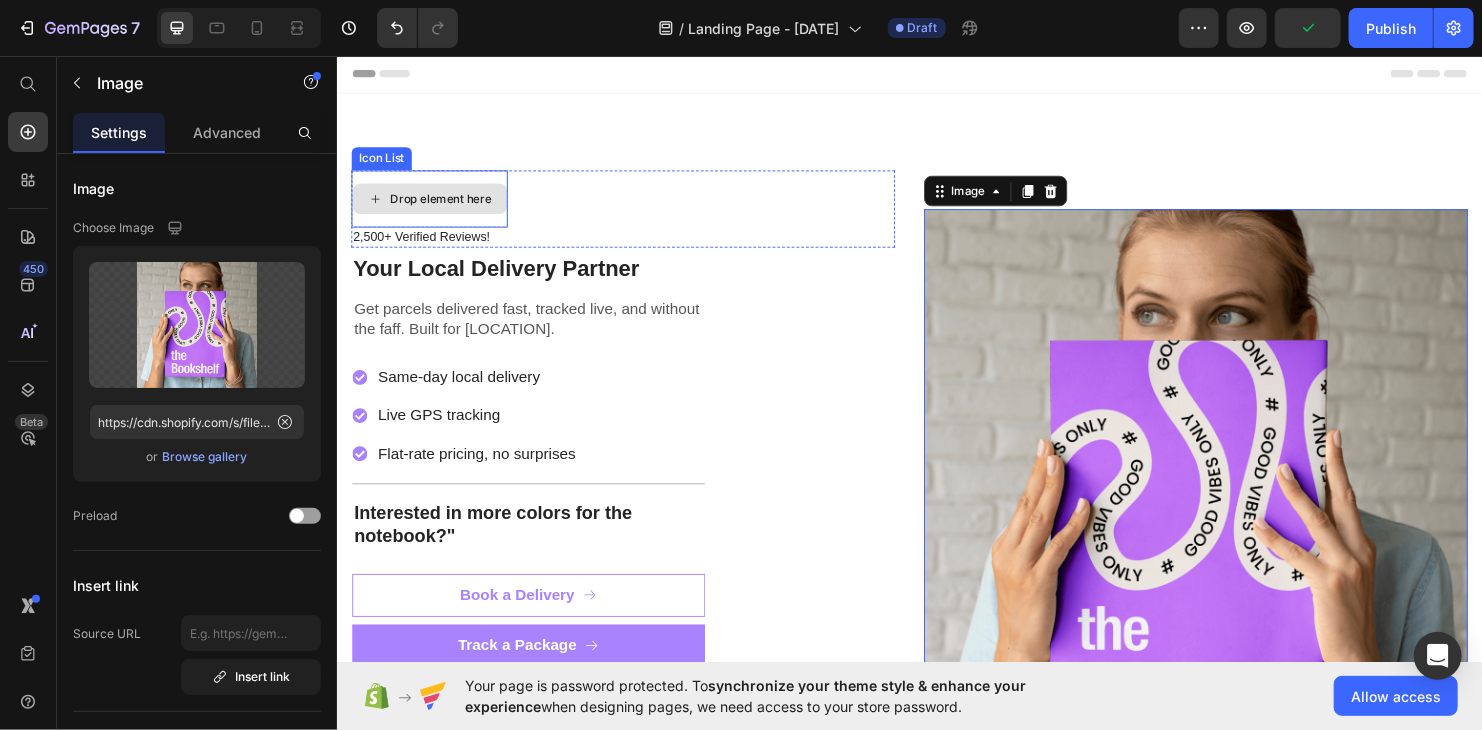 click on "Drop element here" at bounding box center (433, 205) 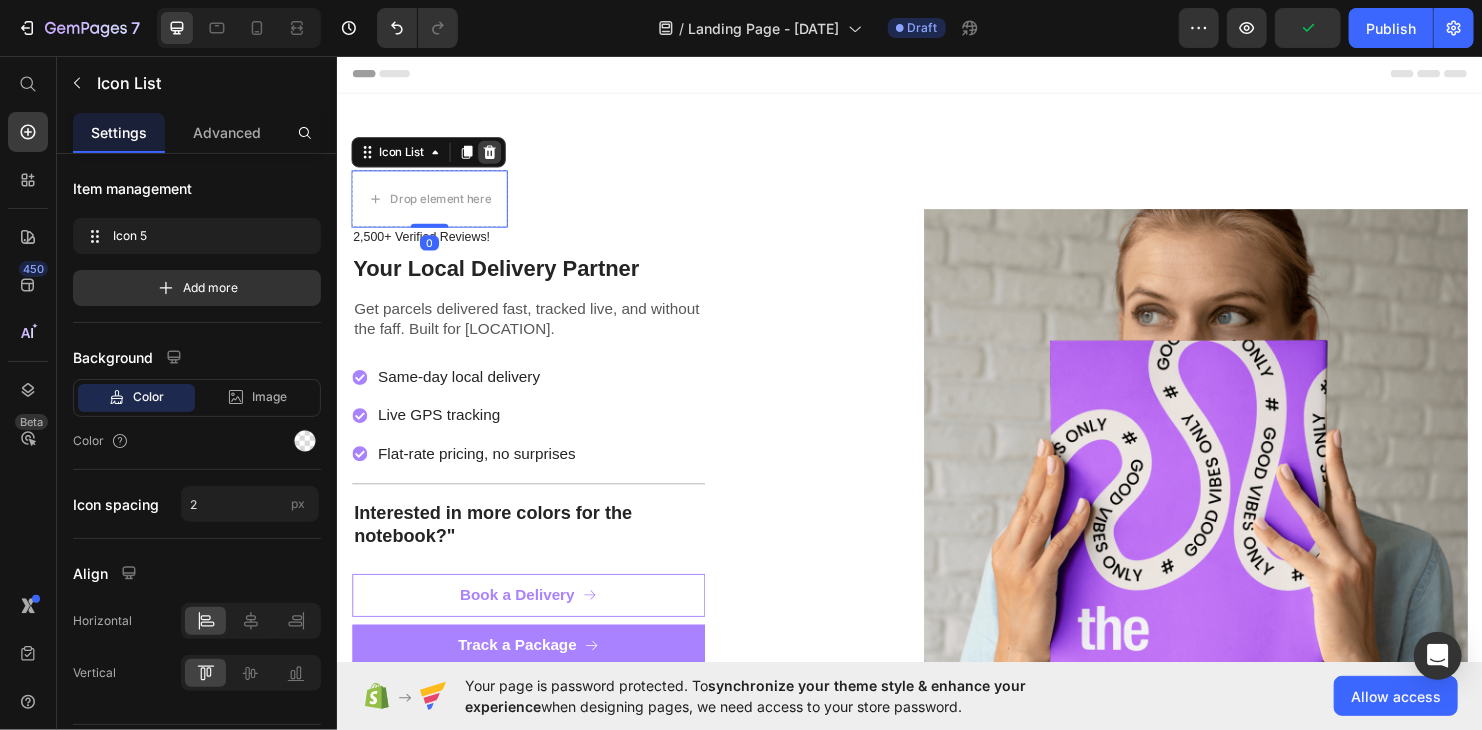 click 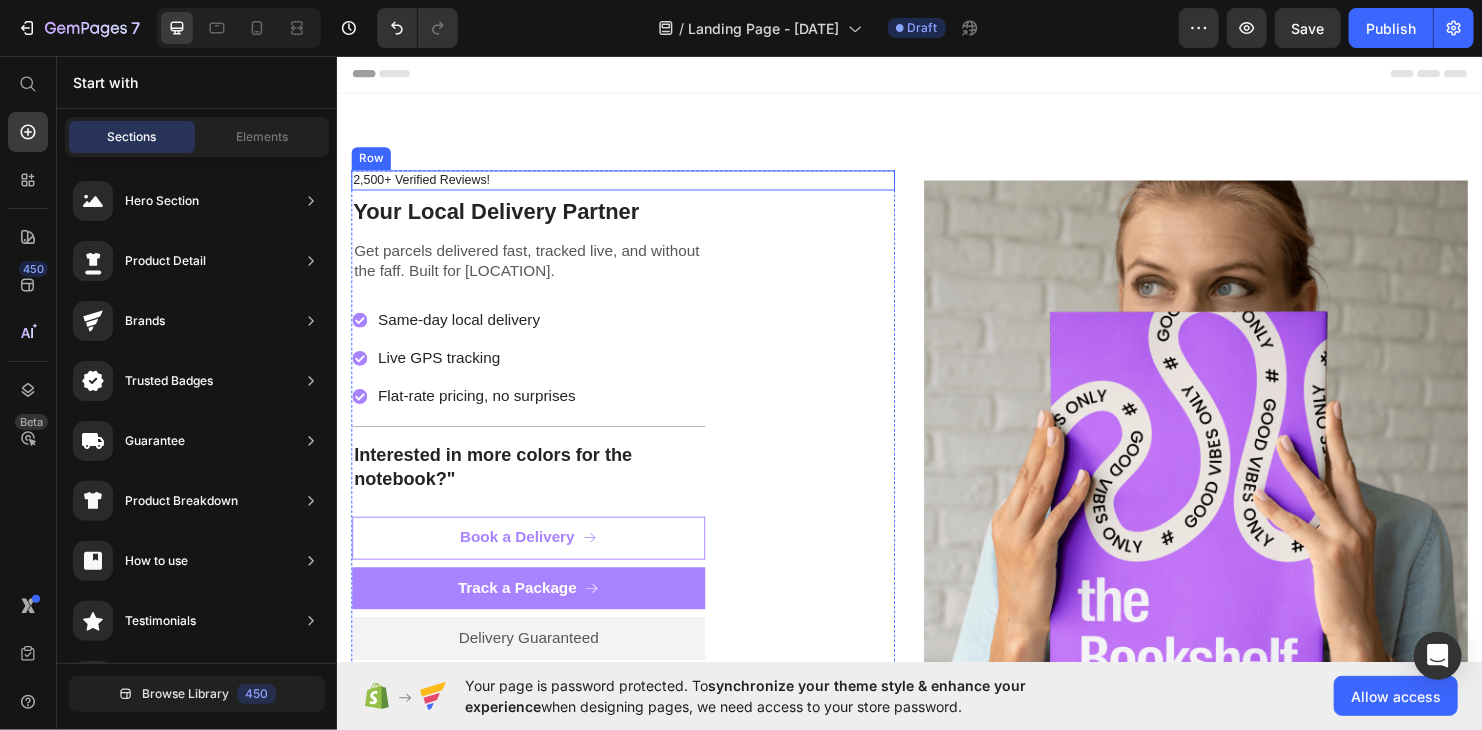 click on "2,500+ Verified Reviews! Text Block Row" at bounding box center (636, 185) 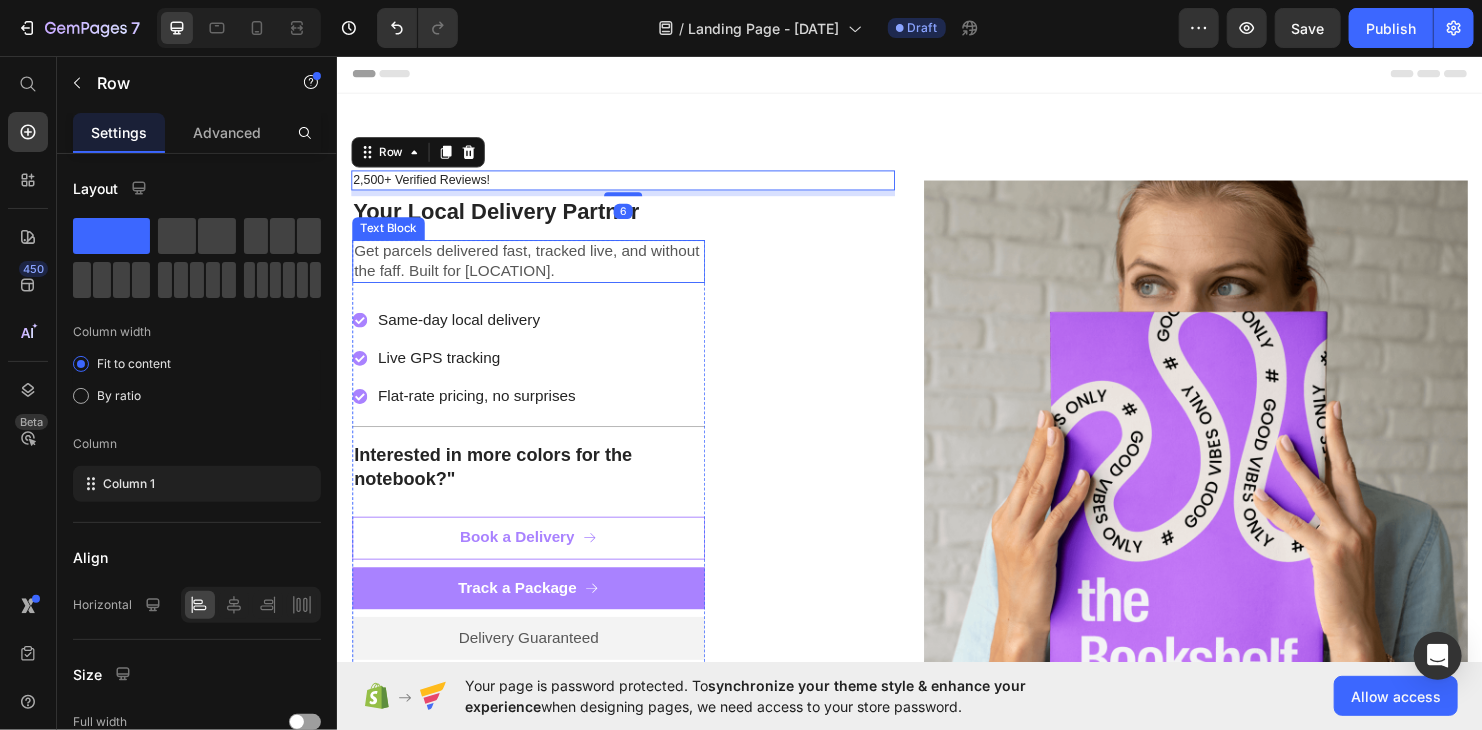 click on "Get parcels delivered fast, tracked live, and without the faff. Built for [LOCATION]." at bounding box center [537, 271] 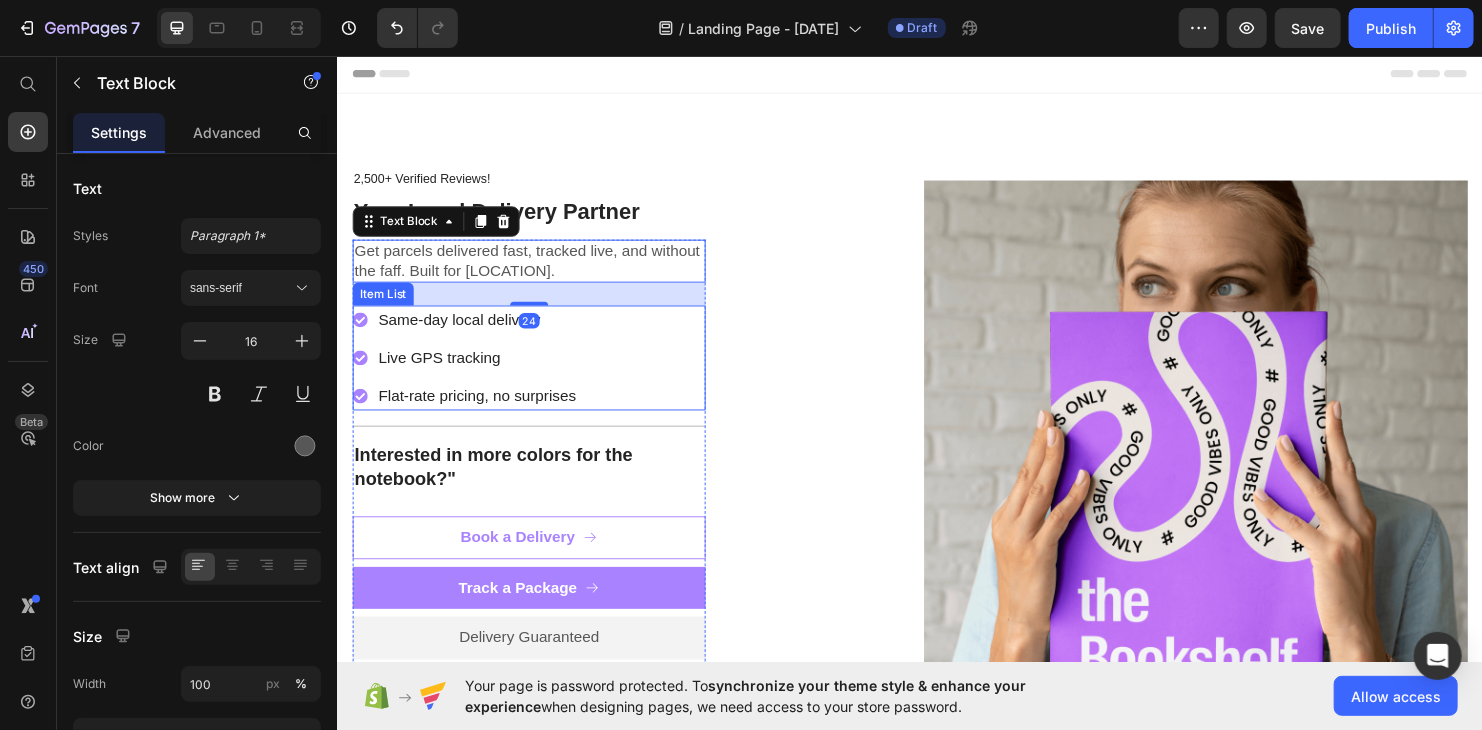 click 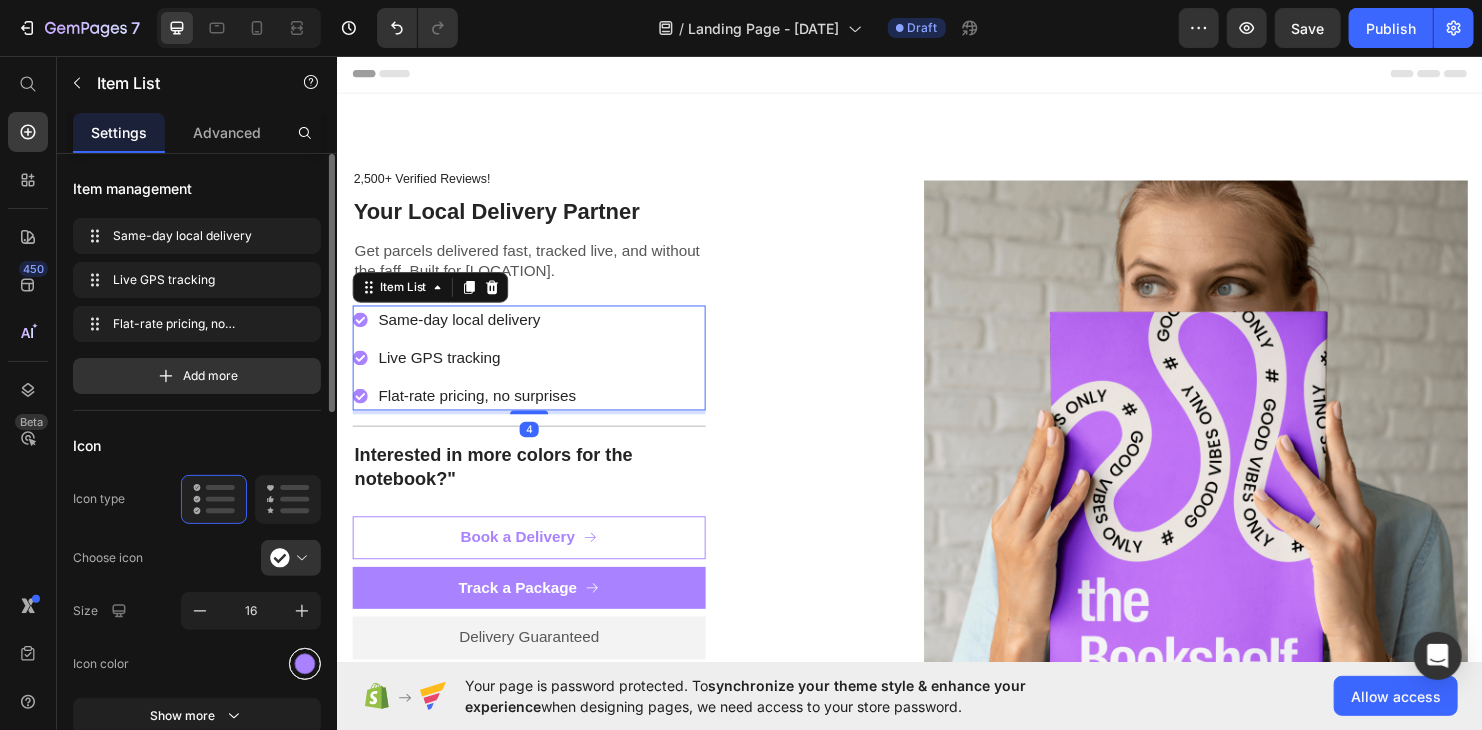 click at bounding box center [305, 664] 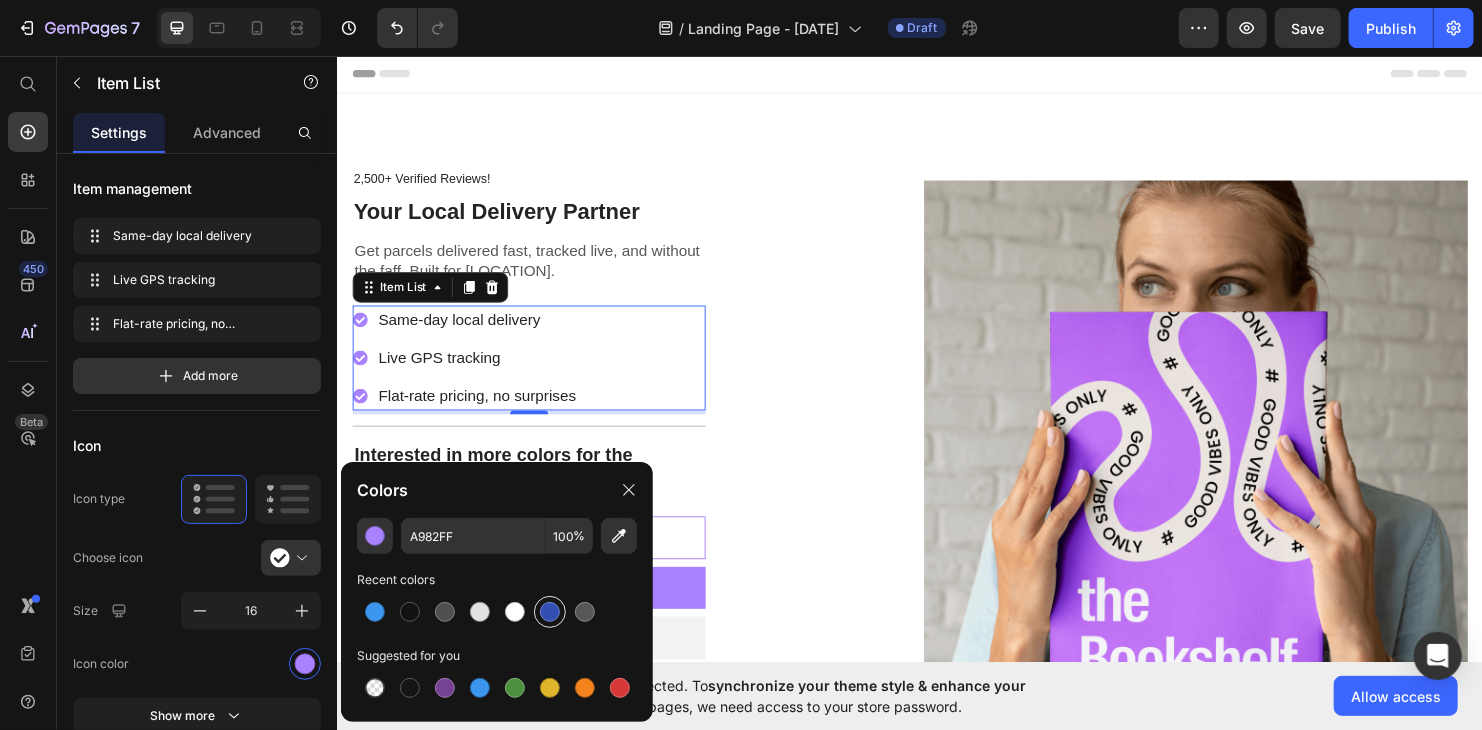 click at bounding box center (550, 612) 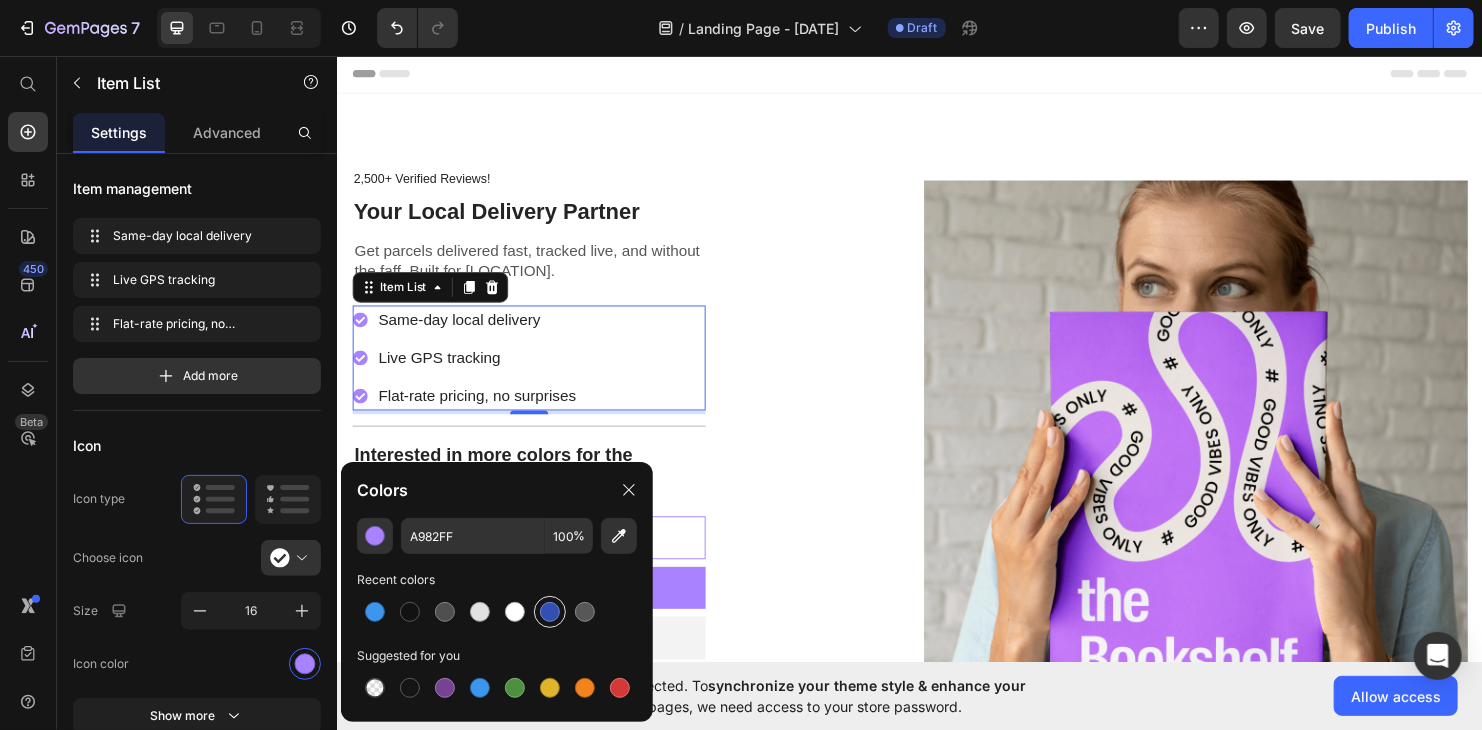 type on "334FB4" 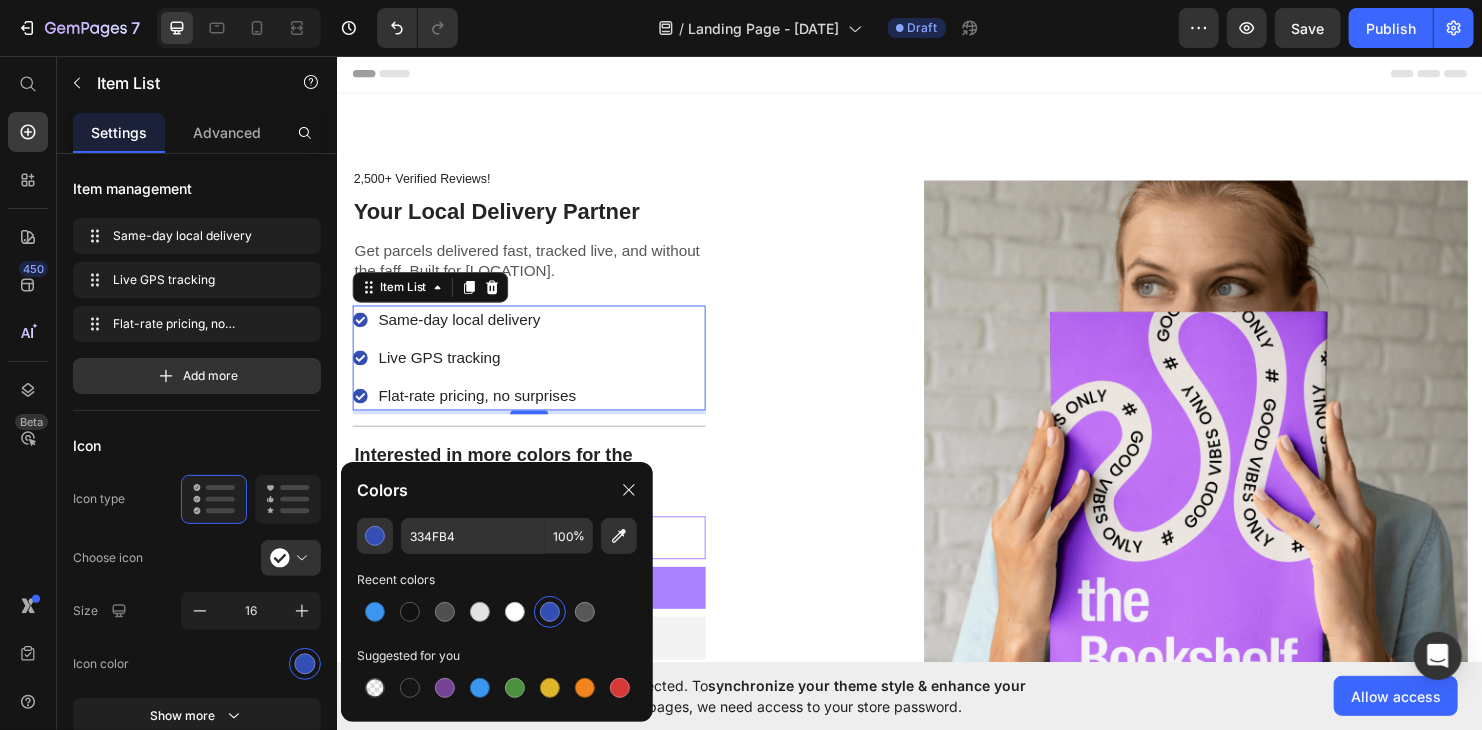 click on "2,500+ Verified Reviews! Text Block Row Your Local Delivery Partner Heading Get parcels delivered fast, tracked live, and without the faff. Built for [LOCATION]. Text Block Same-day local delivery Live GPS tracking Flat-rate pricing, no surprises Item List 4 Title Line Interested in more colors for the notebook?" Text Block Book a Delivery Button Track a Package Button Delivery Guaranteed Text Block Premium Quality Sleek & Functional Design Versatile Options Item List Icon Safe Payment Options Text Block Icon Secure logistics Text Block Icon Purchase protection Text Block Row Row" at bounding box center [636, 482] 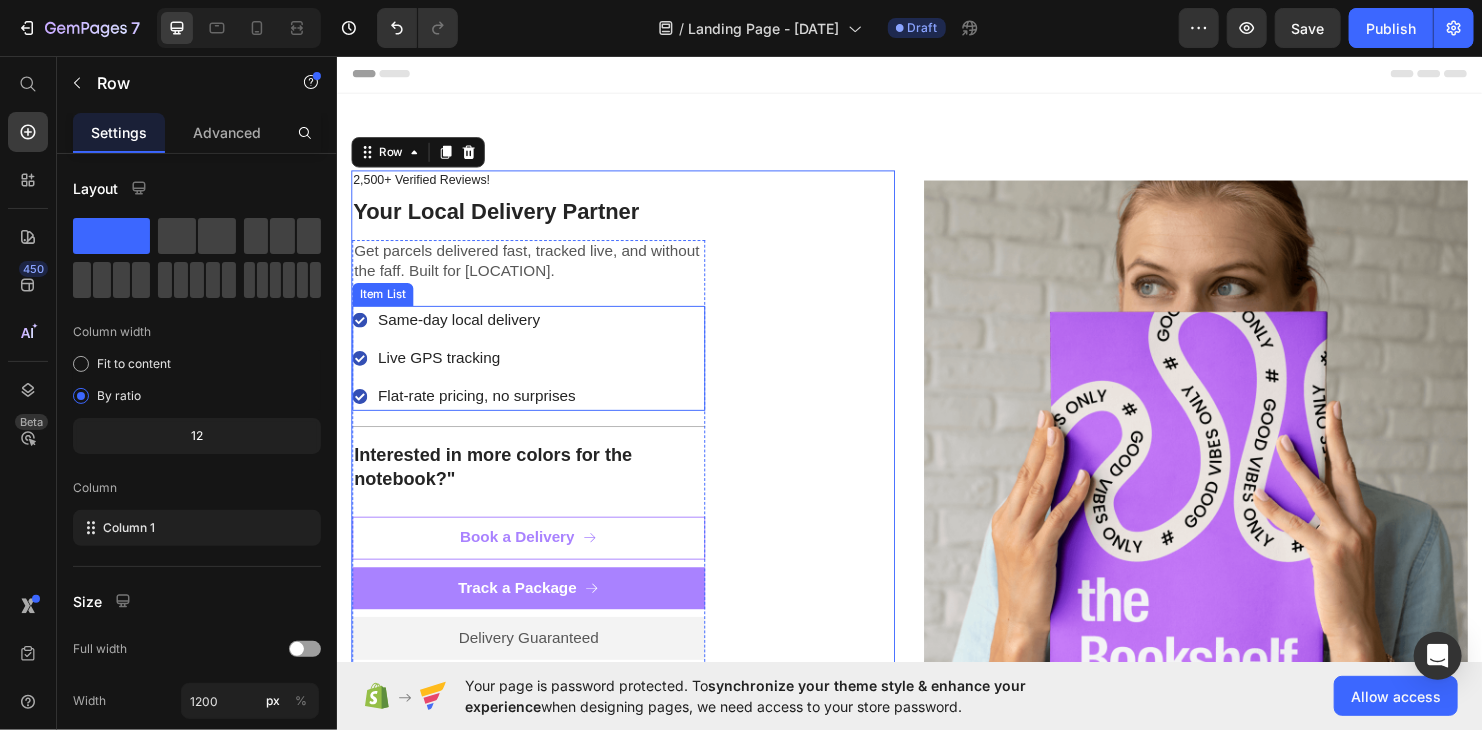 click on "2,500+ Verified Reviews! Text Block Row Your Local Delivery Partner Heading Get parcels delivered fast, tracked live, and without the faff. Built for [LOCATION]. Text Block Same-day local delivery Live GPS tracking Flat-rate pricing, no surprises Item List Title Line Interested in more colors for the notebook?" Text Block Book a Delivery Button Track a Package Button Delivery Guaranteed Text Block Premium Quality Sleek & Functional Design Versatile Options Item List Icon Safe Payment Options Text Block Icon Secure logistics Text Block Icon Purchase protection Text Block Row Row" at bounding box center (636, 482) 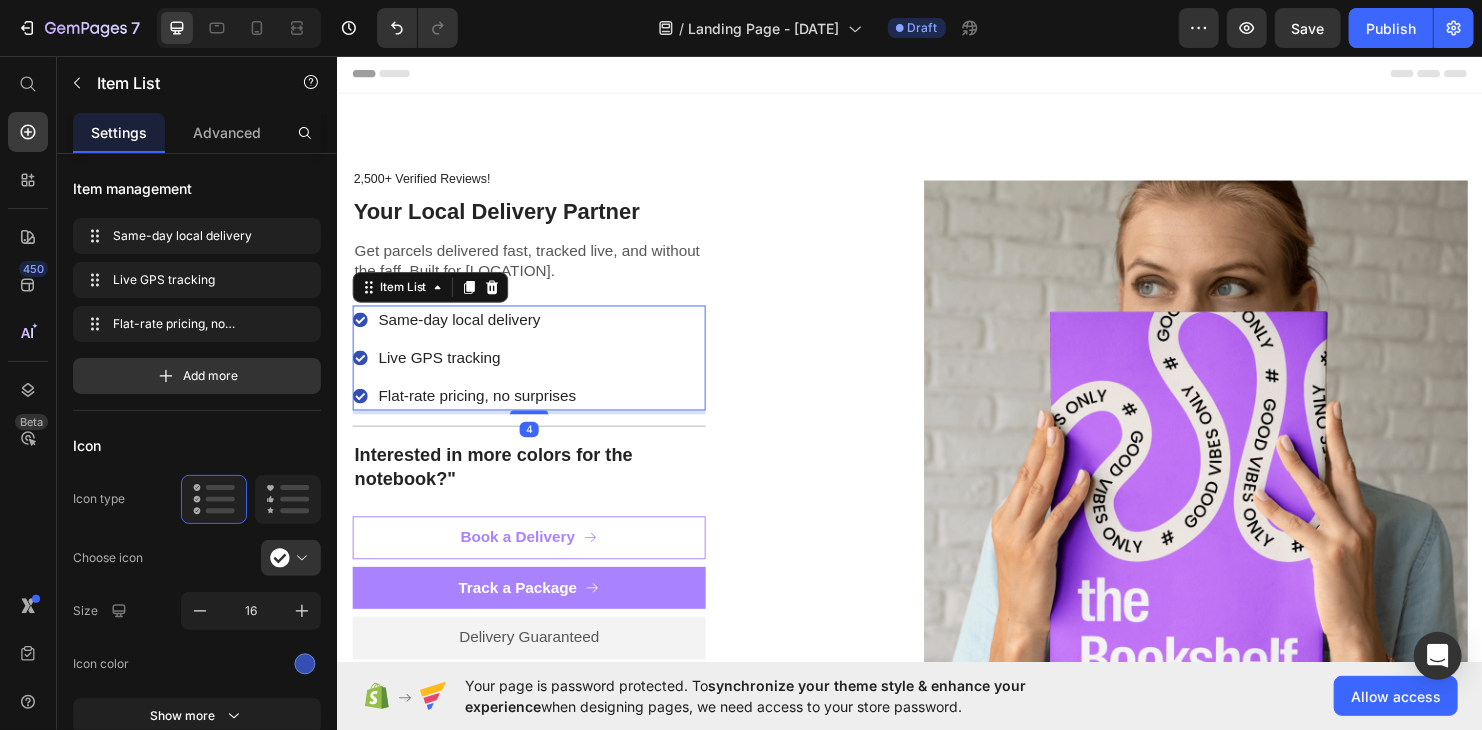 click 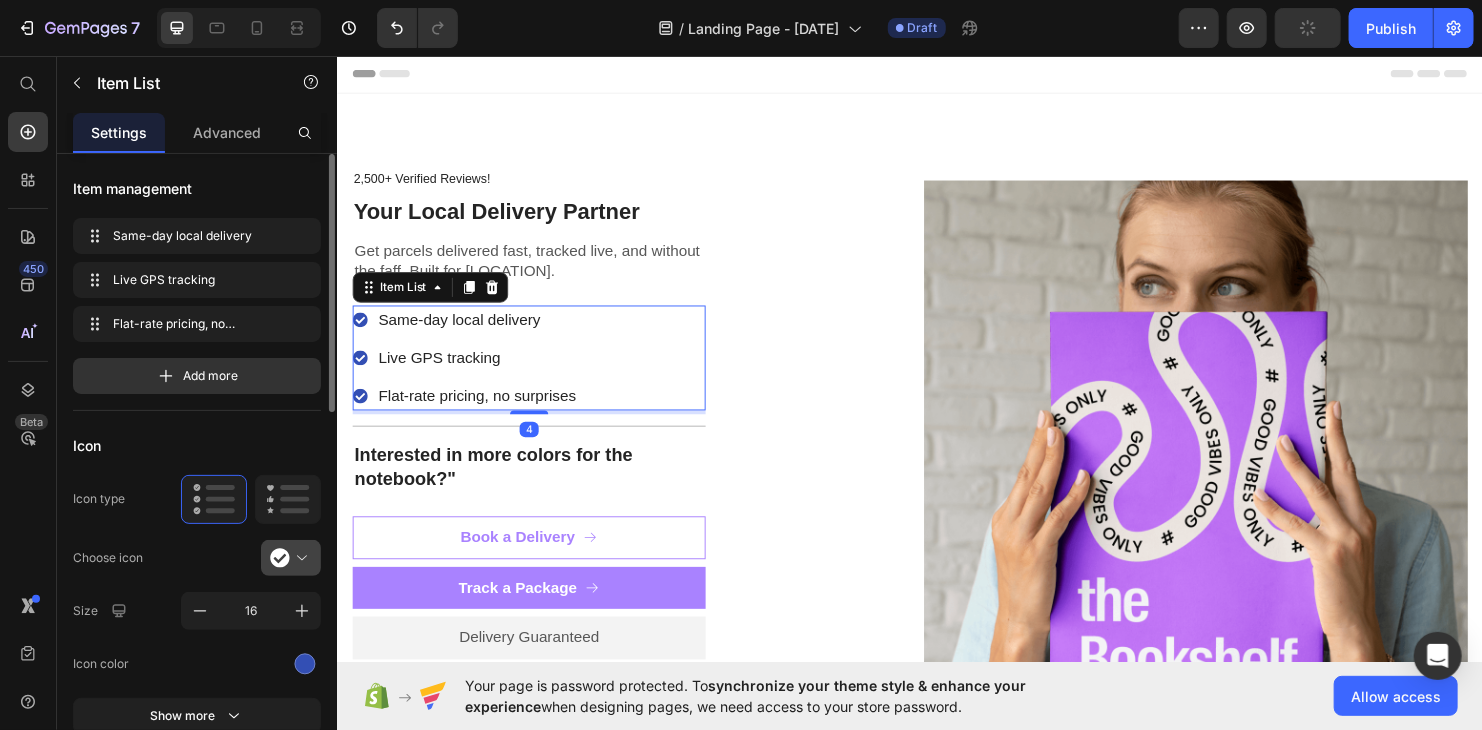 click at bounding box center (299, 558) 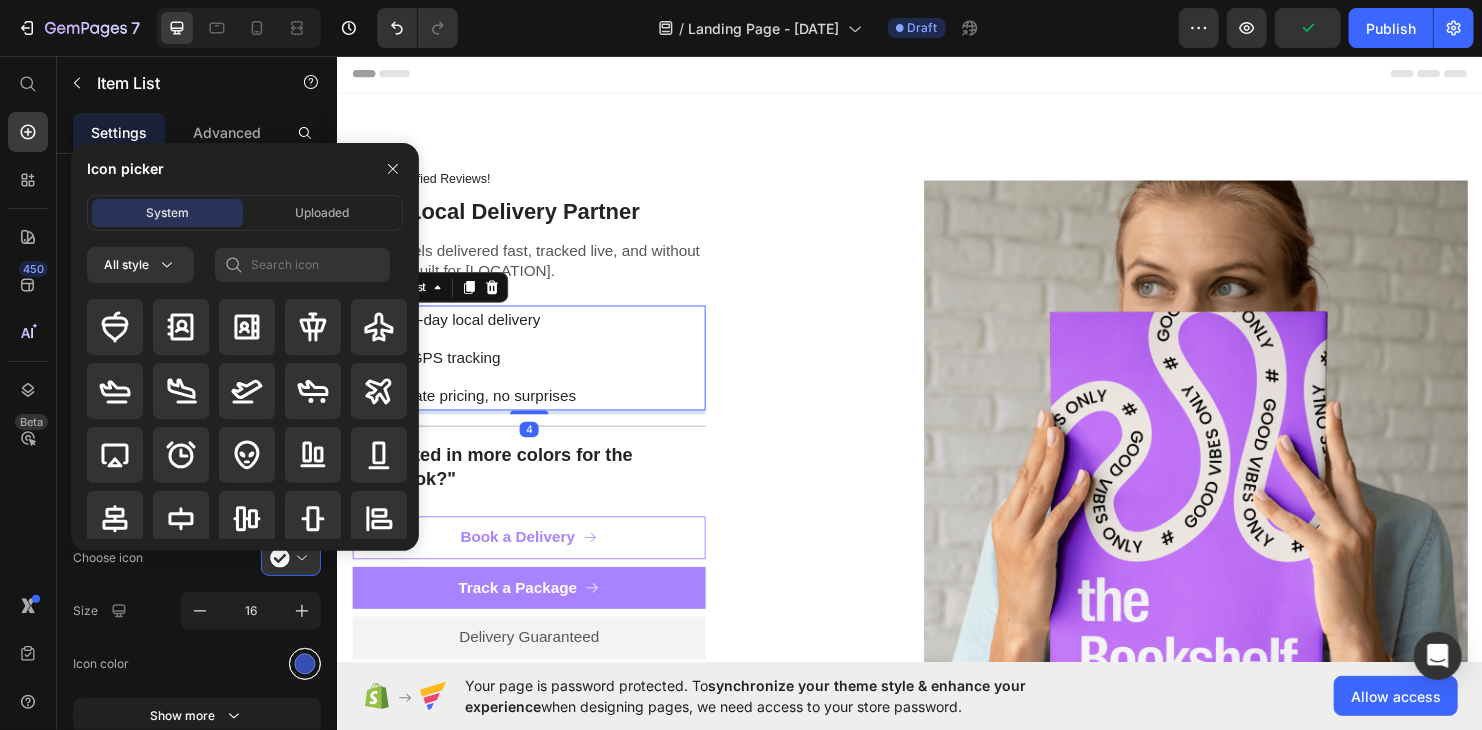 click at bounding box center [305, 663] 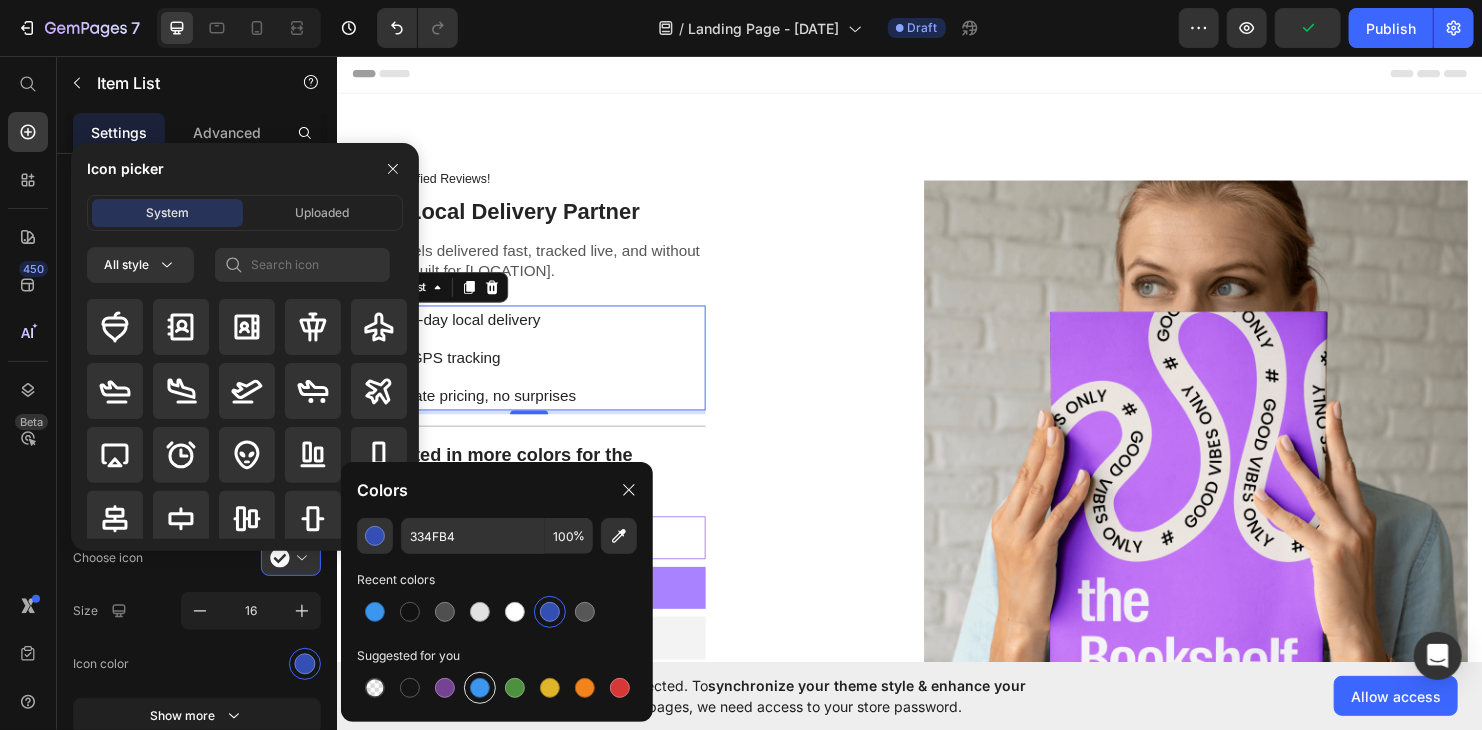 click at bounding box center [480, 688] 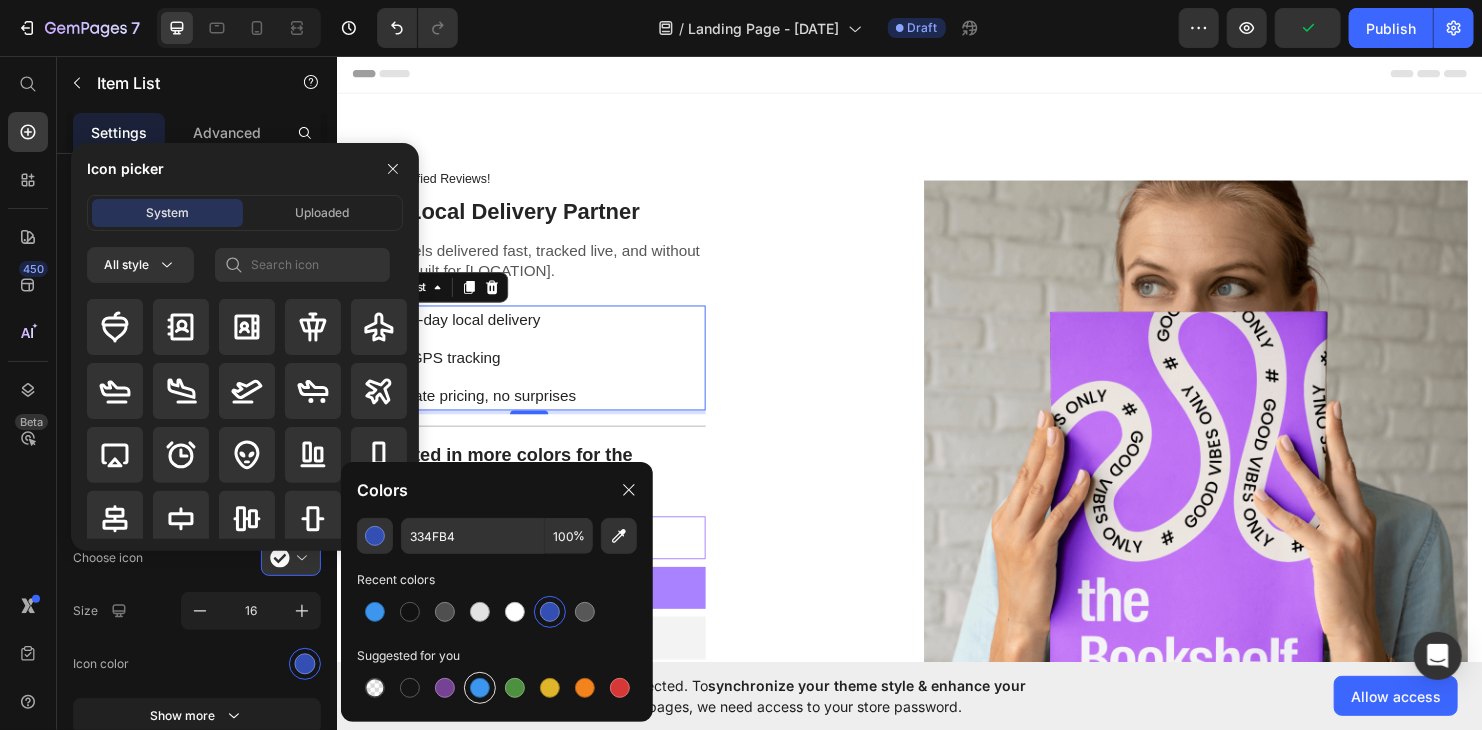 type on "3C96EE" 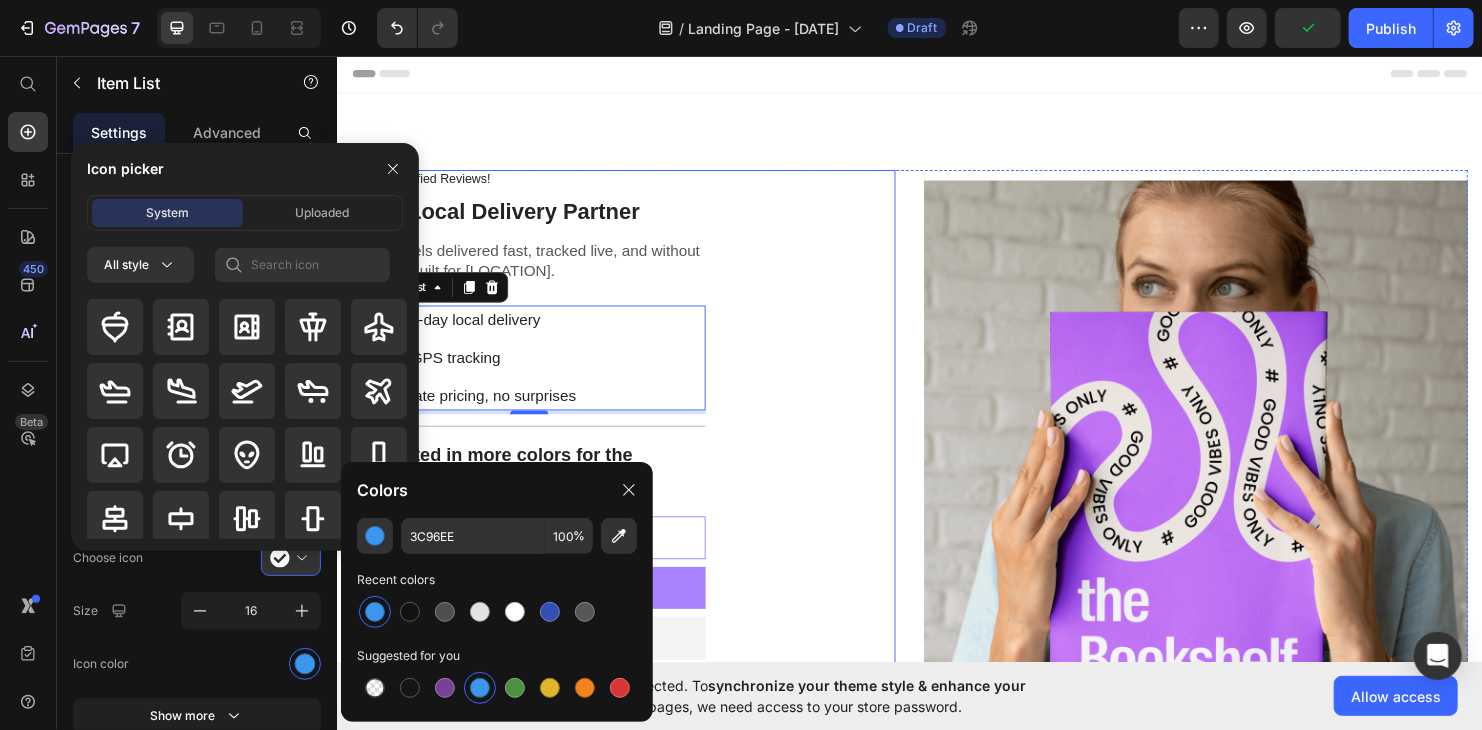 click on "2,500+ Verified Reviews! Text Block Row Your Local Delivery Partner Heading Get parcels delivered fast, tracked live, and without the faff. Built for [LOCATION]. Text Block Same-day local delivery Live GPS tracking Flat-rate pricing, no surprises Item List 4 Title Line Interested in more colors for the notebook?" Text Block Book a Delivery Button Track a Package Button Delivery Guaranteed Text Block Premium Quality Sleek & Functional Design Versatile Options Item List Icon Safe Payment Options Text Block Icon Secure logistics Text Block Icon Purchase protection Text Block Row Row" at bounding box center (636, 482) 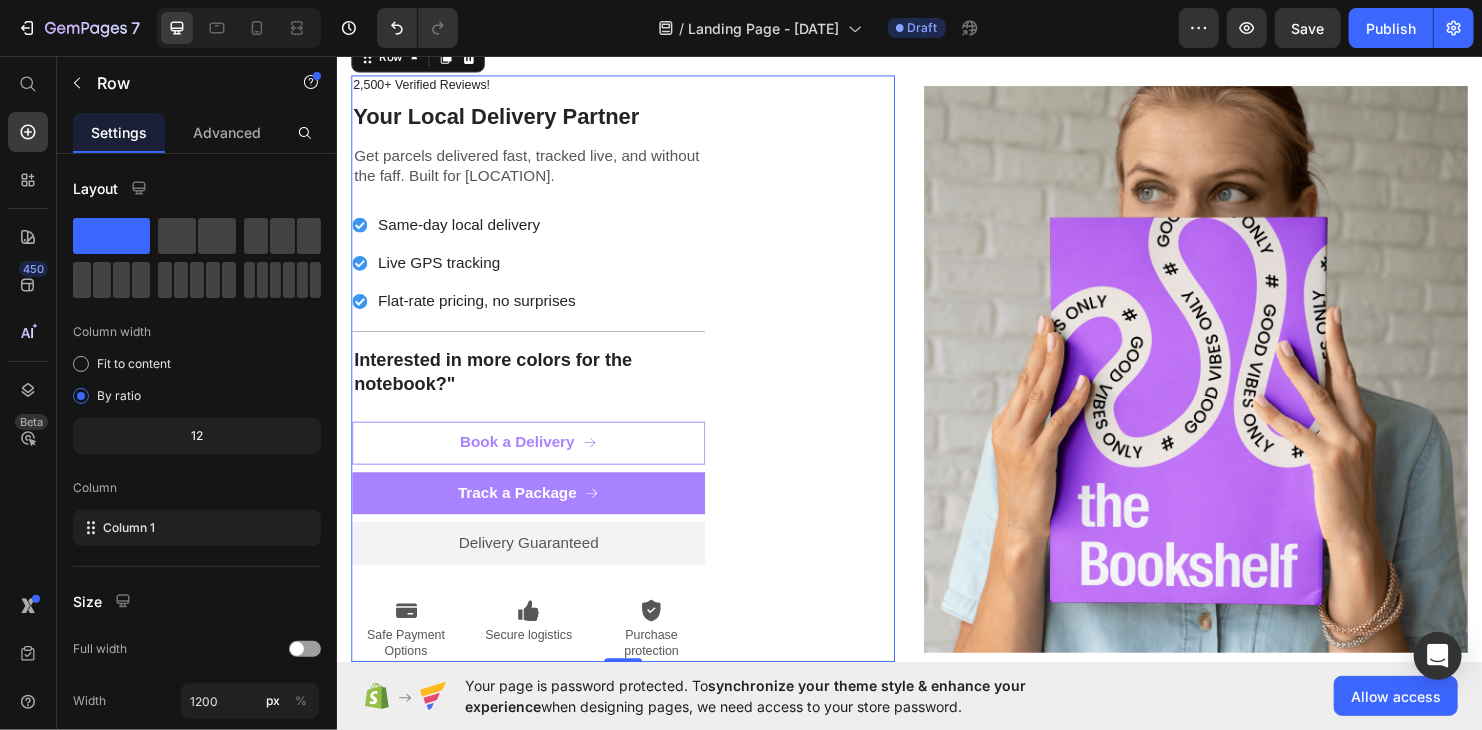 scroll, scrollTop: 100, scrollLeft: 0, axis: vertical 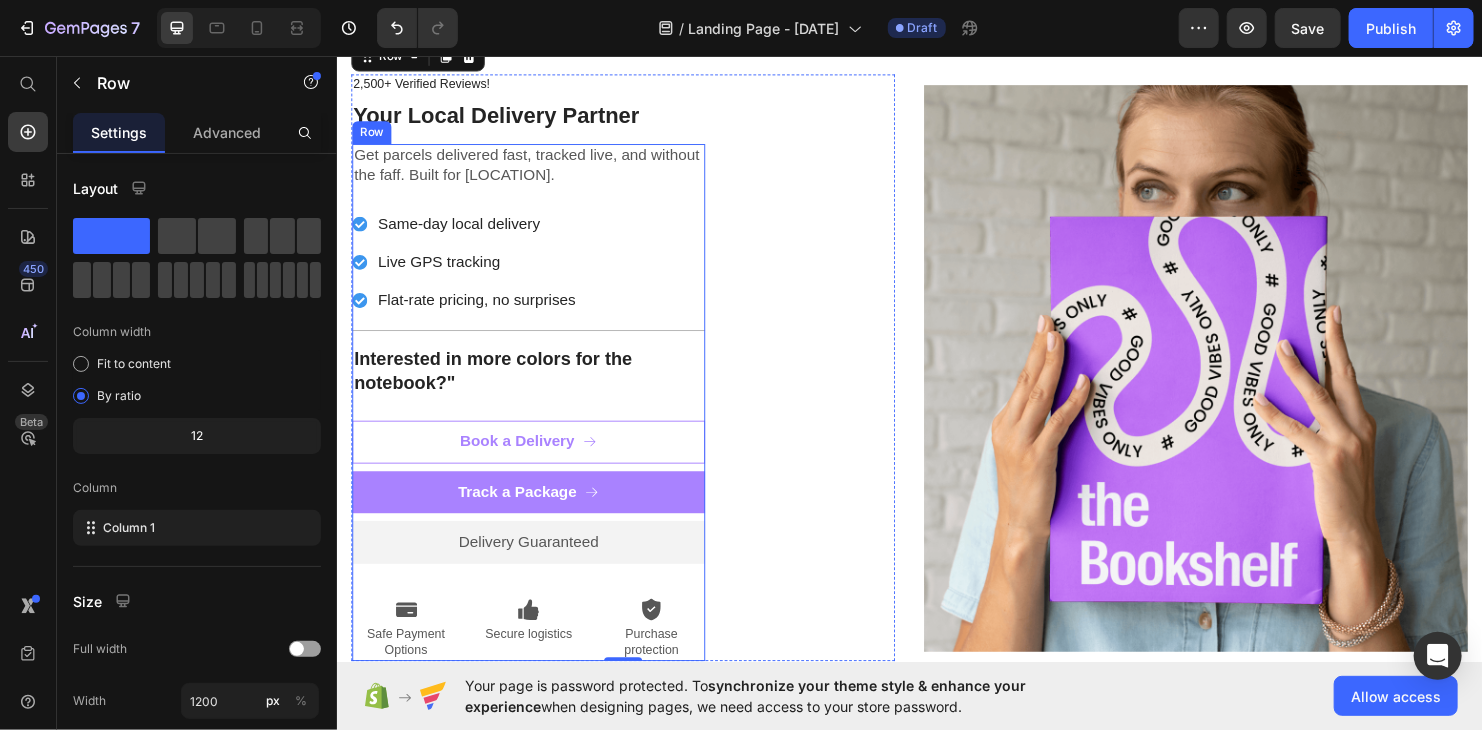 click on "Get parcels delivered fast, tracked live, and without the faff. Built for [LOCATION]. Text Block Same-day local delivery Live GPS tracking Flat-rate pricing, no surprises Item List Title Line Interested in more colors for the notebook?" Text Block Book a Delivery Button Track a Package Button Delivery Guaranteed Text Block Premium Quality Sleek & Functional Design Versatile Options Item List Icon Safe Payment Options Text Block Icon Secure logistics Text Block Icon Purchase protection Text Block Row" at bounding box center [537, 419] 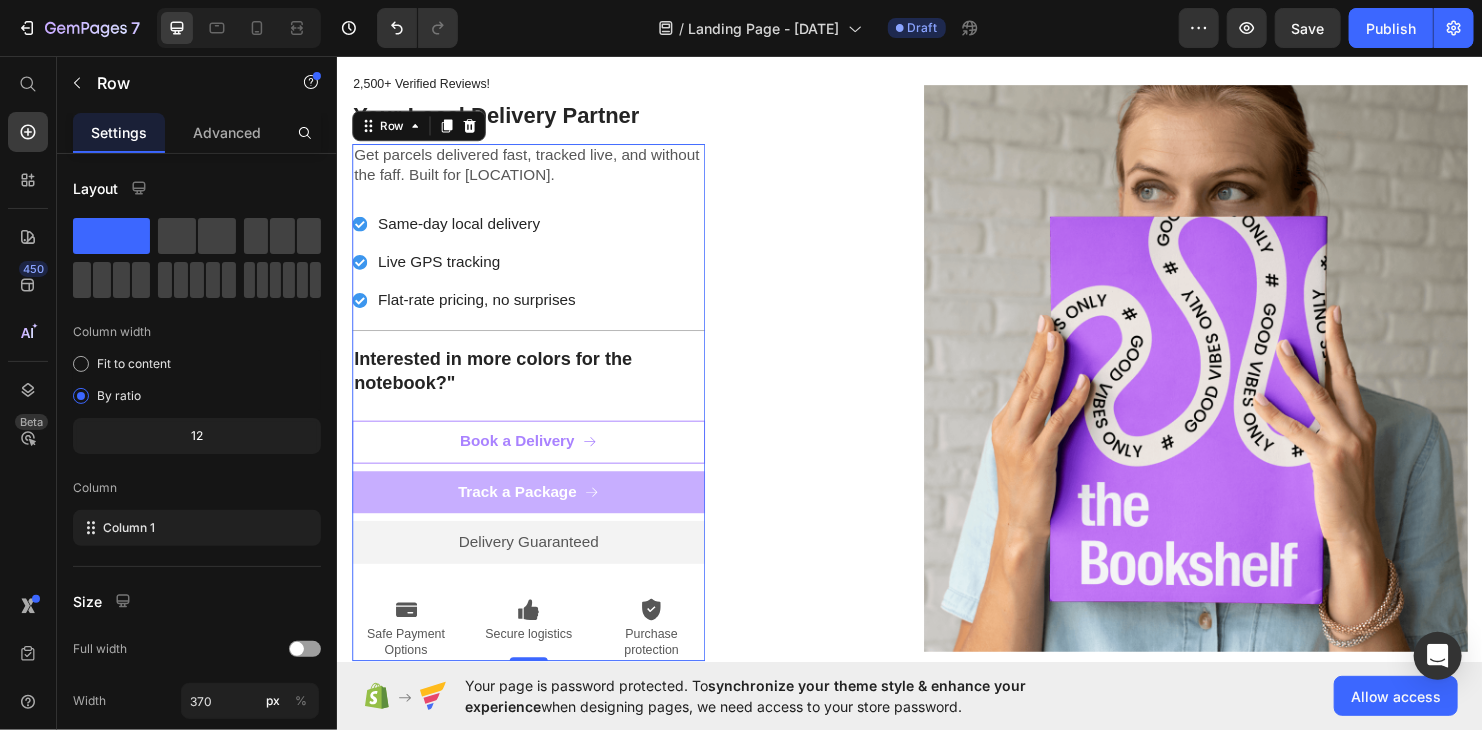 click on "Track a Package" at bounding box center [537, 513] 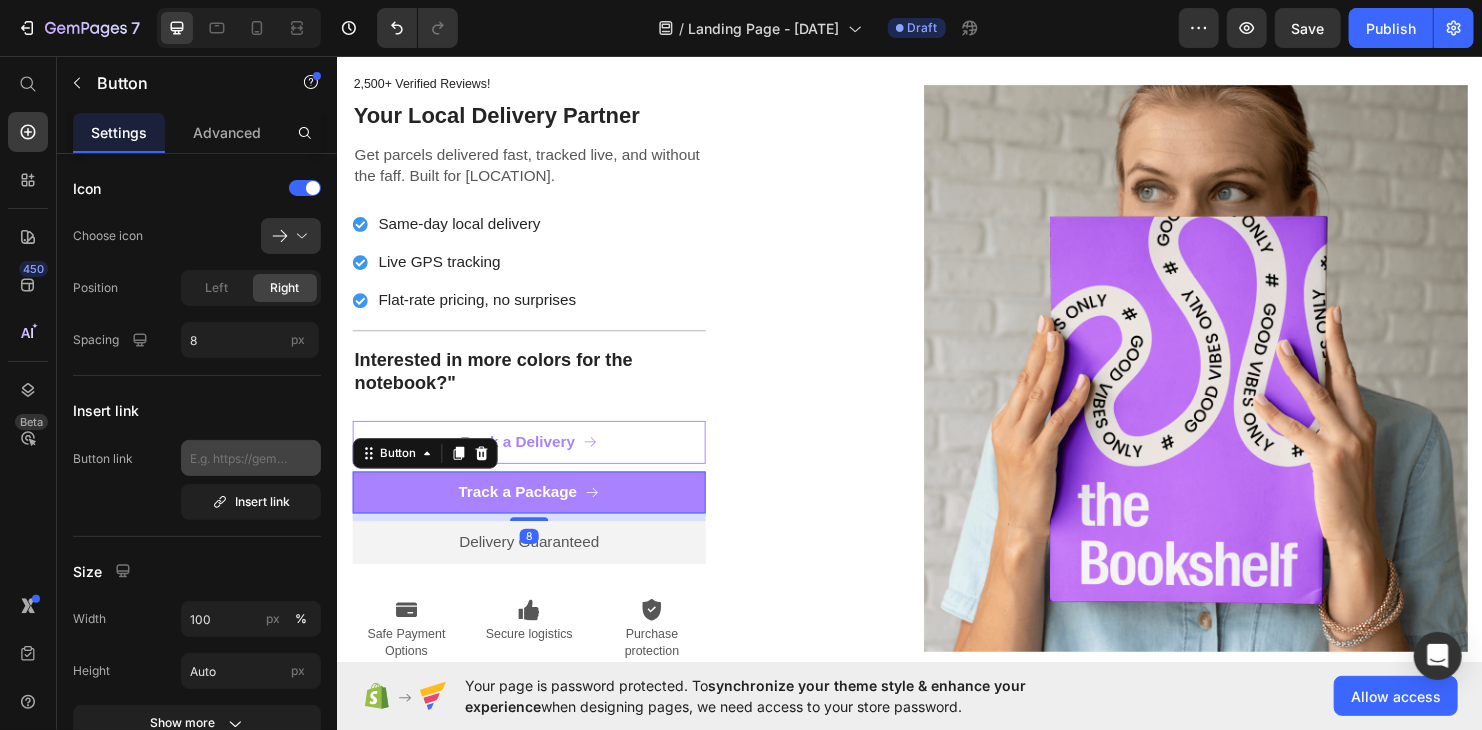scroll, scrollTop: 400, scrollLeft: 0, axis: vertical 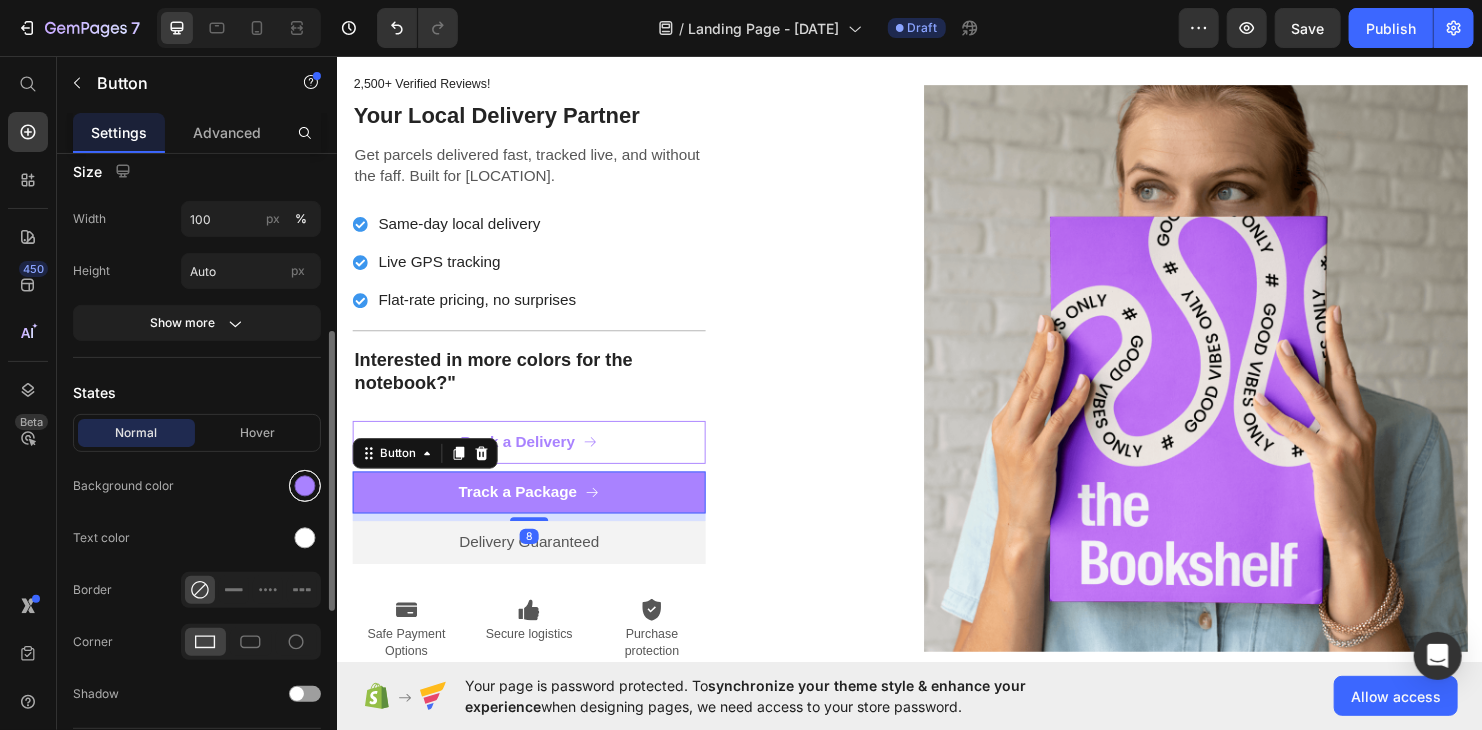 click at bounding box center (305, 486) 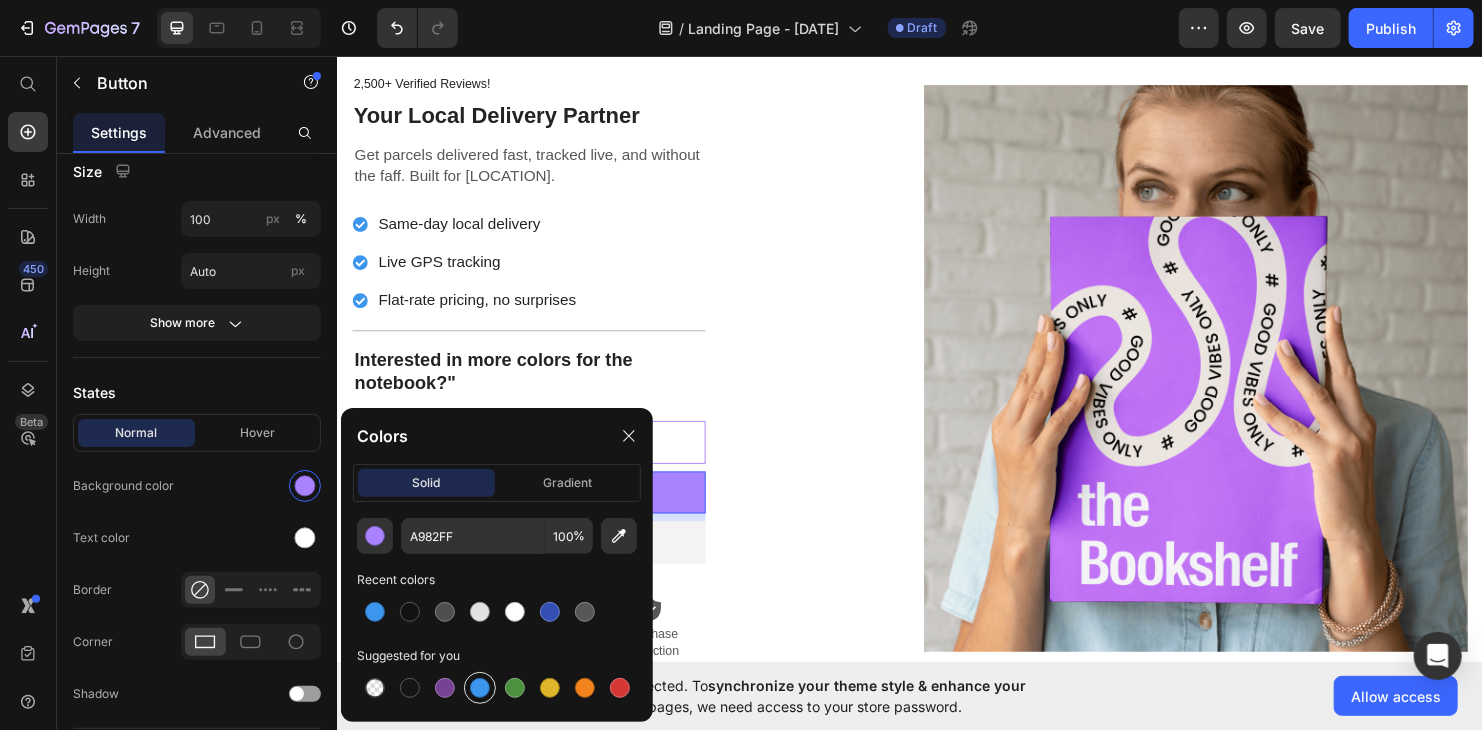 click at bounding box center [480, 688] 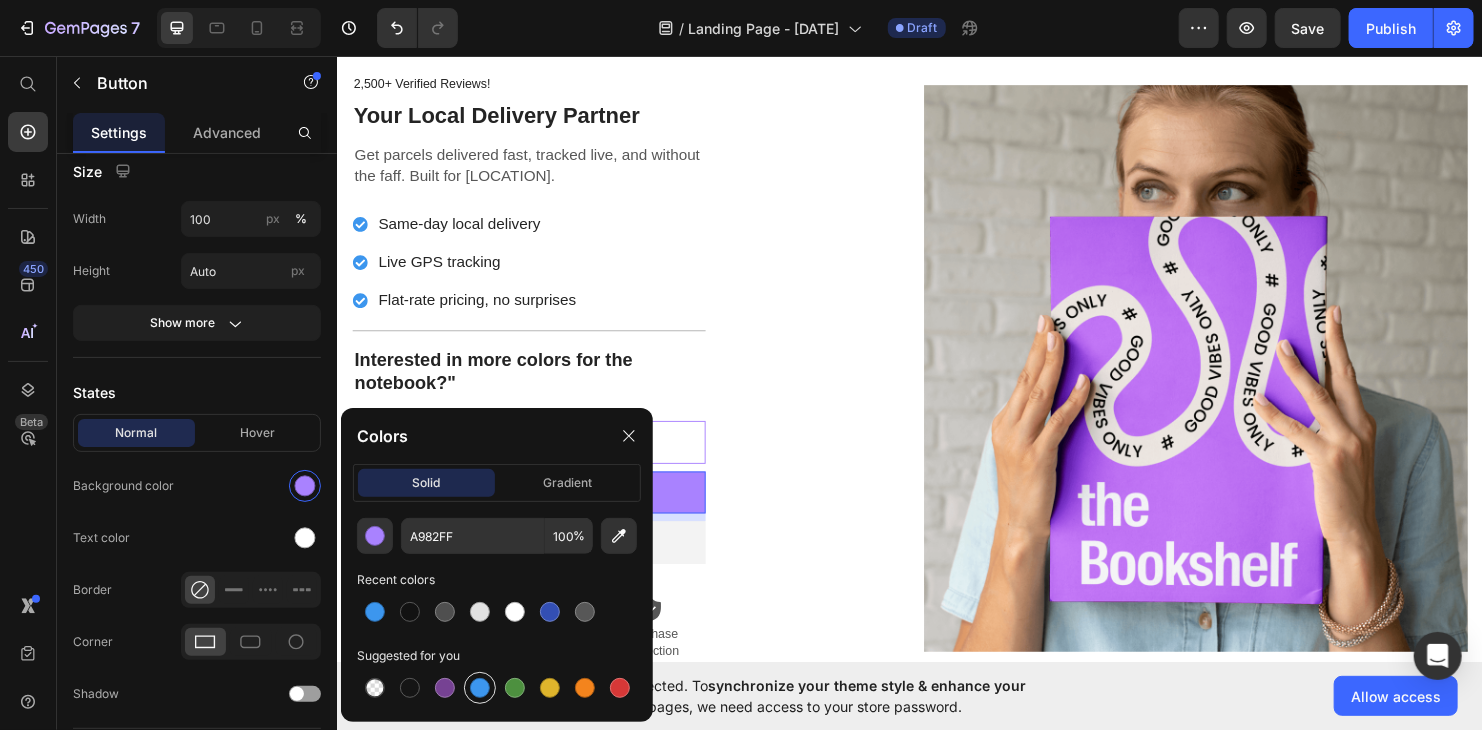 type on "3C96EE" 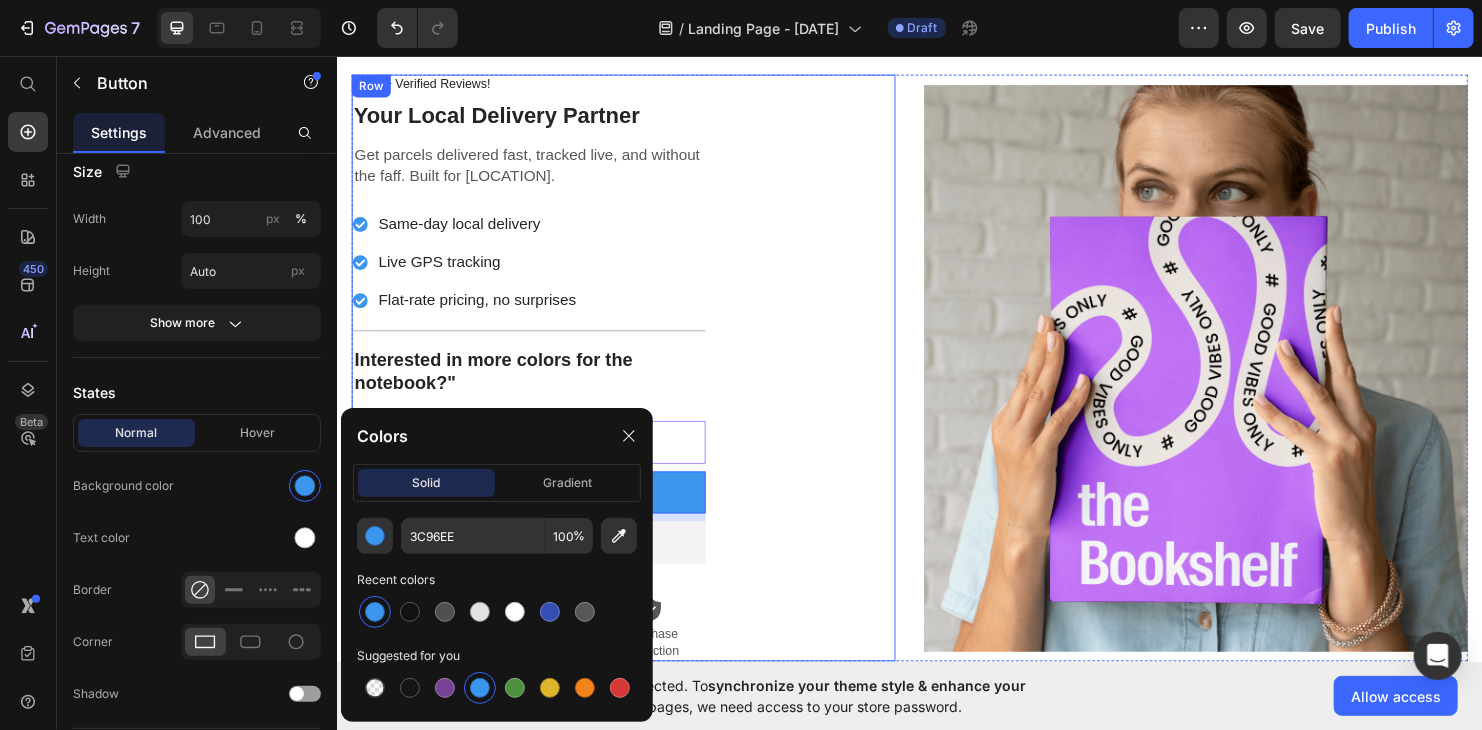 click on "2,500+ Verified Reviews! Text Block Row Your Local Delivery Partner Heading Get parcels delivered fast, tracked live, and without the faff. Built for [LOCATION]. Text Block Same-day local delivery Live GPS tracking Flat-rate pricing, no surprises Item List Title Line Interested in more colors for the notebook?" Text Block Book a Delivery Button Track a Package Button 8 Delivery Guaranteed Text Block Premium Quality Sleek & Functional Design Versatile Options Item List Icon Safe Payment Options Text Block Icon Secure logistics Text Block Icon Purchase protection Text Block Row Row" at bounding box center [636, 382] 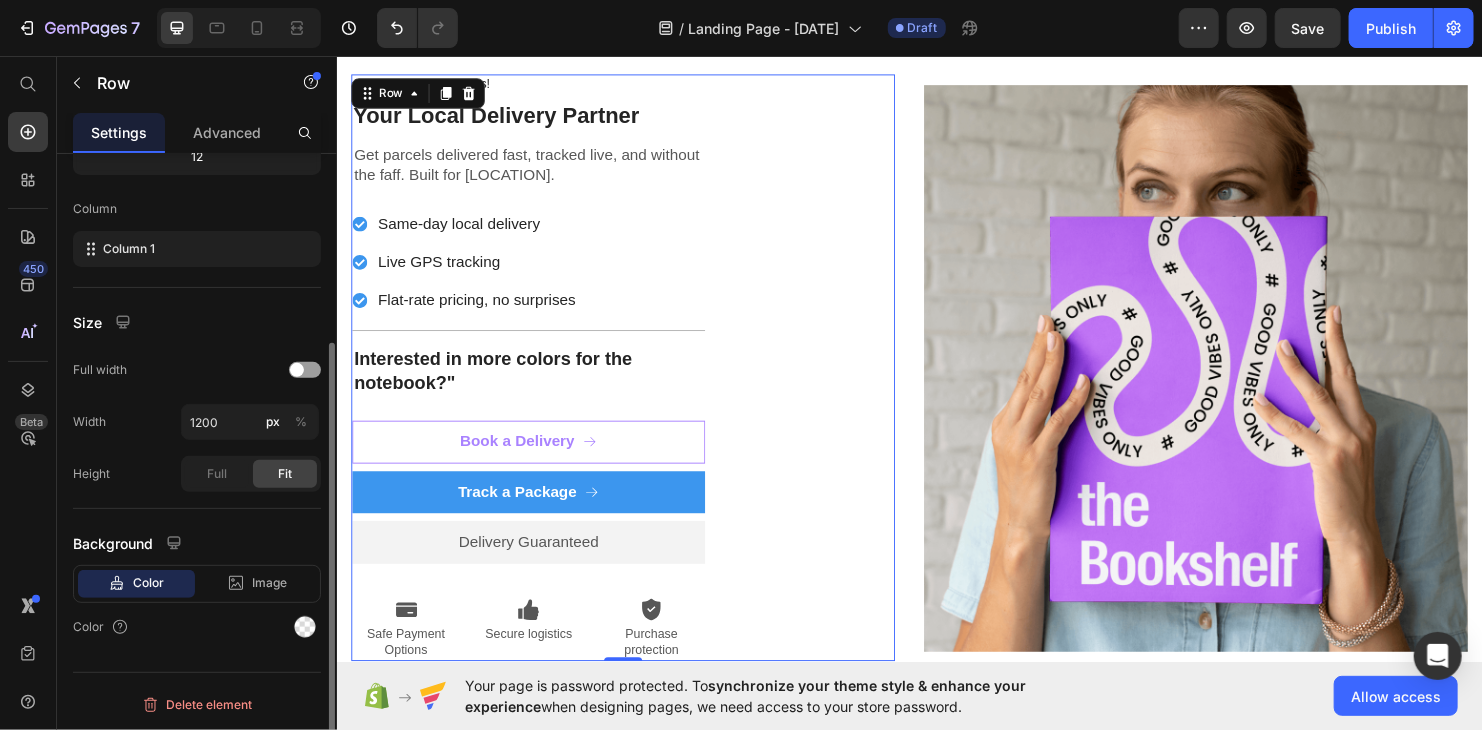 scroll, scrollTop: 0, scrollLeft: 0, axis: both 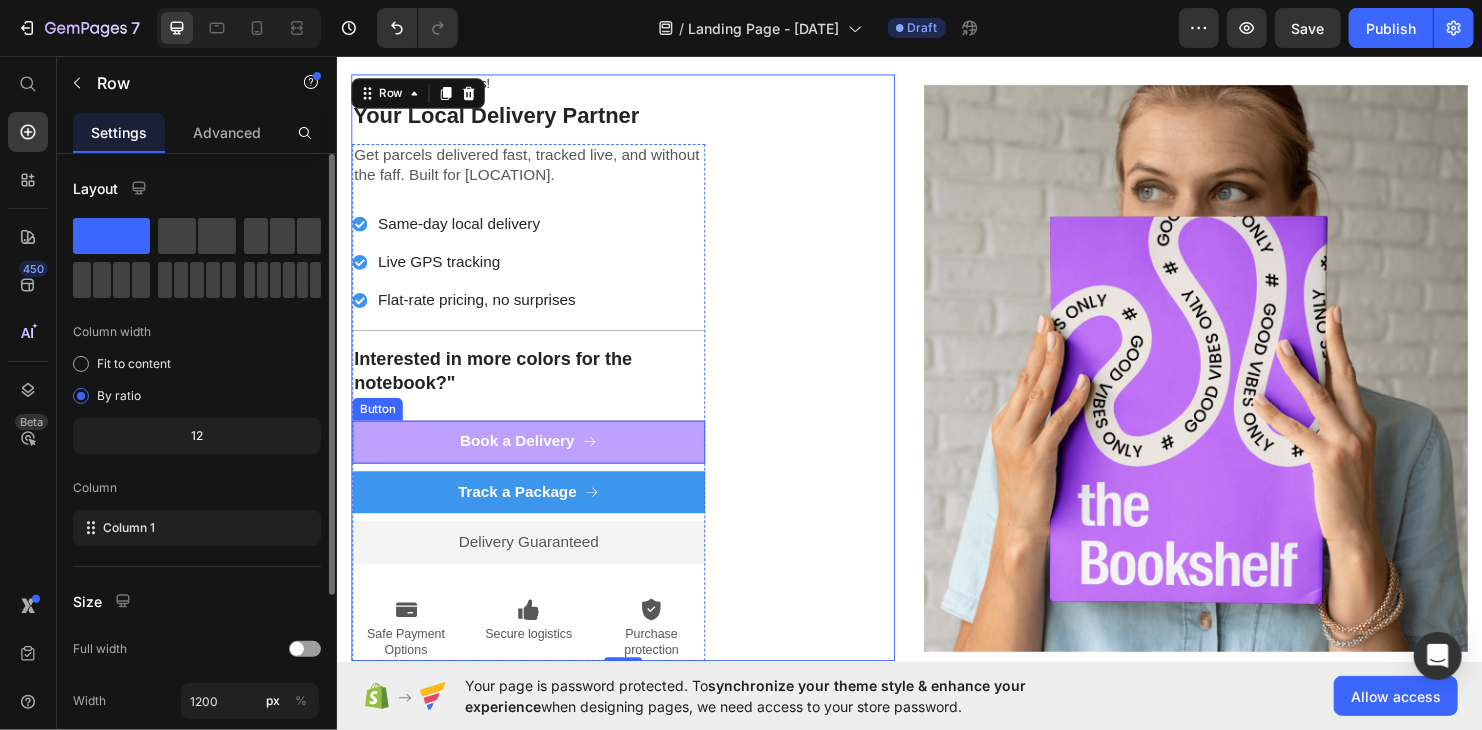 click on "Book a Delivery" at bounding box center (537, 460) 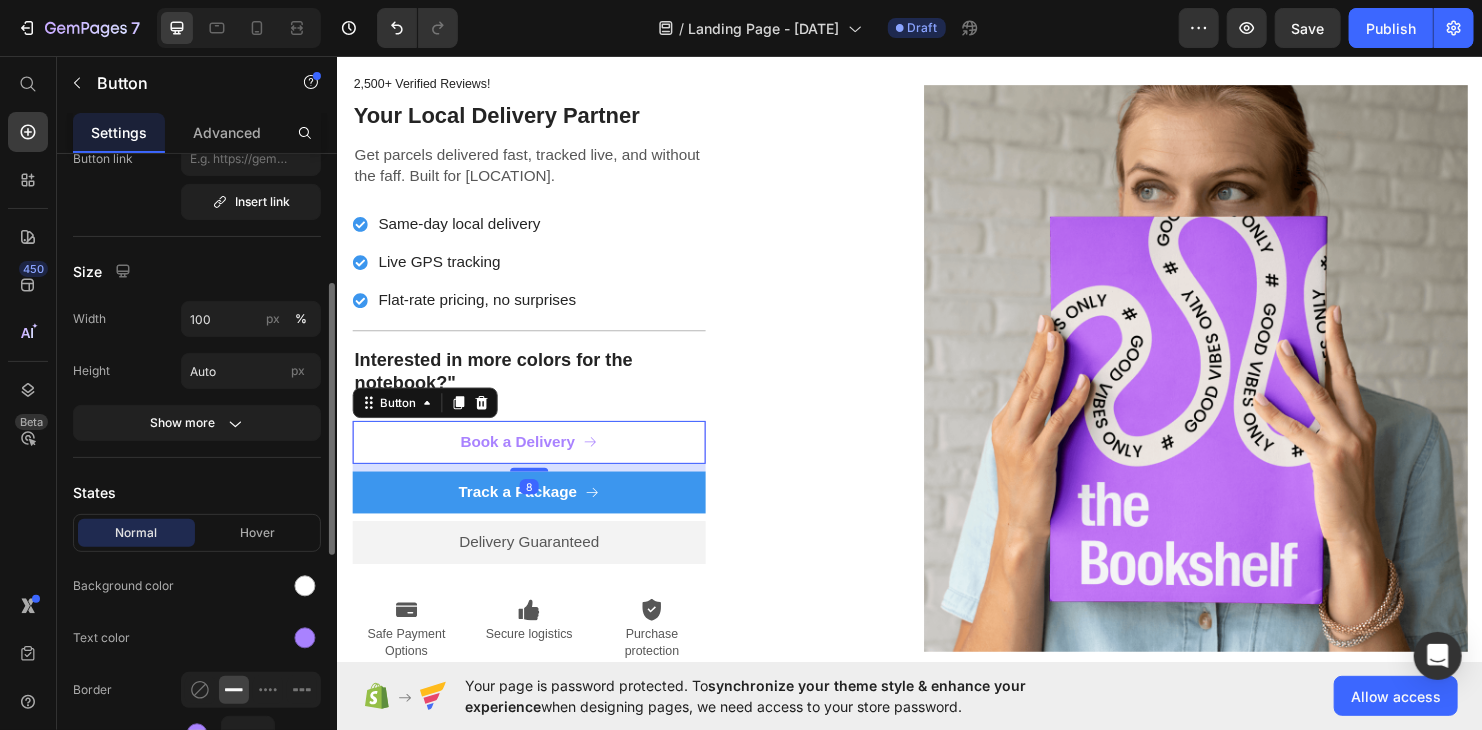 scroll, scrollTop: 400, scrollLeft: 0, axis: vertical 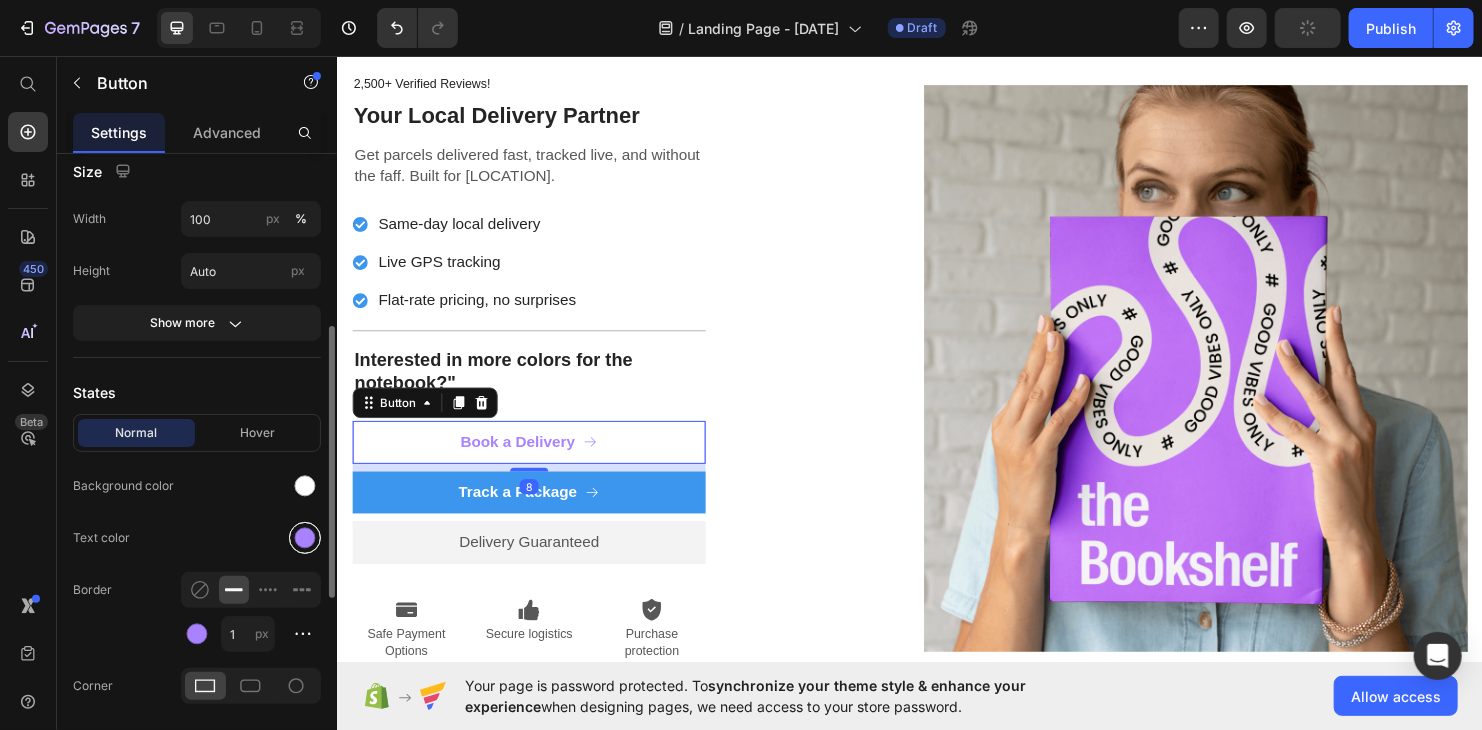 click at bounding box center [305, 538] 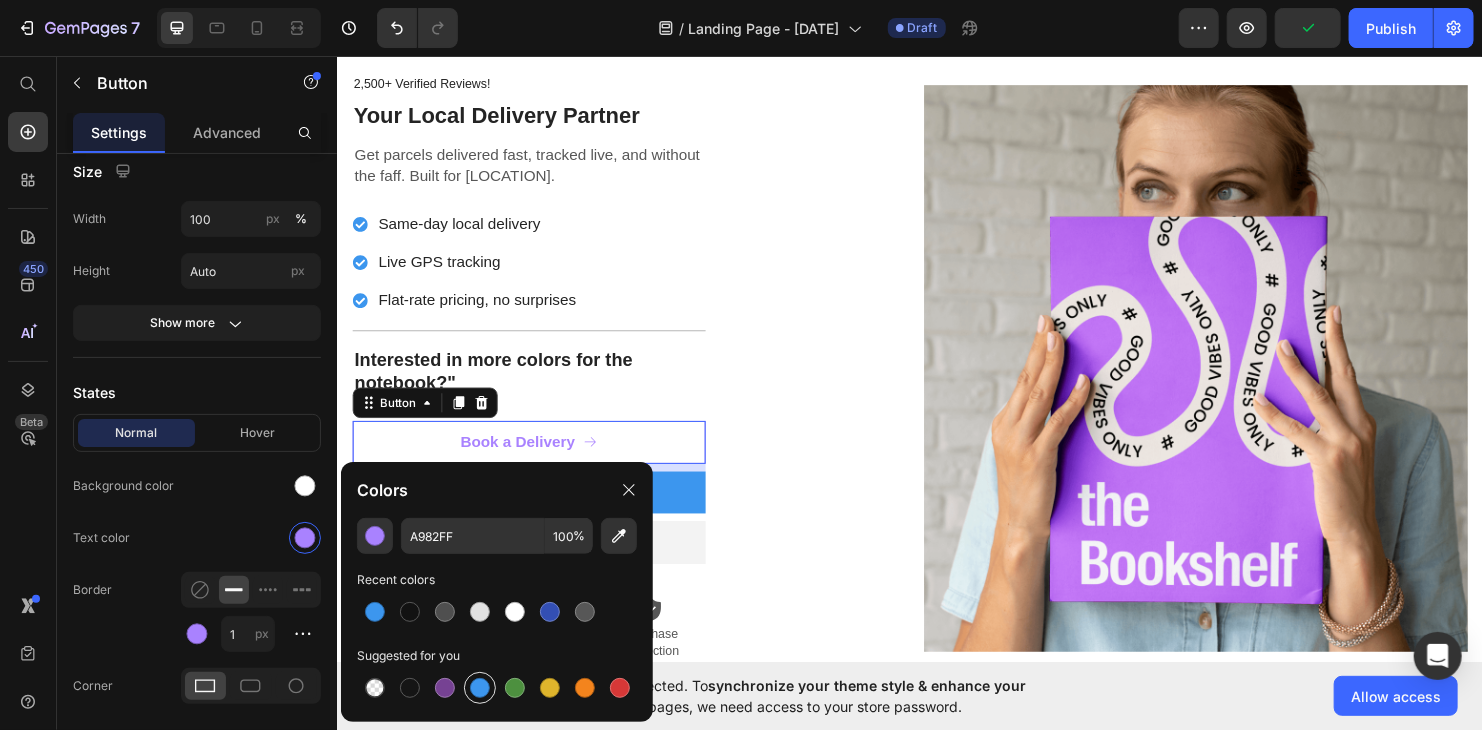 click at bounding box center (480, 688) 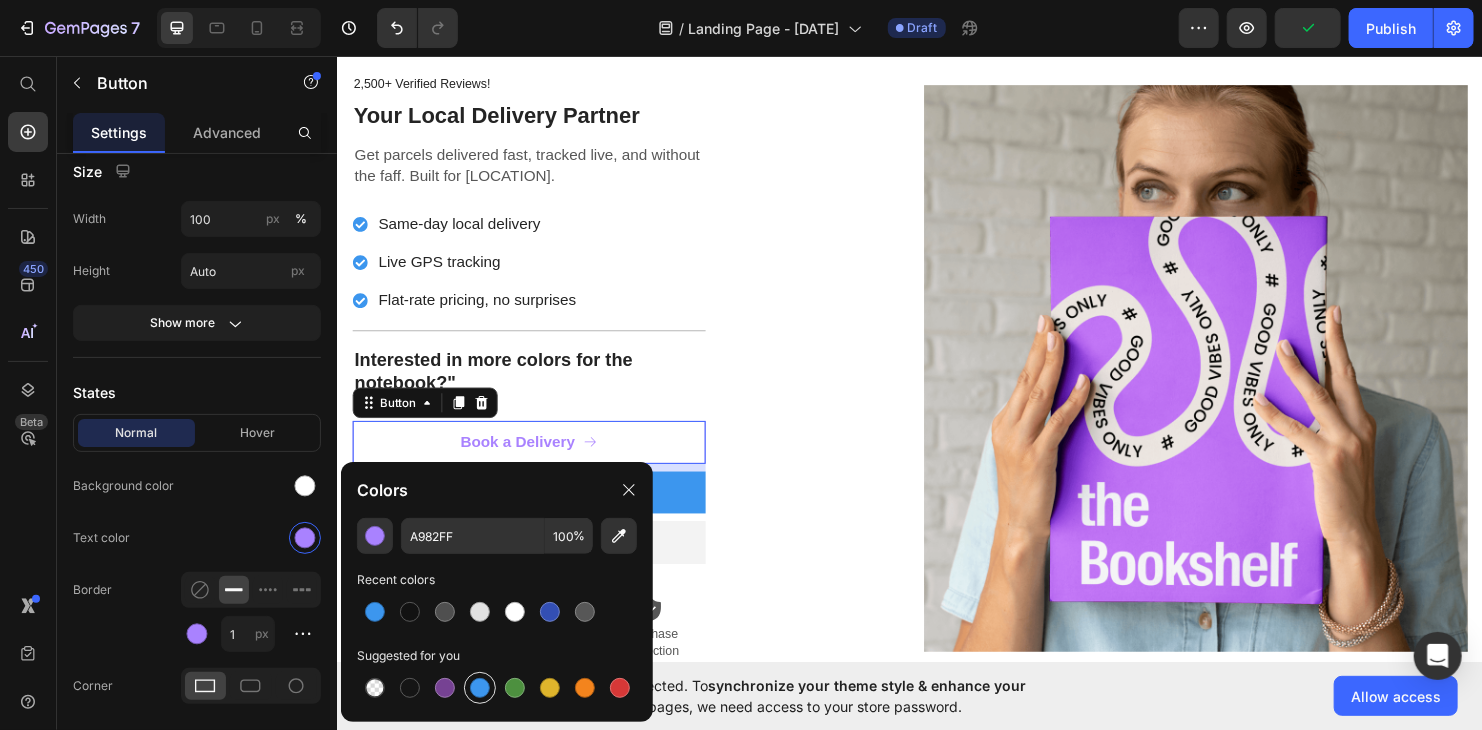 type on "3C96EE" 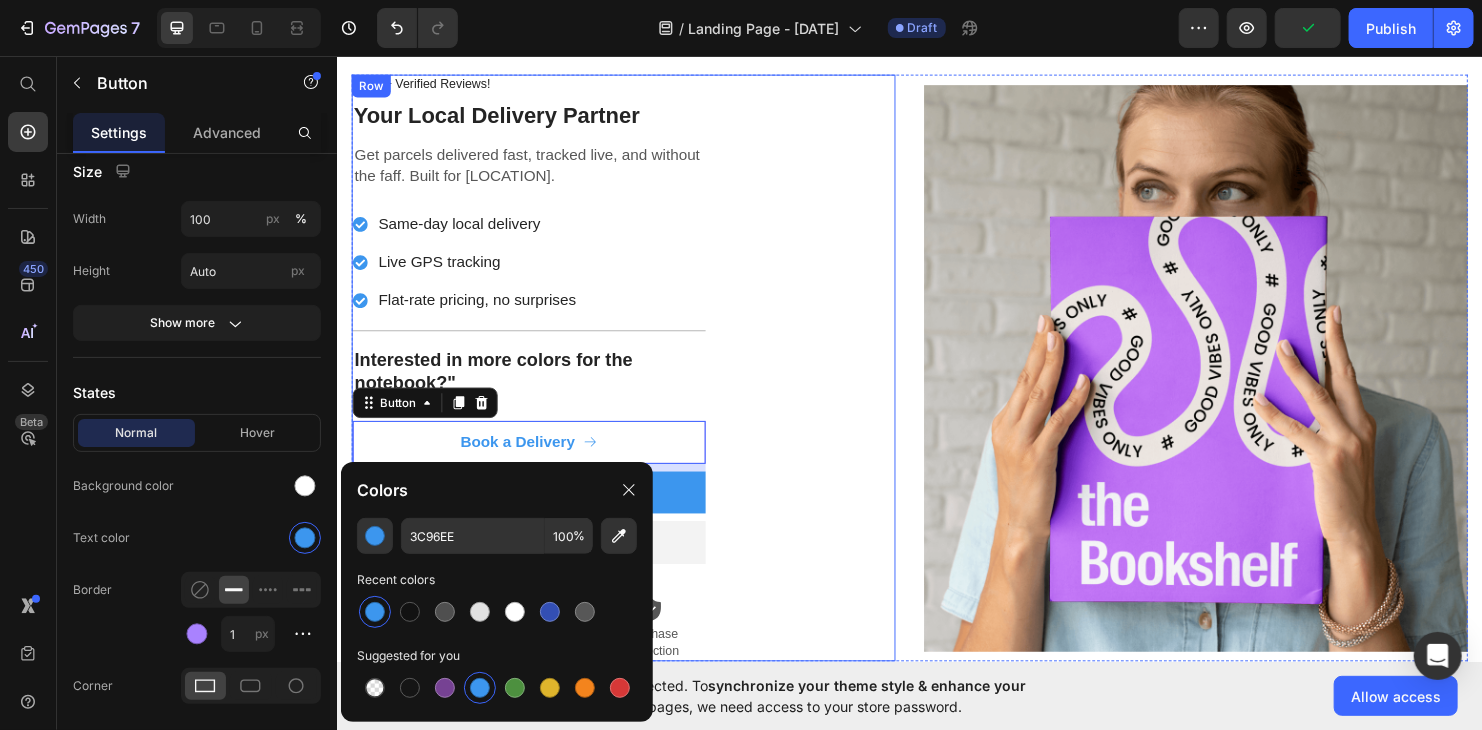 click on "2,500+ Verified Reviews! Text Block Row Your Local Delivery Partner Heading Get parcels delivered fast, tracked live, and without the faff. Built for [LOCATION]. Text Block Same-day local delivery Live GPS tracking Flat-rate pricing, no surprises Item List Title Line Interested in more colors for the notebook?" Text Block Book a Delivery Button 8 Track a Package Button Delivery Guaranteed Text Block Premium Quality Sleek & Functional Design Versatile Options Item List Icon Safe Payment Options Text Block Icon Secure logistics Text Block Icon Purchase protection Text Block Row Row" at bounding box center [636, 382] 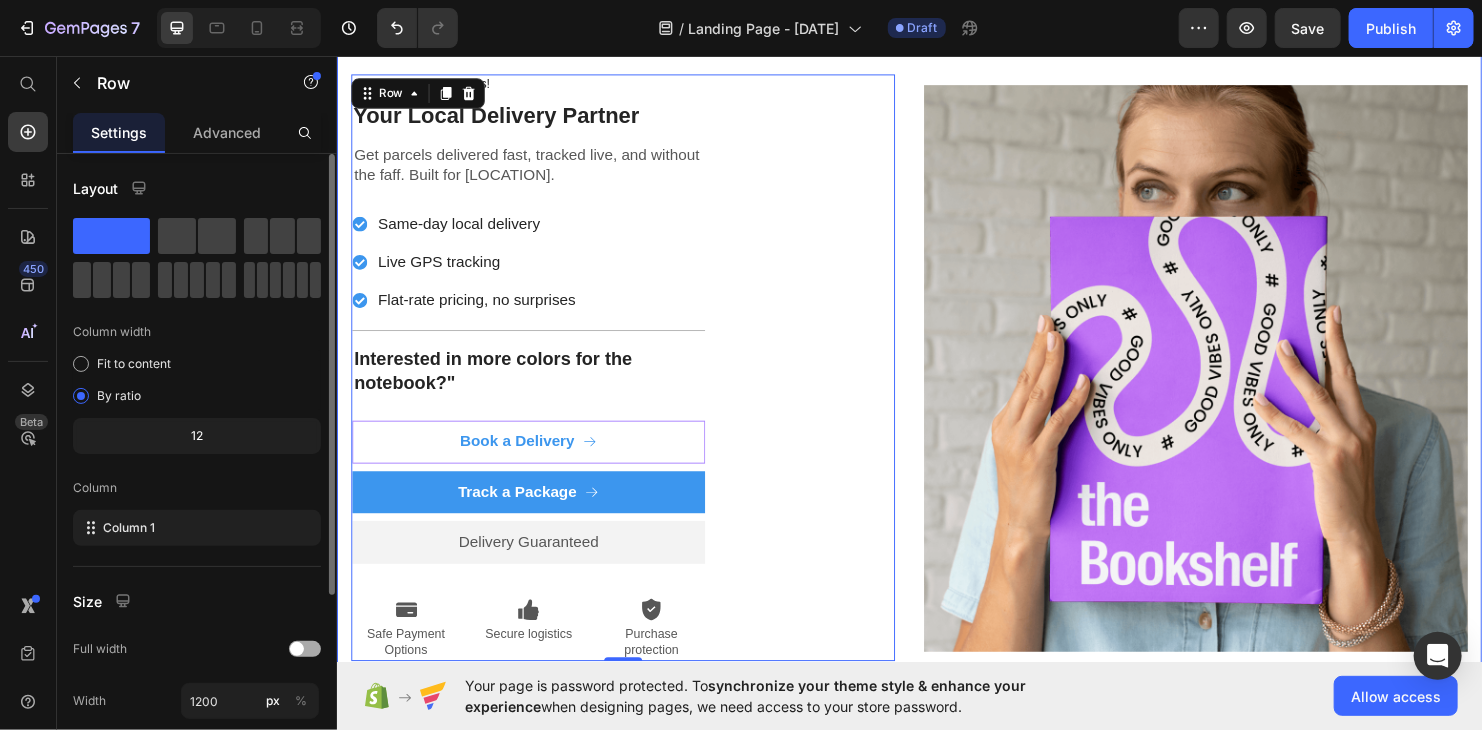 scroll, scrollTop: 276, scrollLeft: 0, axis: vertical 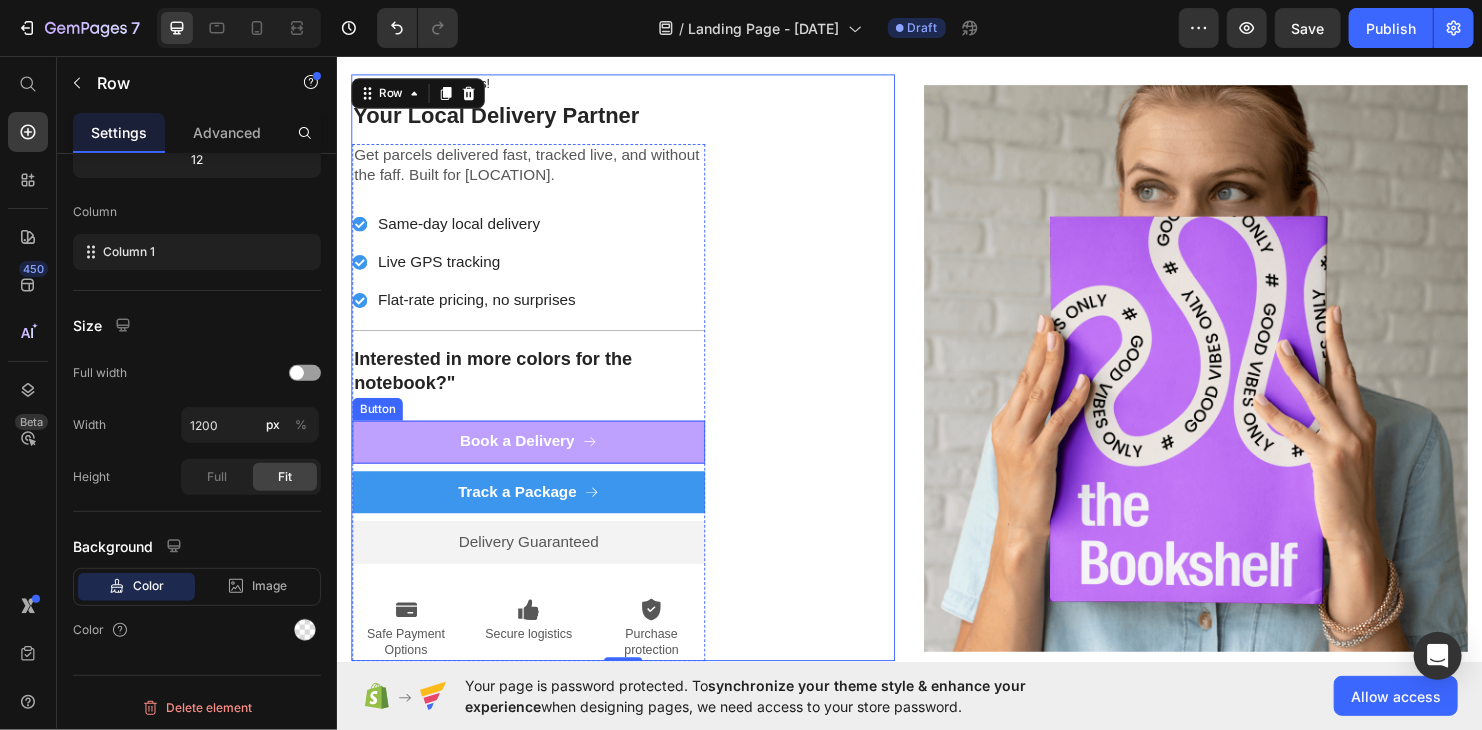 drag, startPoint x: 446, startPoint y: 463, endPoint x: 394, endPoint y: 478, distance: 54.120235 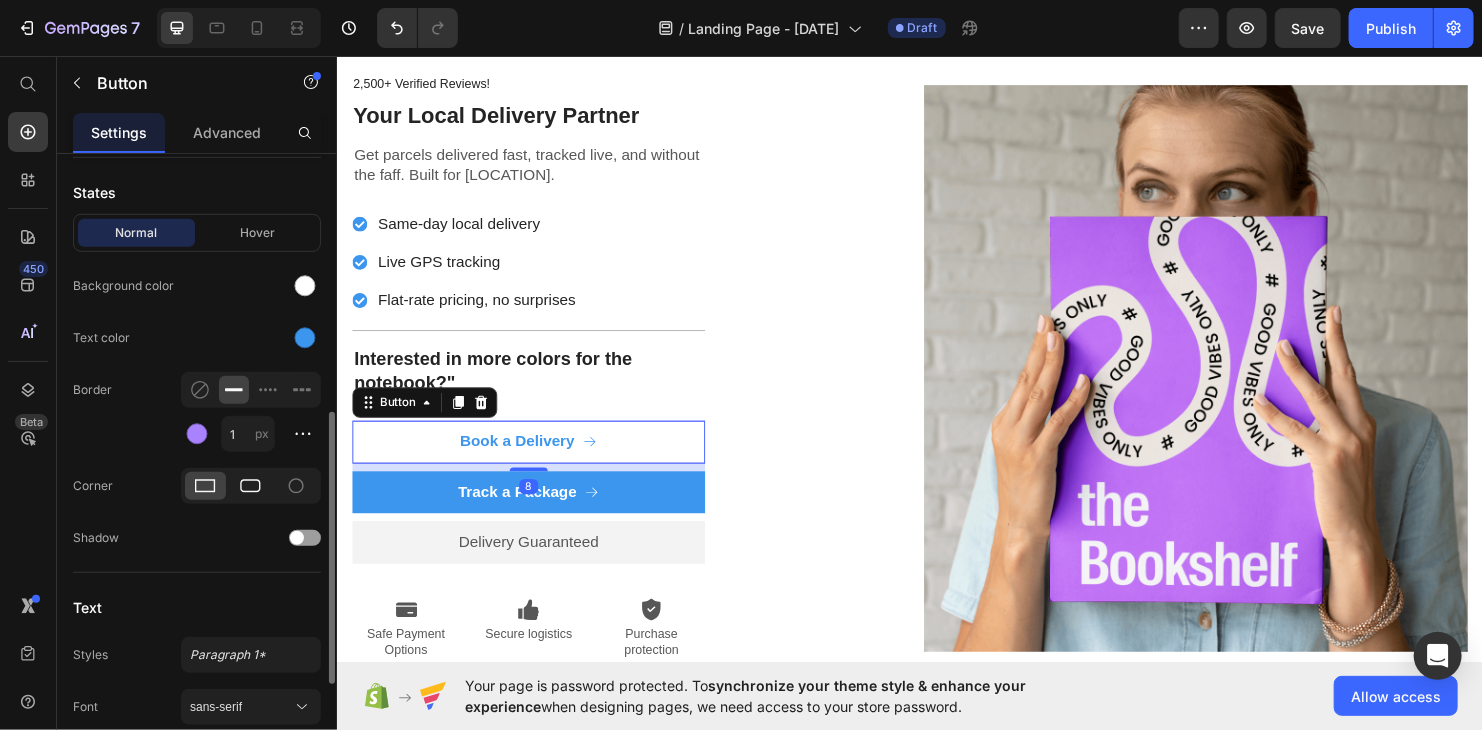 scroll, scrollTop: 800, scrollLeft: 0, axis: vertical 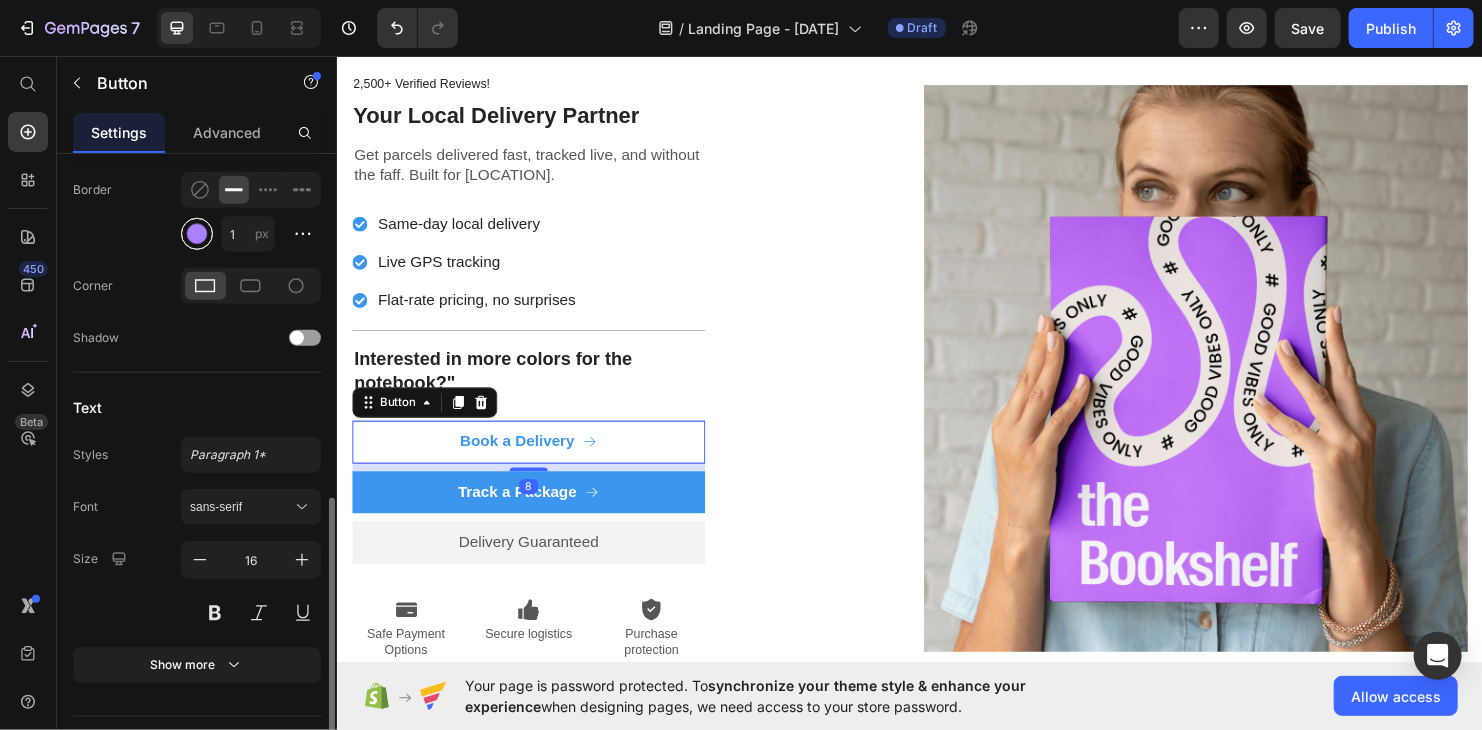 click at bounding box center [197, 234] 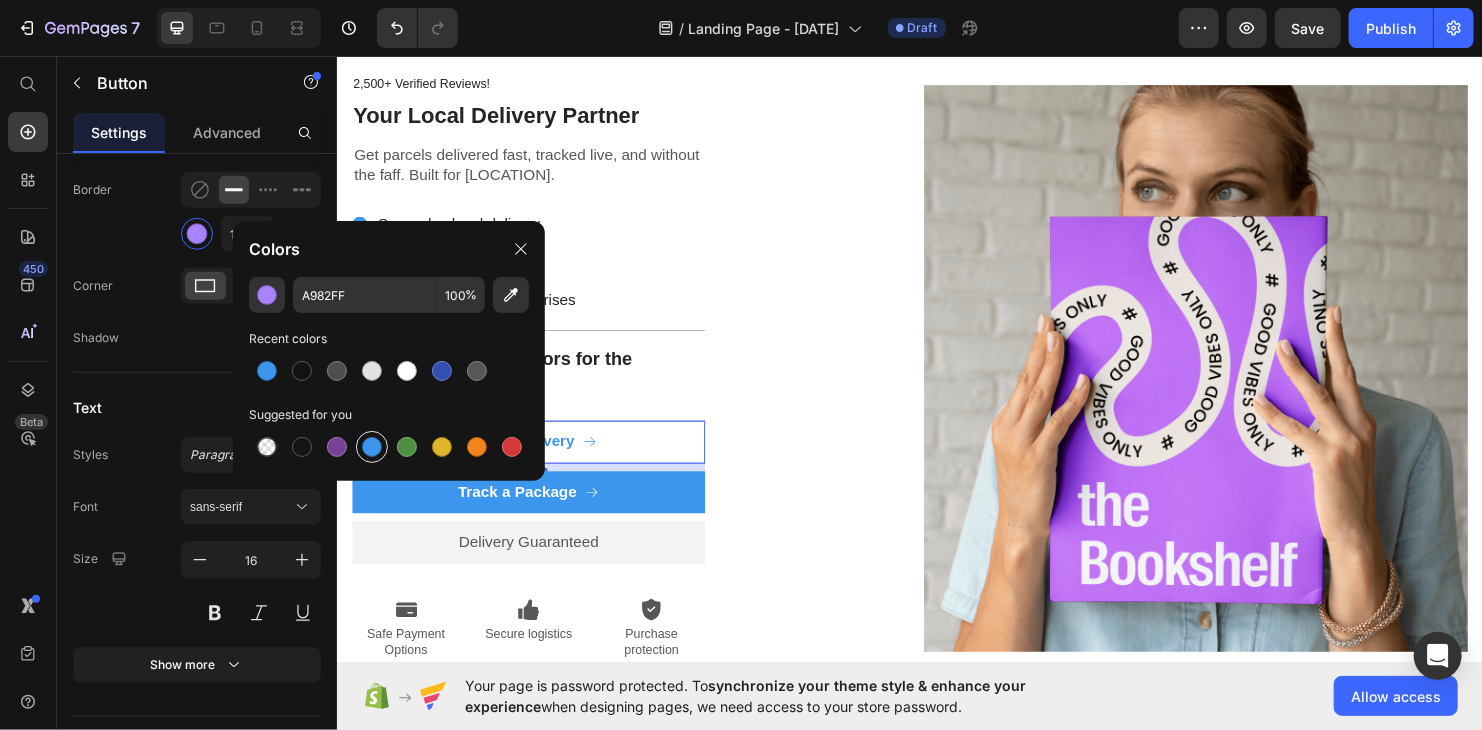 click at bounding box center (372, 447) 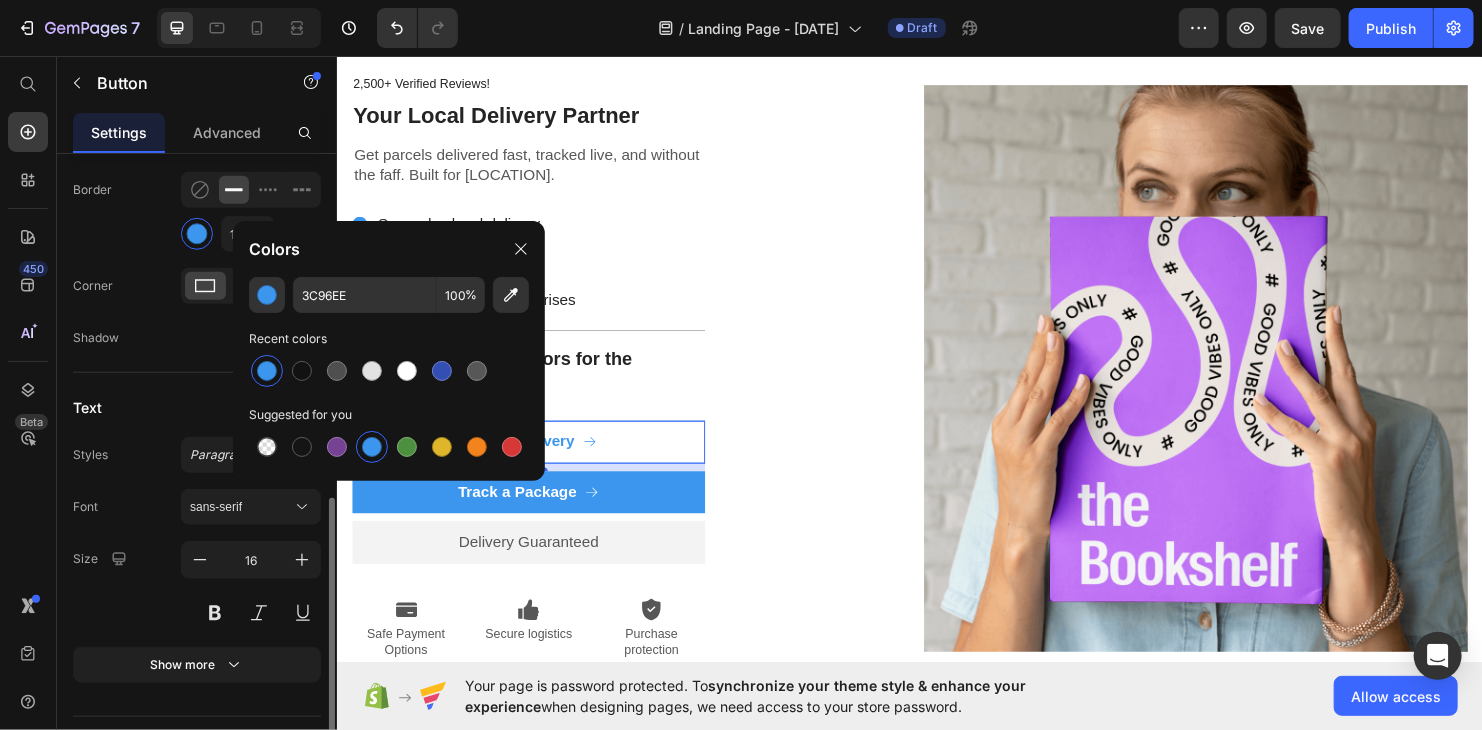 click on "Corner" 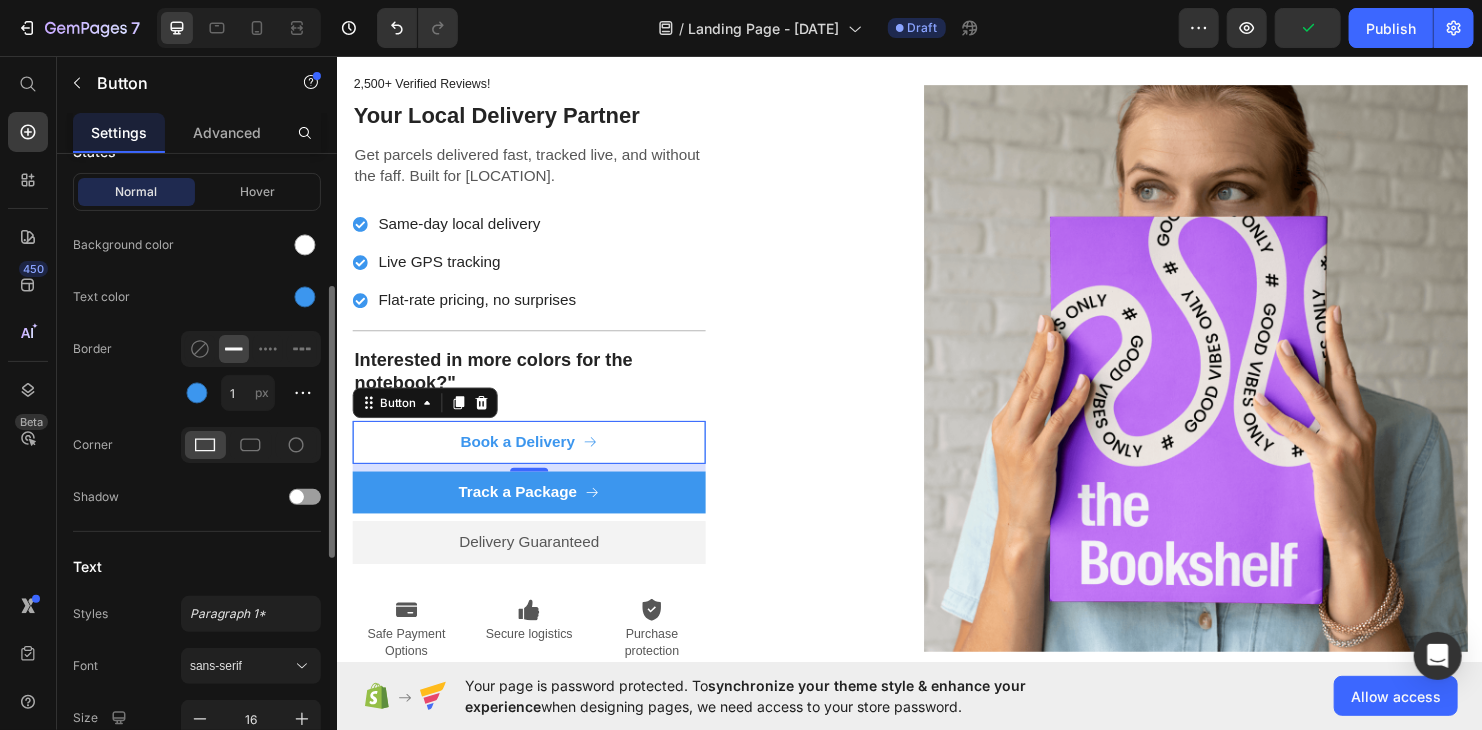 scroll, scrollTop: 541, scrollLeft: 0, axis: vertical 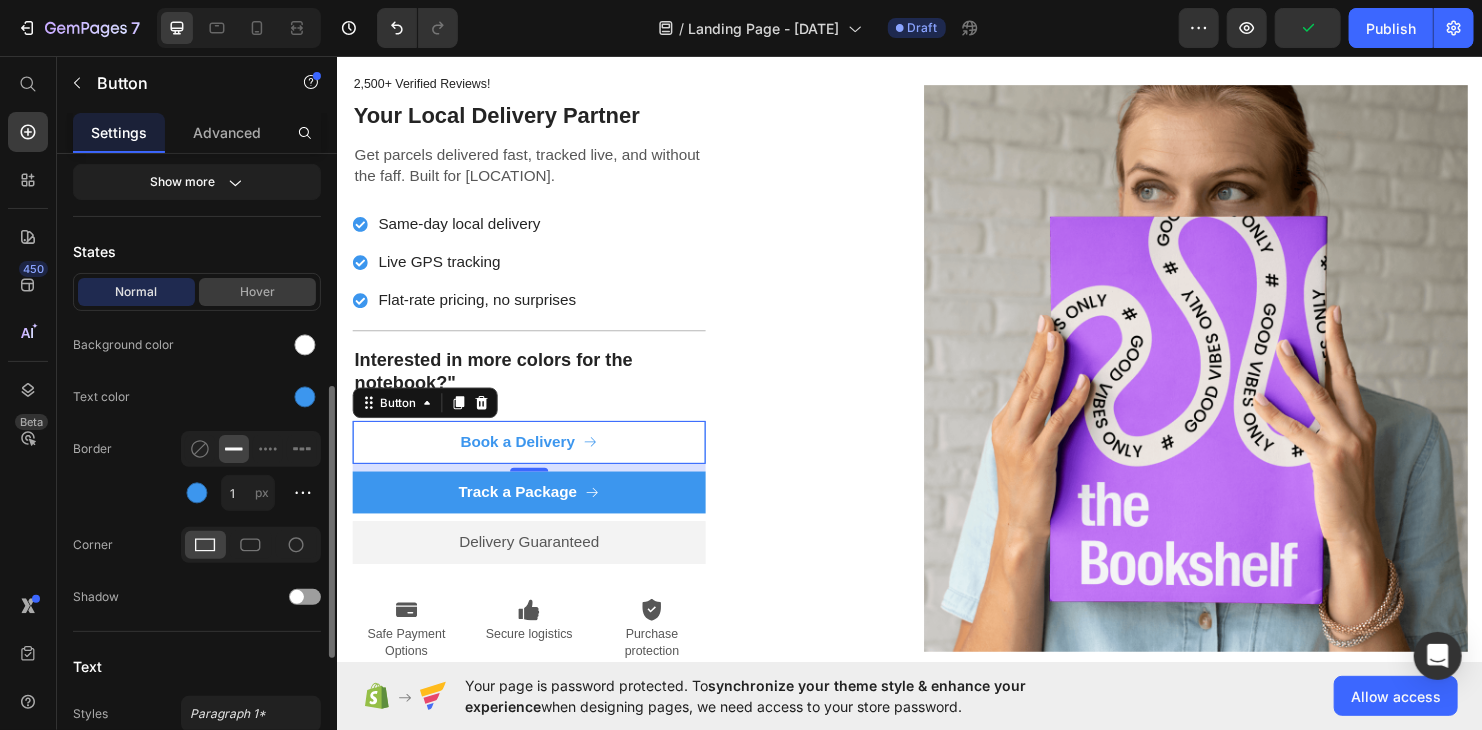 click on "Hover" at bounding box center (257, 292) 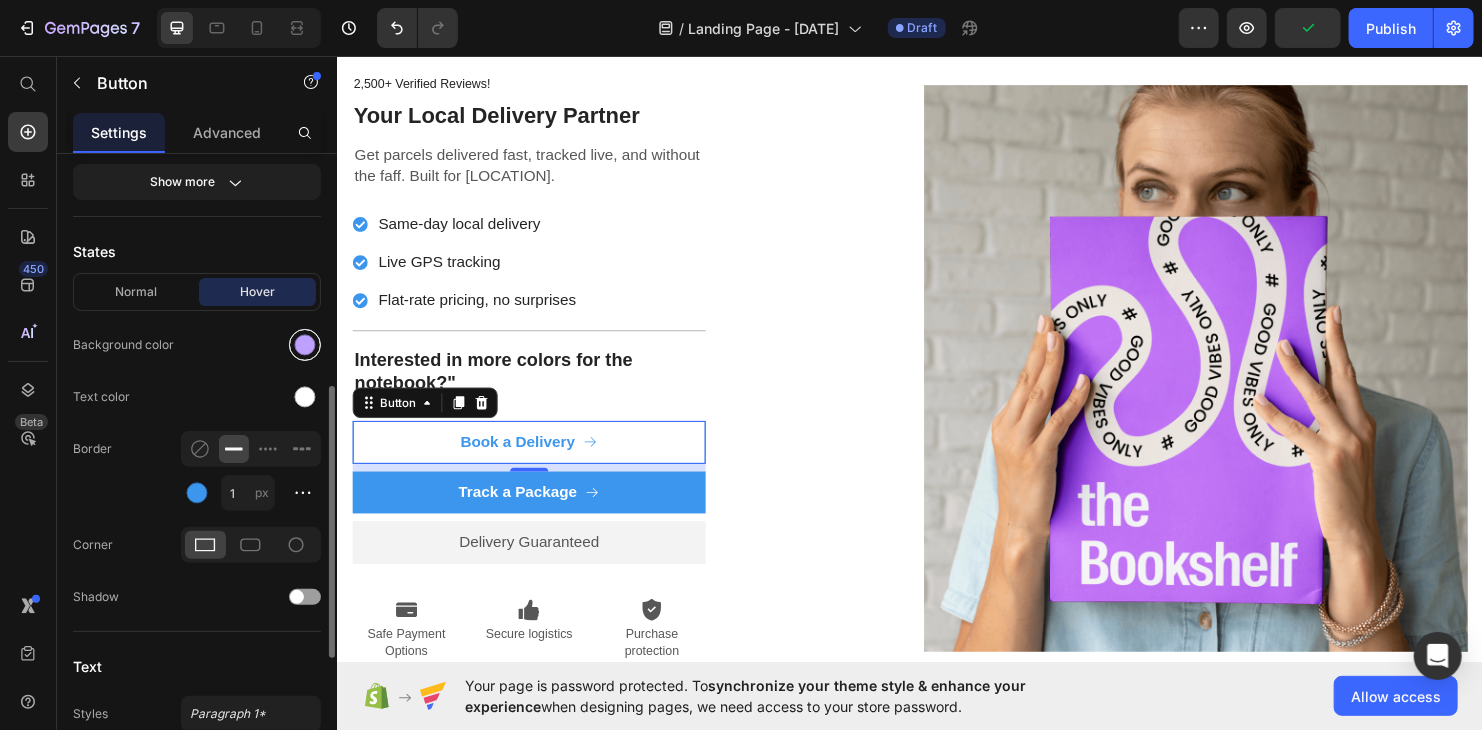 click at bounding box center (305, 345) 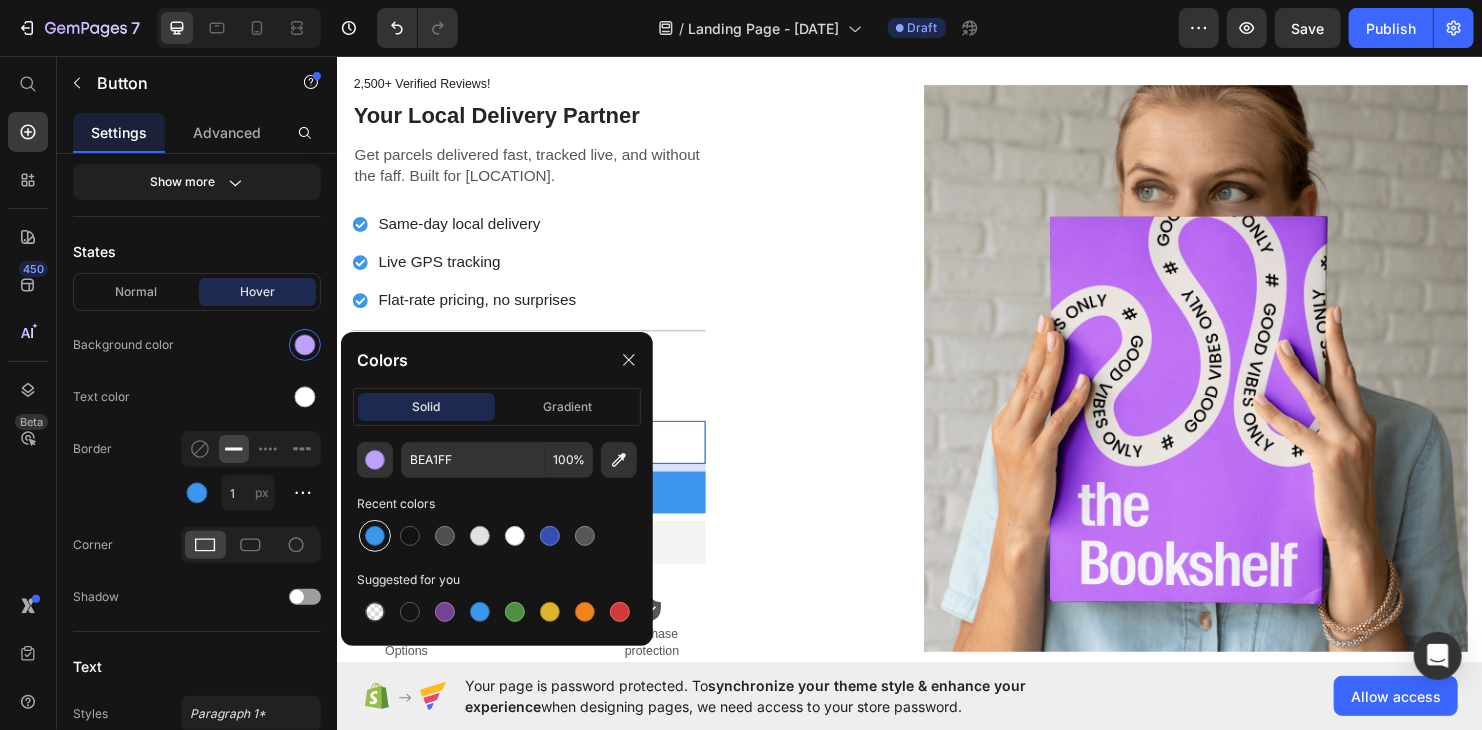 click at bounding box center (375, 536) 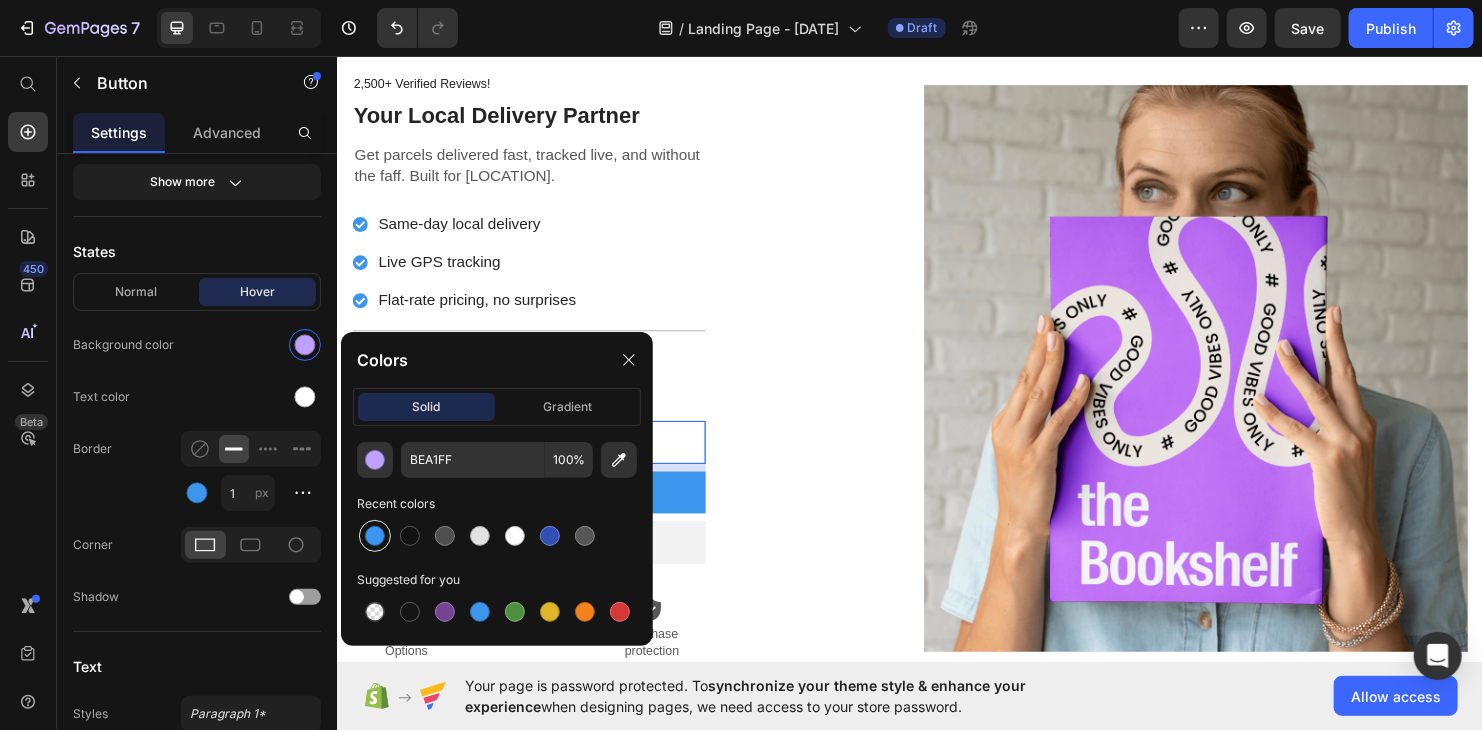 type on "3C96EE" 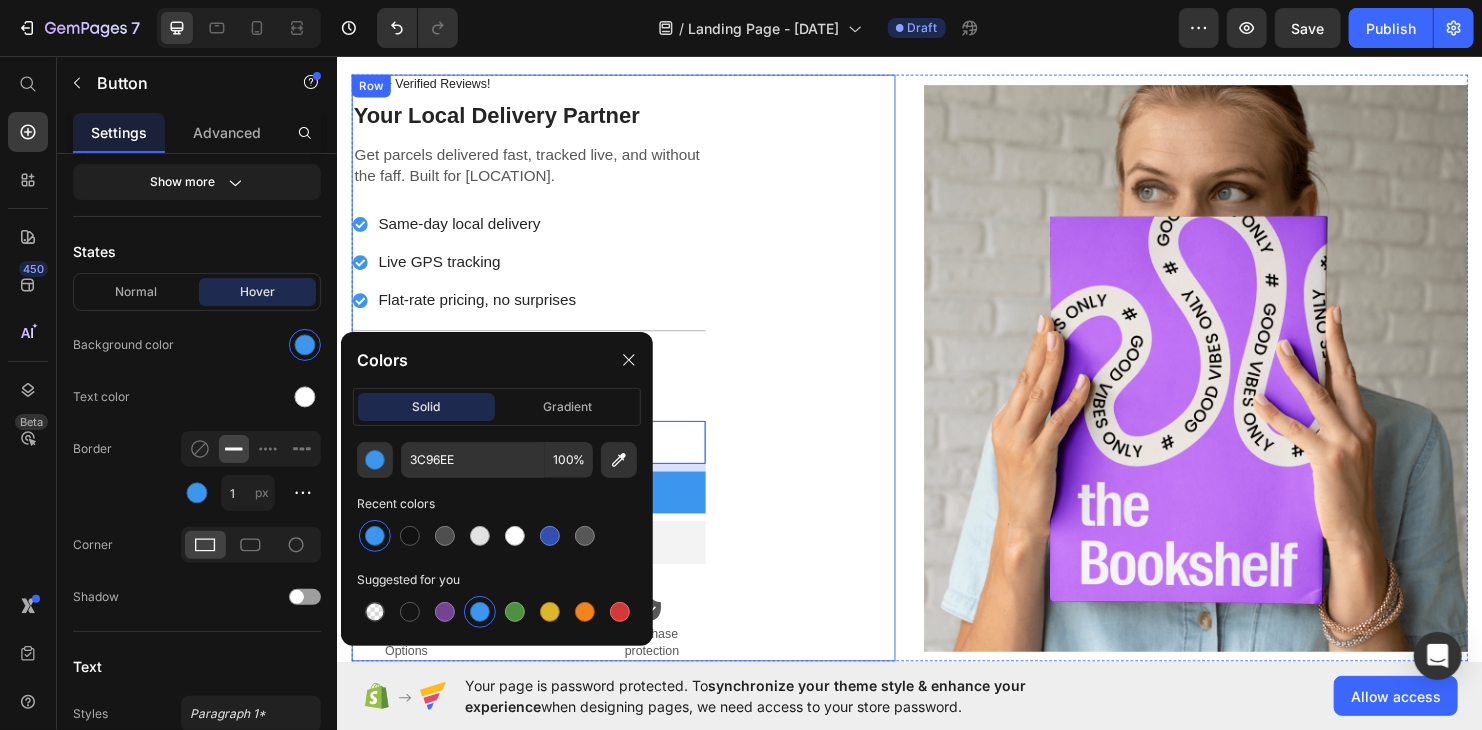 click on "2,500+ Verified Reviews! Text Block Row Your Local Delivery Partner Heading Get parcels delivered fast, tracked live, and without the faff. Built for [LOCATION]. Text Block Same-day local delivery Live GPS tracking Flat-rate pricing, no surprises Item List Title Line Interested in more colors for the notebook?" Text Block Book a Delivery Button 8 Track a Package Button Delivery Guaranteed Text Block Premium Quality Sleek & Functional Design Versatile Options Item List Icon Safe Payment Options Text Block Icon Secure logistics Text Block Icon Purchase protection Text Block Row Row" at bounding box center (636, 382) 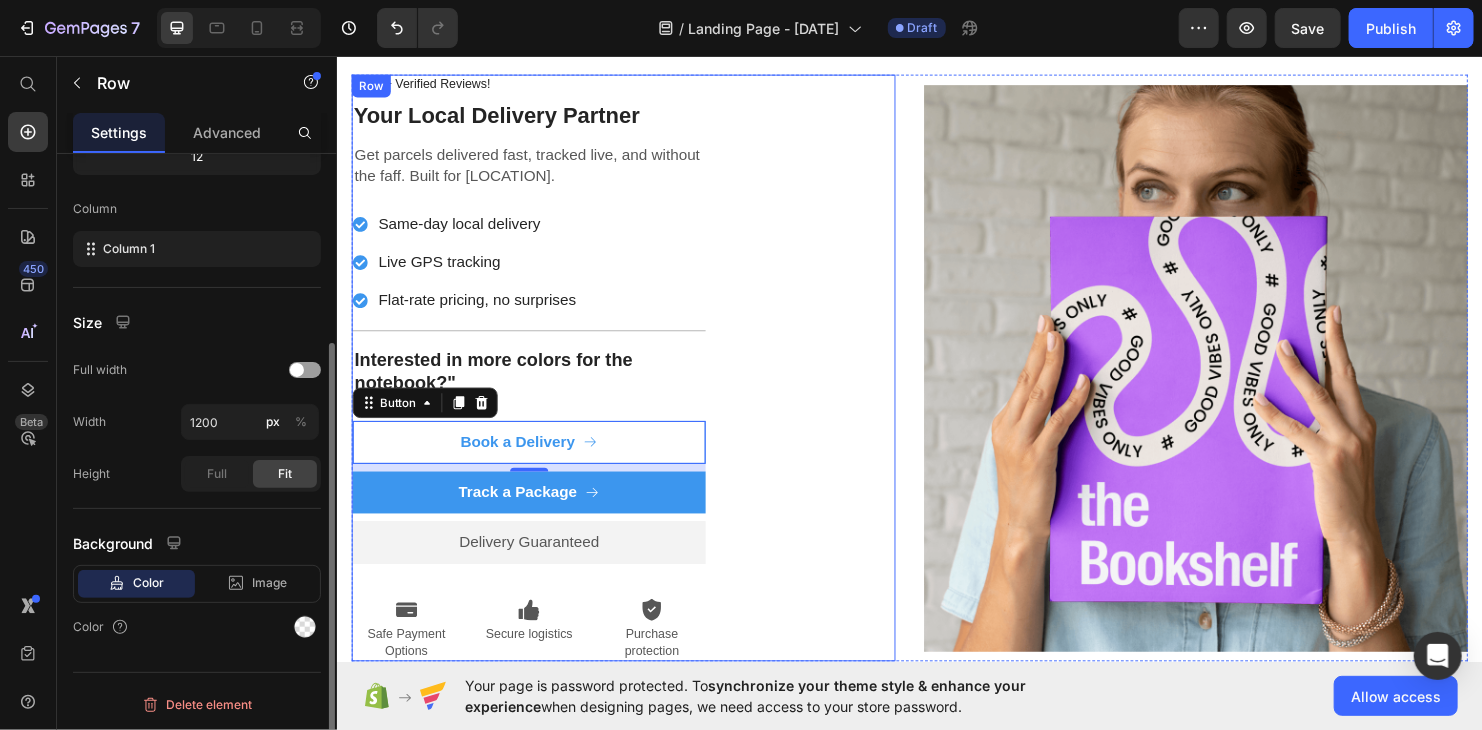 scroll, scrollTop: 0, scrollLeft: 0, axis: both 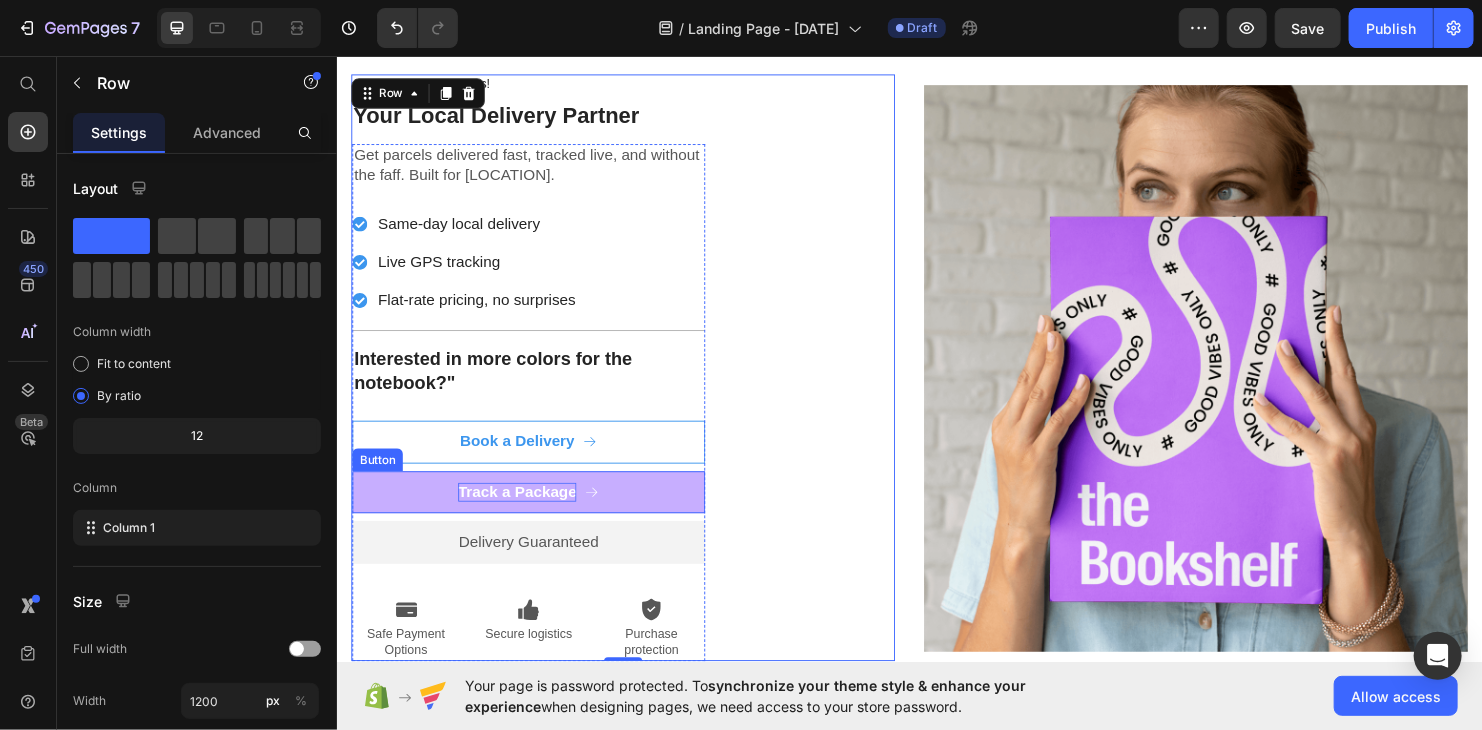 click on "Track a Package" at bounding box center [525, 513] 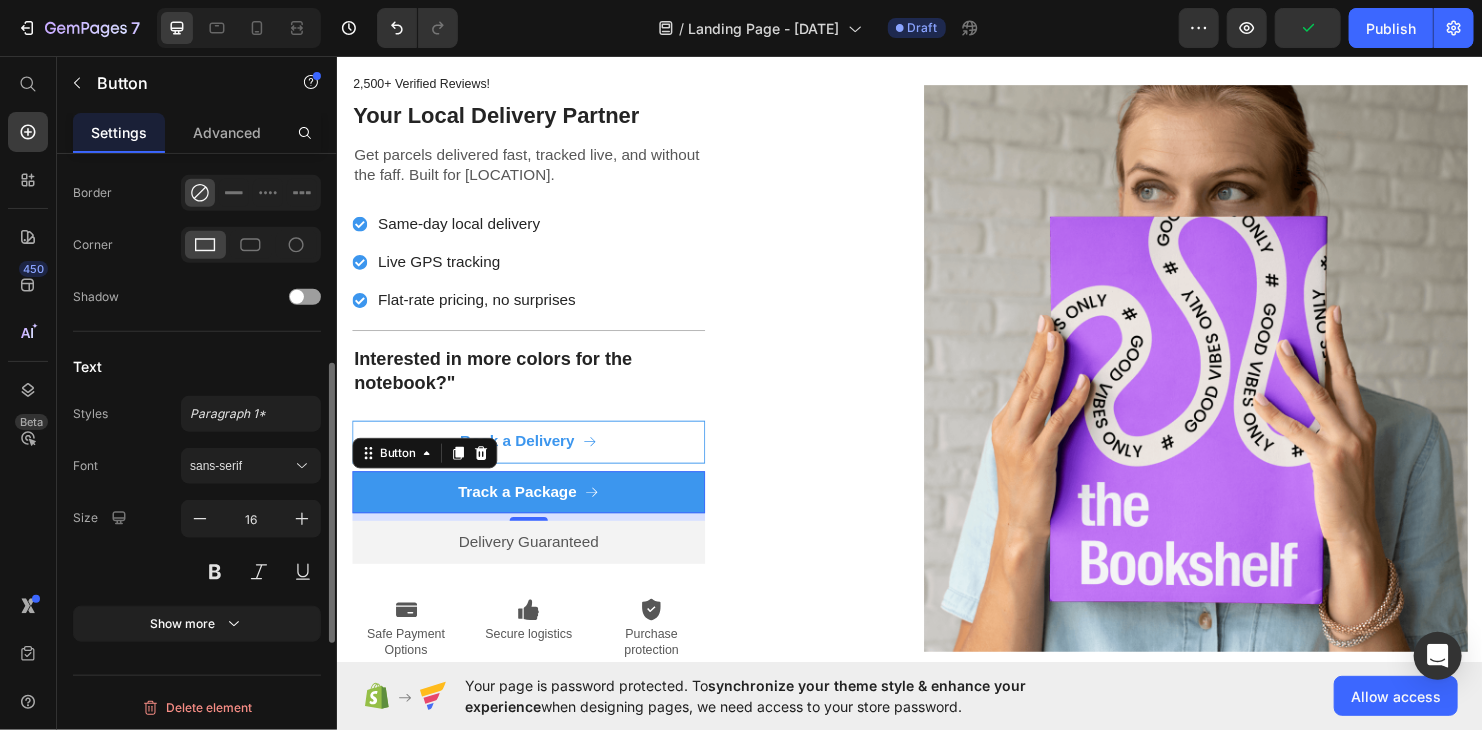 scroll, scrollTop: 597, scrollLeft: 0, axis: vertical 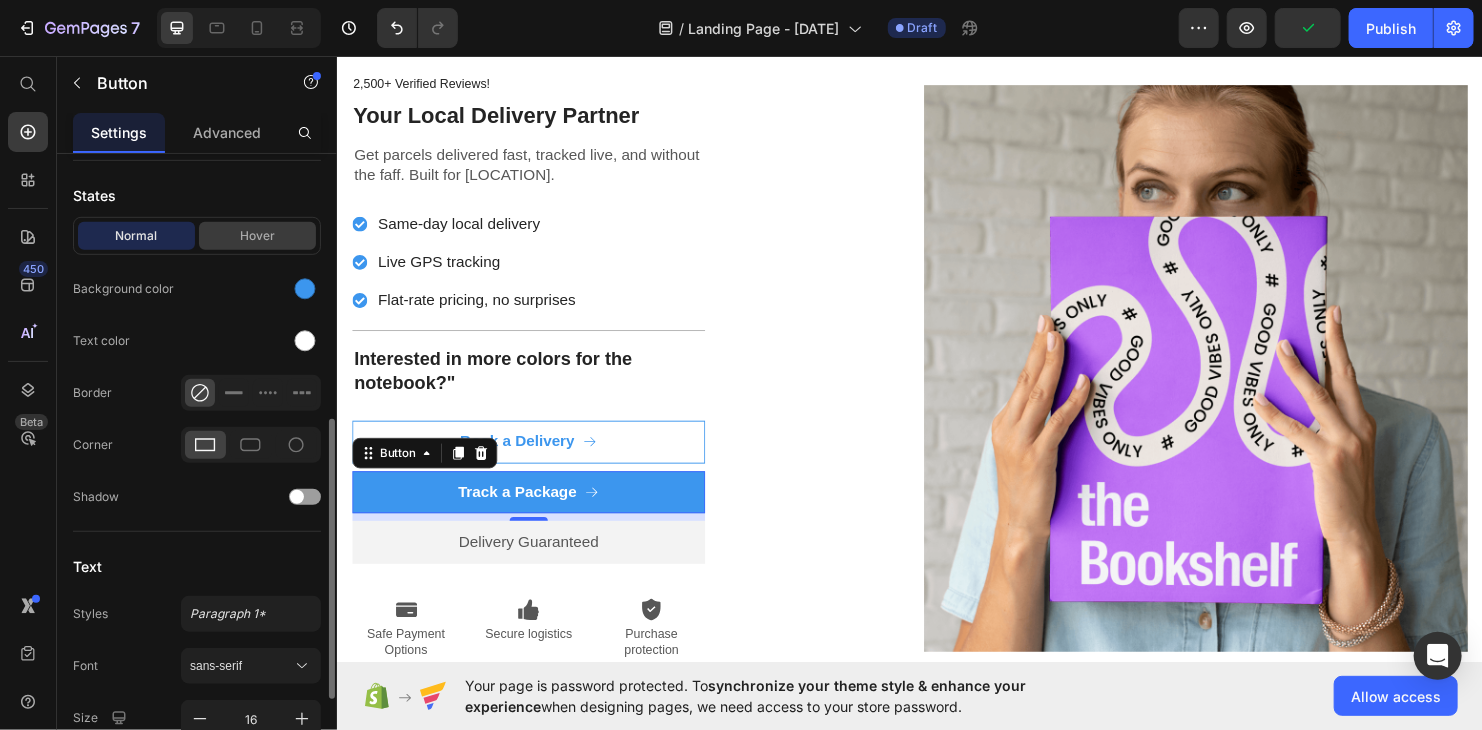 click on "Hover" at bounding box center (257, 236) 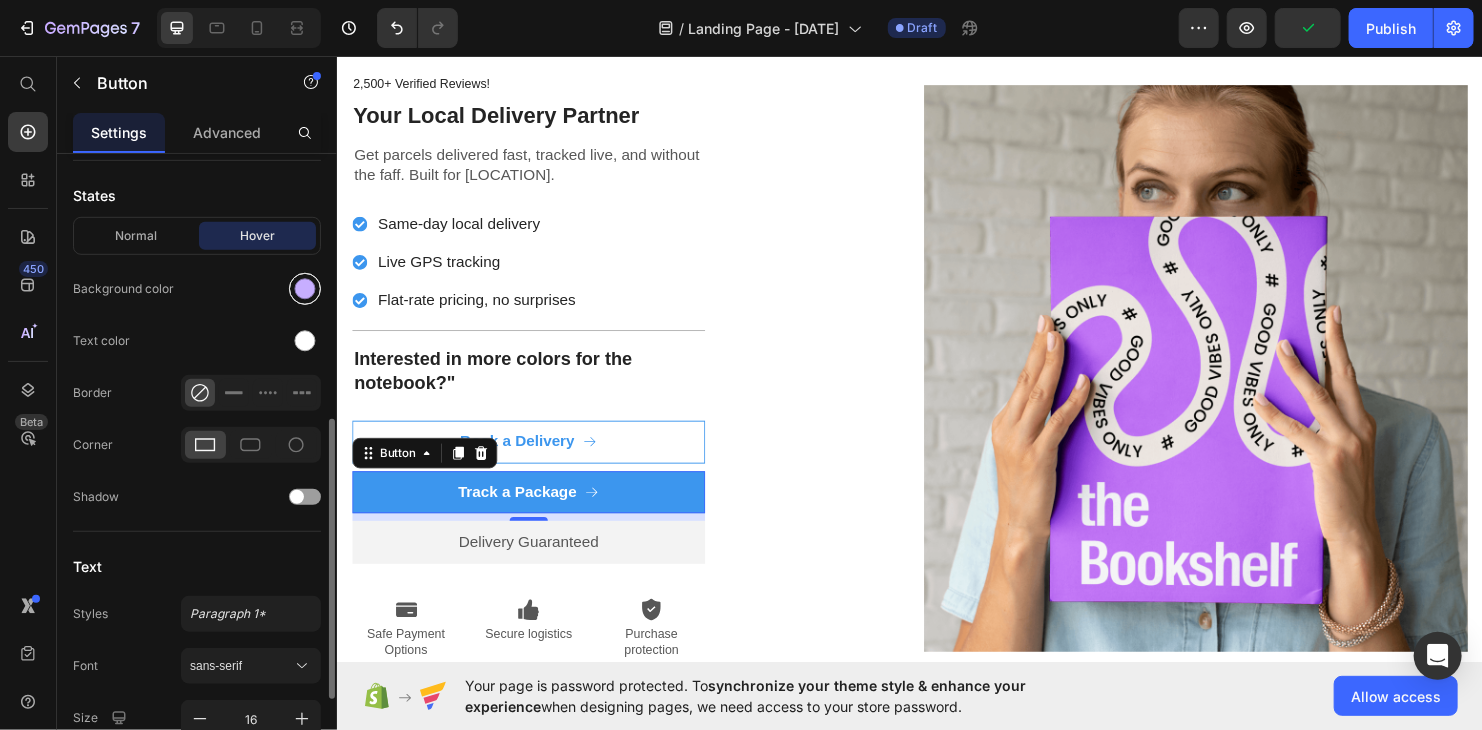 click at bounding box center [305, 289] 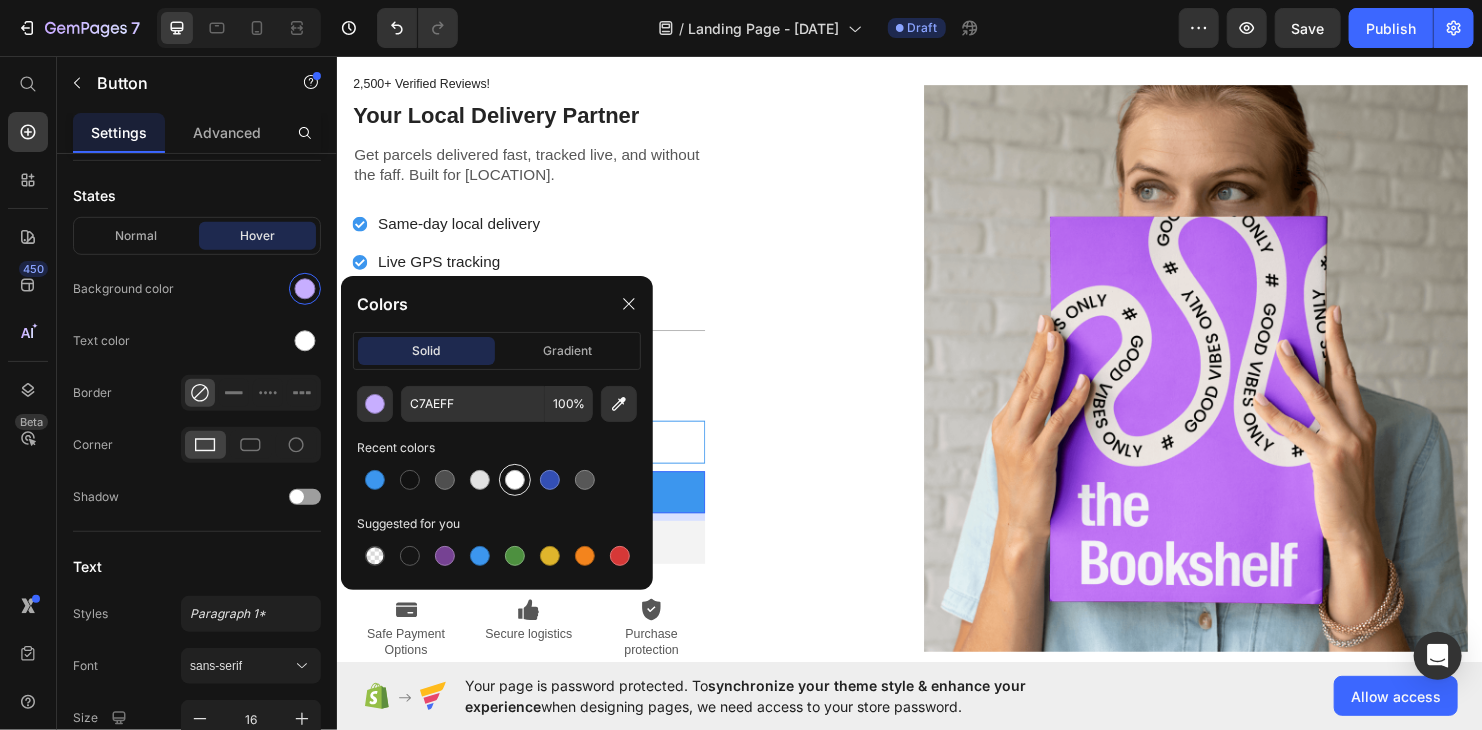 click at bounding box center (515, 480) 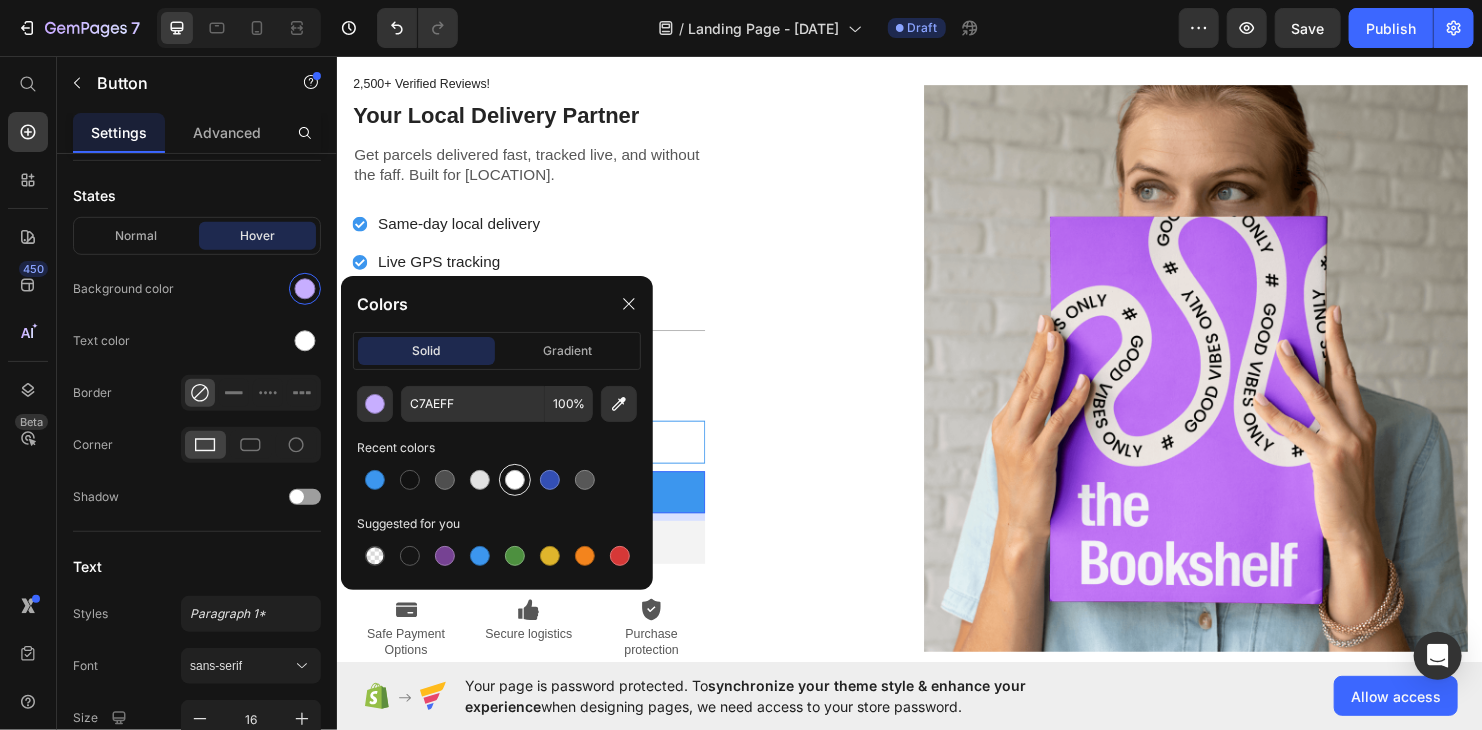 type on "FFFFFF" 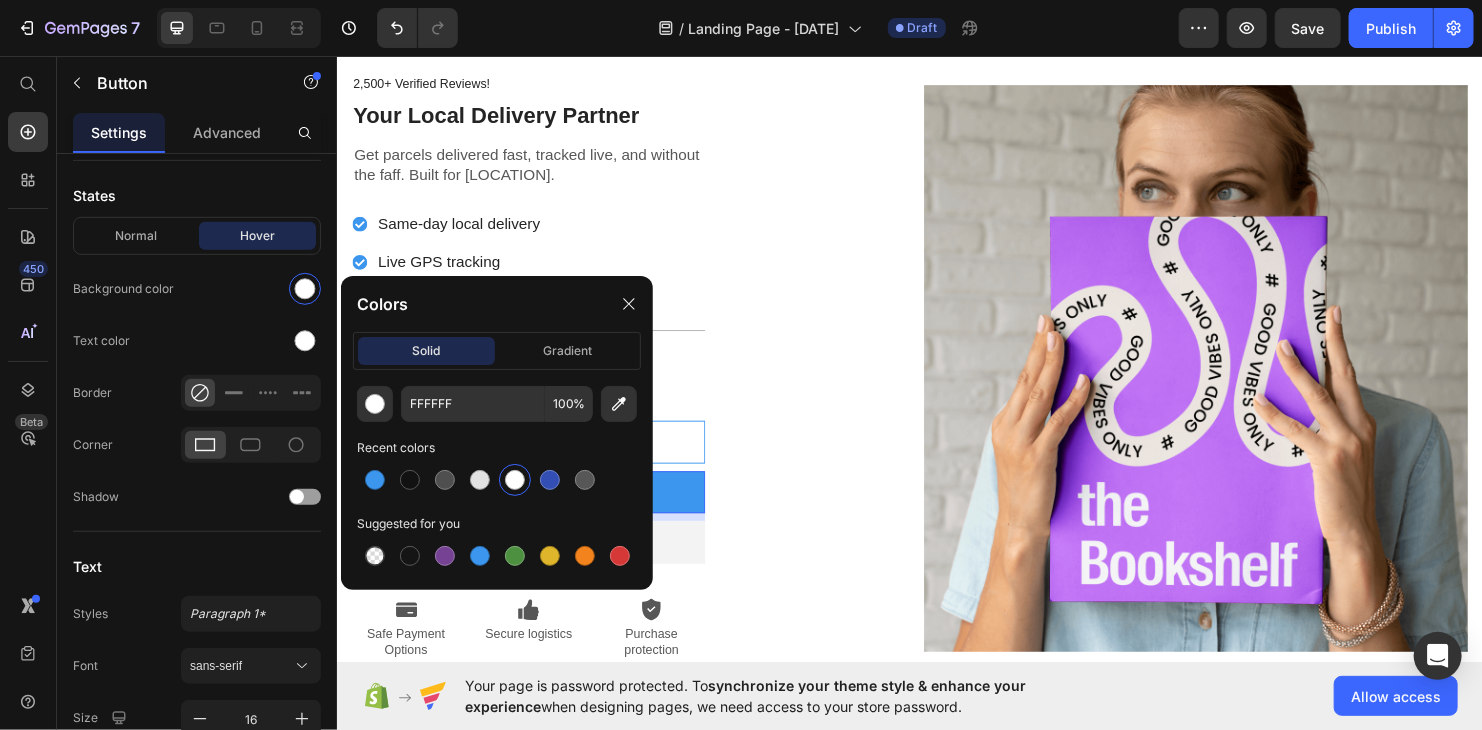 click on "2,500+ Verified Reviews! Text Block Row Your Local Delivery Partner Heading Get parcels delivered fast, tracked live, and without the faff. Built for [LOCATION]. Text Block Same-day local delivery Live GPS tracking Flat-rate pricing, no surprises Item List Title Line Interested in more colors for the notebook?" Text Block Book a Delivery Button Track a Package Button 8 Delivery Guaranteed Text Block Premium Quality Sleek & Functional Design Versatile Options Item List Icon Safe Payment Options Text Block Icon Secure logistics Text Block Icon Purchase protection Text Block Row Row" at bounding box center (636, 382) 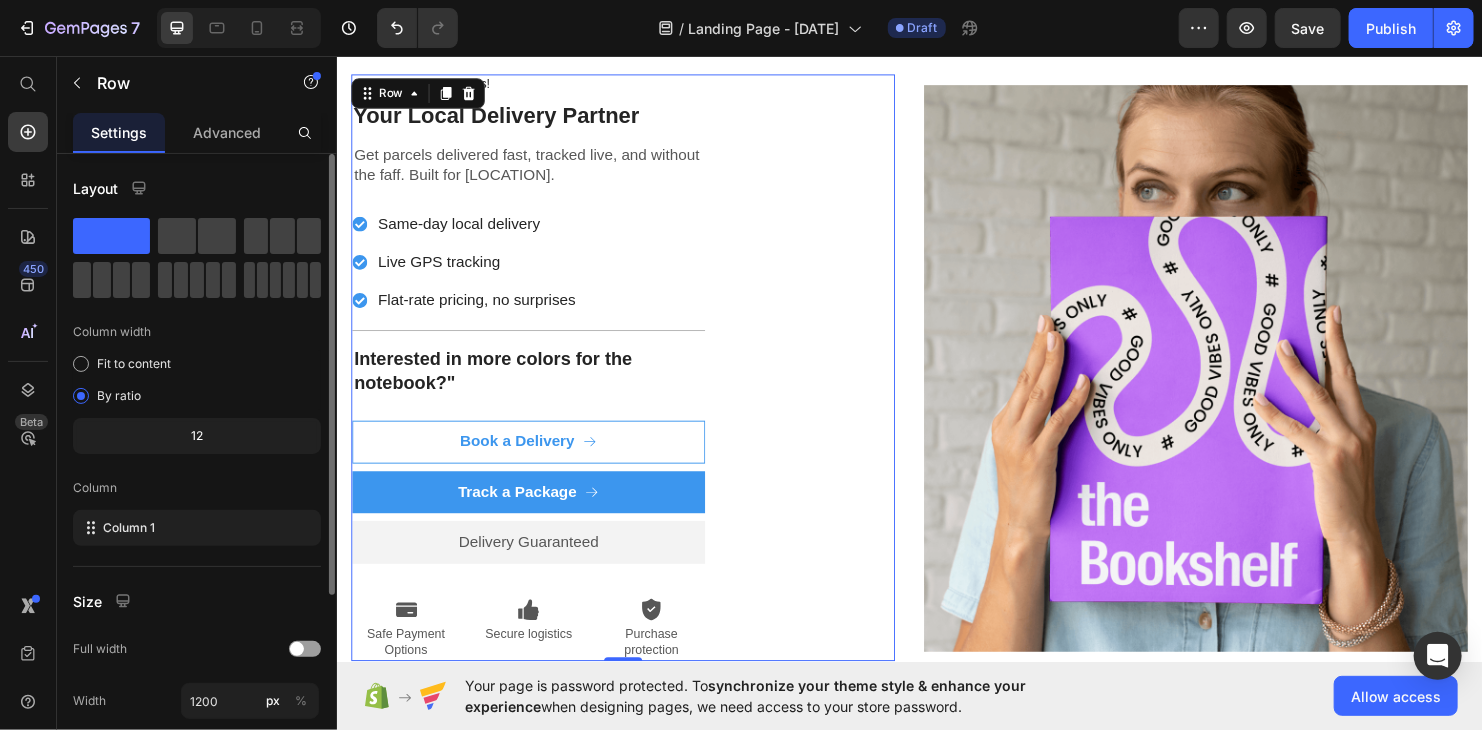 scroll, scrollTop: 276, scrollLeft: 0, axis: vertical 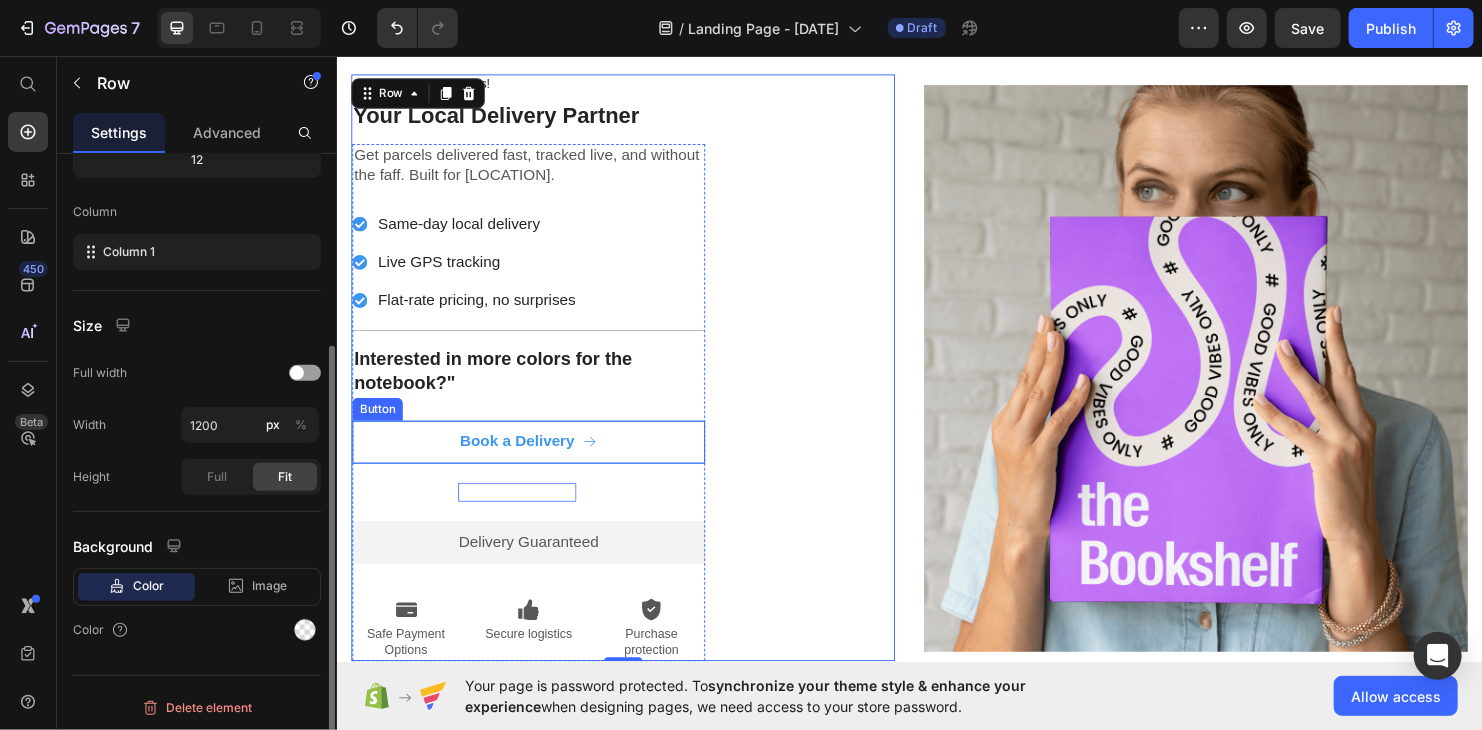 click on "Track a Package" at bounding box center (525, 513) 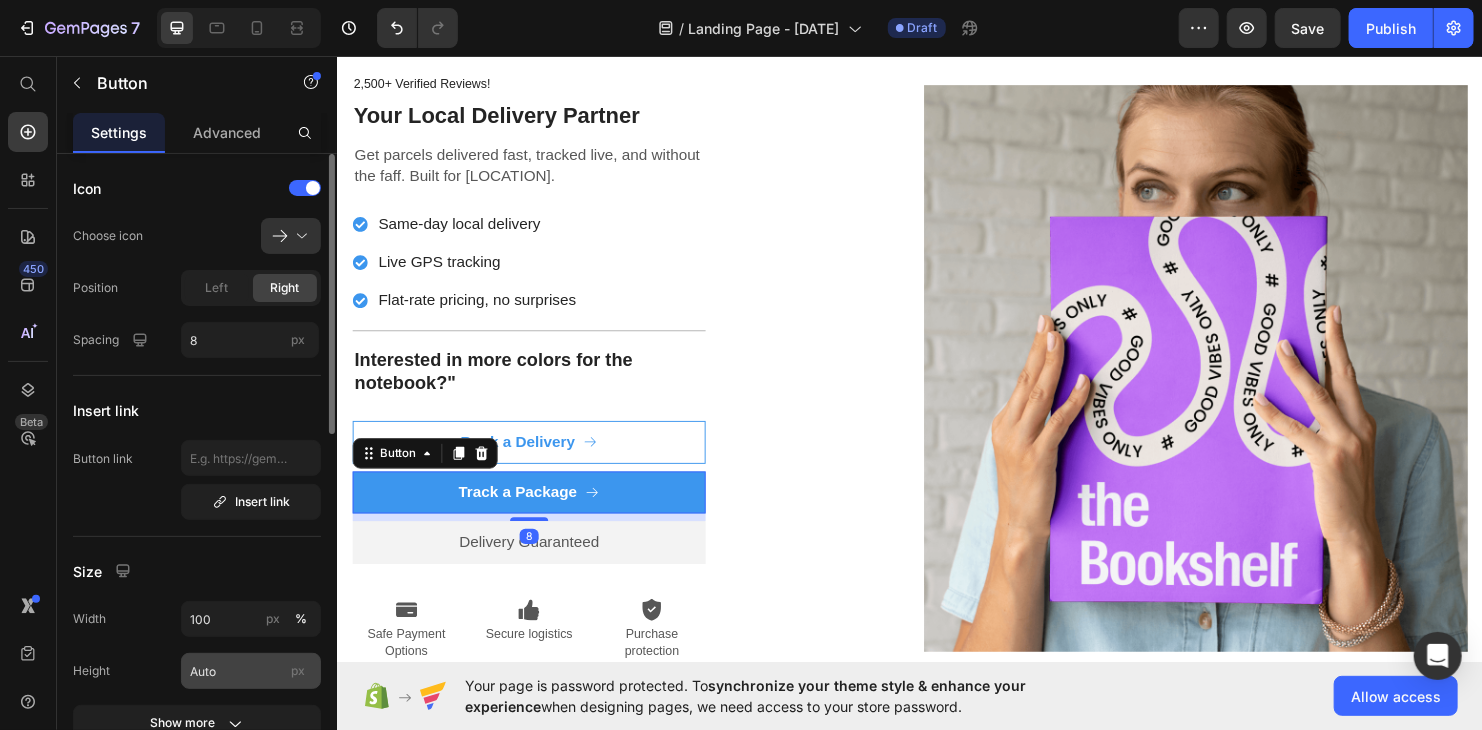 scroll, scrollTop: 300, scrollLeft: 0, axis: vertical 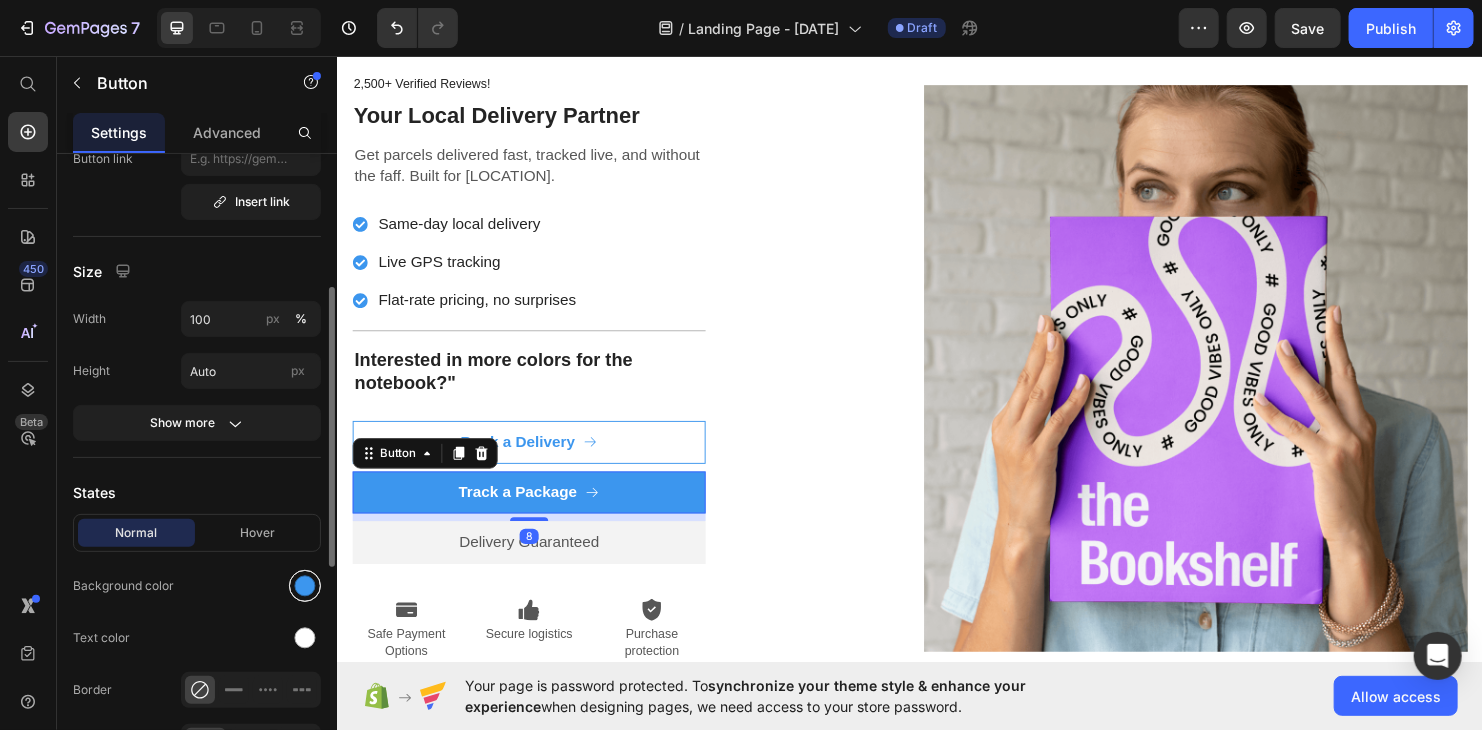 click at bounding box center (305, 586) 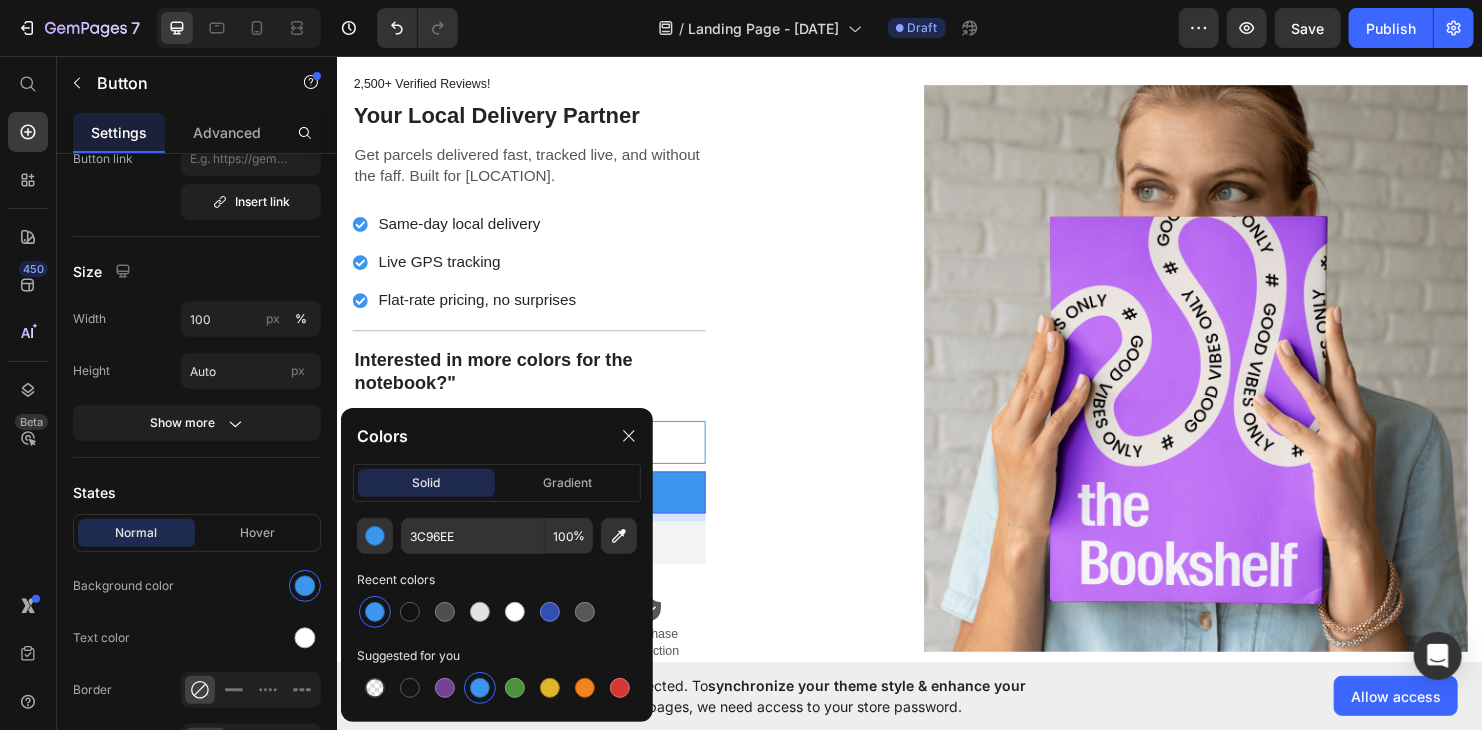 click on "Get parcels delivered fast, tracked live, and without the faff. Built for [LOCATION]. Text Block Same-day local delivery Live GPS tracking Flat-rate pricing, no surprises Item List Title Line Interested in more colors for the notebook?" Text Block Book a Delivery Button Track a Package Button 8 Delivery Guaranteed Text Block Premium Quality Sleek & Functional Design Versatile Options Item List Icon Safe Payment Options Text Block Icon Secure logistics Text Block Icon Purchase protection Text Block Row" at bounding box center [537, 419] 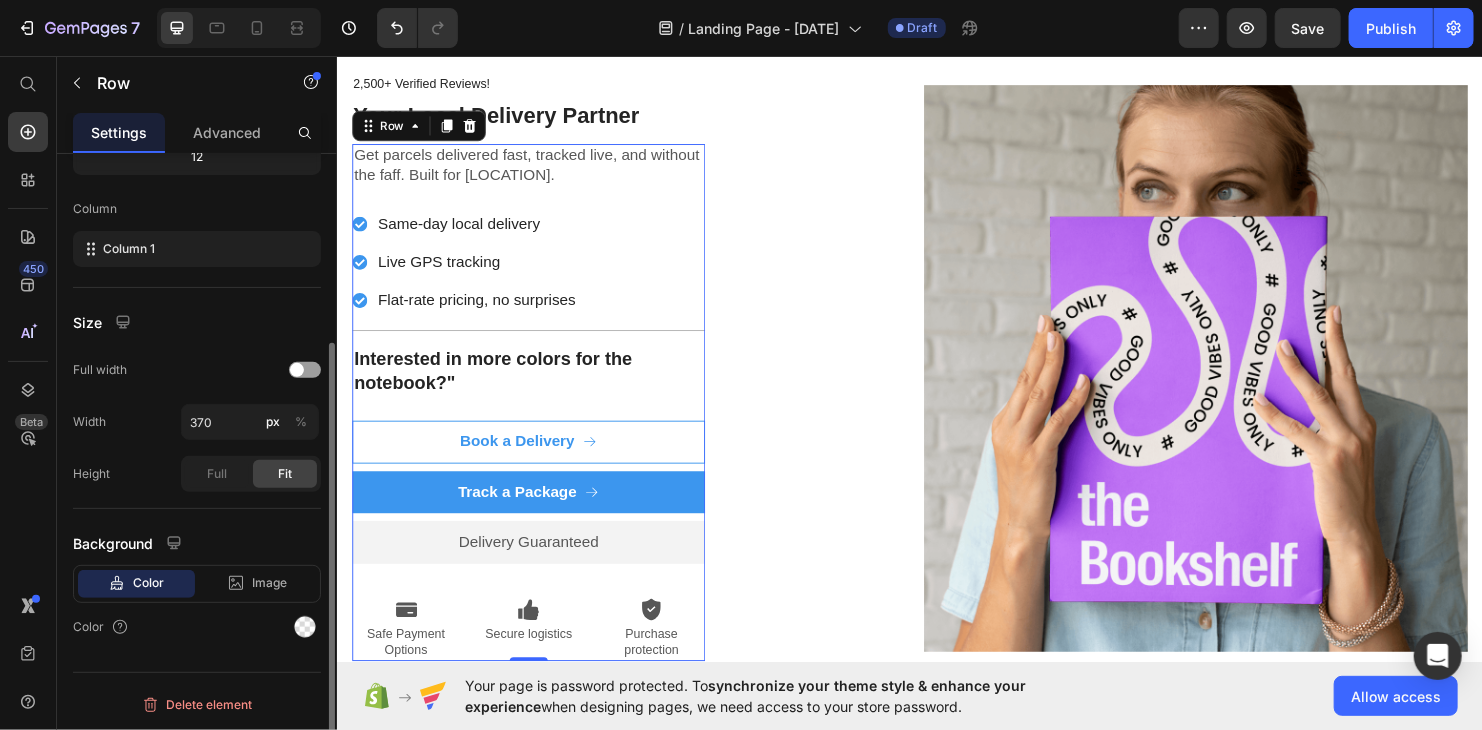 scroll, scrollTop: 0, scrollLeft: 0, axis: both 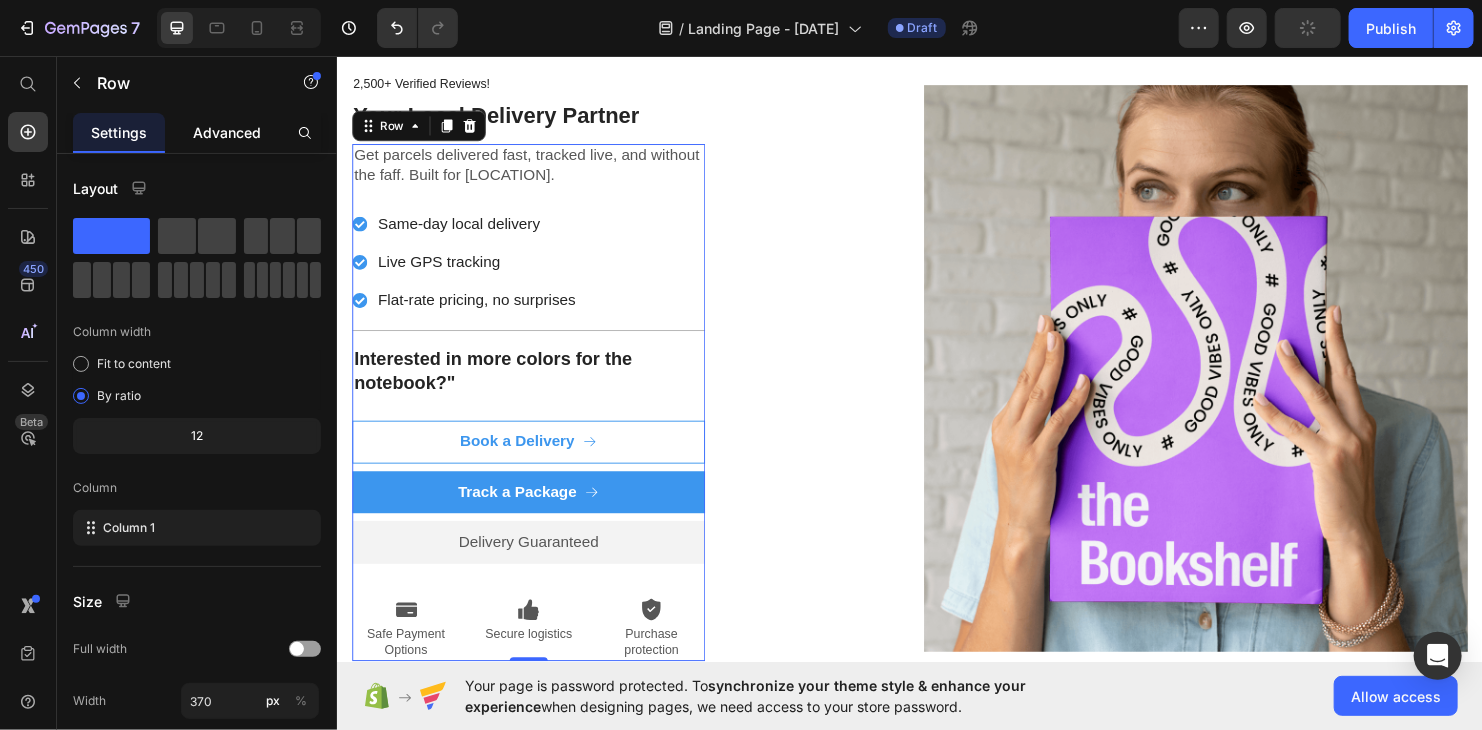 click on "Advanced" at bounding box center (227, 132) 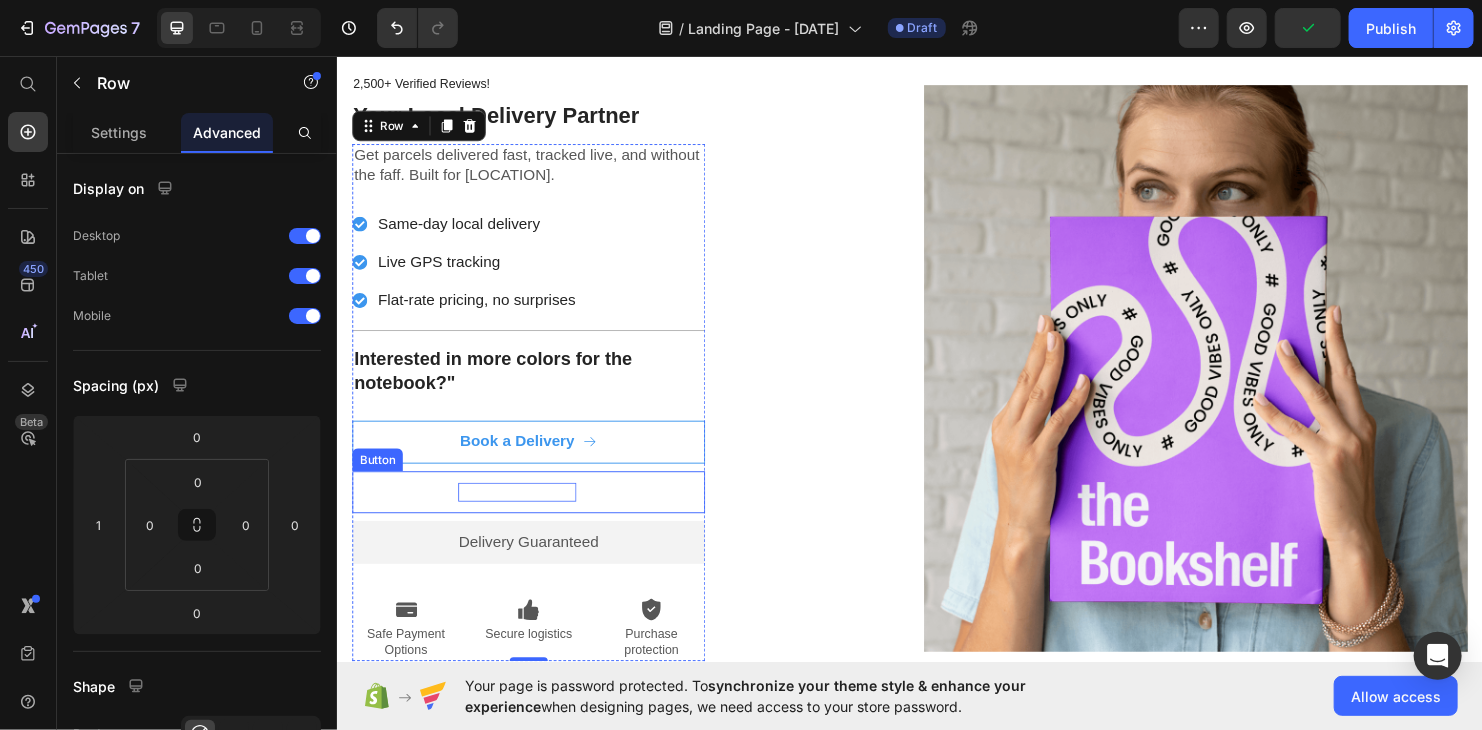 click on "Track a Package" at bounding box center [525, 513] 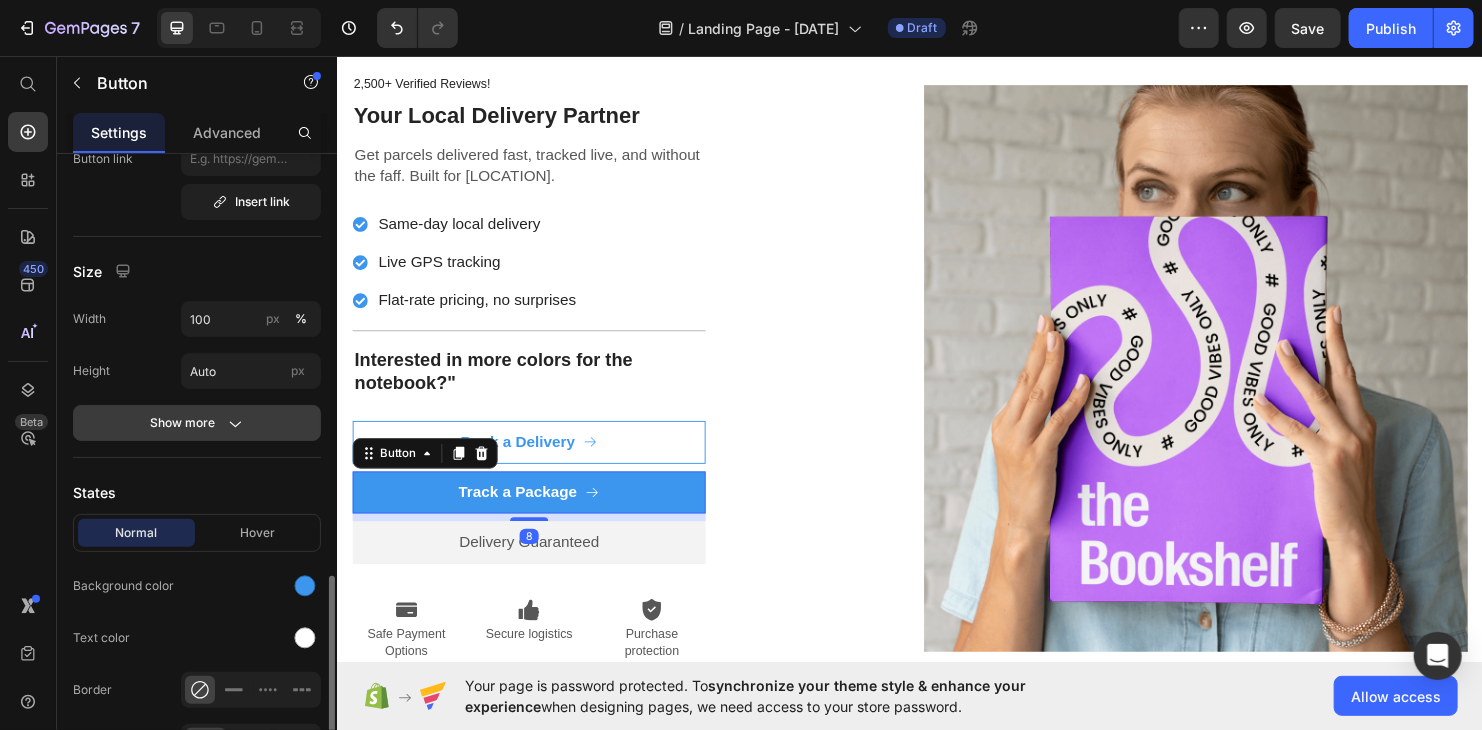 scroll, scrollTop: 500, scrollLeft: 0, axis: vertical 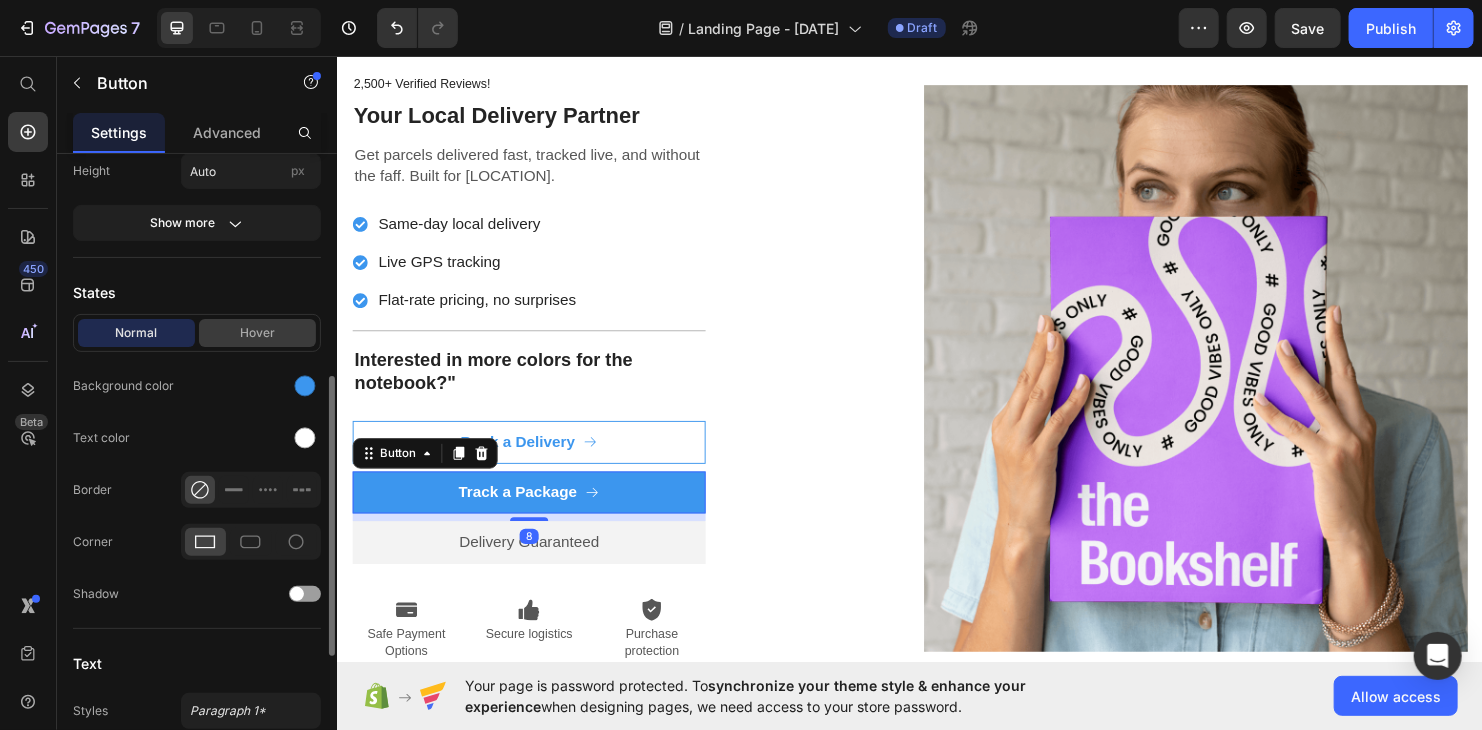 click on "Hover" at bounding box center (257, 333) 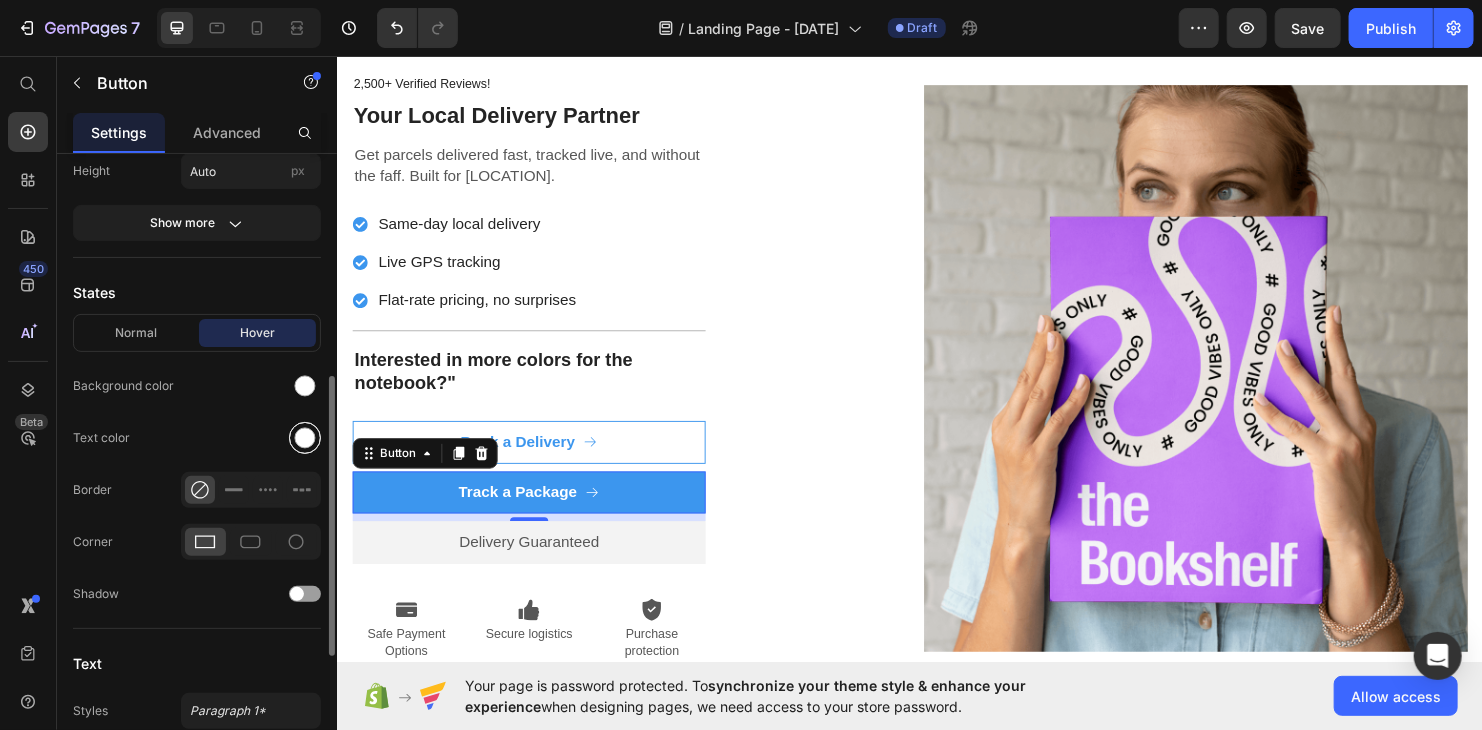 click at bounding box center (305, 438) 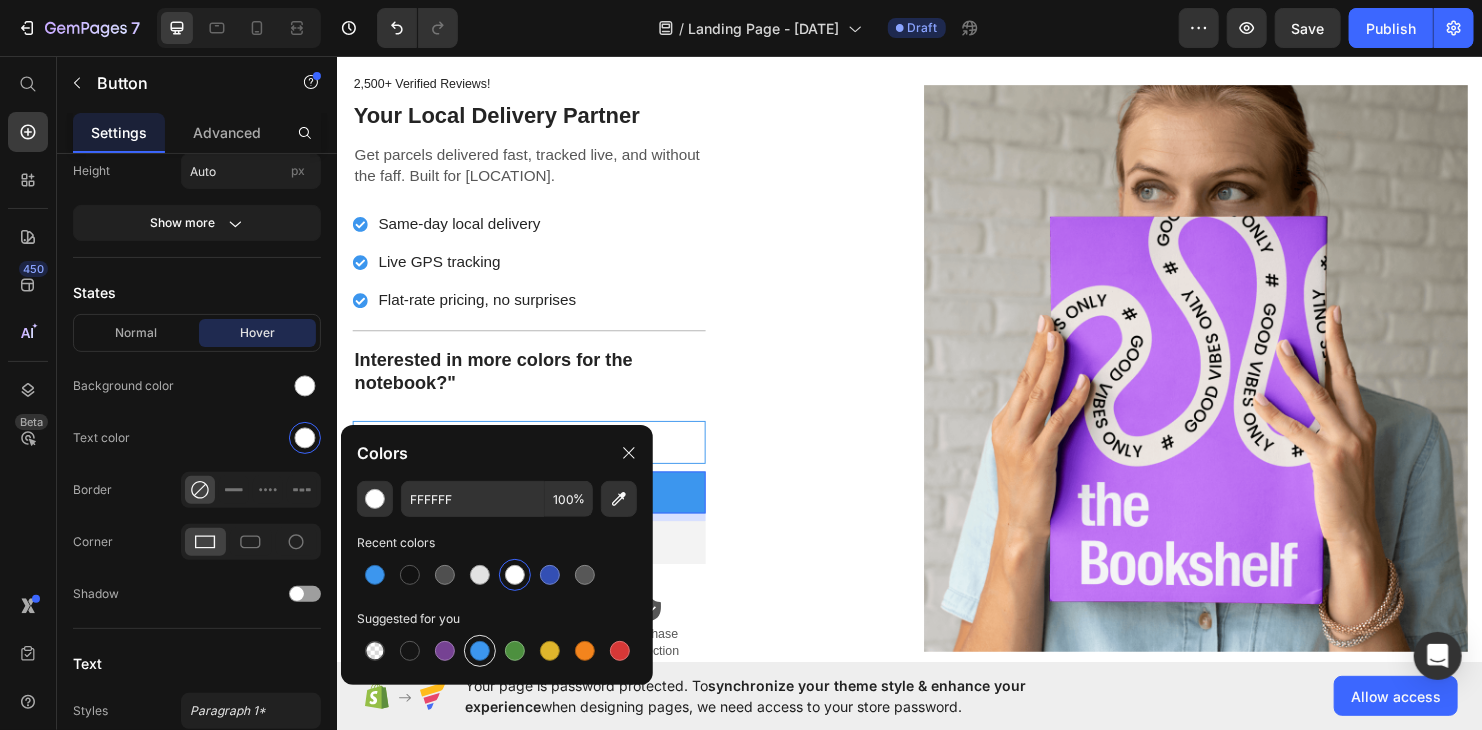 click at bounding box center [480, 651] 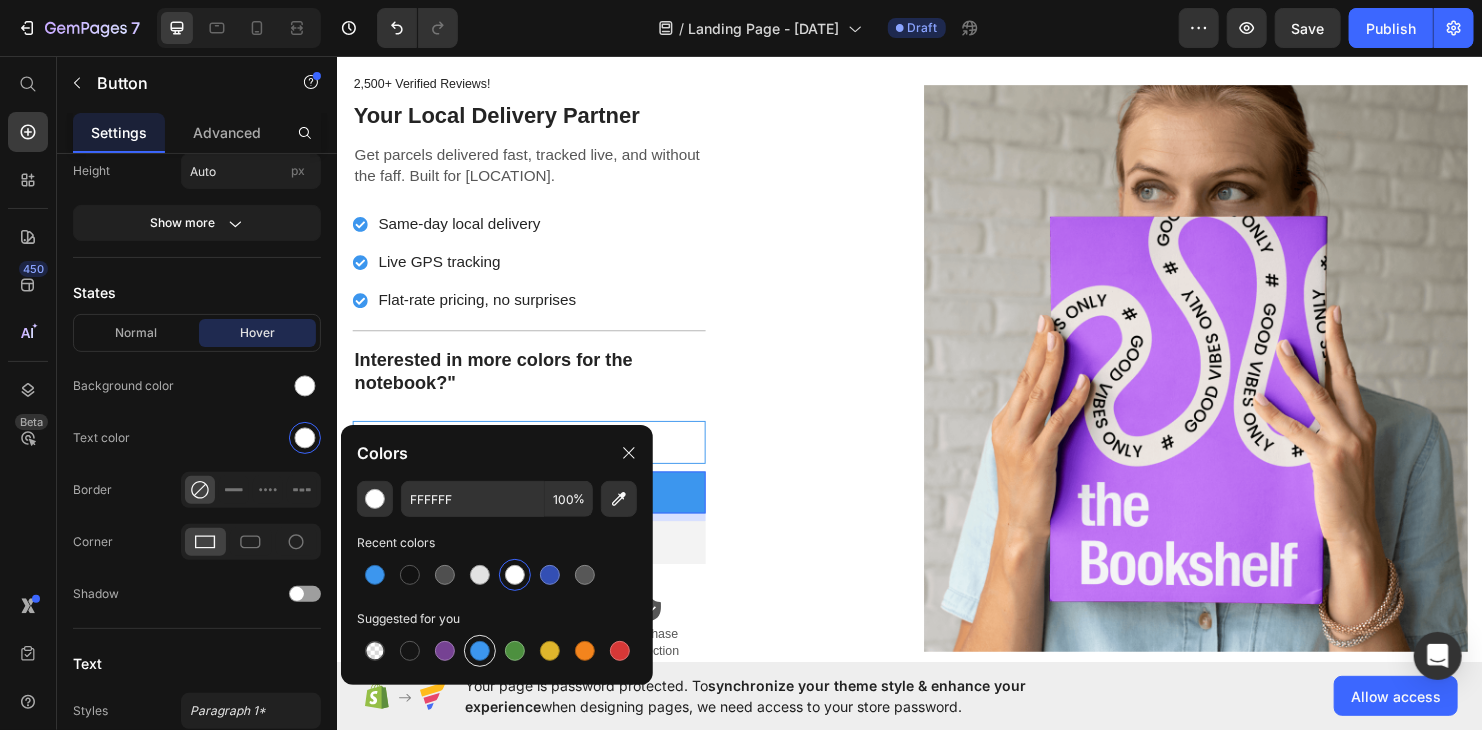 type on "3C96EE" 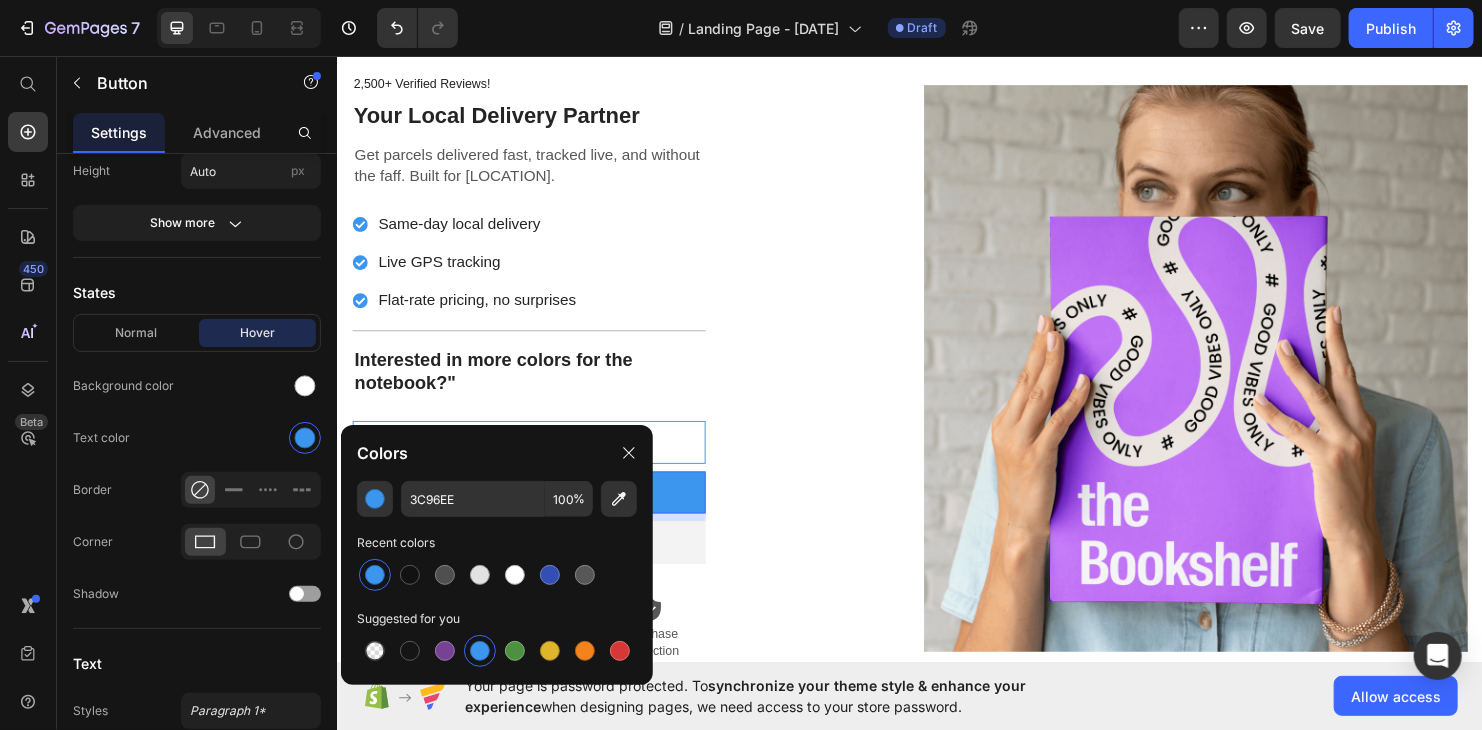 click on "2,500+ Verified Reviews! Text Block Row Your Local Delivery Partner Heading Get parcels delivered fast, tracked live, and without the faff. Built for [LOCATION]. Text Block Same-day local delivery Live GPS tracking Flat-rate pricing, no surprises Item List Title Line Interested in more colors for the notebook?" Text Block Book a Delivery Button Track a Package Button 8 Delivery Guaranteed Text Block Premium Quality Sleek & Functional Design Versatile Options Item List Icon Safe Payment Options Text Block Icon Secure logistics Text Block Icon Purchase protection Text Block Row Row" at bounding box center [636, 382] 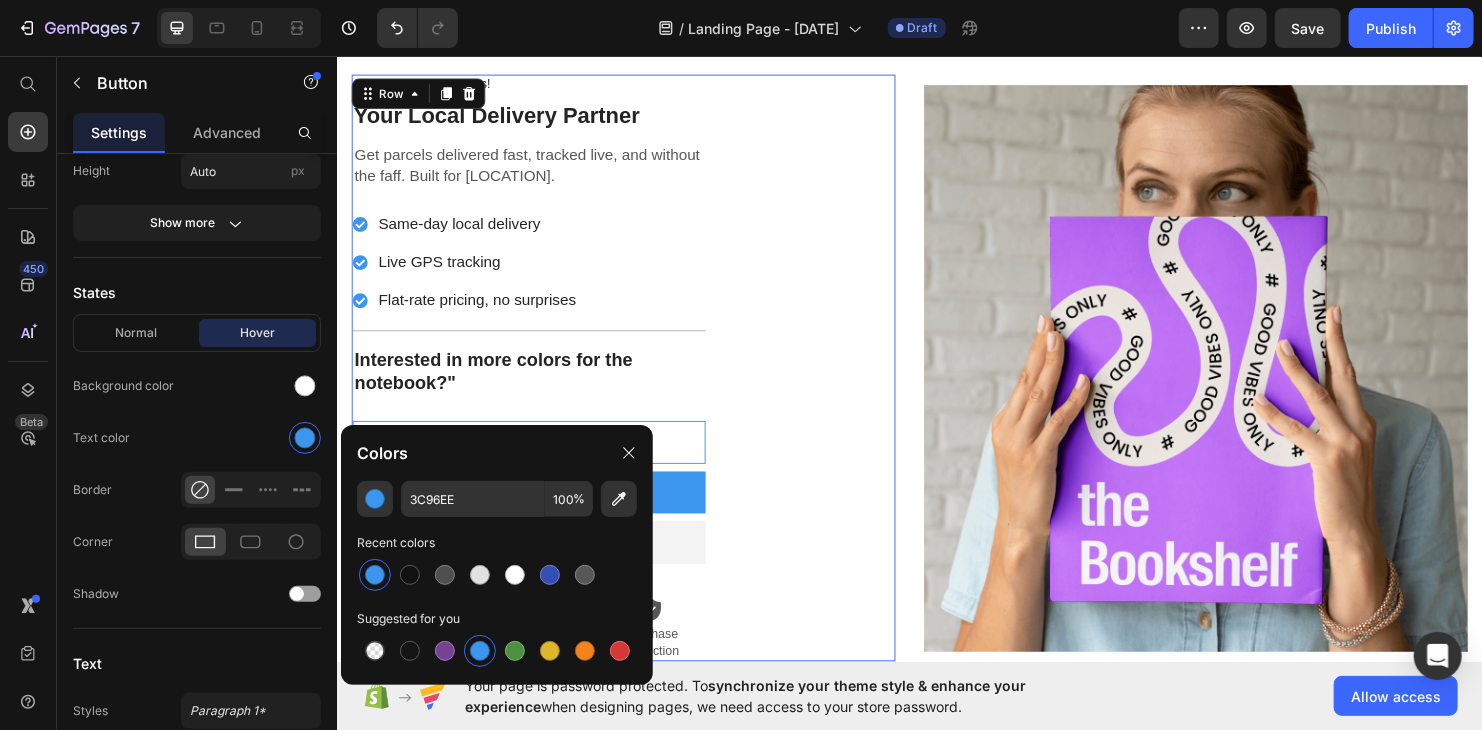 scroll, scrollTop: 0, scrollLeft: 0, axis: both 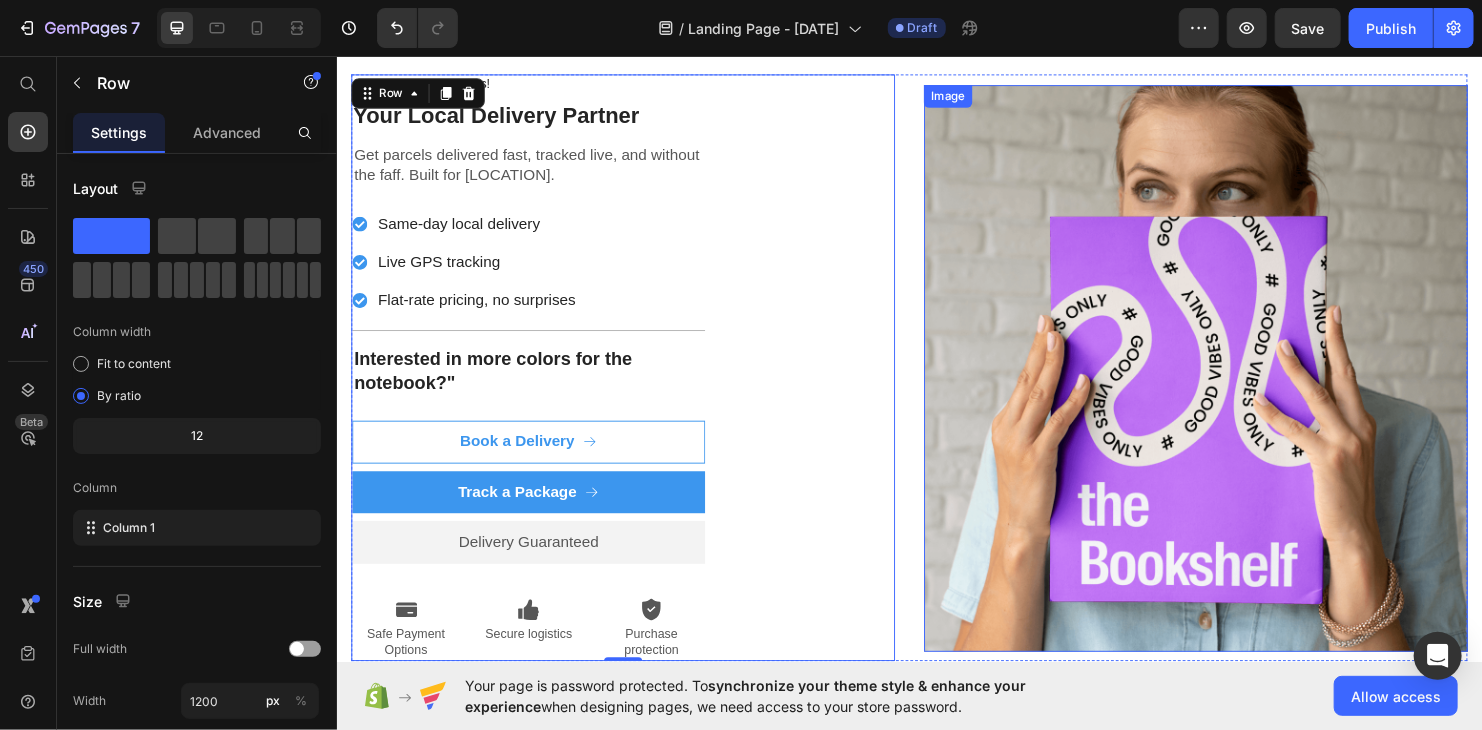 click at bounding box center (1236, 383) 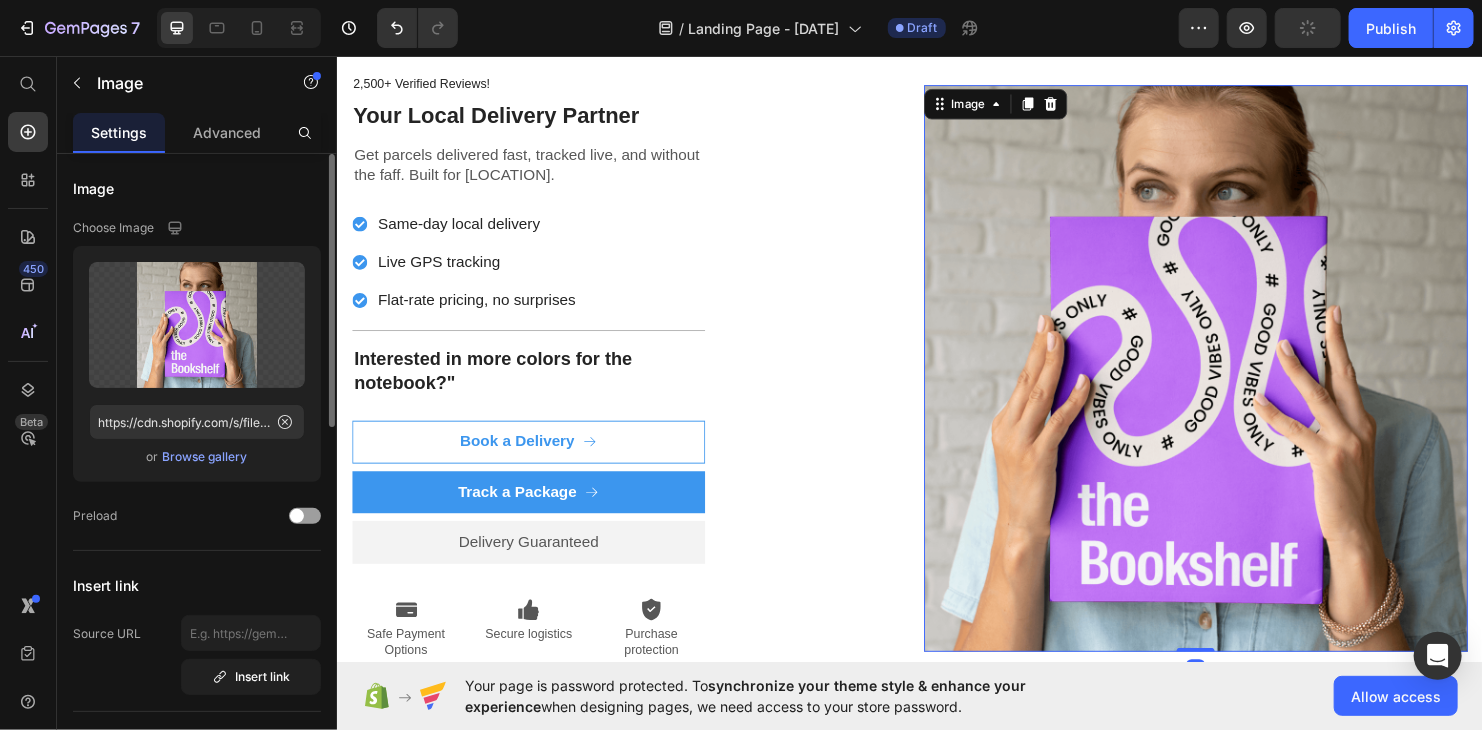 click on "Browse gallery" at bounding box center (205, 457) 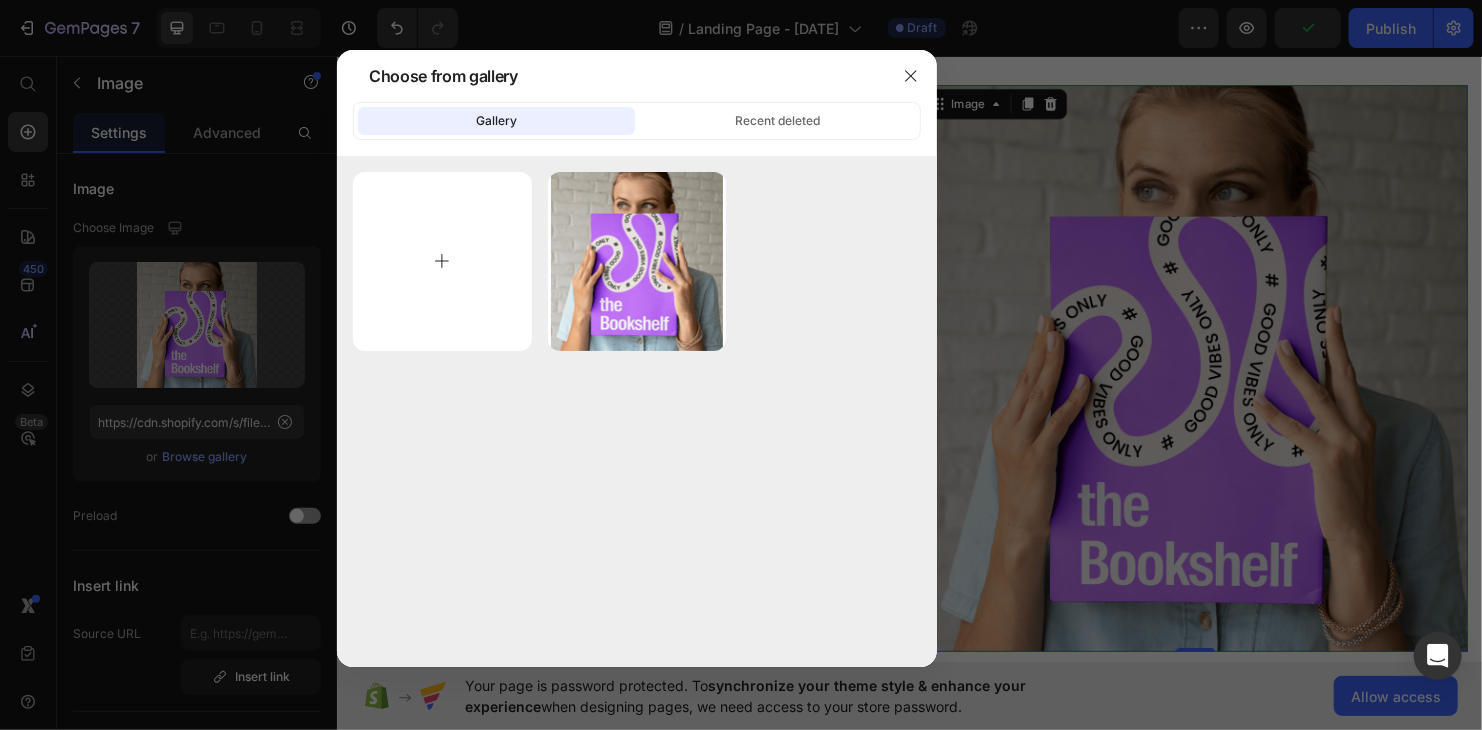 click at bounding box center [442, 261] 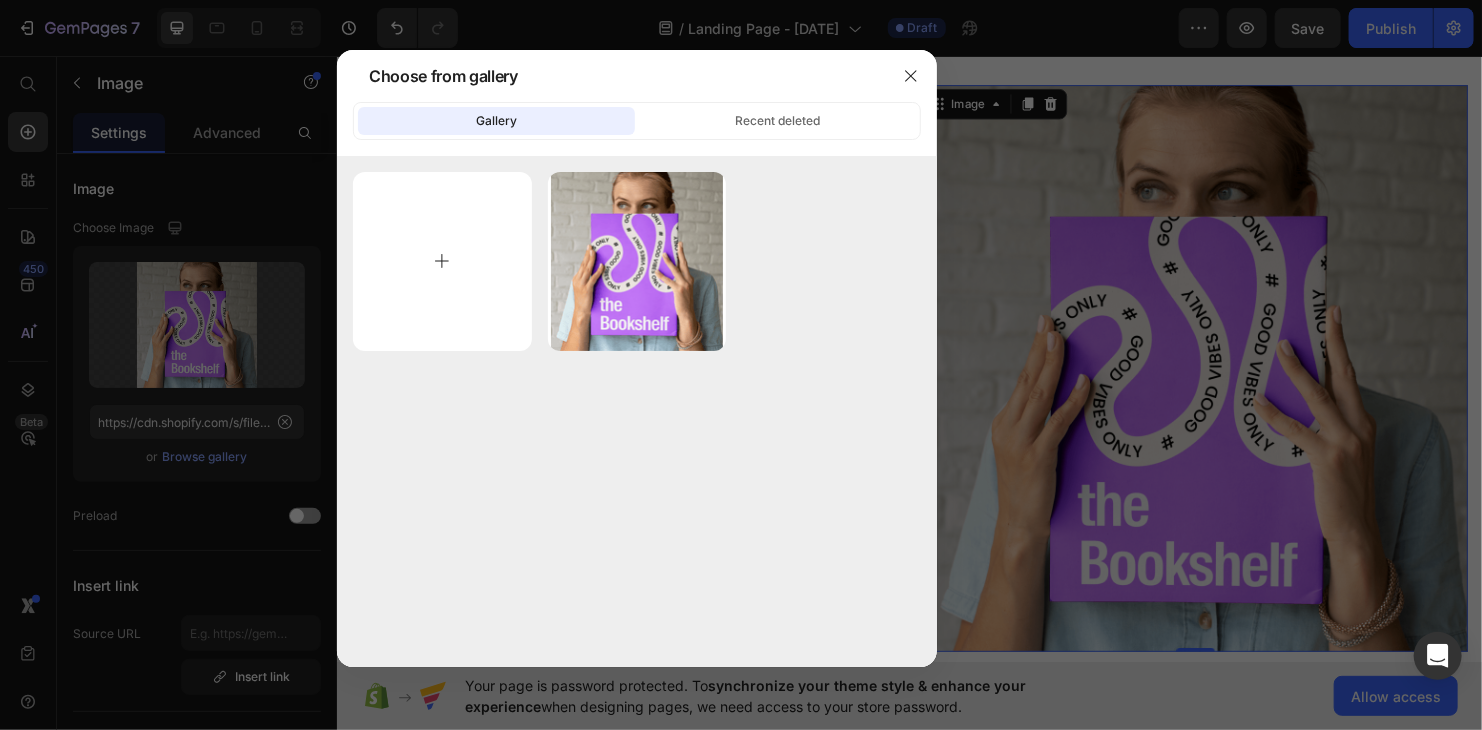 type on "C:\fakepath\Blue_Box_With_Pin_Icon.png" 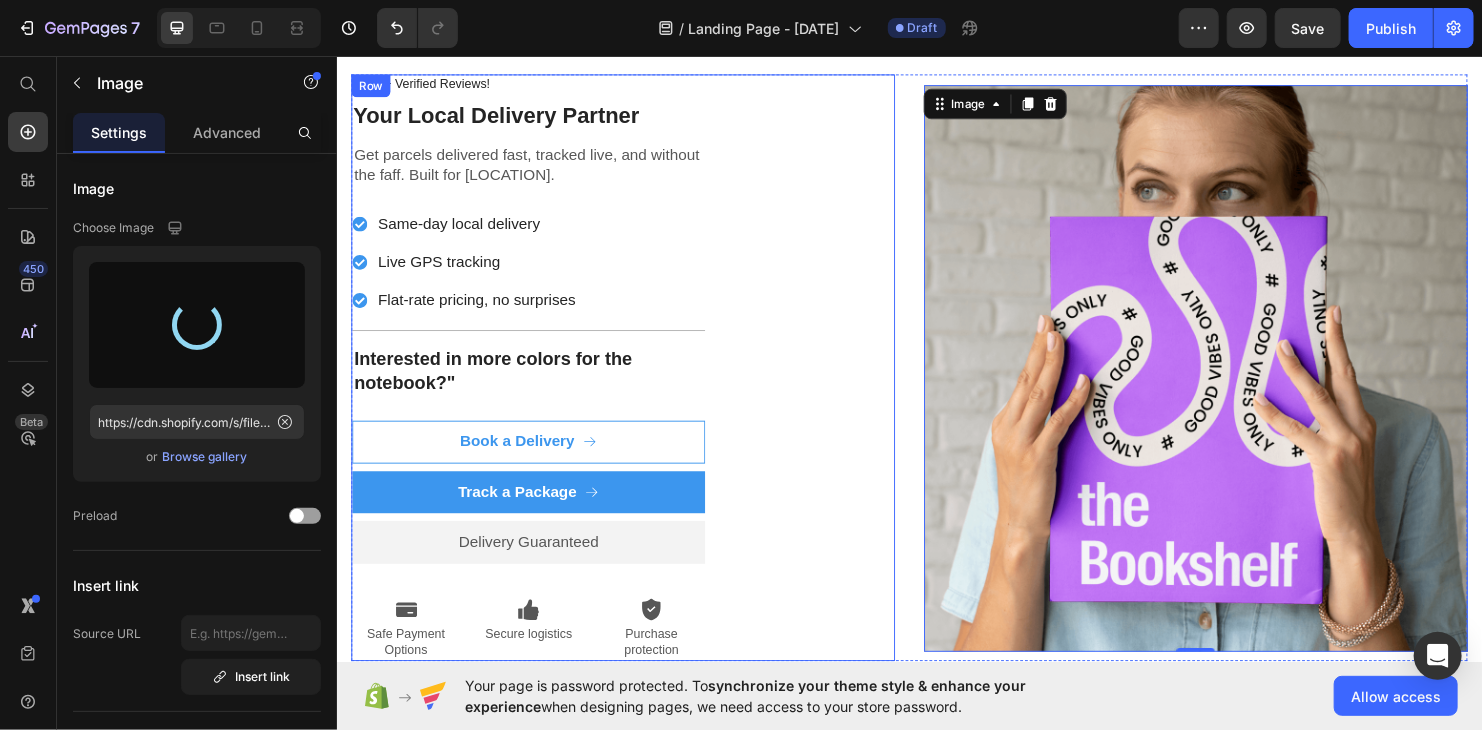 type on "https://cdn.shopify.com/s/files/1/0915/6948/8245/files/gempages_575159922640028447-6ae34414-a9c7-4c10-a916-59c4552c2c6c.png" 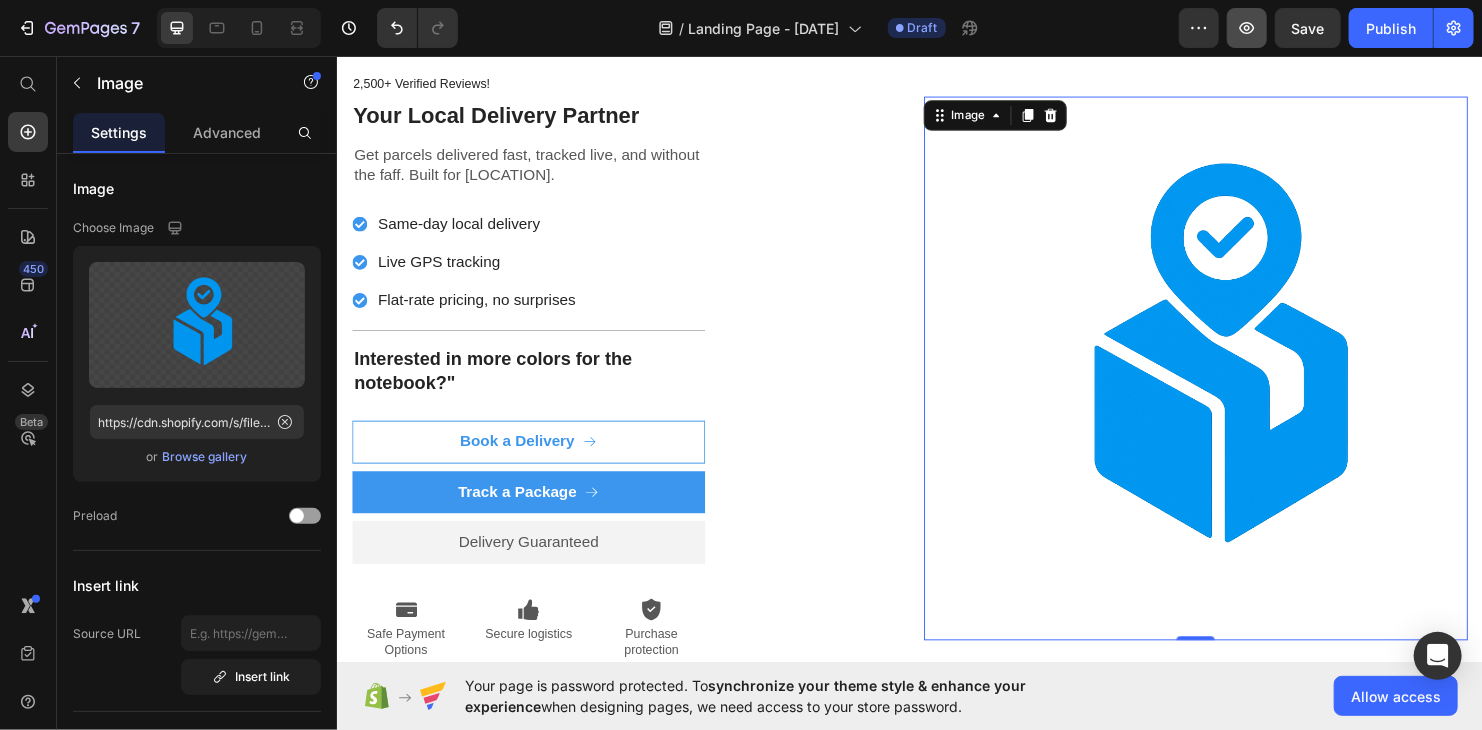 click 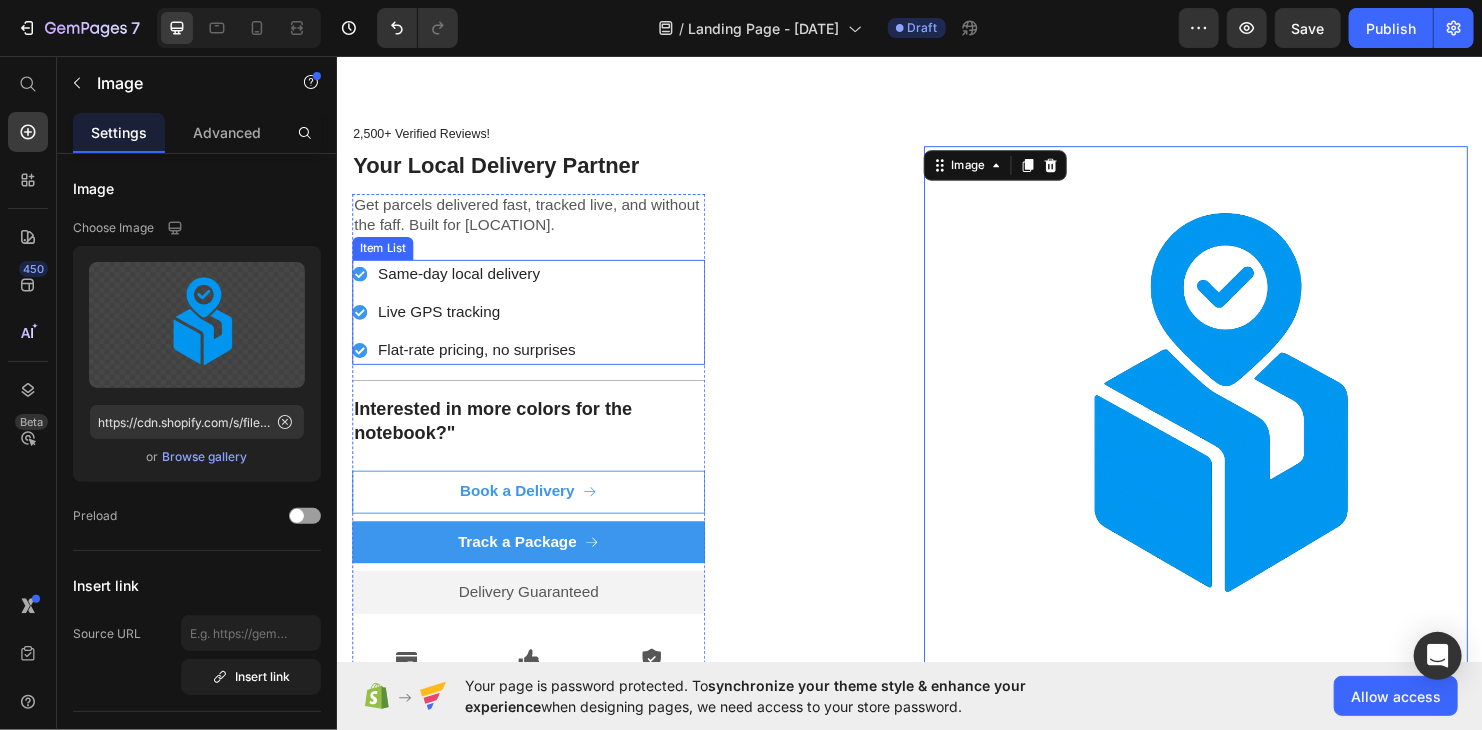 scroll, scrollTop: 0, scrollLeft: 0, axis: both 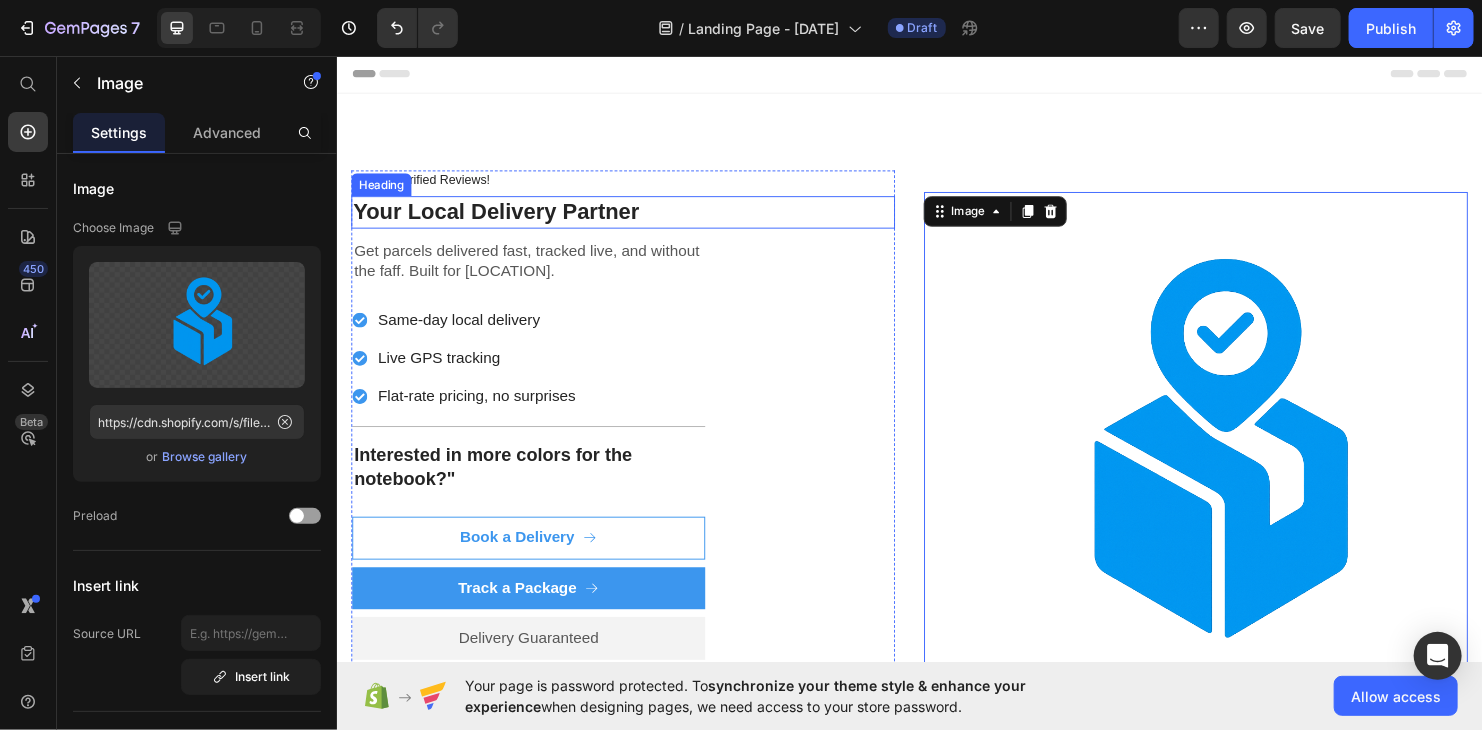 click on "Your Local Delivery Partner" at bounding box center (636, 219) 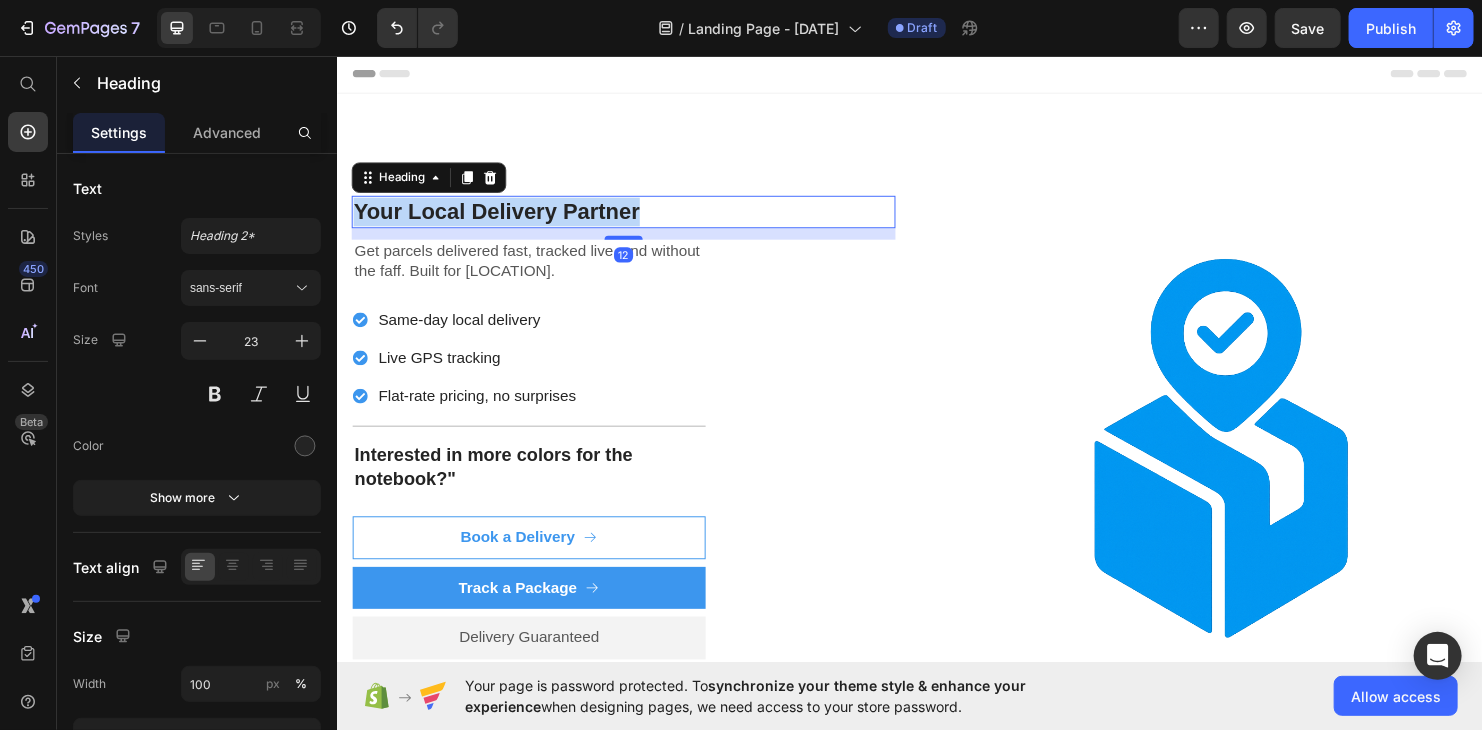 click on "Your Local Delivery Partner" at bounding box center [636, 219] 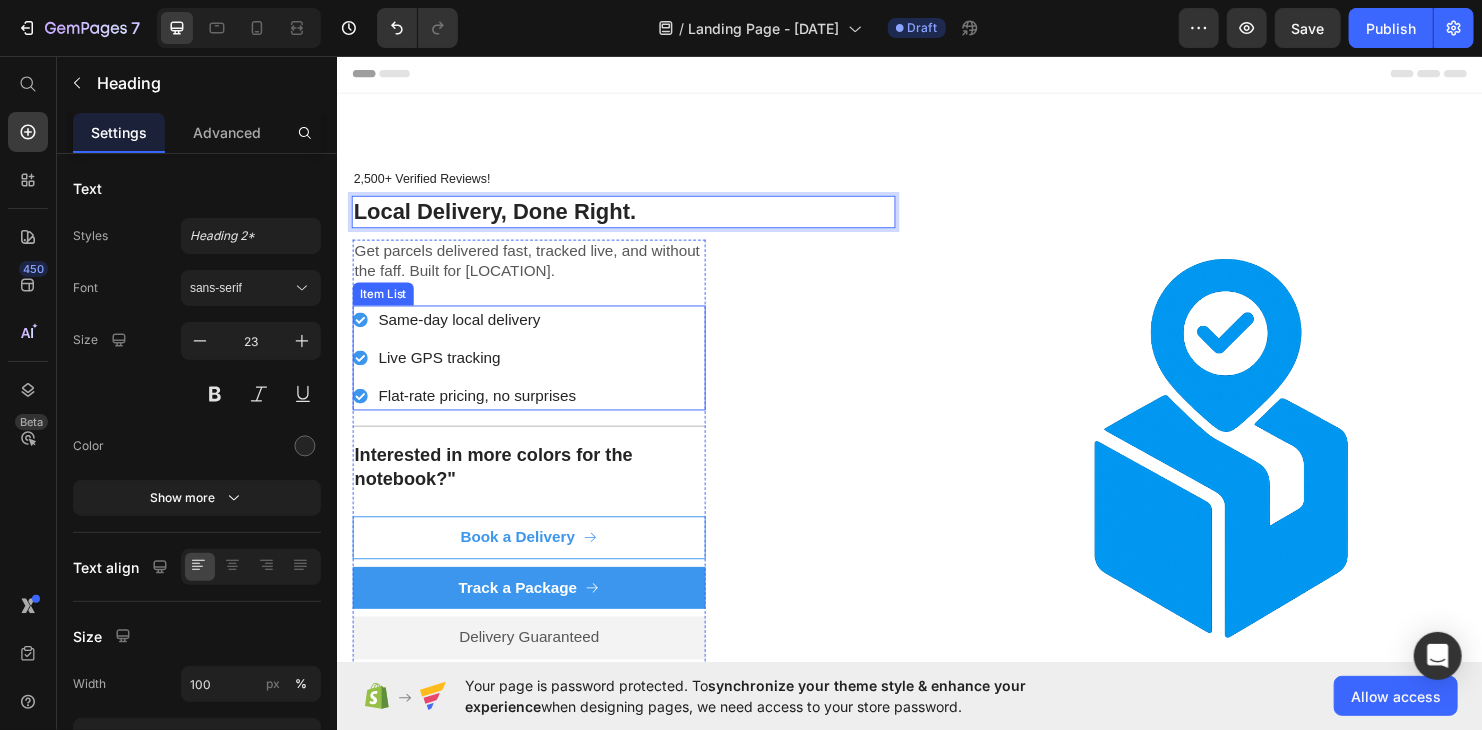 click on "Same-day local delivery Live GPS tracking Flat-rate pricing, no surprises" at bounding box center (537, 372) 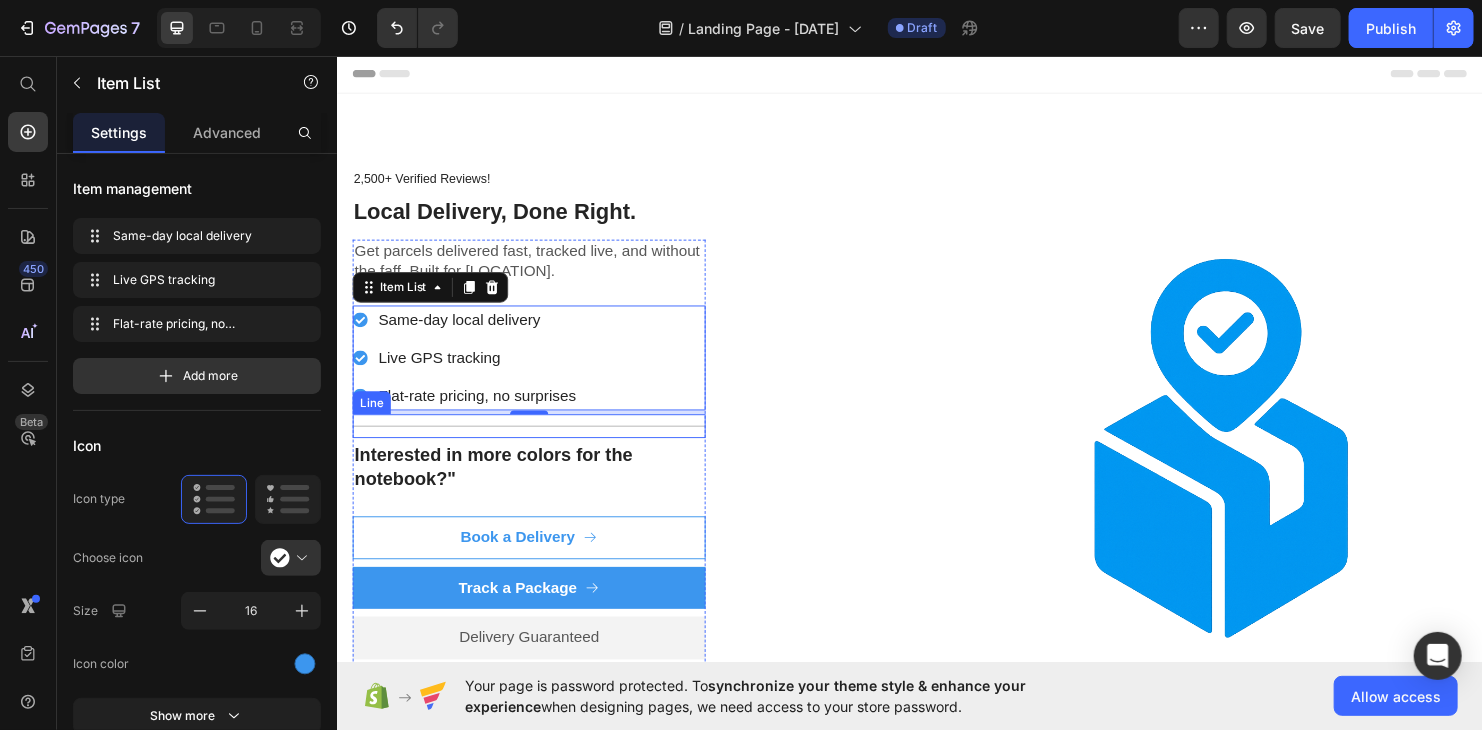 click on "Interested in more colors for the notebook?"" at bounding box center [537, 486] 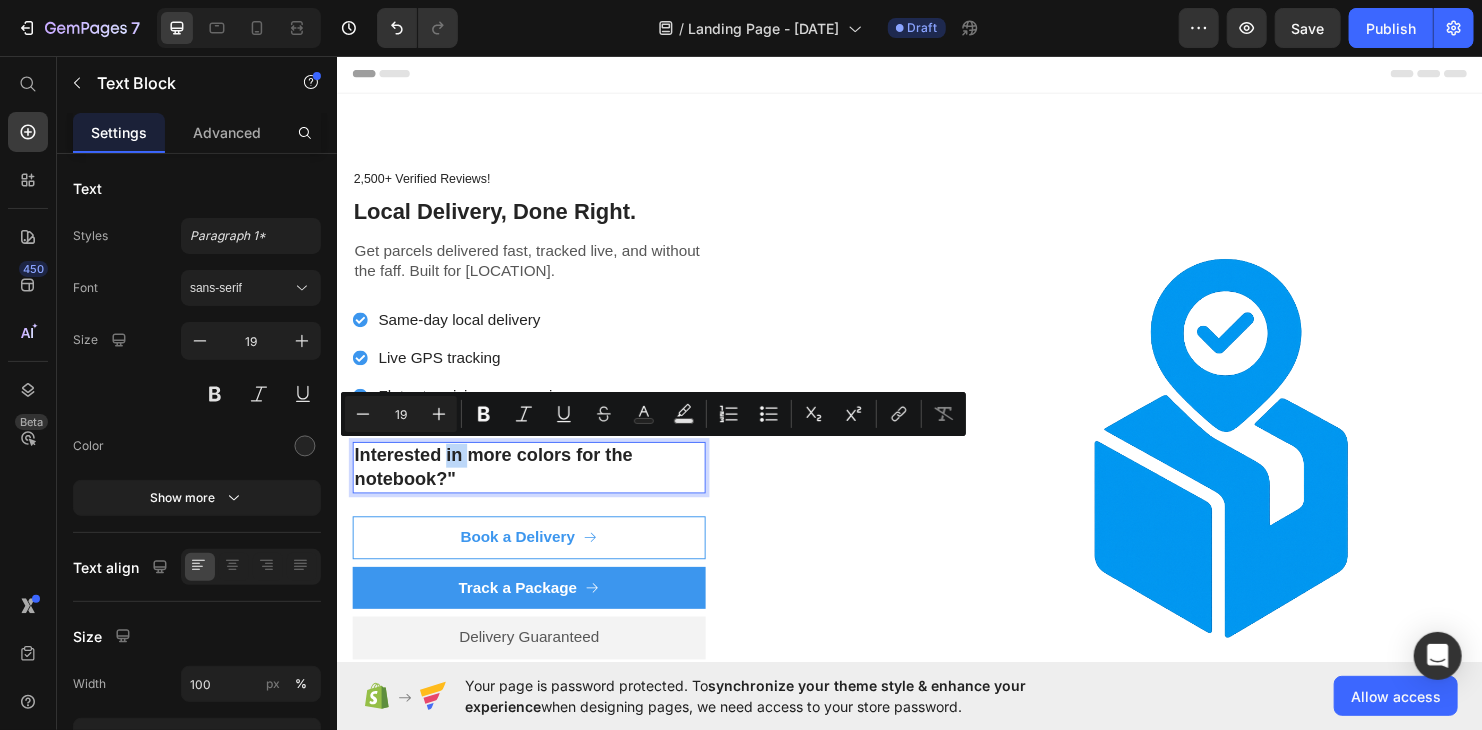 click on "Interested in more colors for the notebook?"" at bounding box center [537, 486] 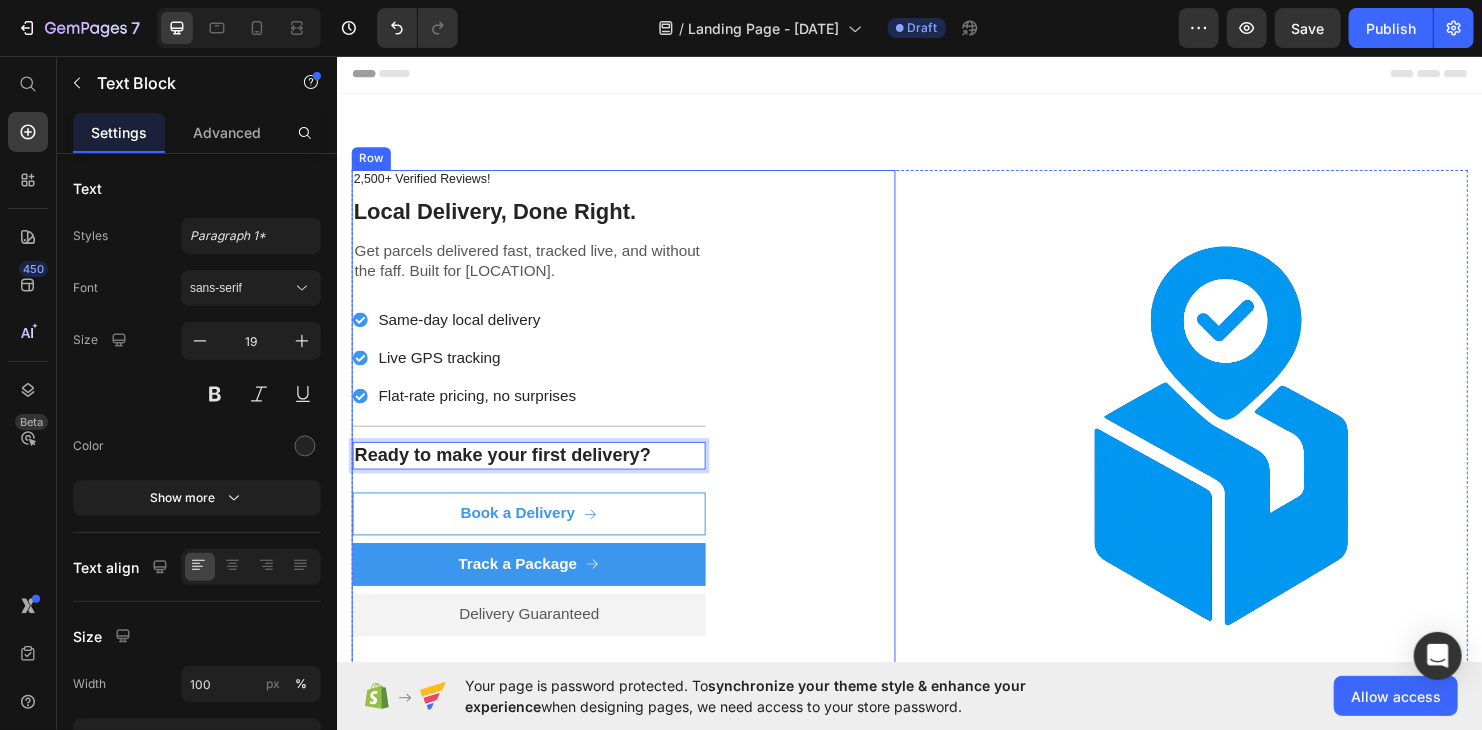 click on "2,500+ Verified Reviews! Text Block Row Local Delivery, Done Right. Heading Get parcels delivered fast, tracked live, and without the faff. Built for [LOCATION]. Text Block Same-day local delivery Live GPS tracking Flat-rate pricing, no surprises Item List Title Line Ready to make your first delivery? Text Block 24 Book a Delivery Button Track a Package Button Delivery Guaranteed Text Block Premium Quality Sleek & Functional Design Versatile Options Item List Icon Safe Payment Options Text Block Icon Secure logistics Text Block Icon Purchase protection Text Block Row Row" at bounding box center [636, 470] 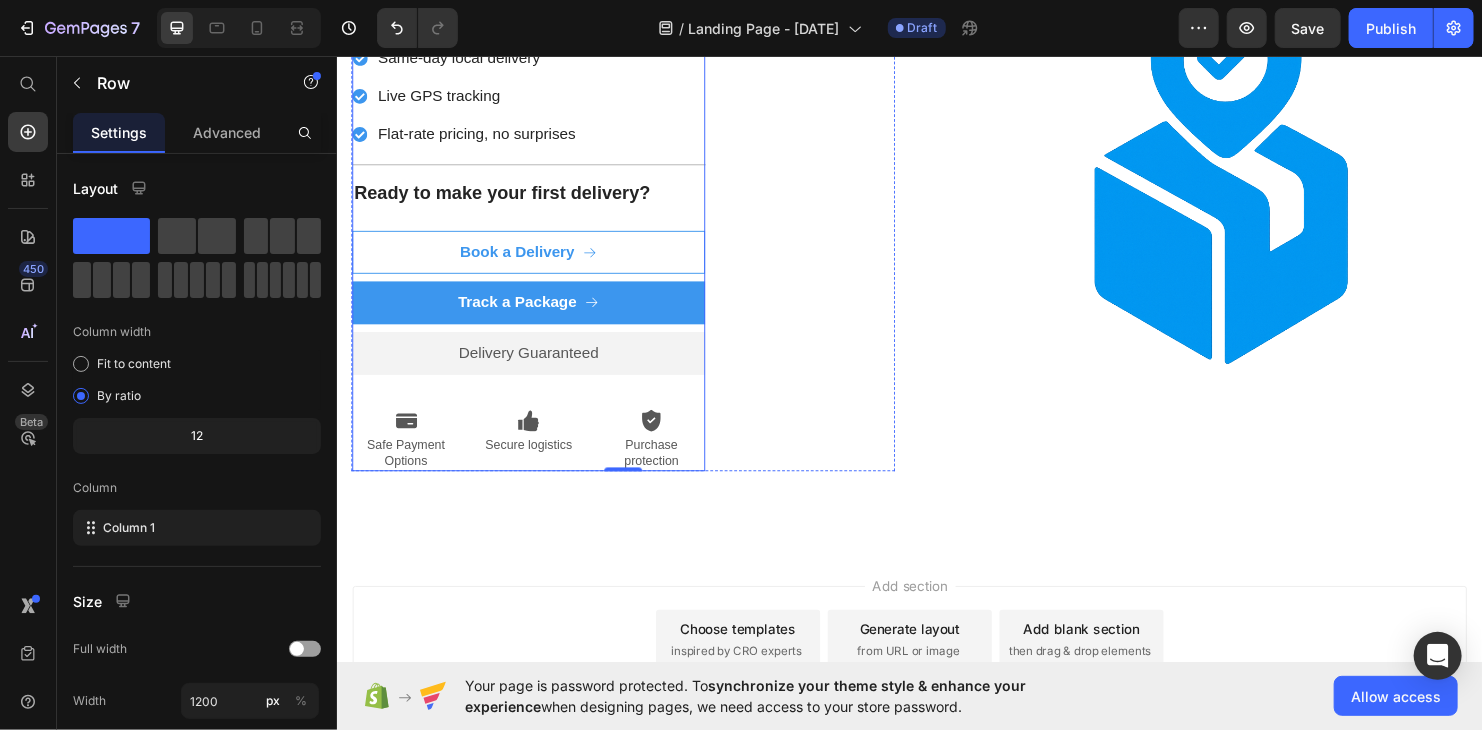 scroll, scrollTop: 300, scrollLeft: 0, axis: vertical 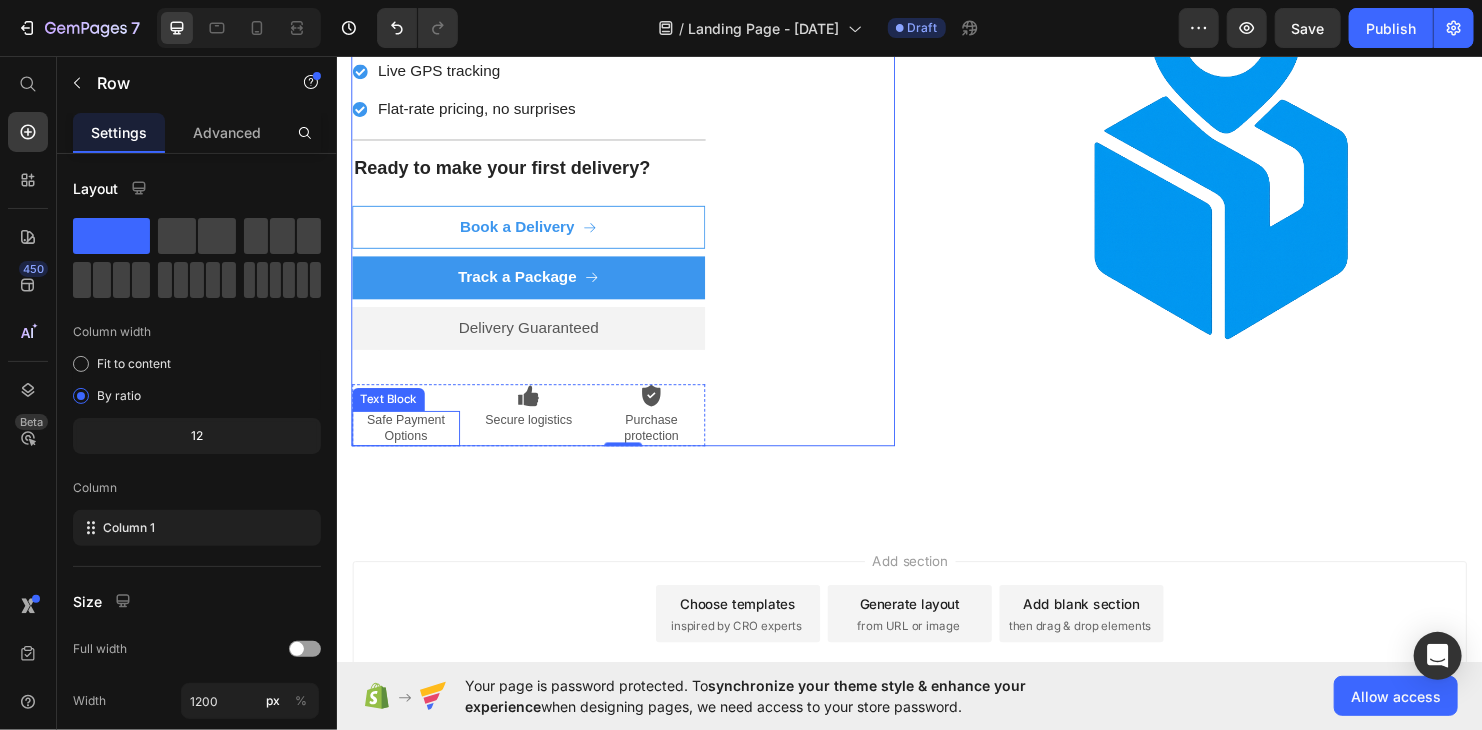 click on "Safe Payment Options" at bounding box center [408, 447] 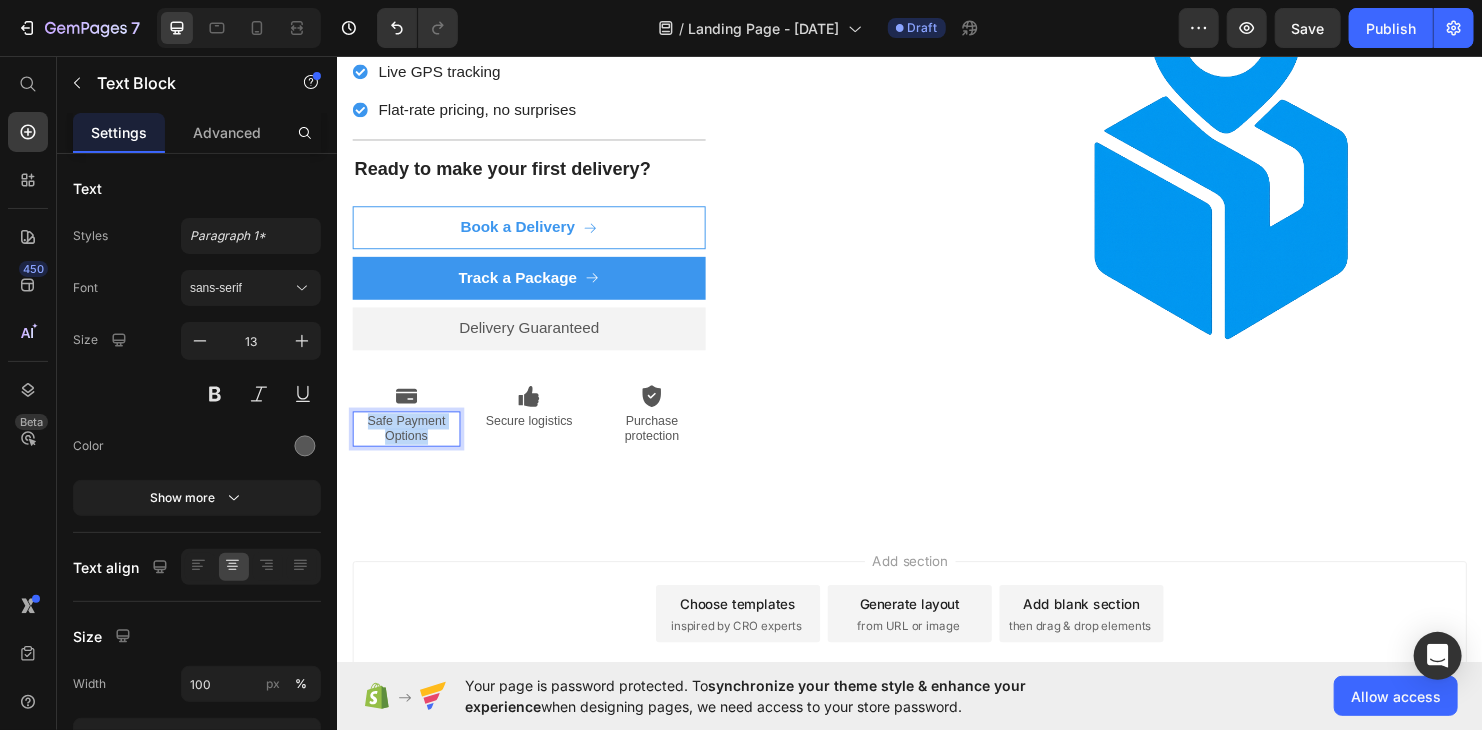 click on "Safe Payment Options" at bounding box center [408, 447] 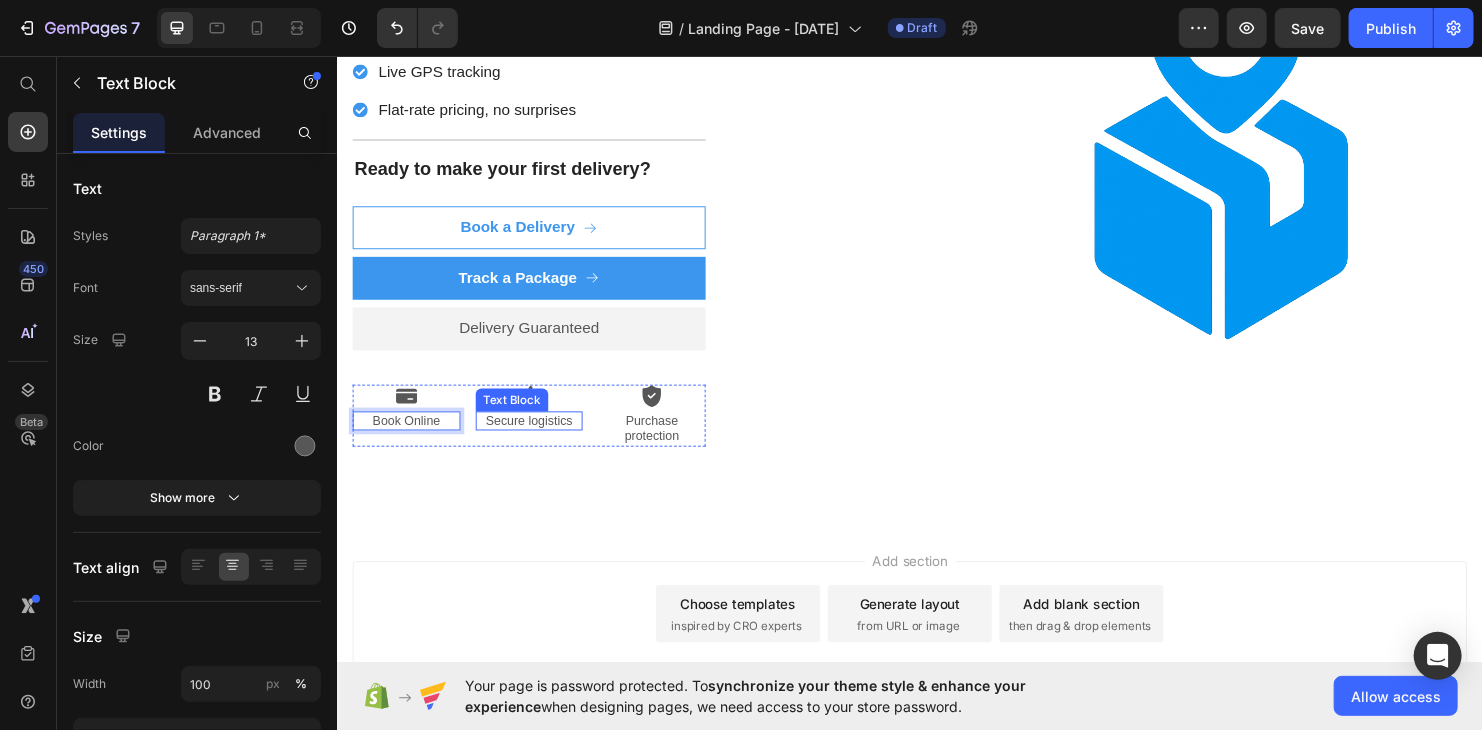 click on "Secure logistics" at bounding box center (537, 438) 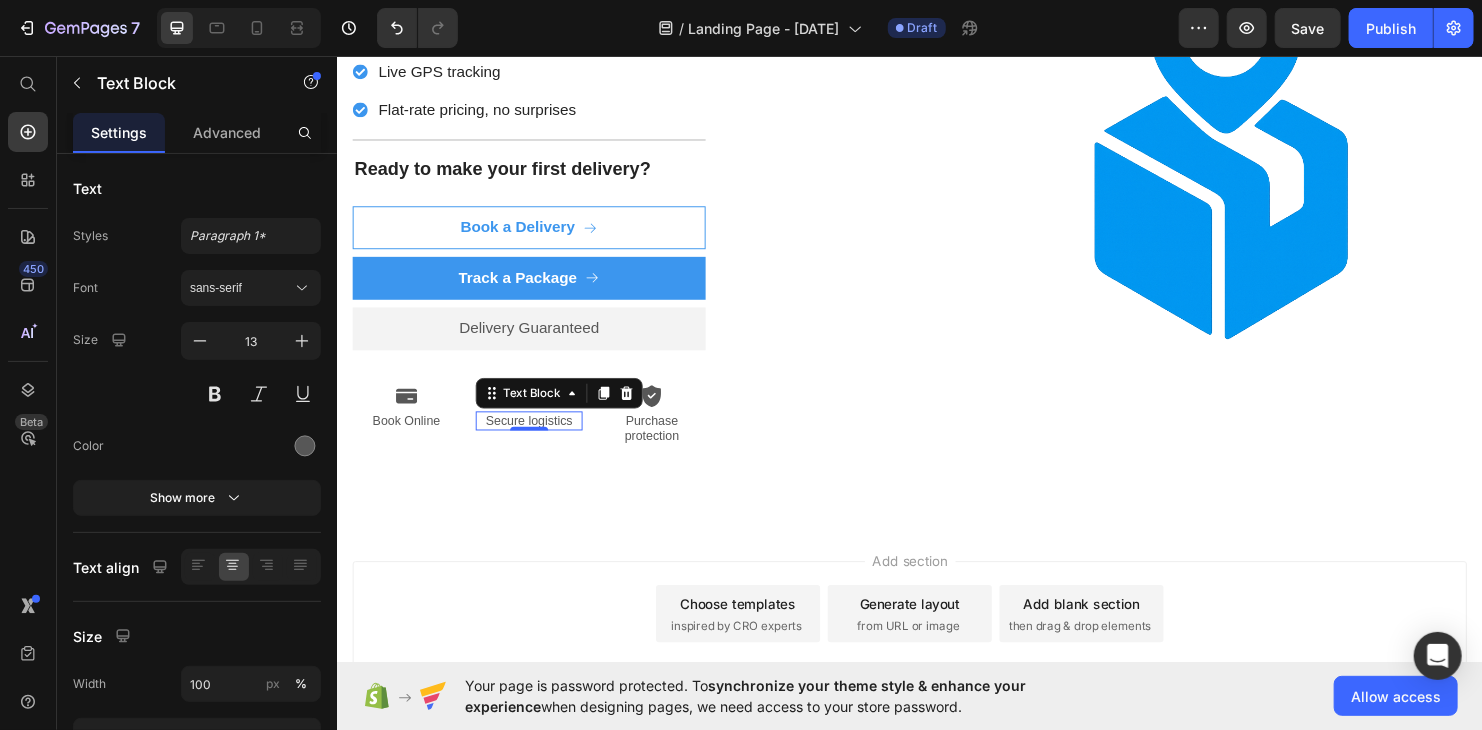 click on "Secure logistics" at bounding box center (537, 438) 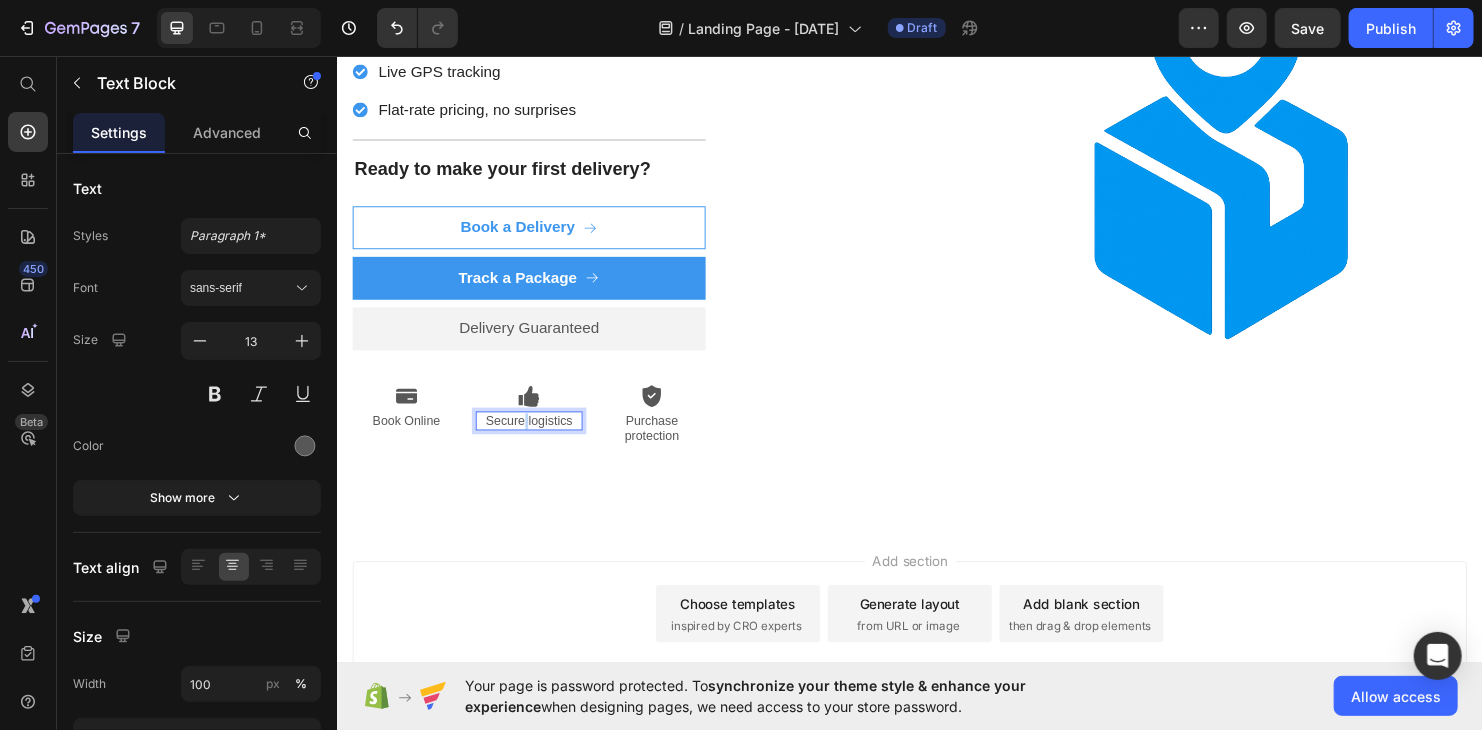 click on "Secure logistics" at bounding box center (537, 438) 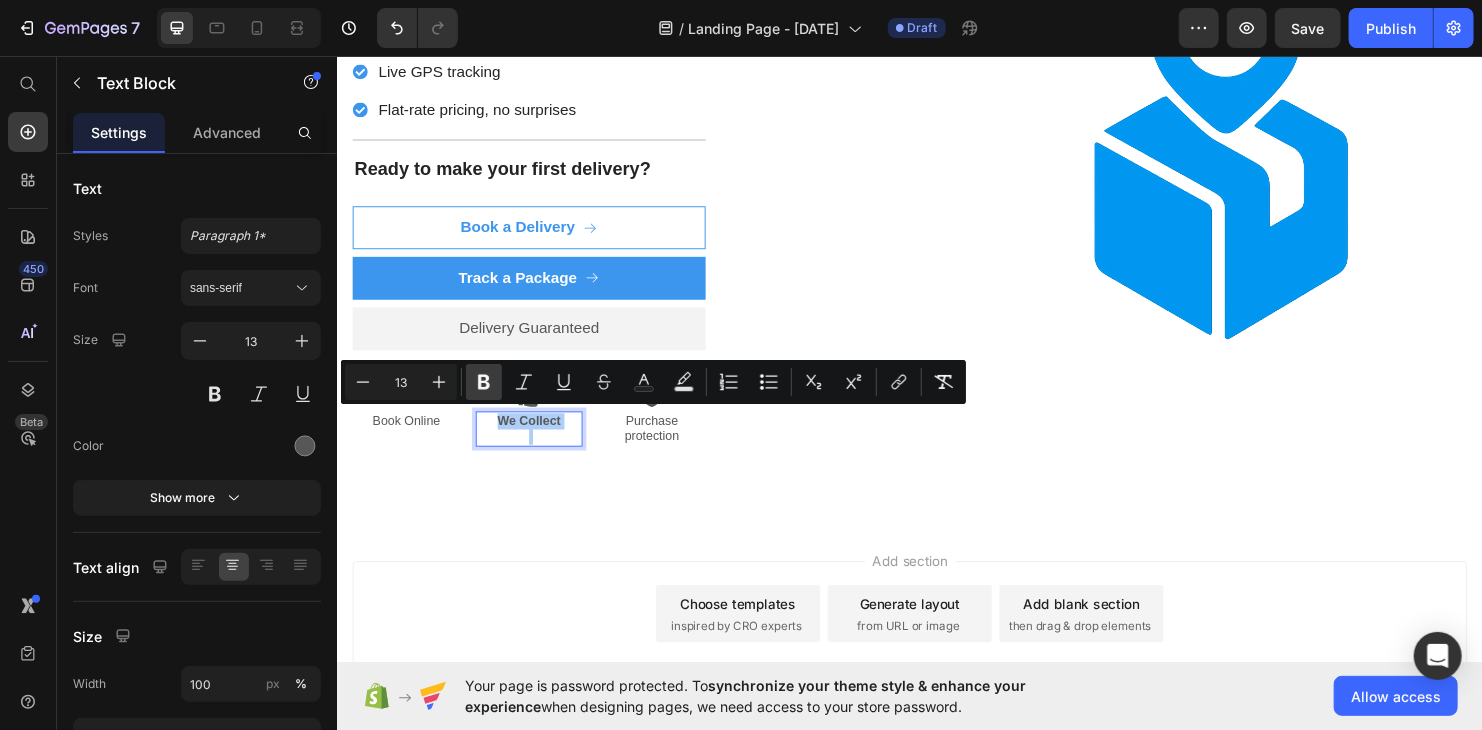 click 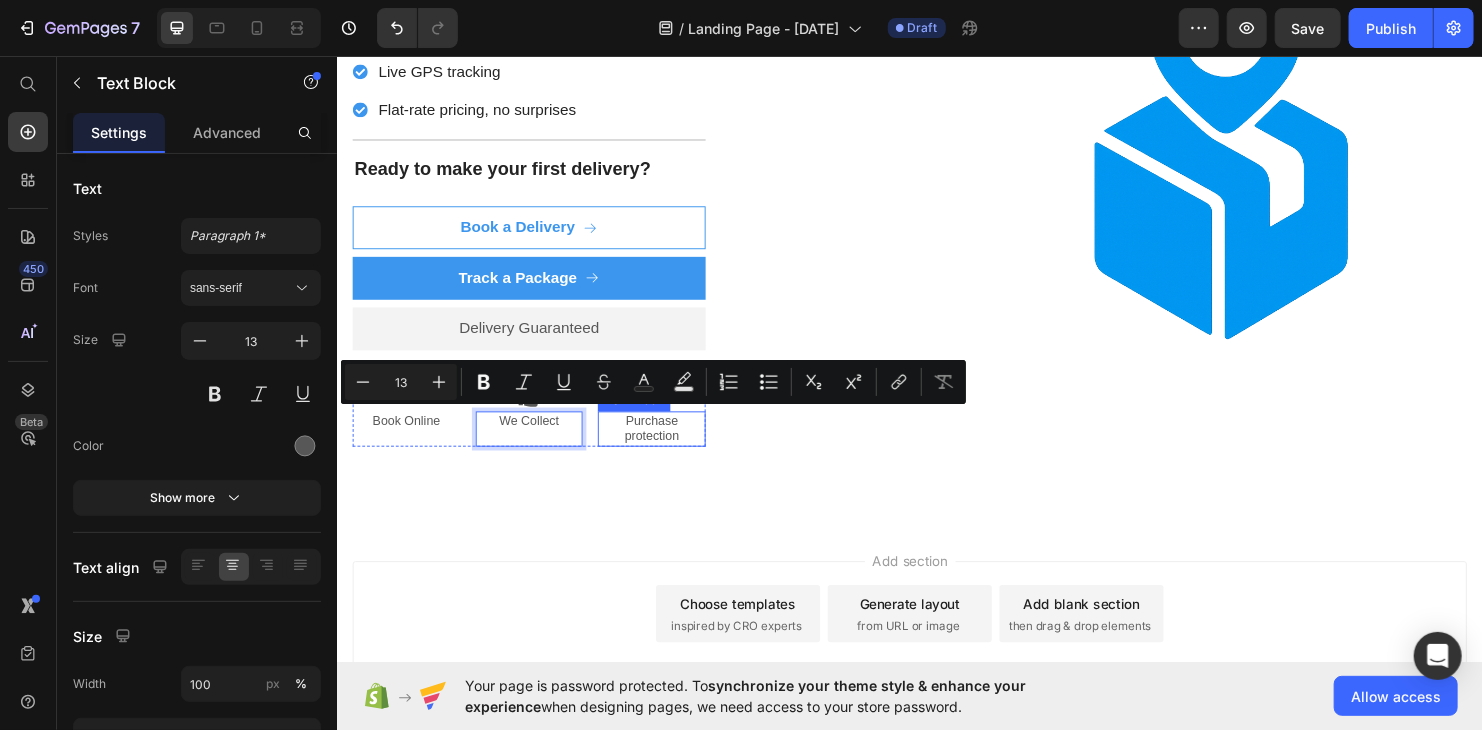 click on "Purchase protection" at bounding box center [665, 447] 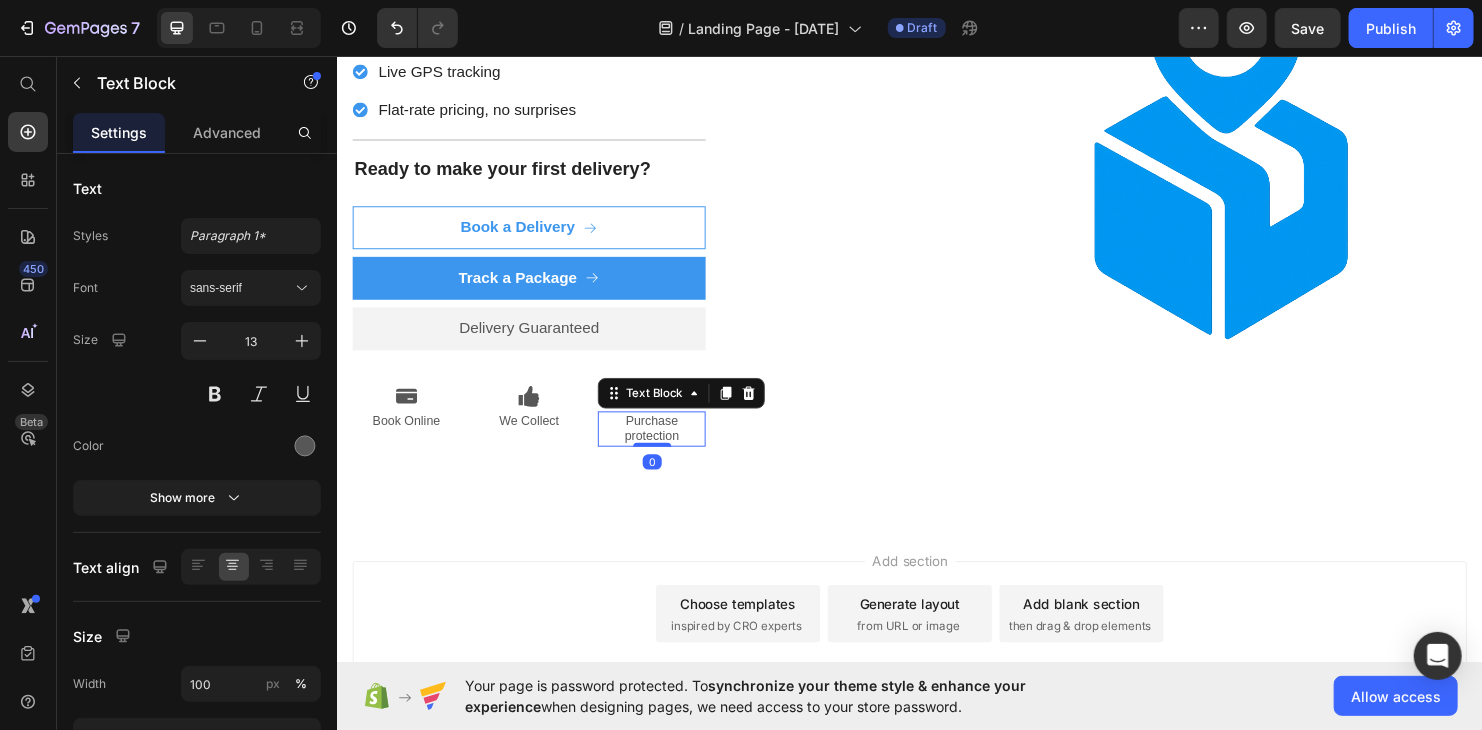 click on "Purchase protection" at bounding box center (665, 447) 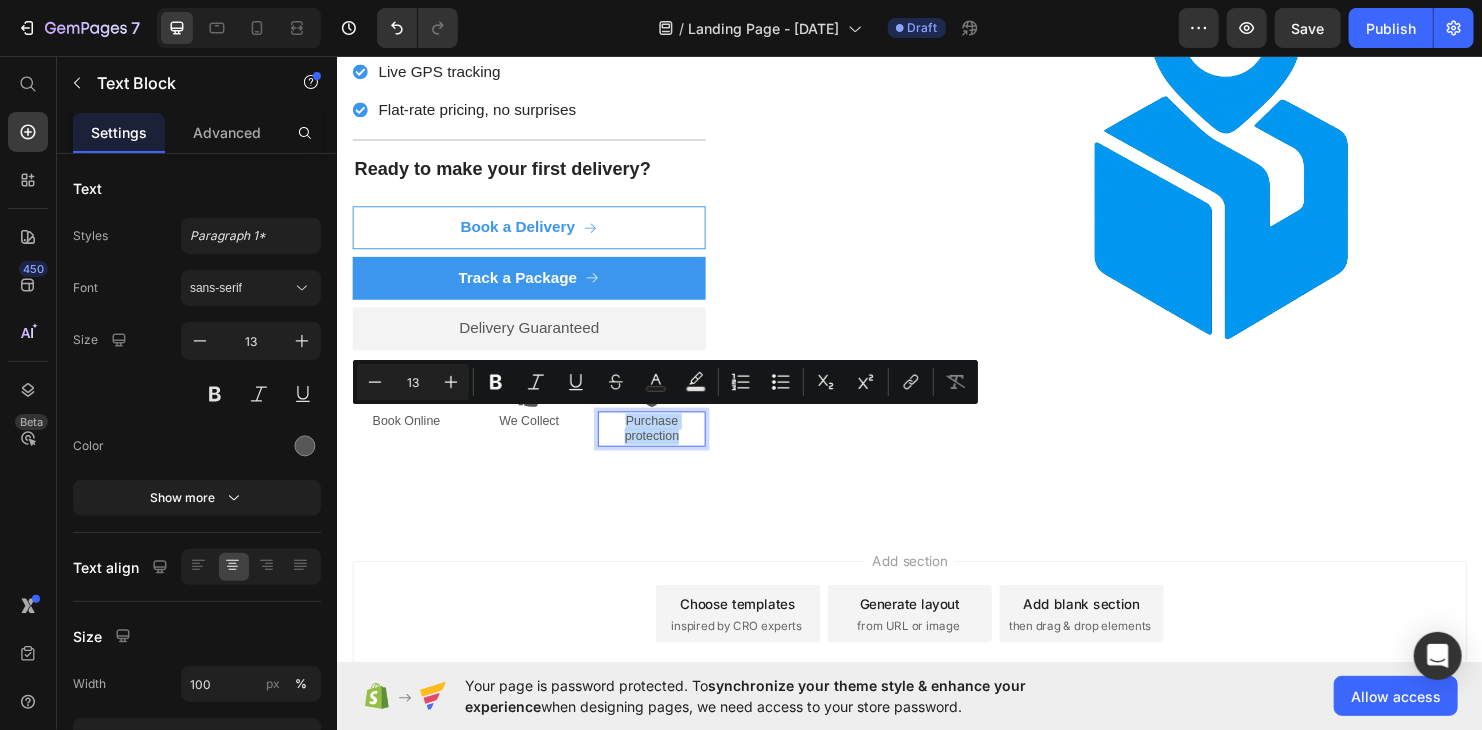 click on "Purchase protection" at bounding box center [665, 447] 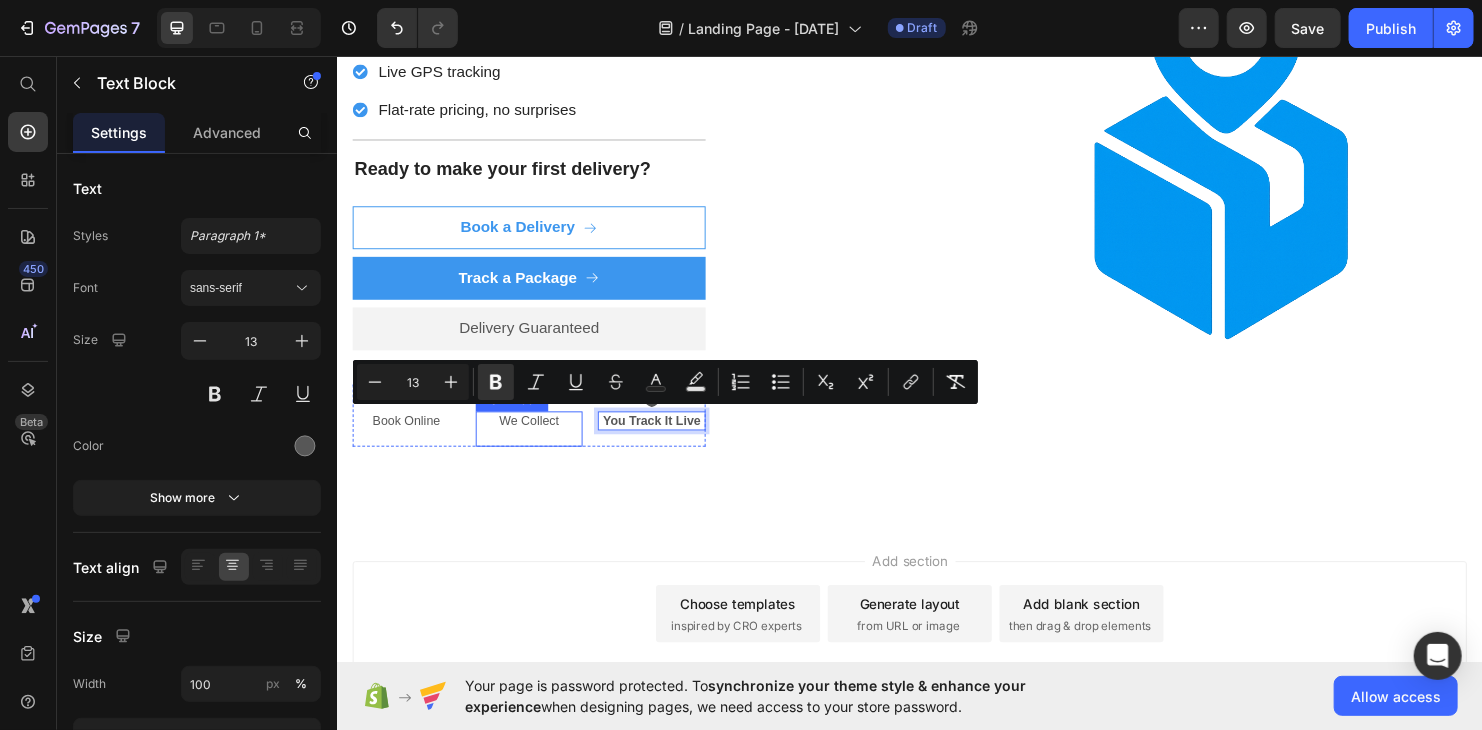 click on "We Collect" at bounding box center (537, 438) 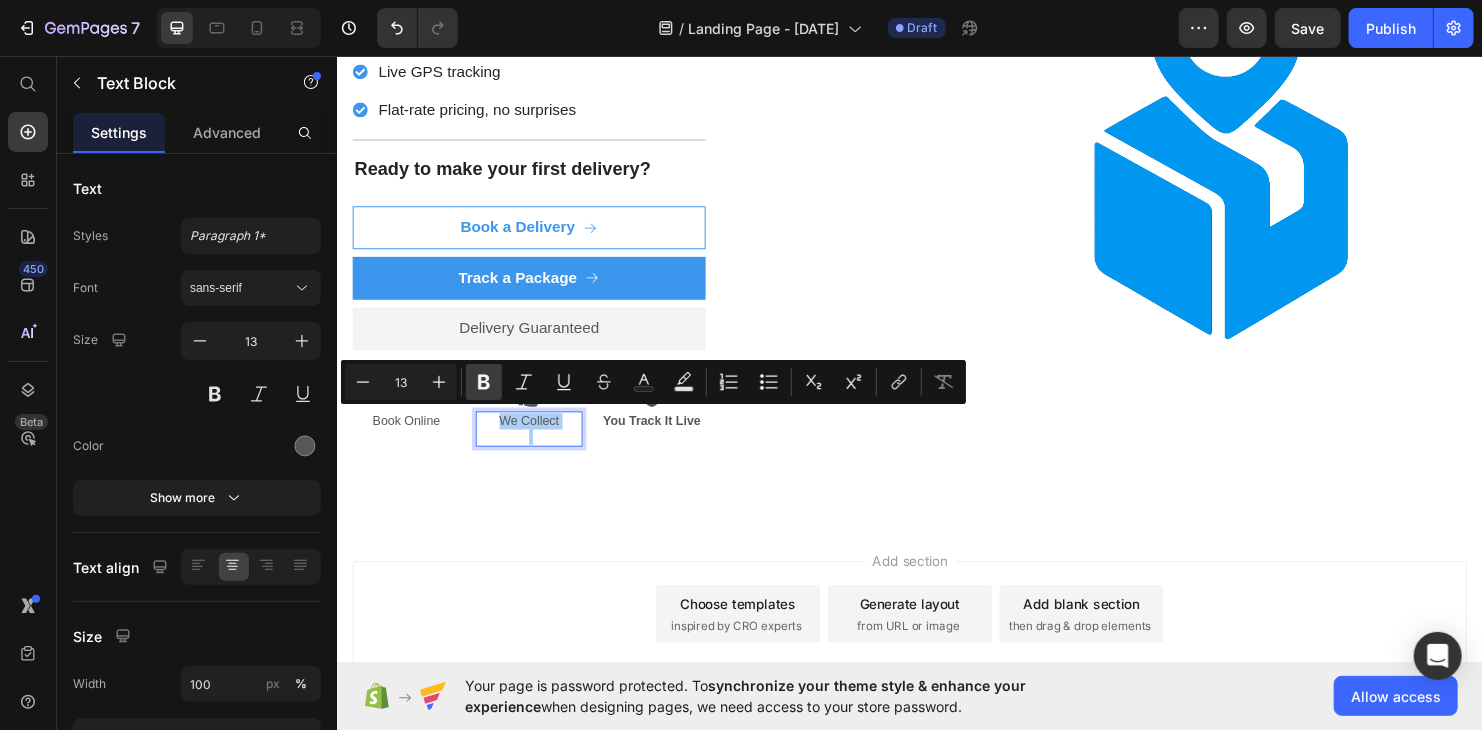 click on "Bold" at bounding box center (484, 382) 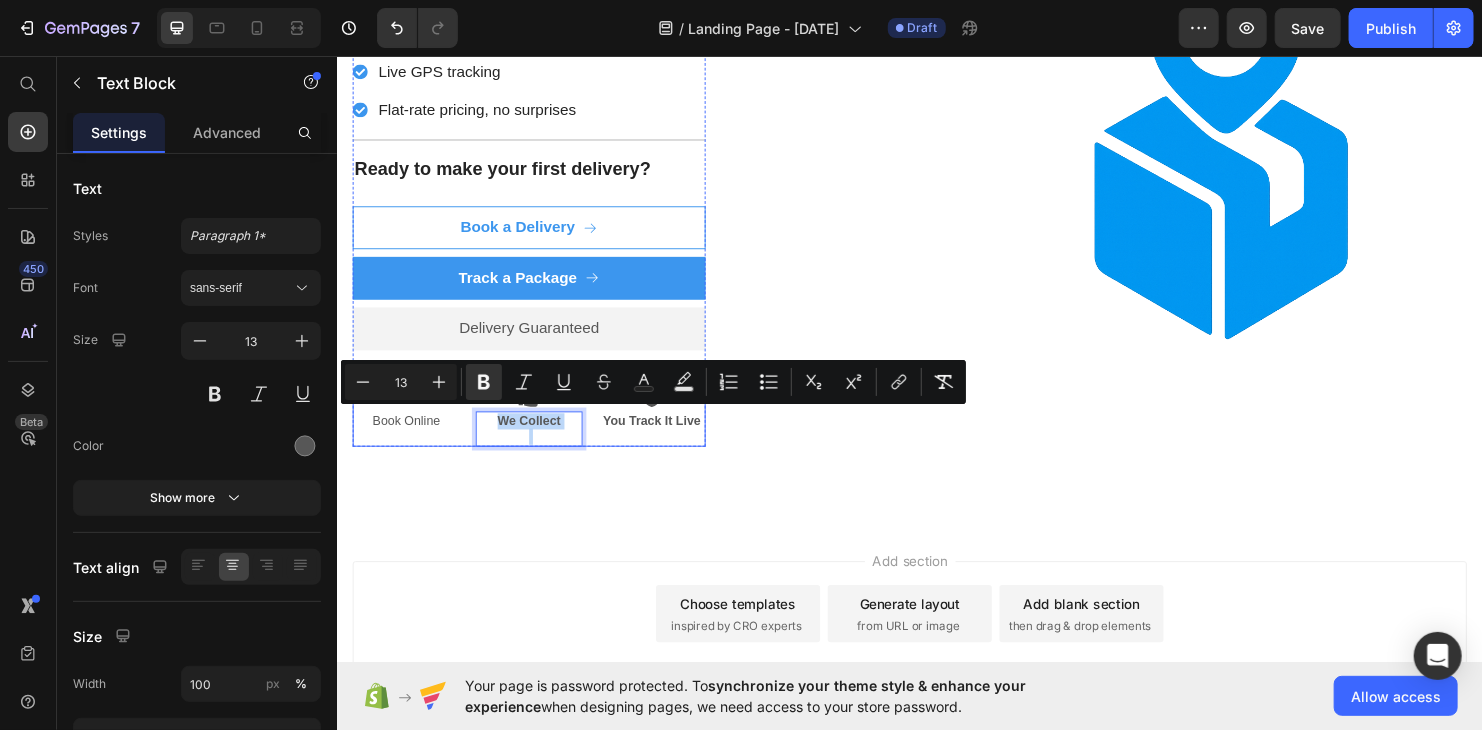click on "Icon Book Online Text Block" at bounding box center [408, 433] 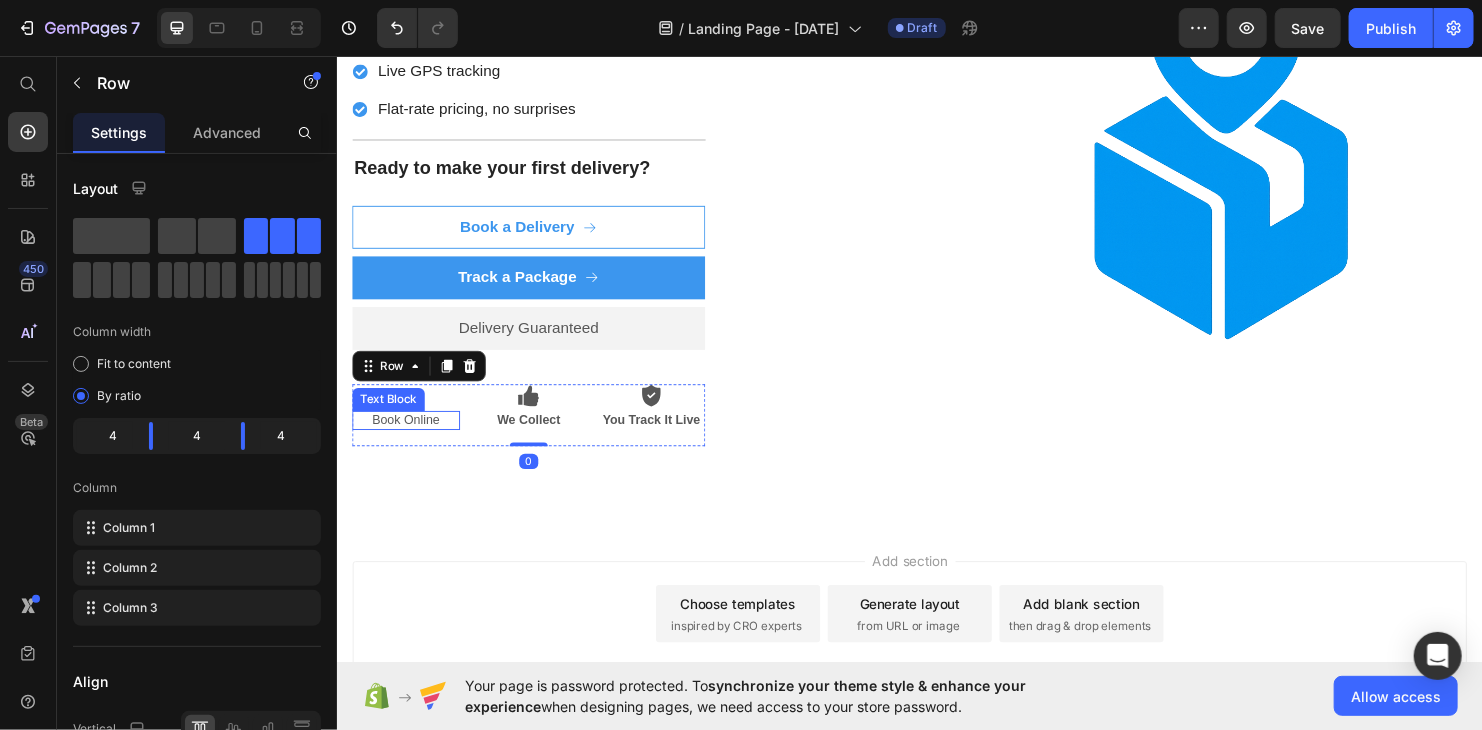 click on "Book Online" at bounding box center [408, 438] 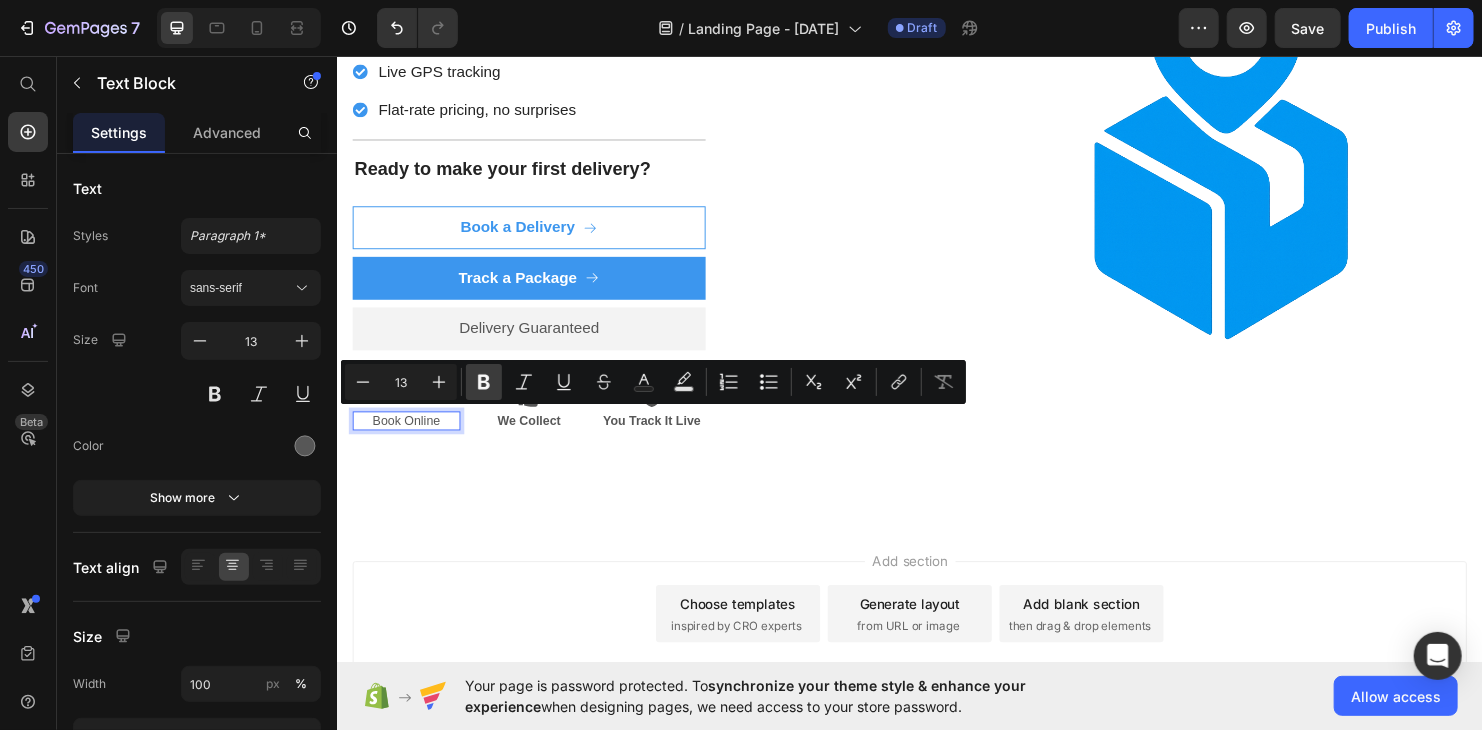 click on "Bold" at bounding box center (484, 382) 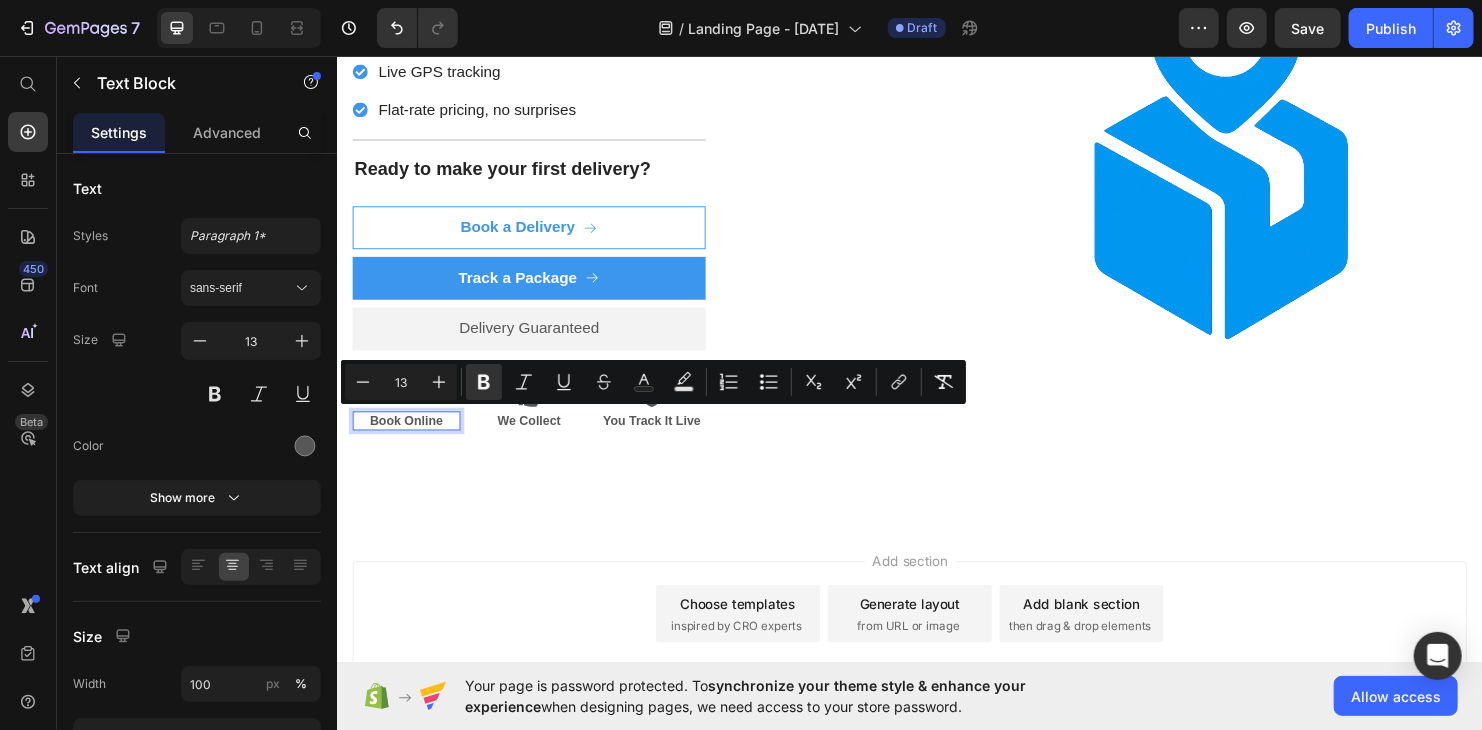 click on "Icon Book Online Text Block 0 Icon We Collect Text Block Icon You Track It Live Text Block Row" at bounding box center (537, 433) 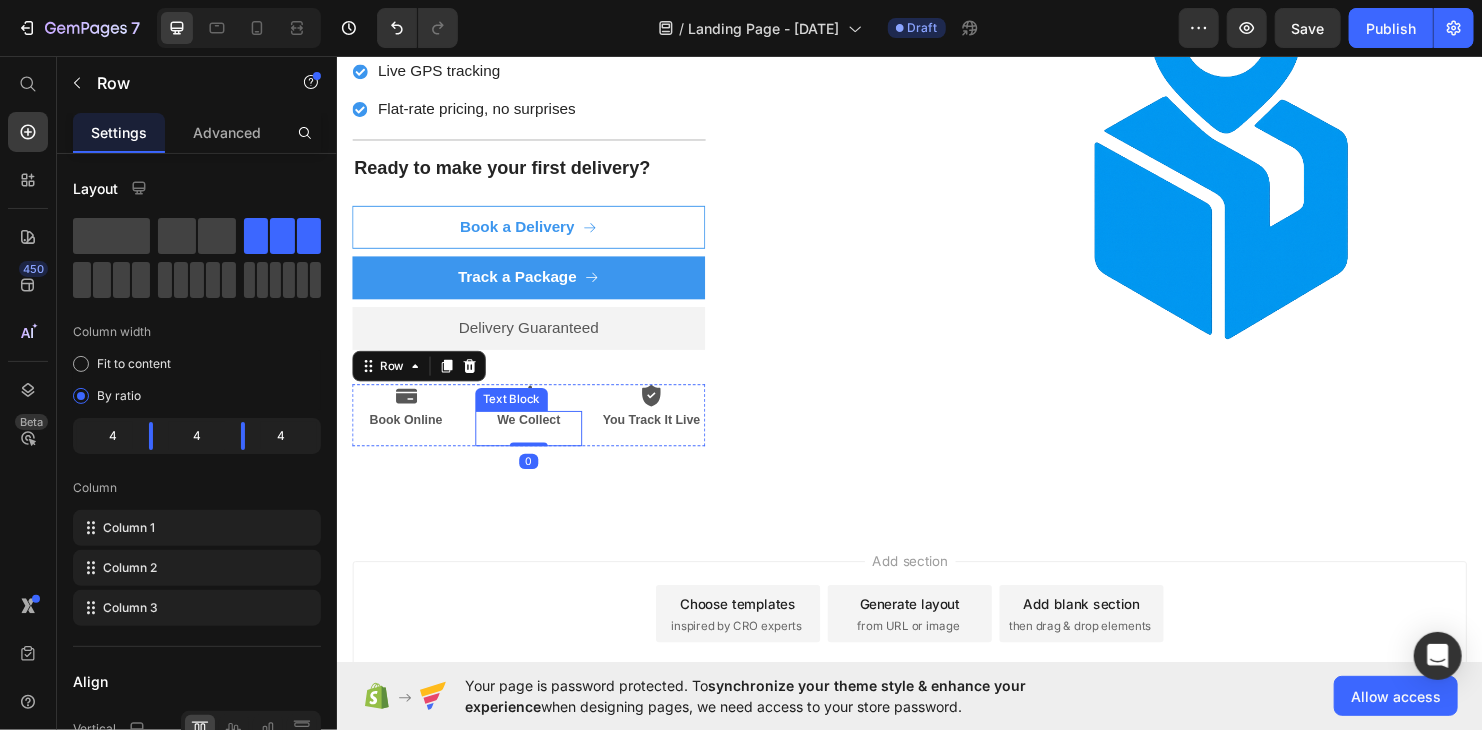 click on "We Collect" at bounding box center [537, 438] 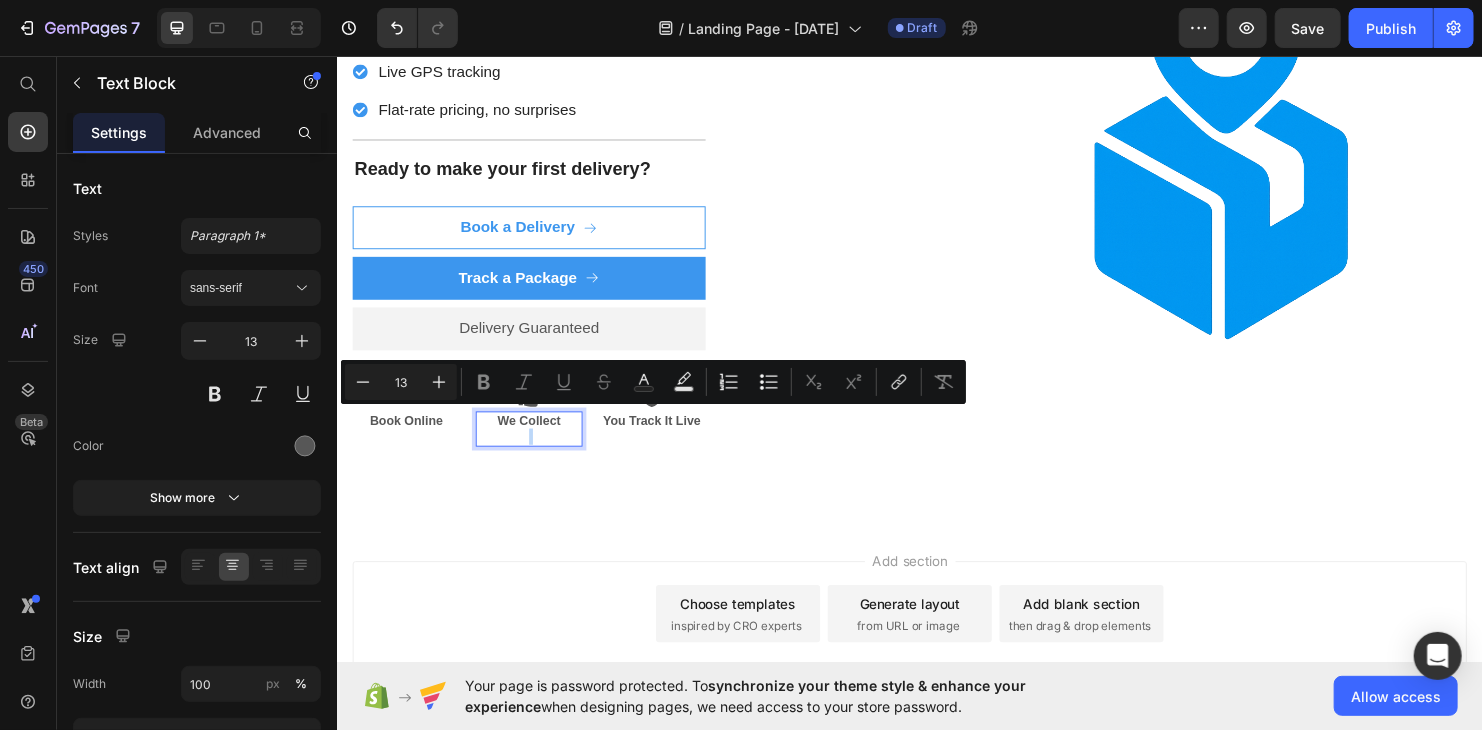 click on "We Collect" at bounding box center (537, 438) 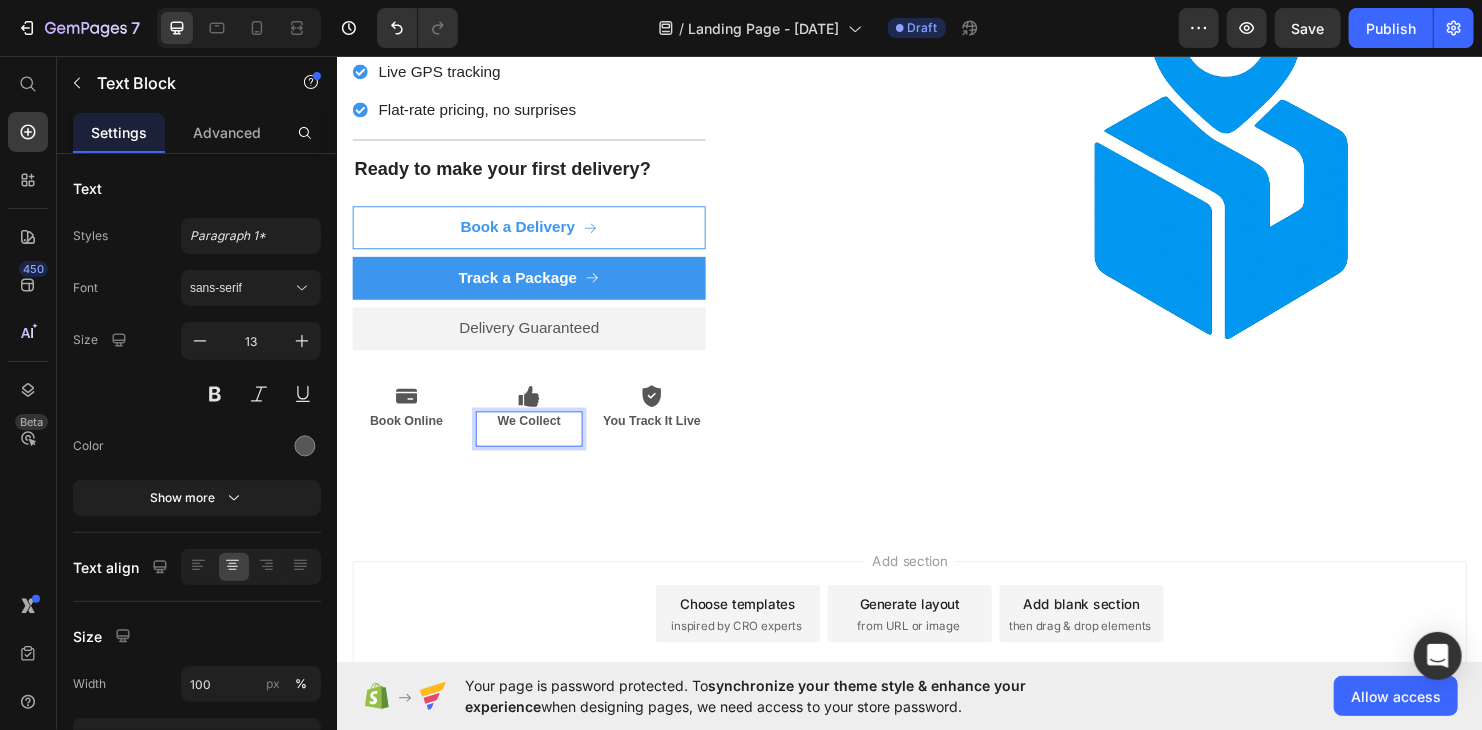 click on "We Collect" at bounding box center (537, 438) 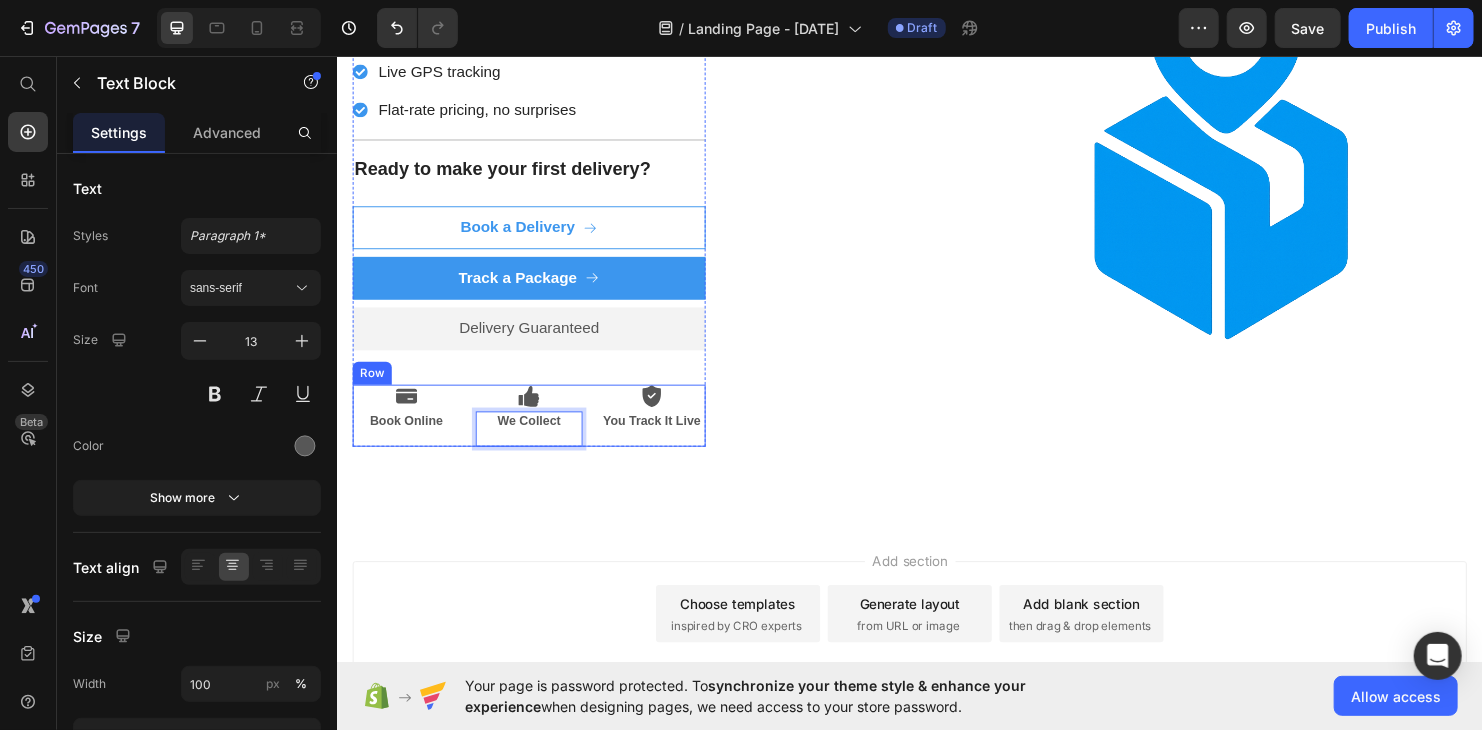 click on "Icon You Track It Live Text Block" at bounding box center [665, 433] 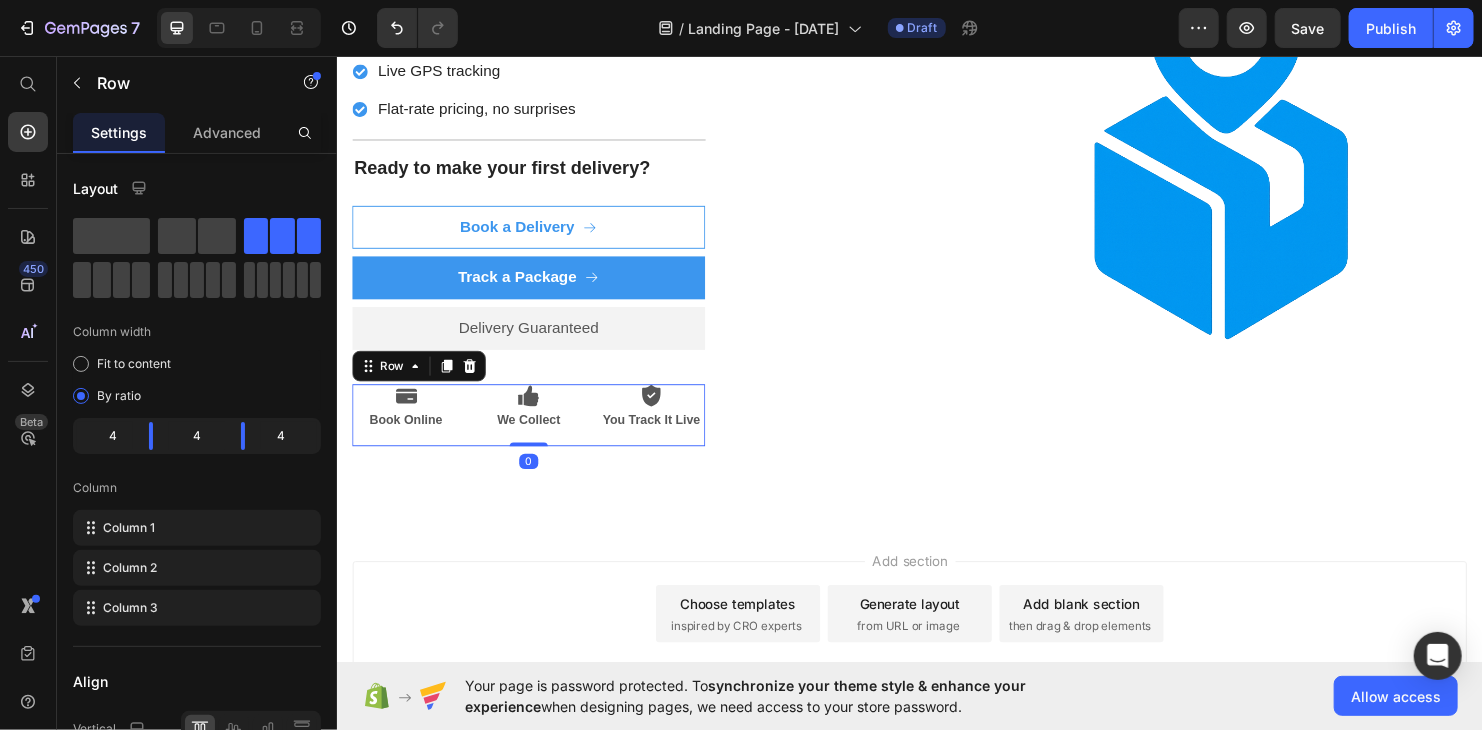 click on "Icon You Track It Live Text Block" at bounding box center (665, 433) 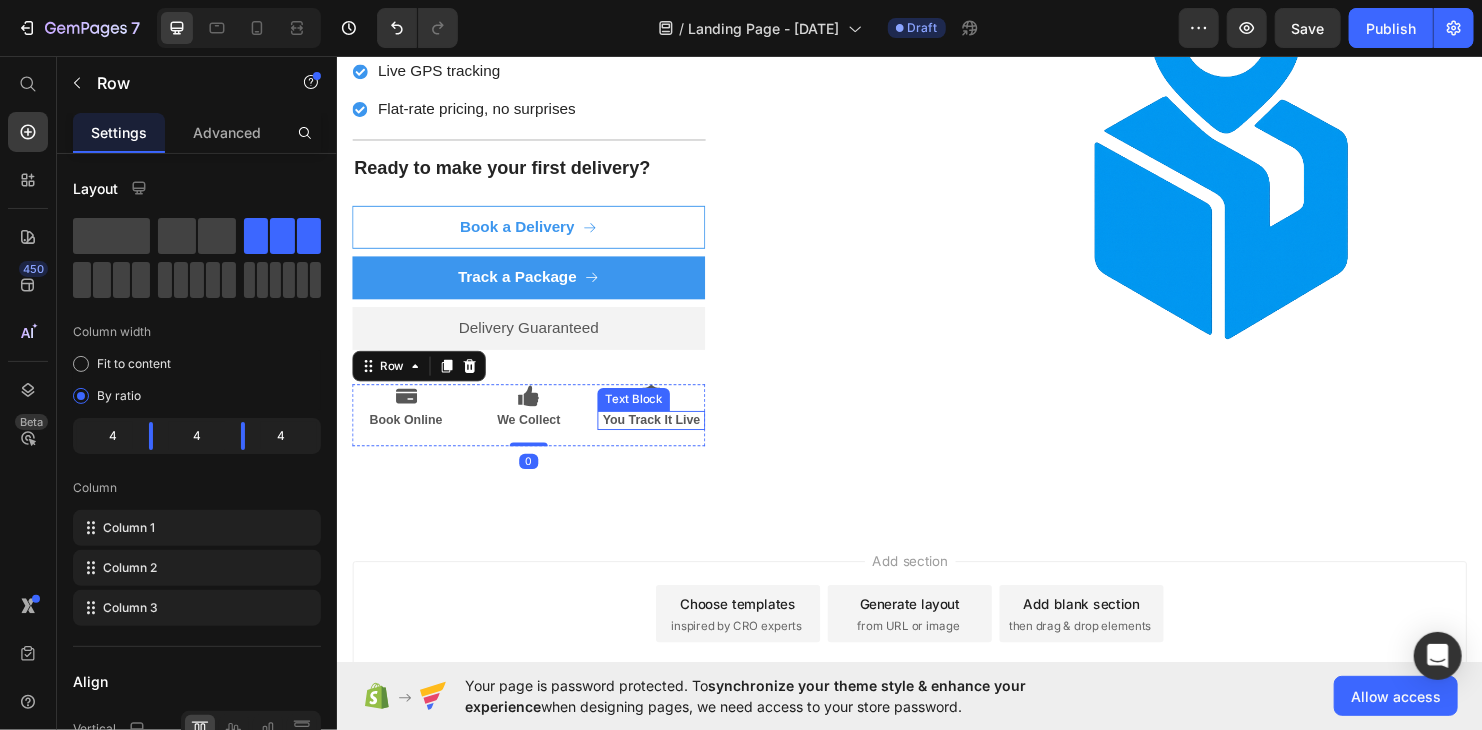 click on "You Track It Live" at bounding box center [665, 437] 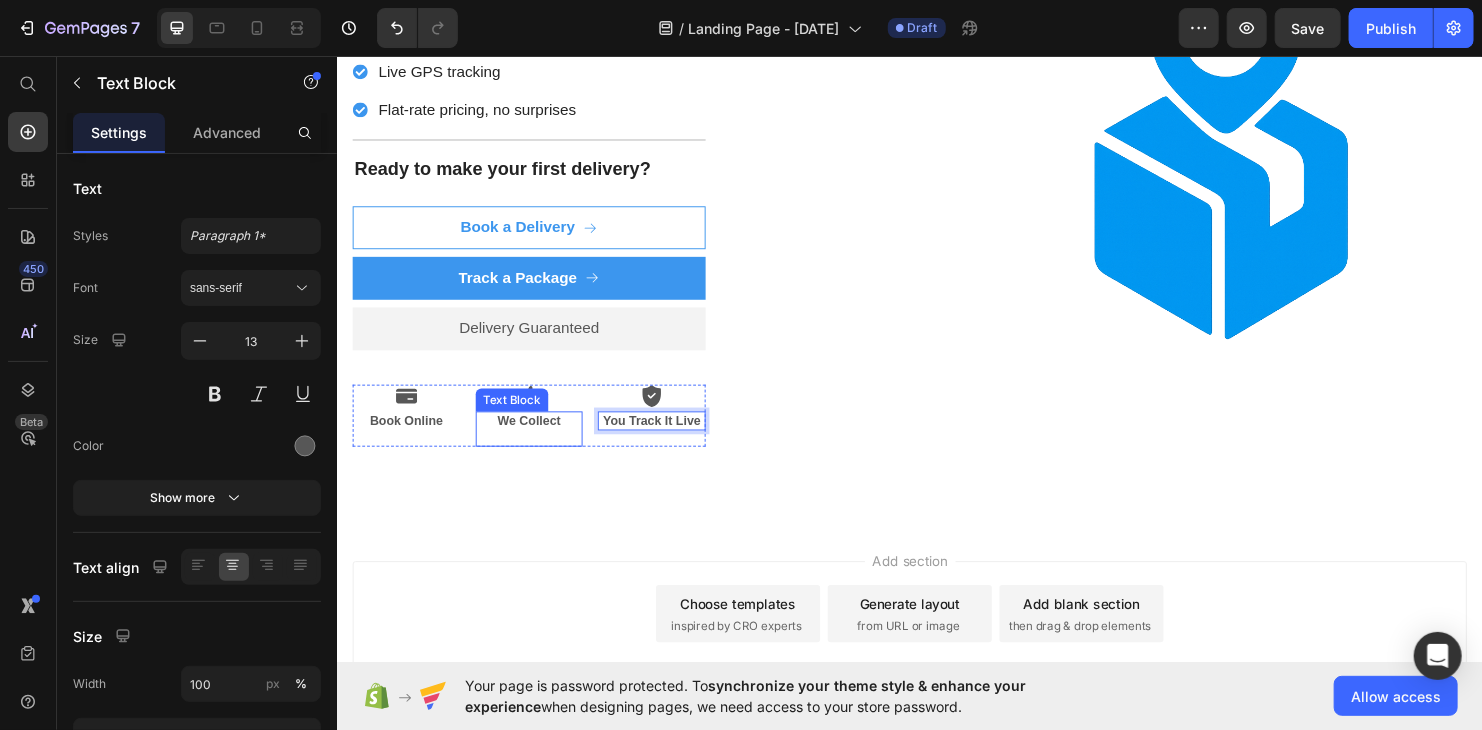 click on "We Collect" at bounding box center (537, 438) 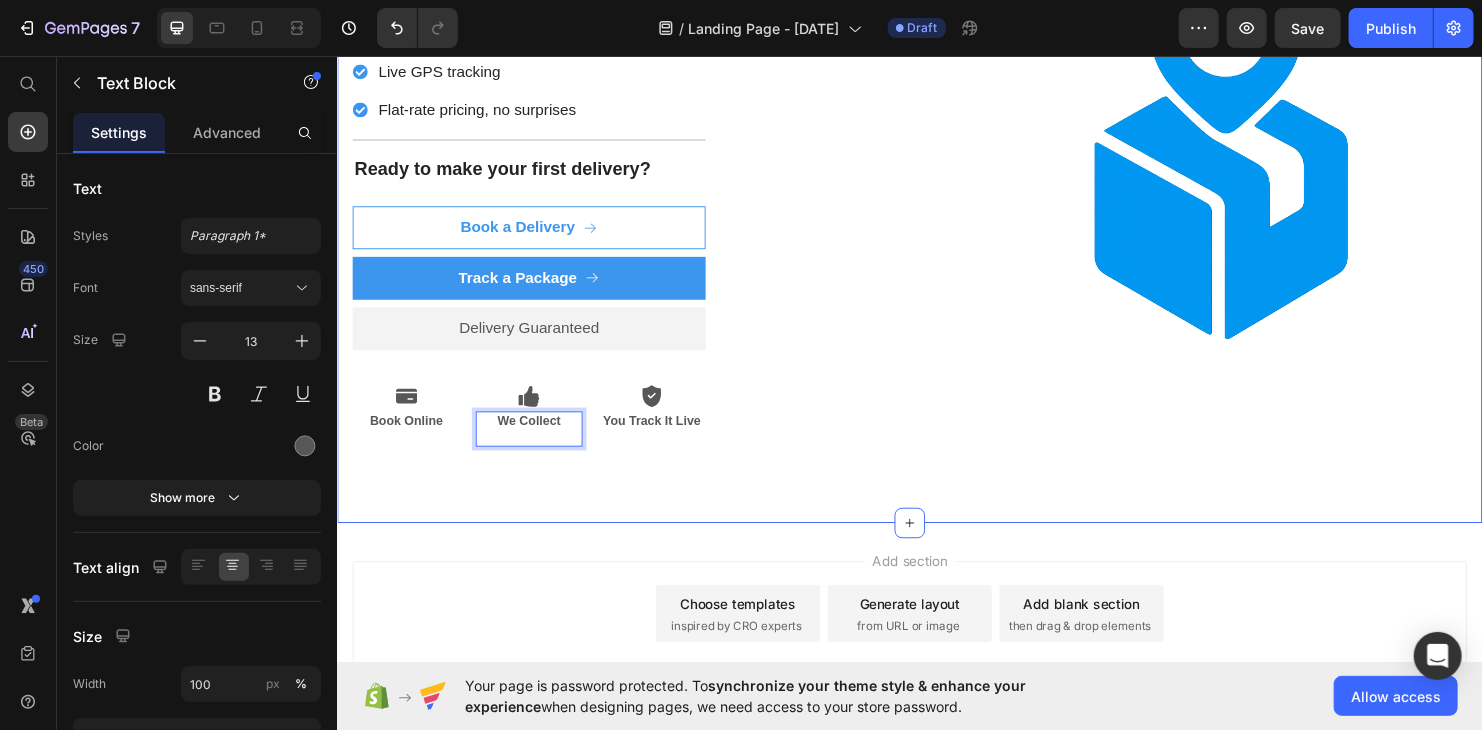 click on "2,500+ Verified Reviews! Text Block Row Local Delivery, Done Right. Heading Get parcels delivered fast, tracked live, and without the faff. Built for [LOCATION]. Text Block Same-day local delivery Live GPS tracking Flat-rate pricing, no surprises Item List Title Line Ready to make your first delivery? Text Block Book a Delivery Button Track a Package Button Delivery Guaranteed Text Block Premium Quality Sleek & Functional Design Versatile Options Item List Icon Book Online Text Block Icon We Collect Text Block 0 Icon You Track It Live Text Block Row Row Row Image Row Section 1" at bounding box center [936, 170] 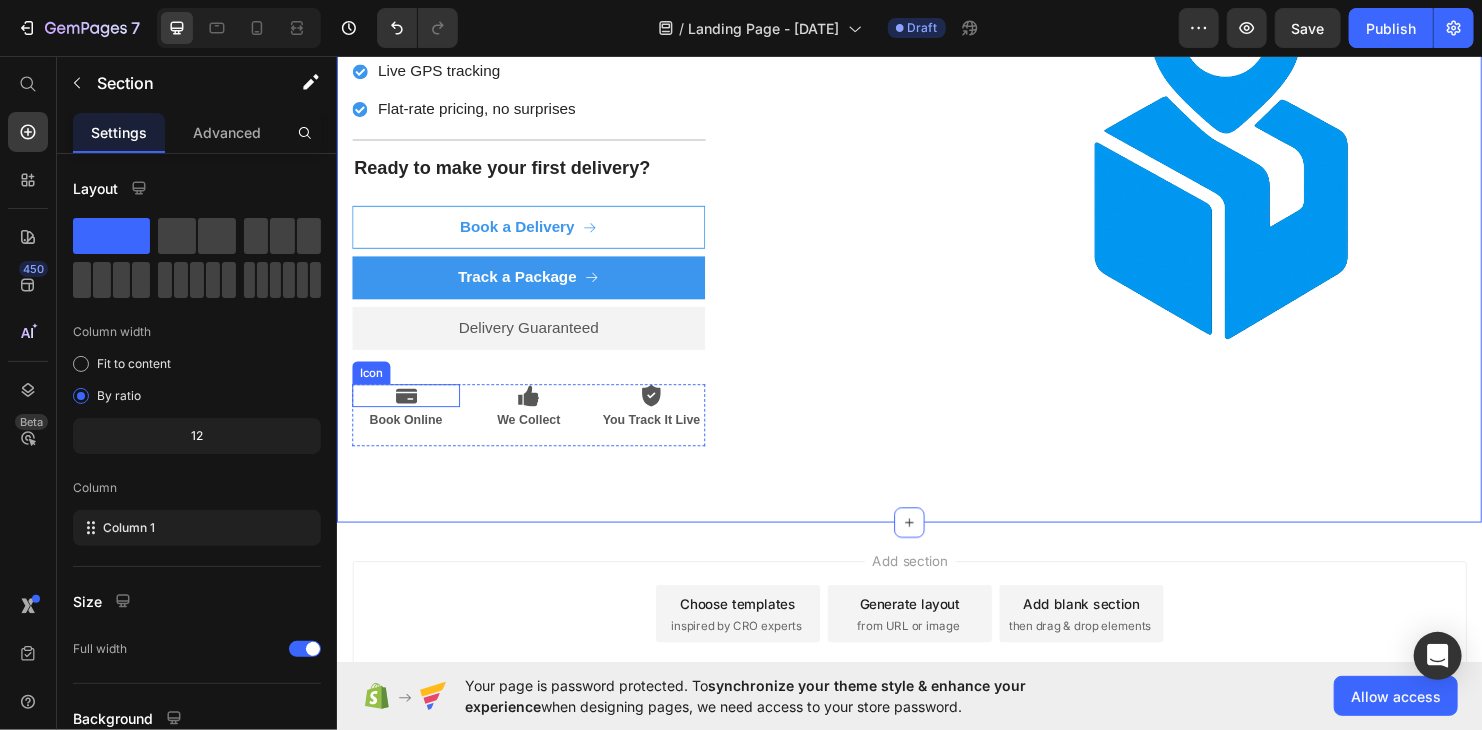 click 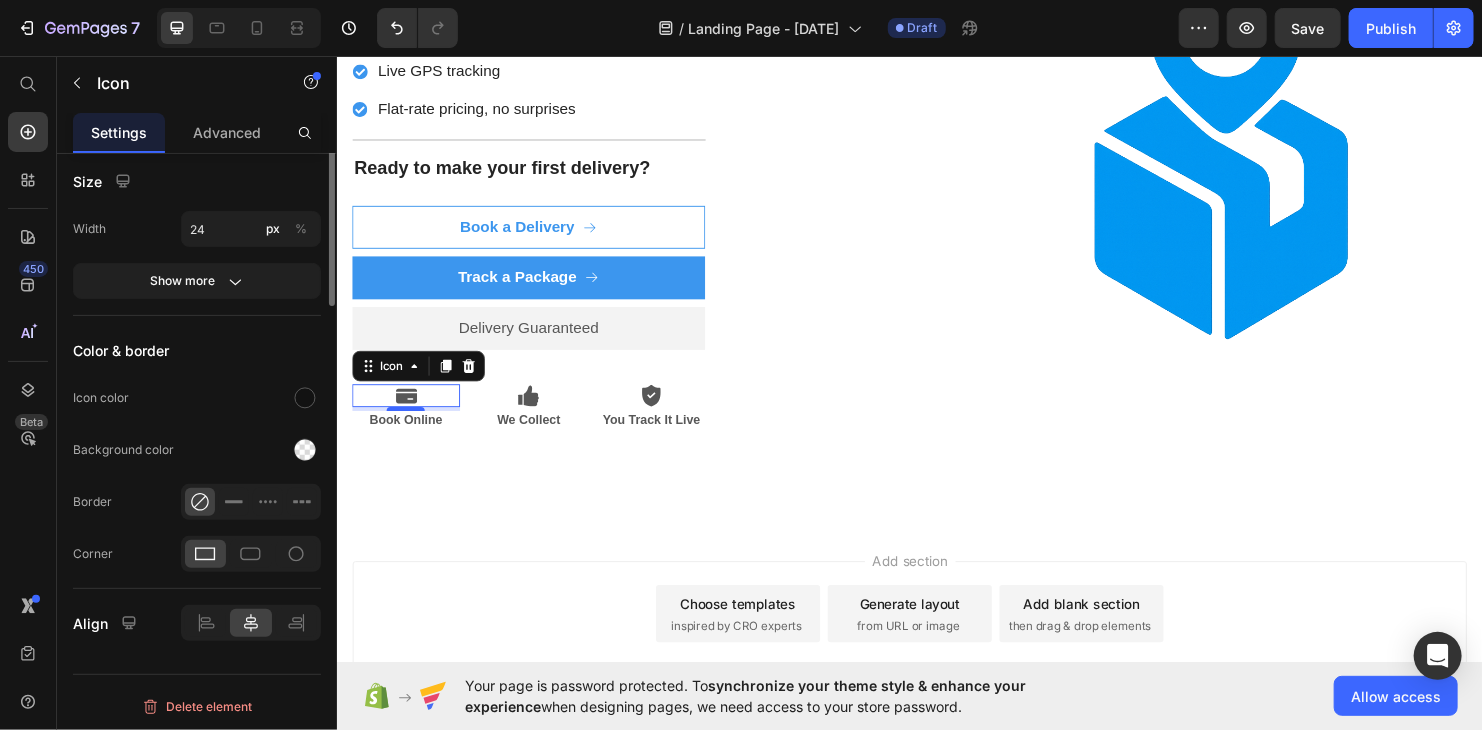 scroll, scrollTop: 0, scrollLeft: 0, axis: both 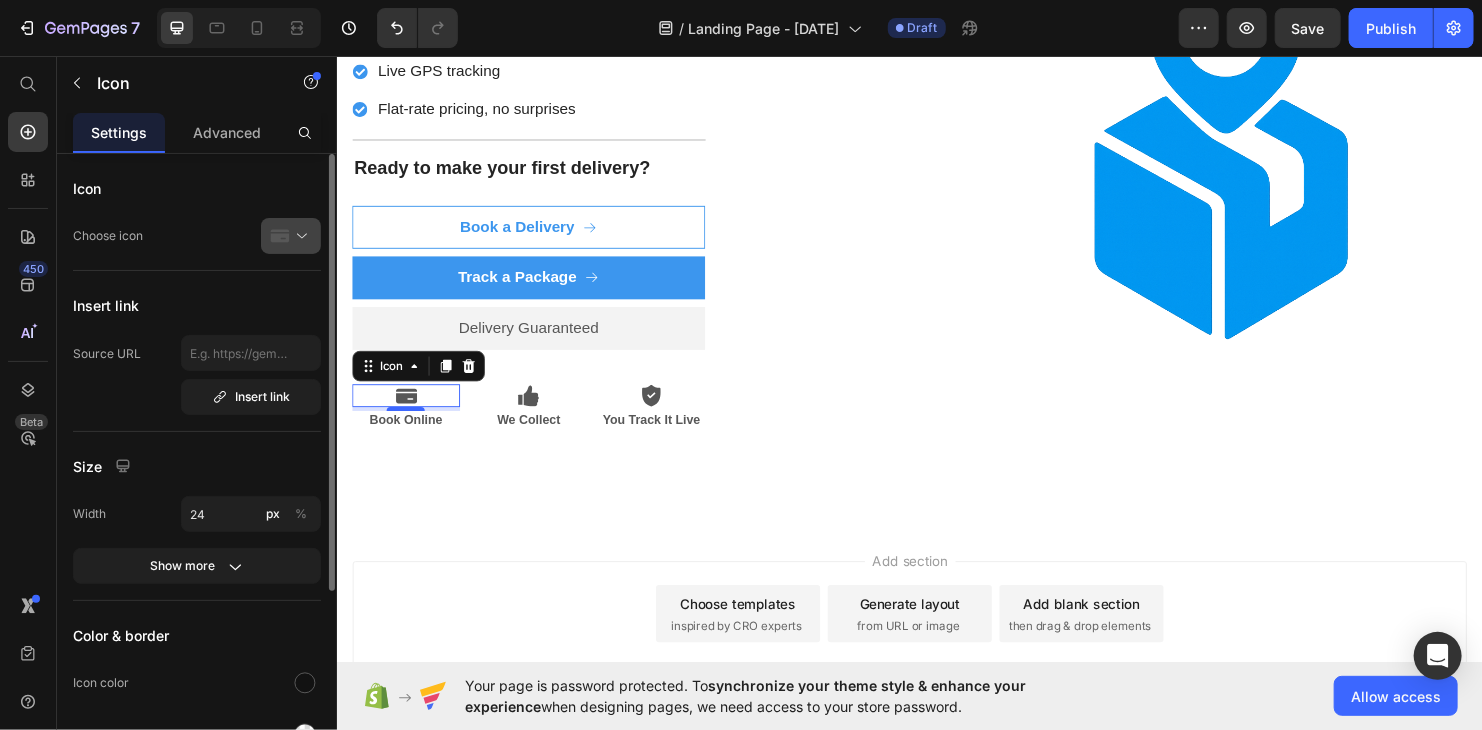 click at bounding box center (299, 236) 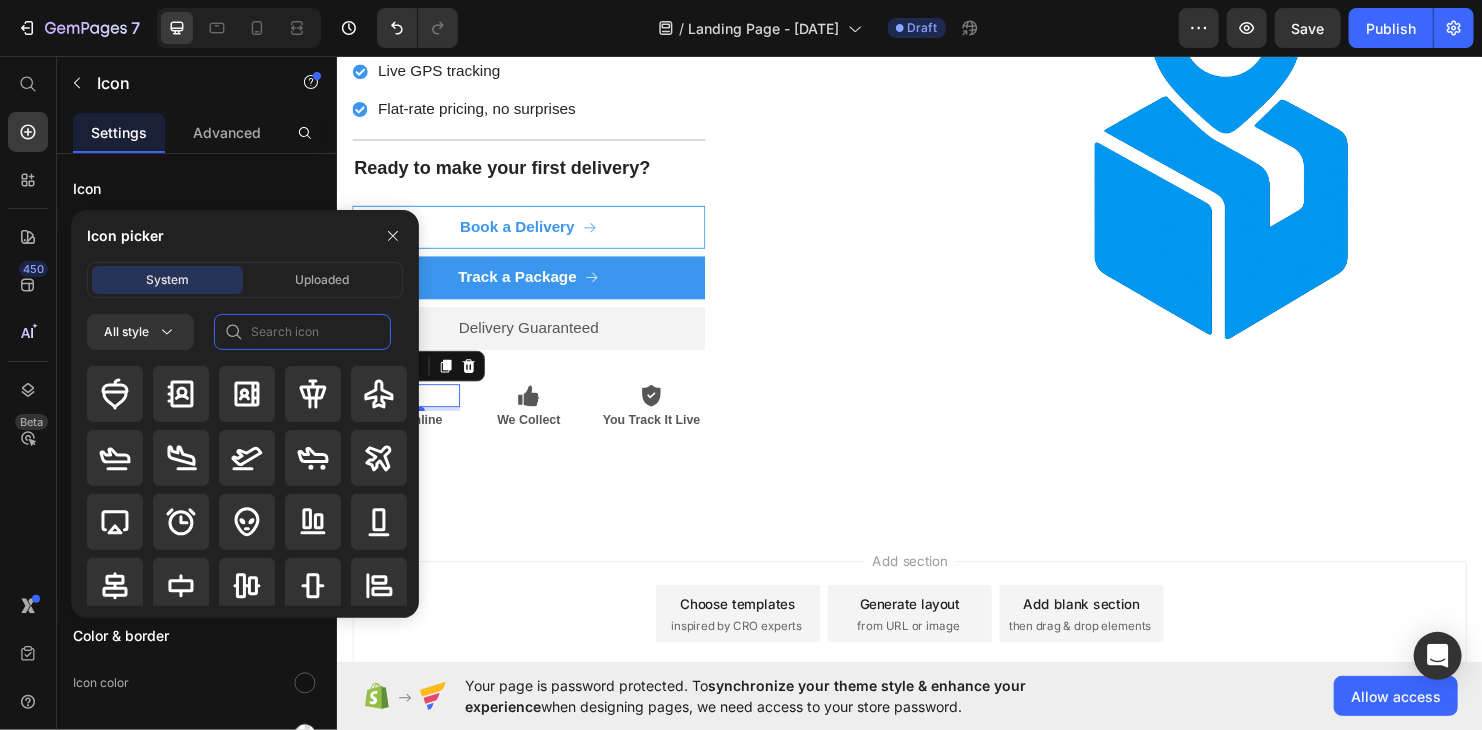 click 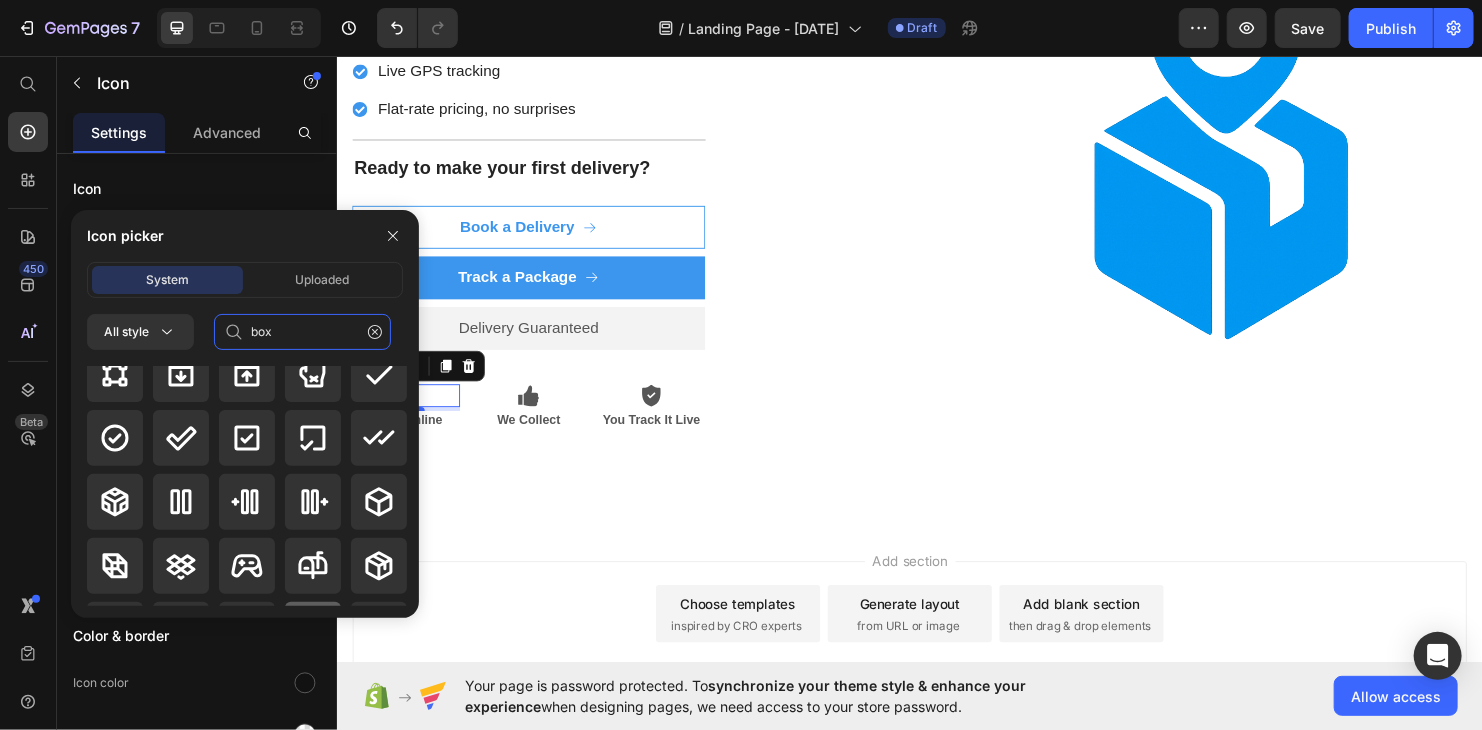 scroll, scrollTop: 0, scrollLeft: 0, axis: both 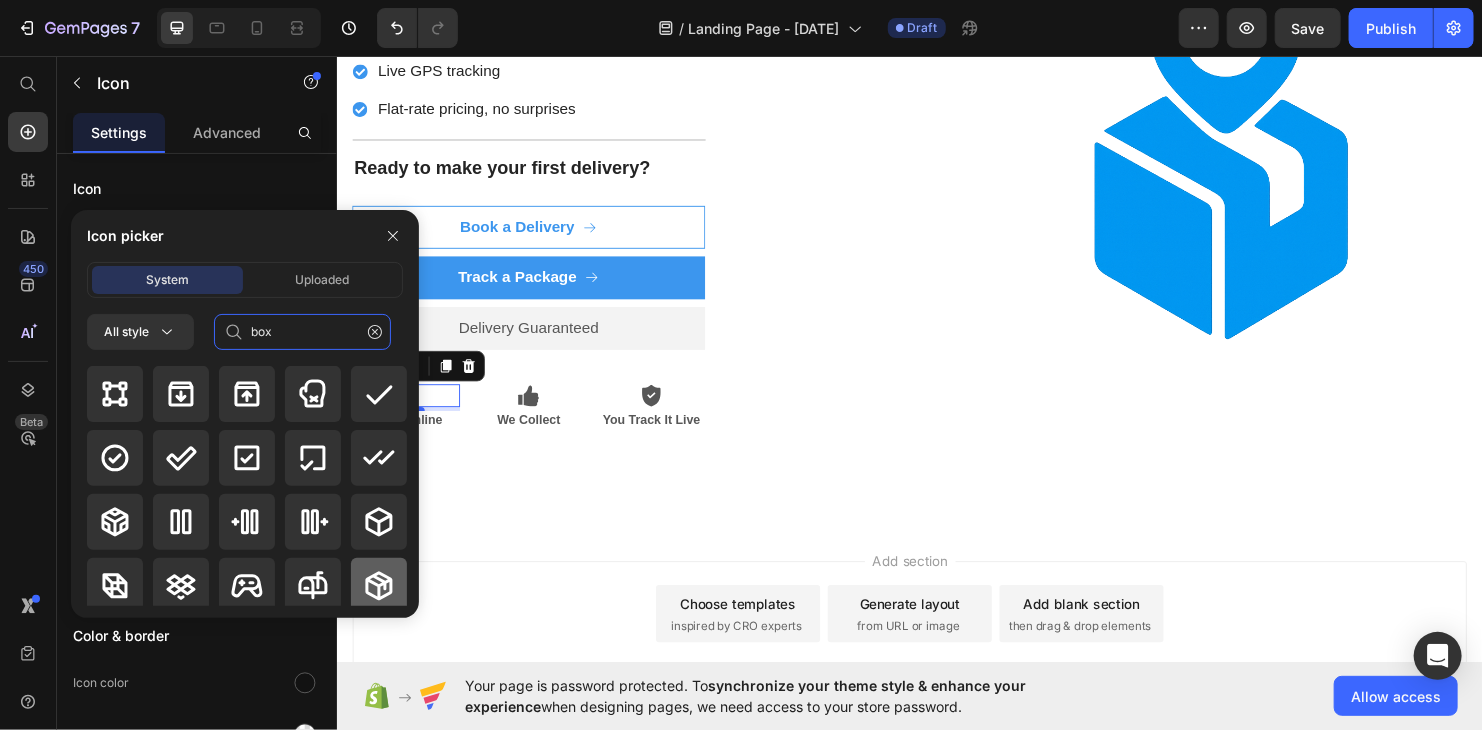 type on "box" 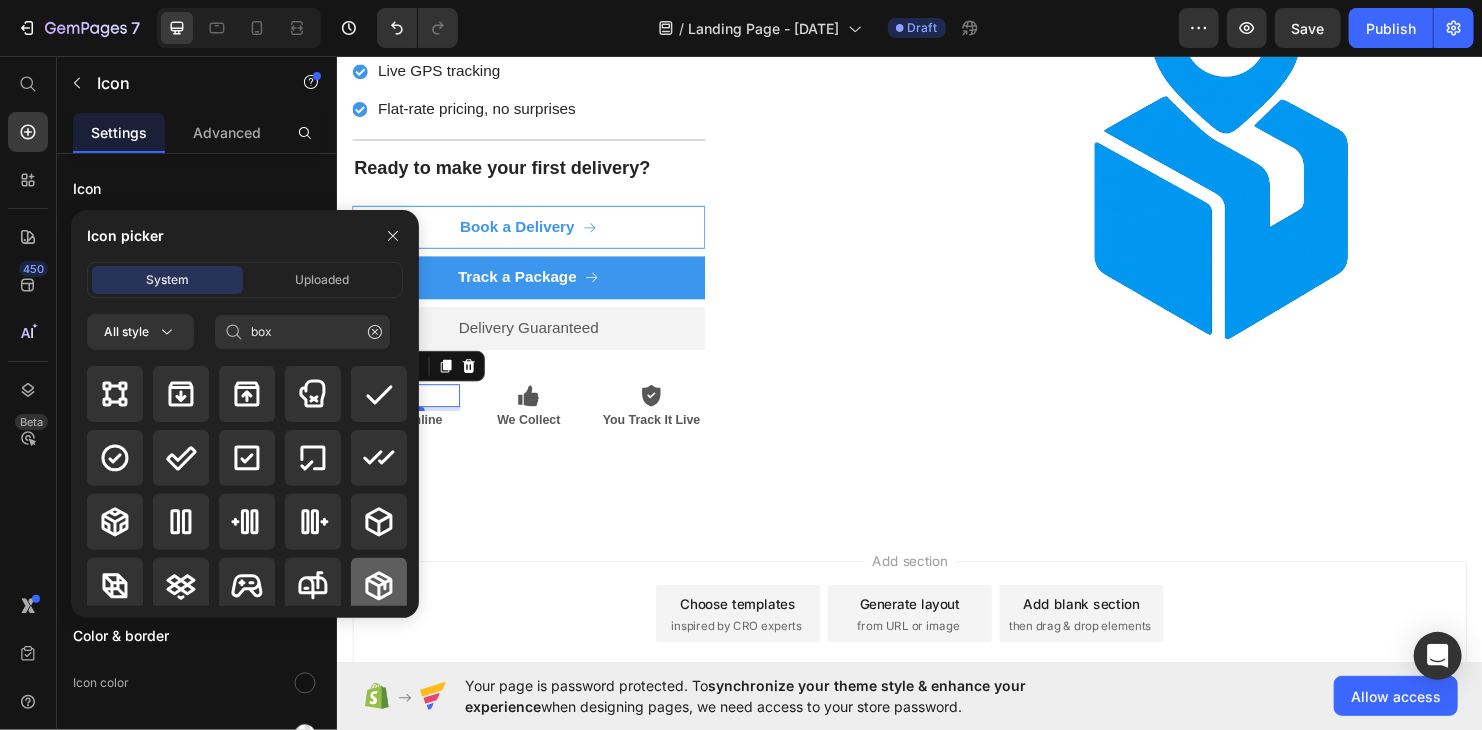 click 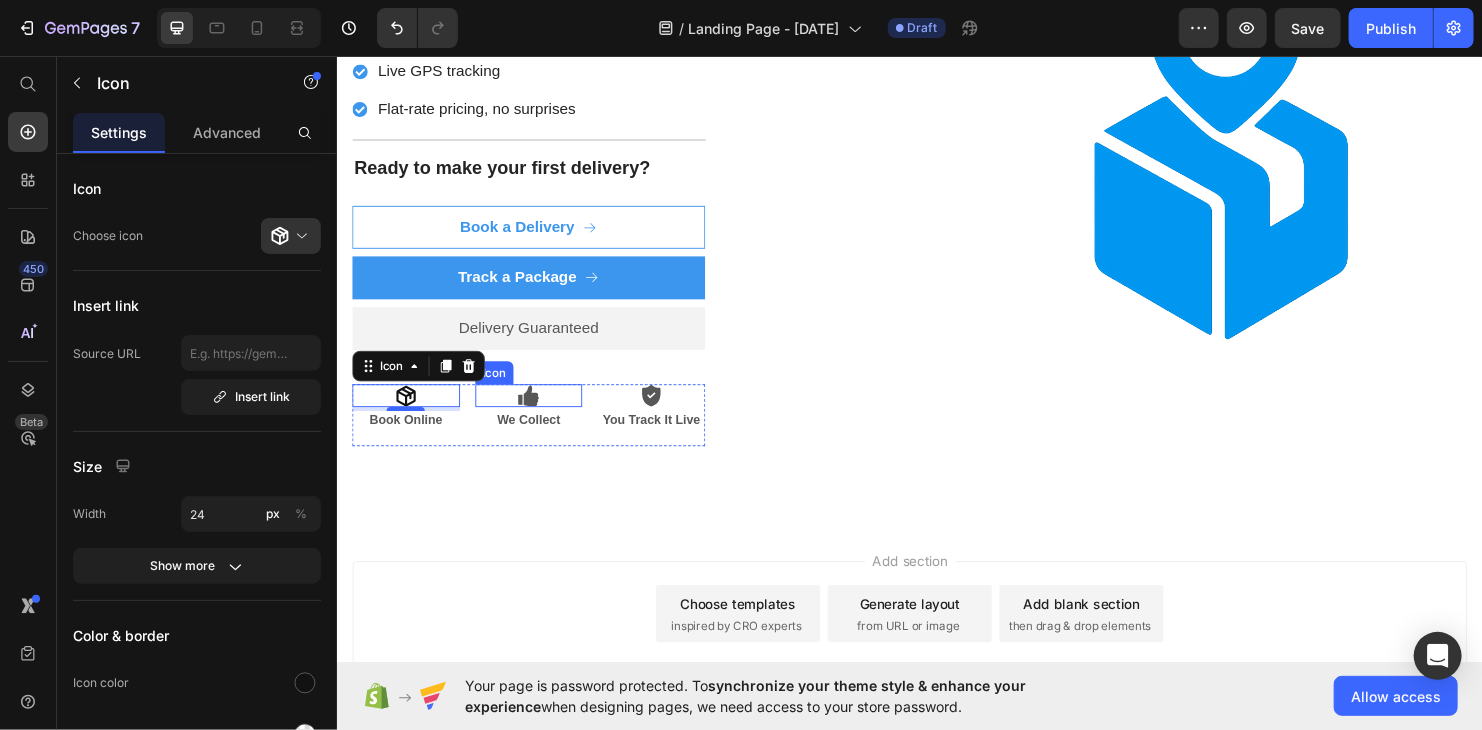 click on "Icon" at bounding box center (537, 412) 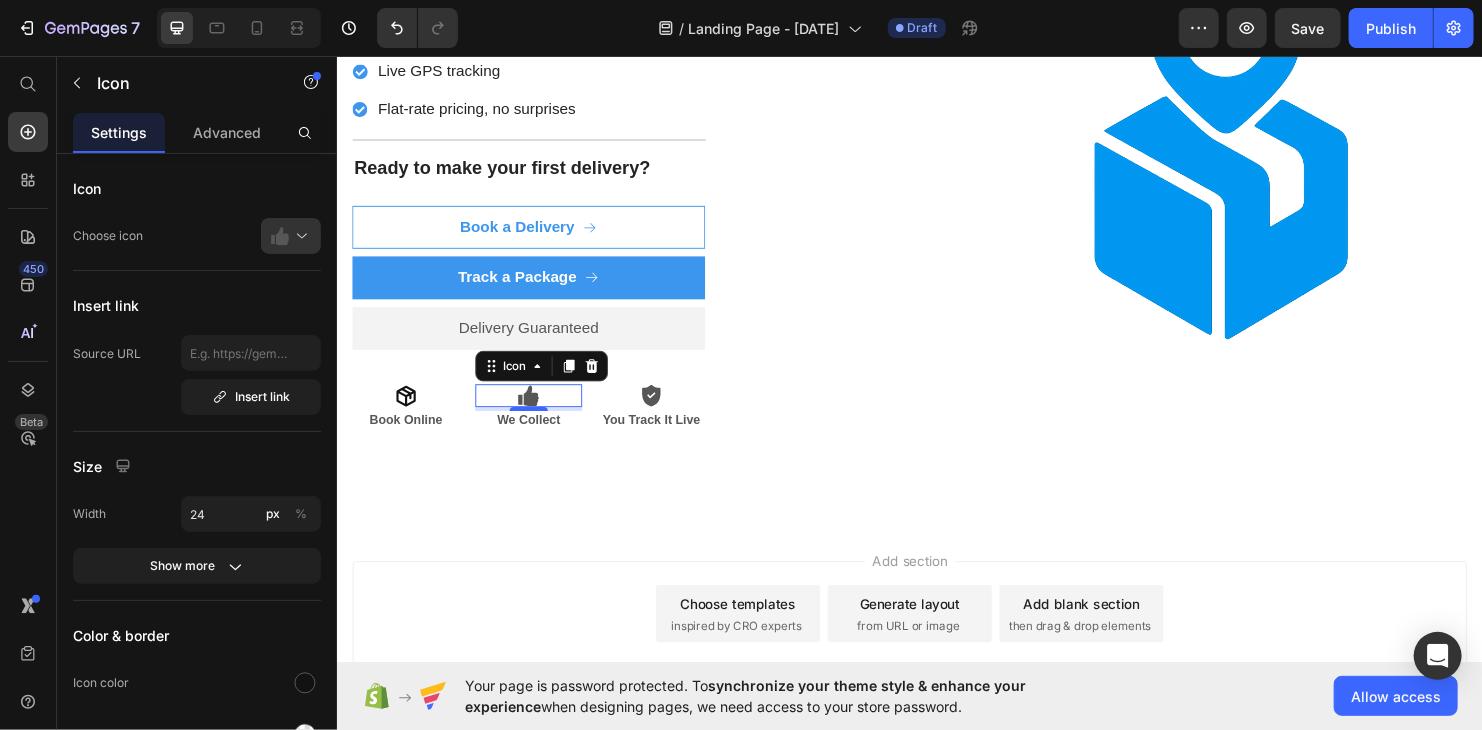 click 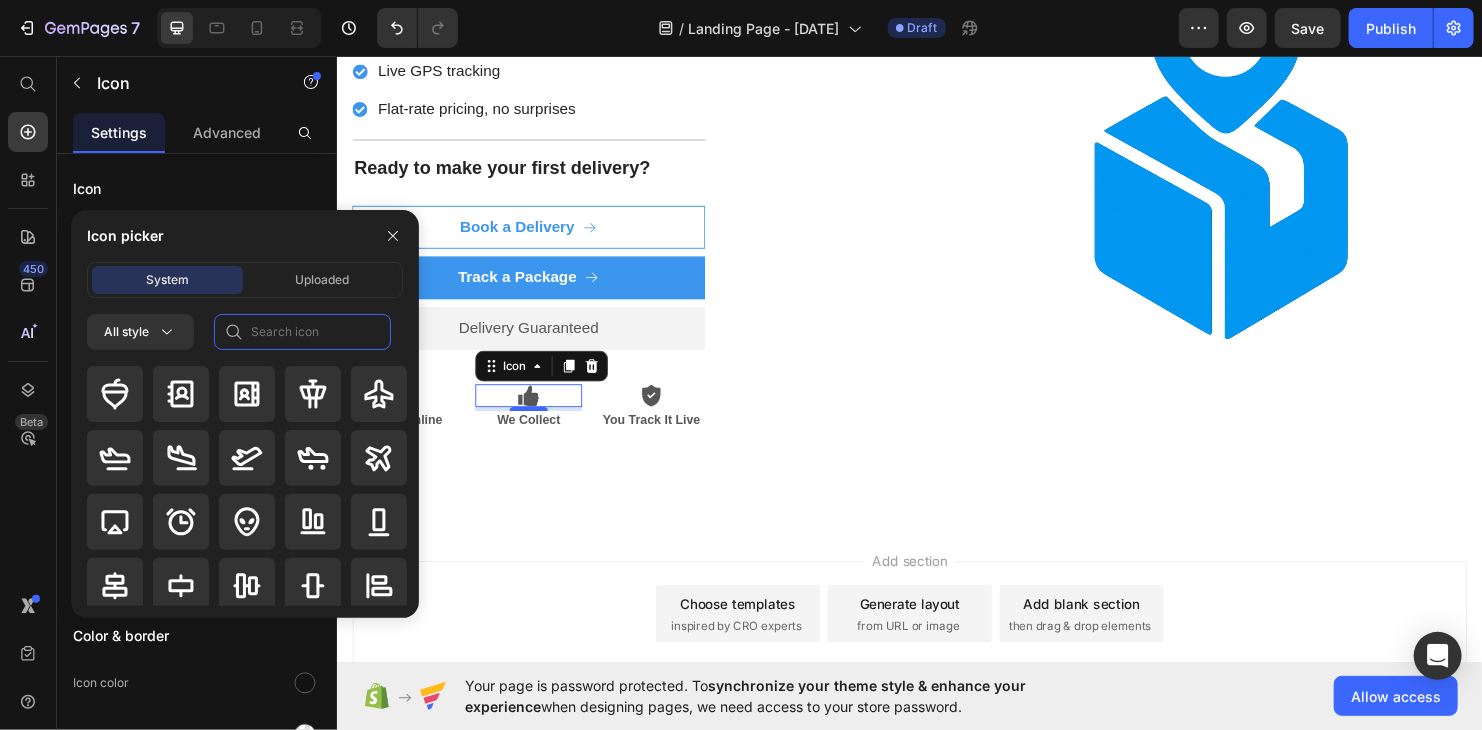 click 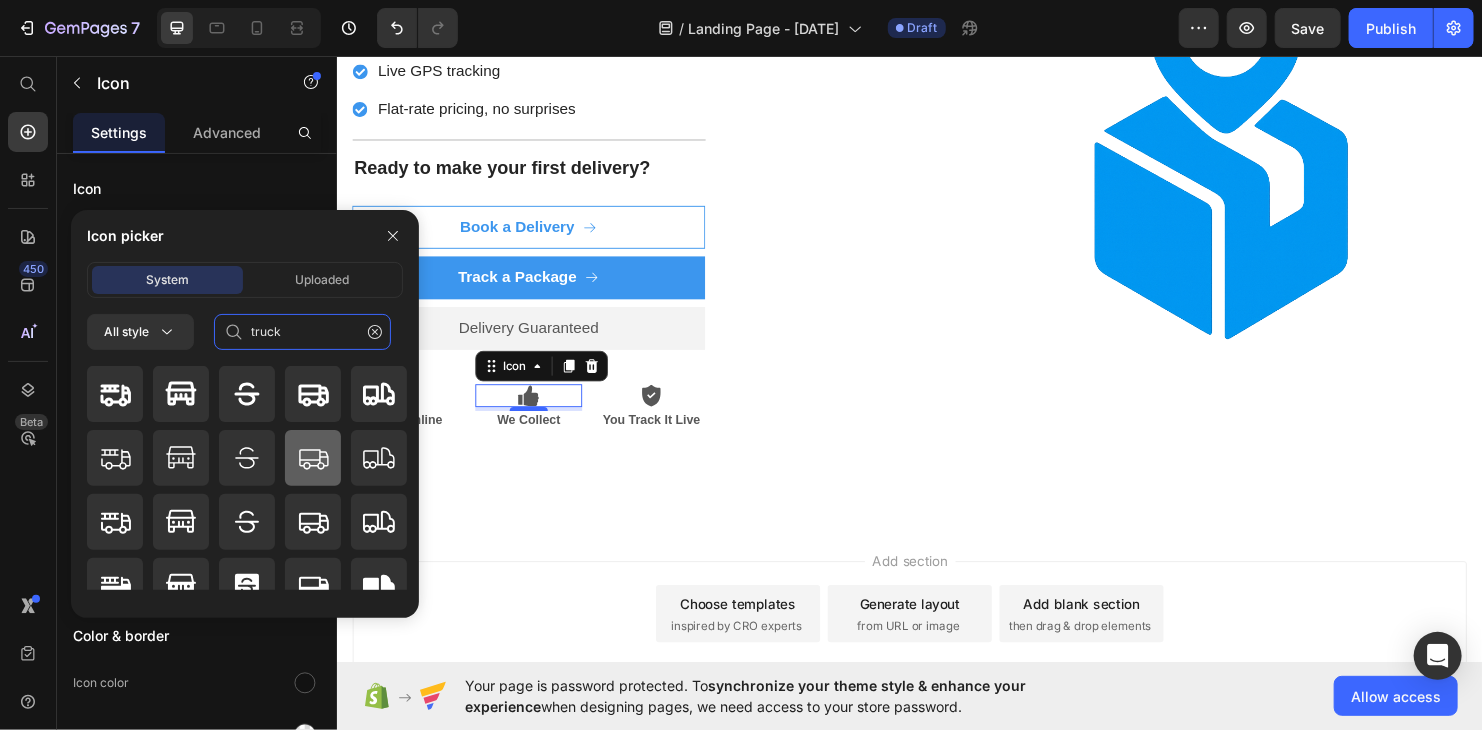 type on "truck" 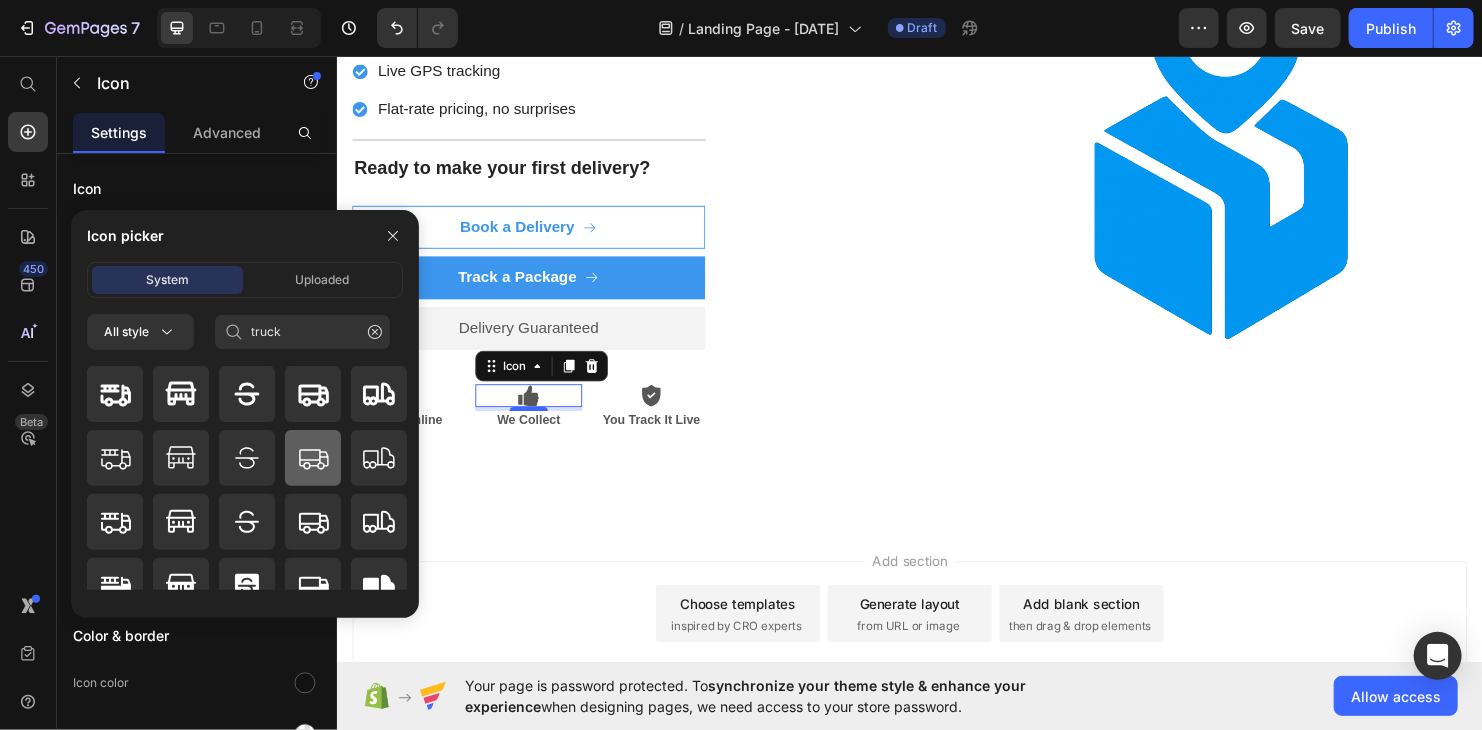 click 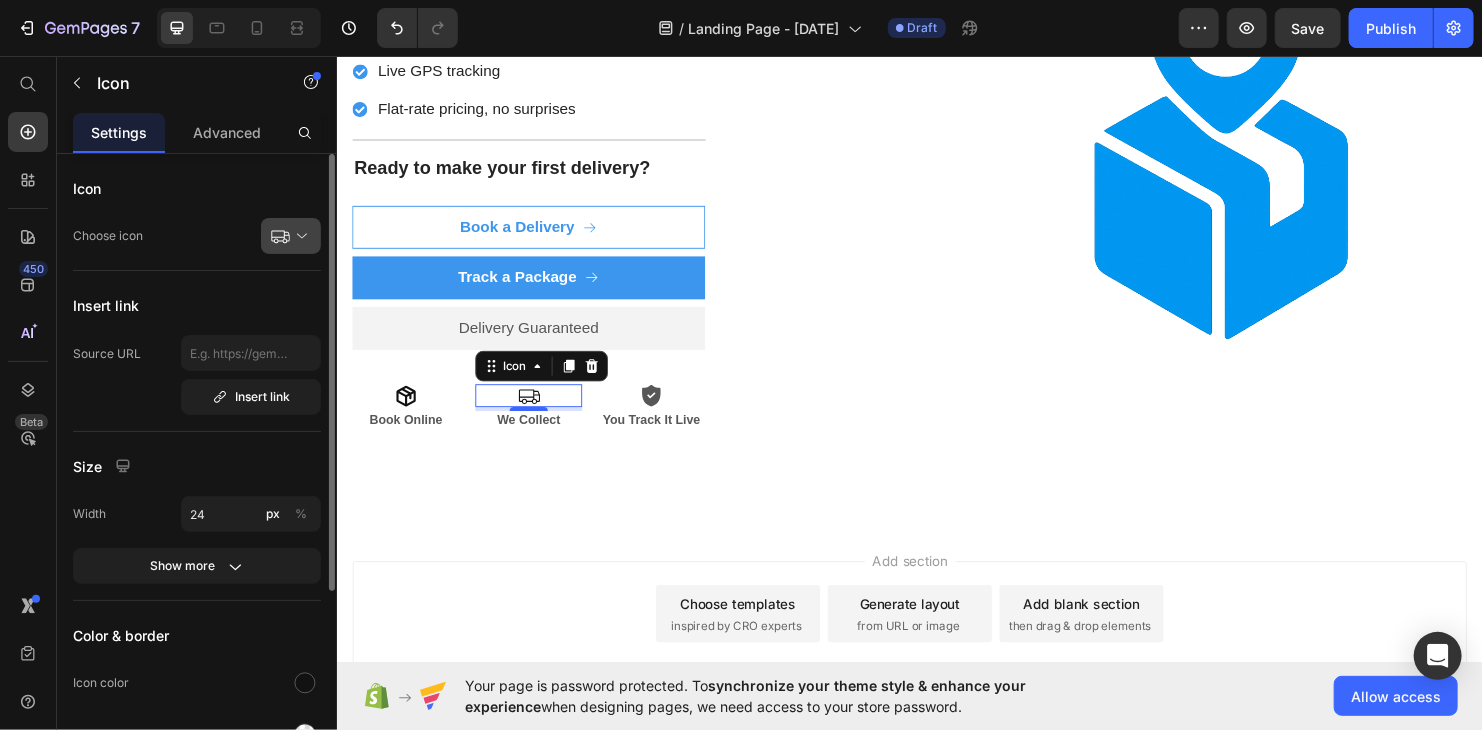 click at bounding box center (299, 236) 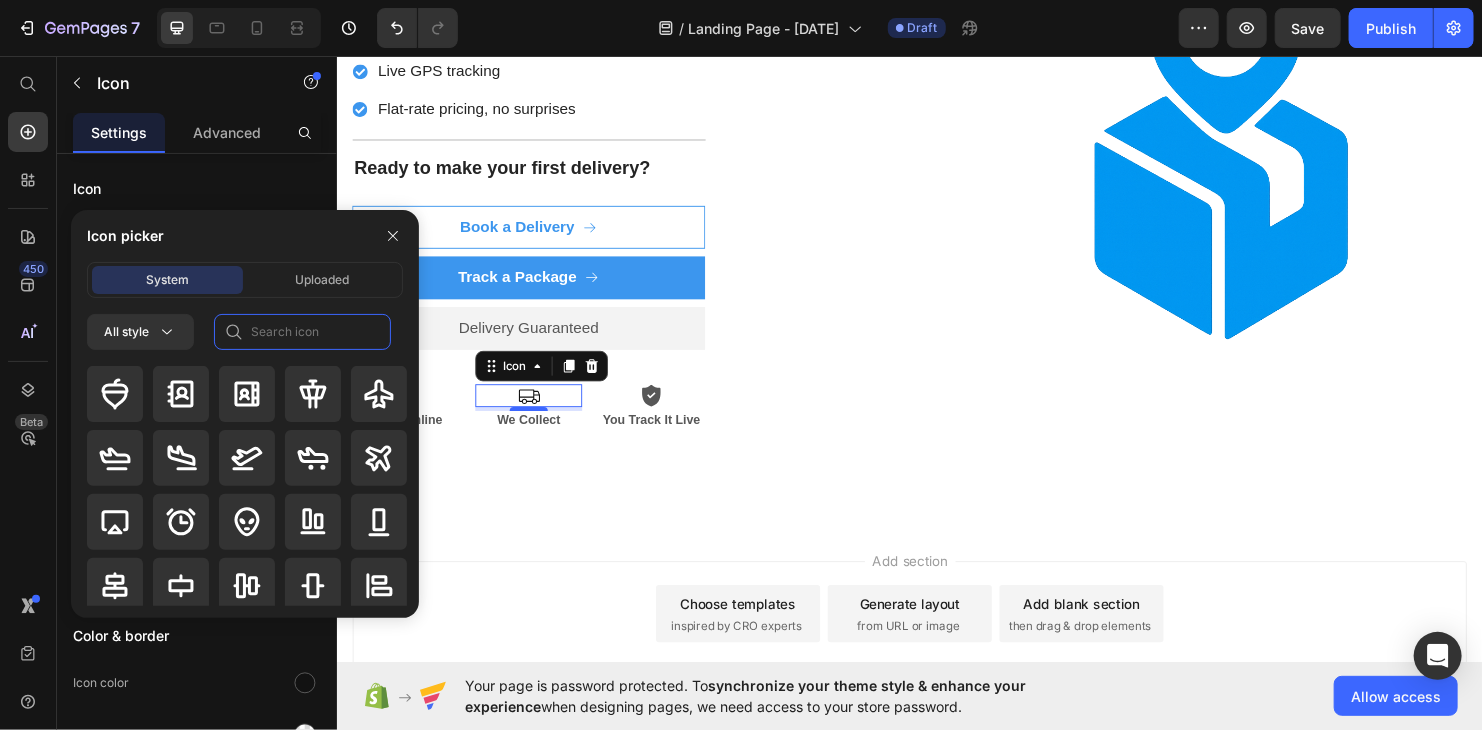 click 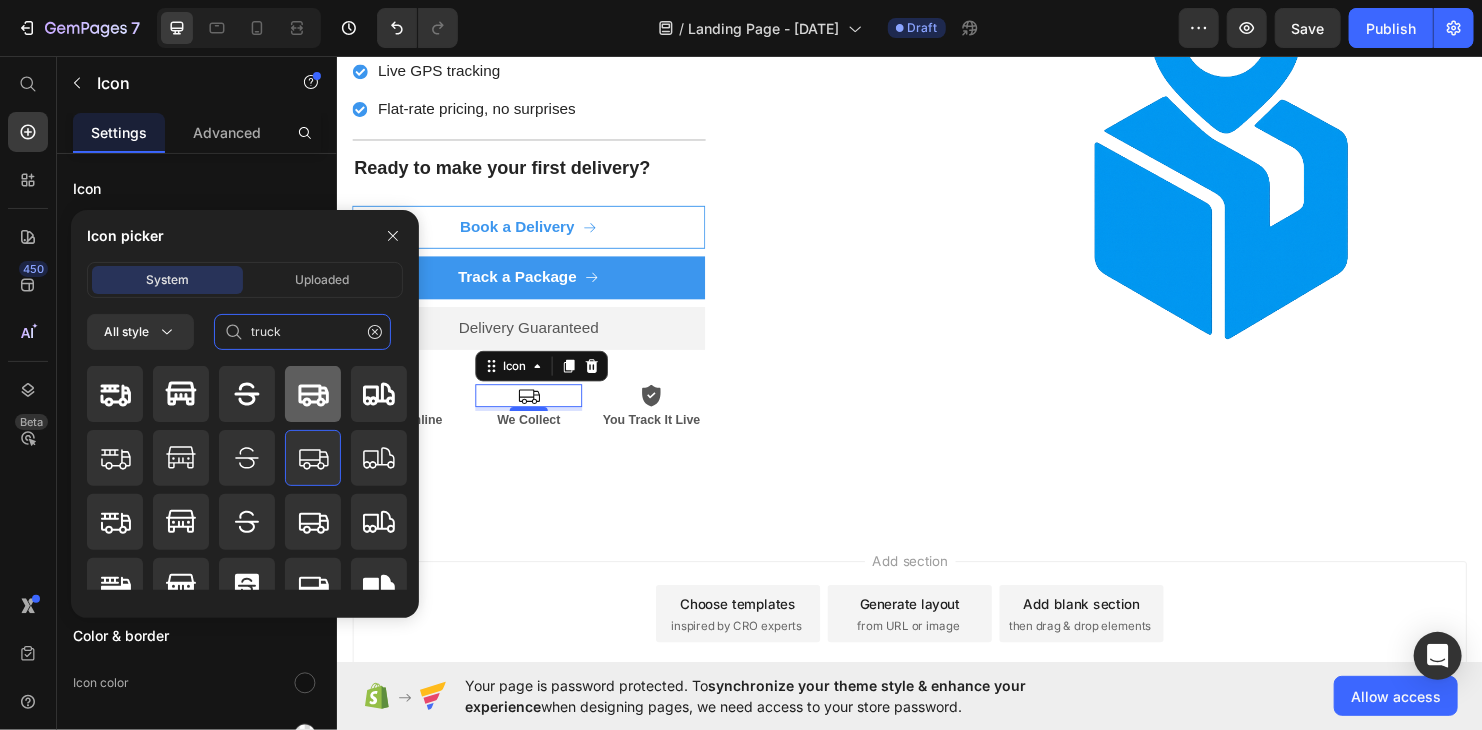 type on "truck" 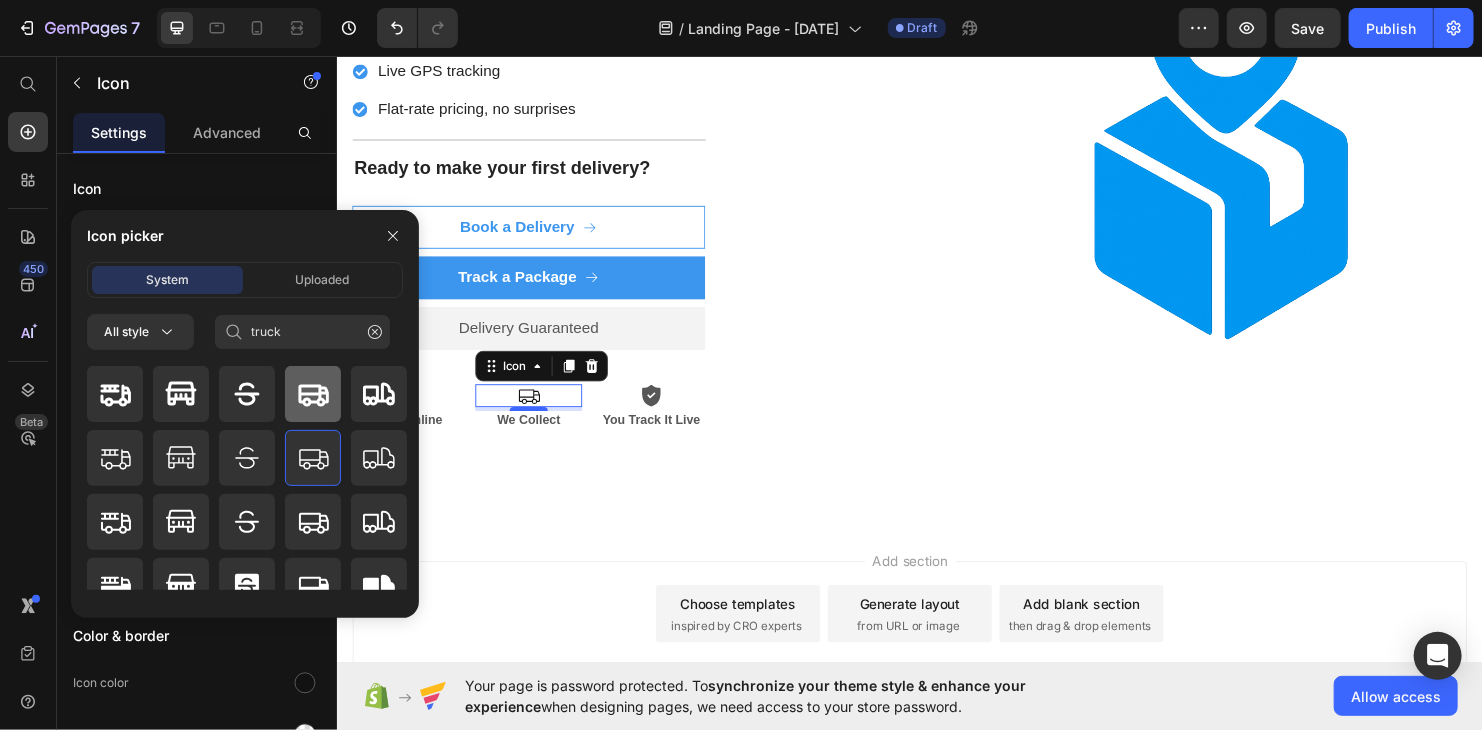 click 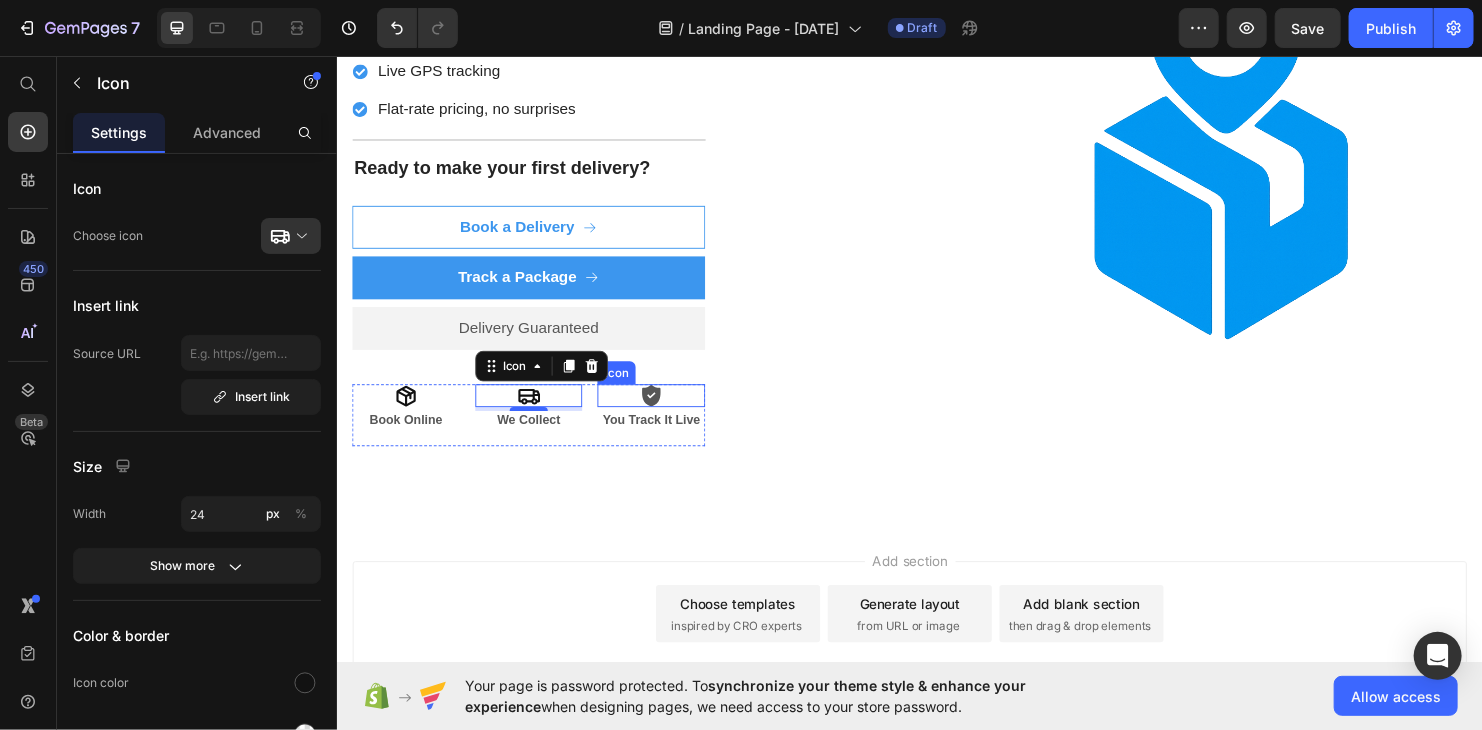 click on "Icon" at bounding box center (665, 412) 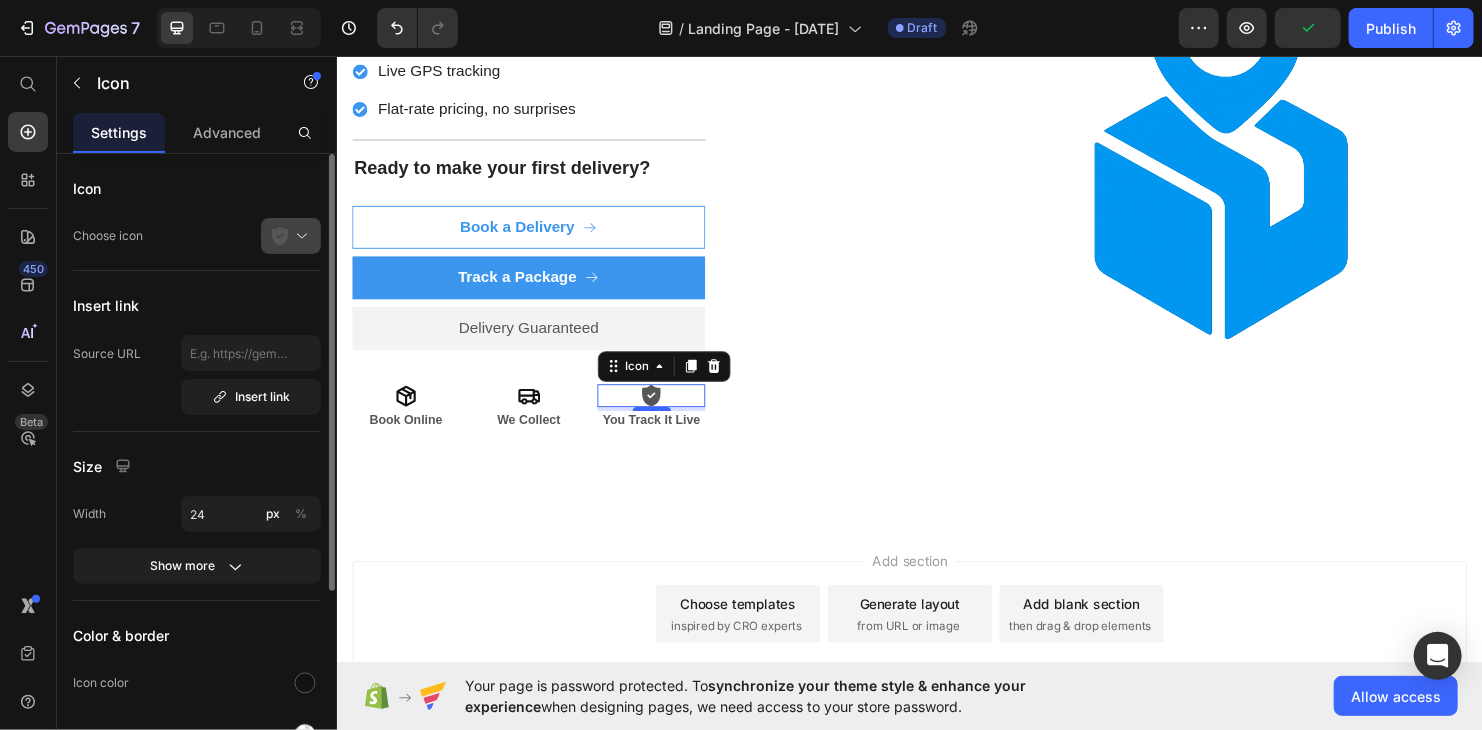 click at bounding box center (299, 236) 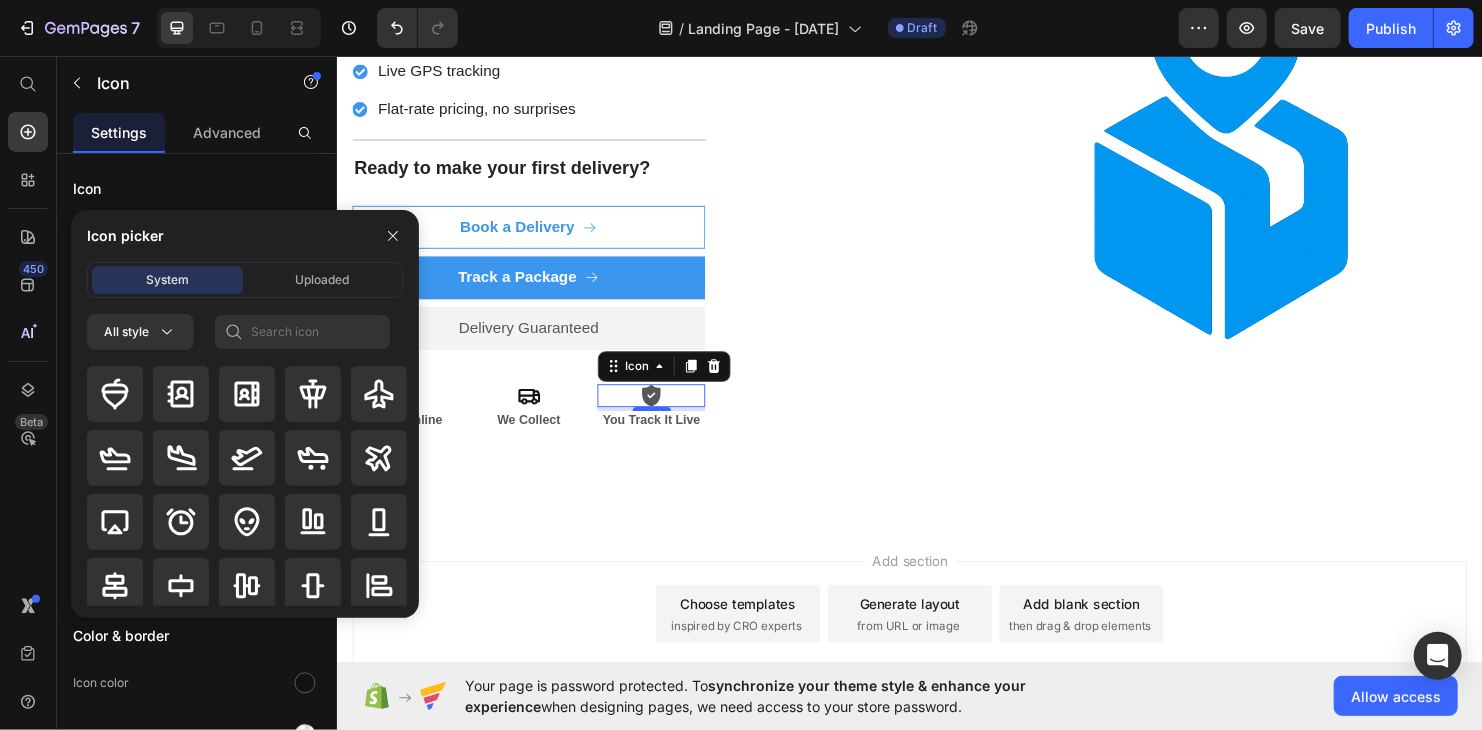 click on "All style" at bounding box center [245, 466] 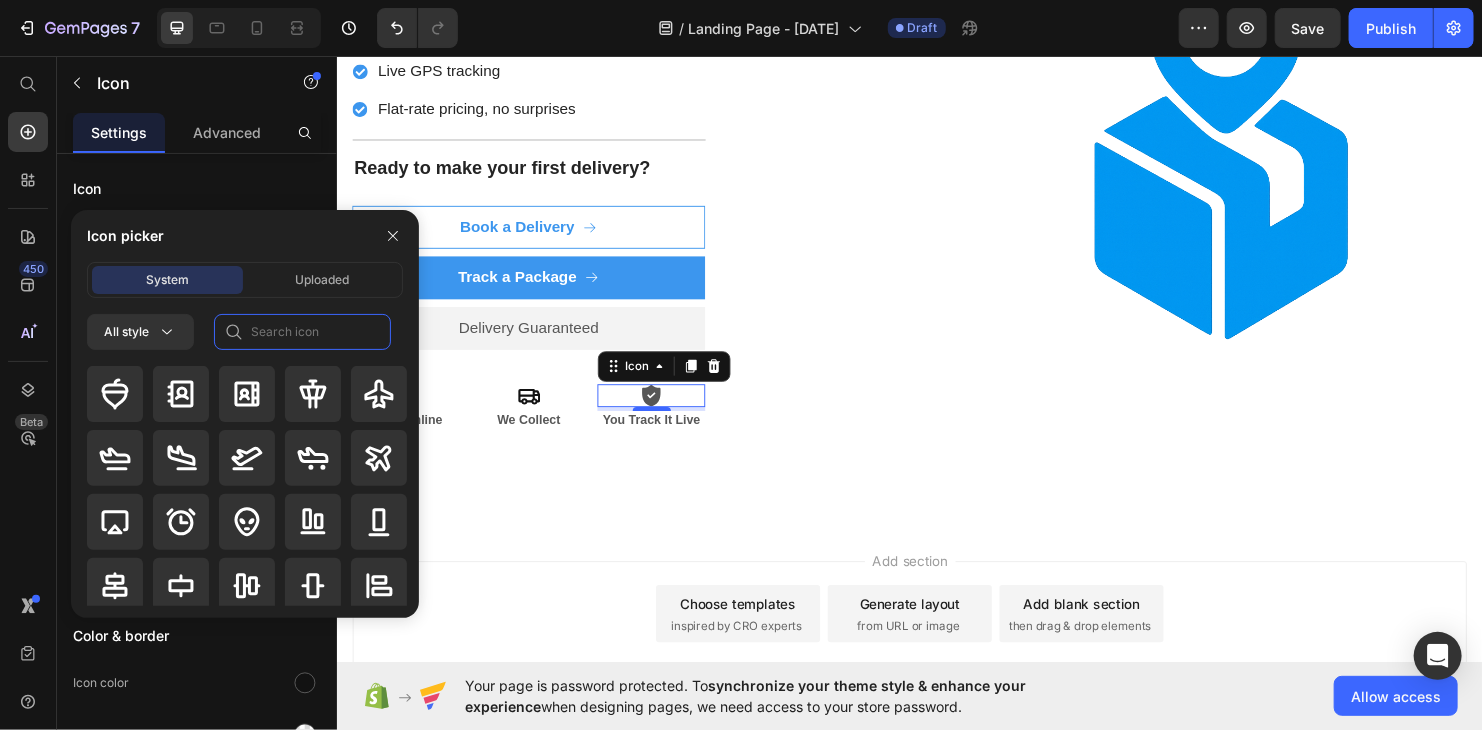 click 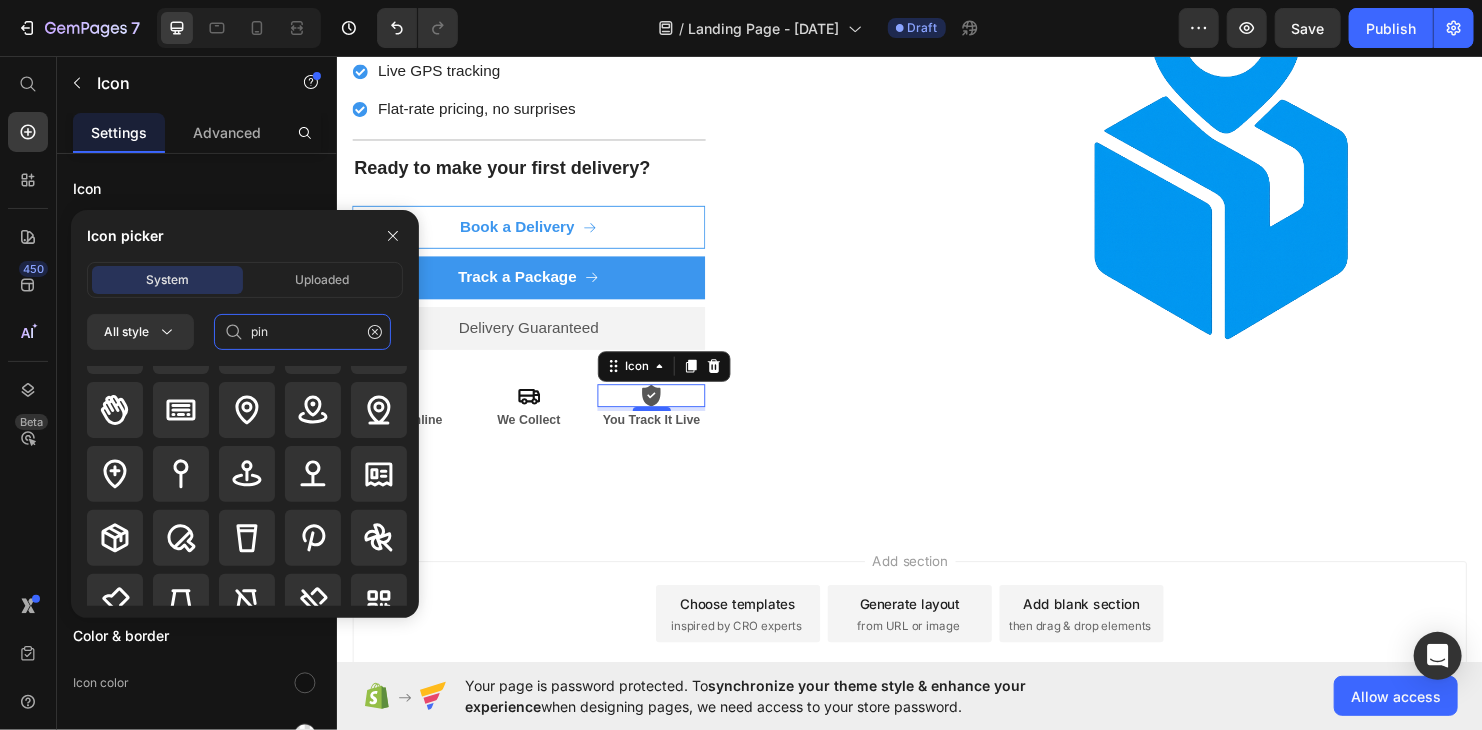 scroll, scrollTop: 128, scrollLeft: 0, axis: vertical 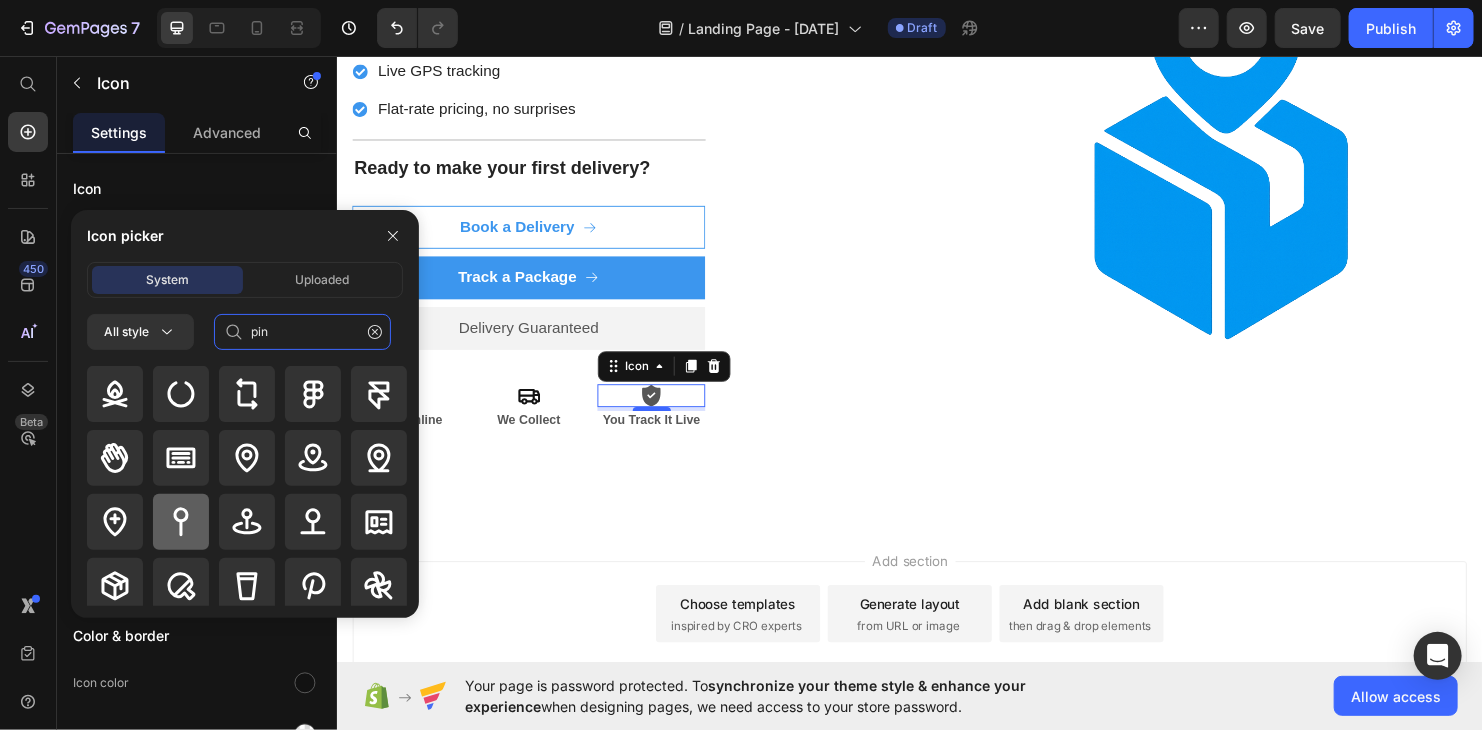 type on "pin" 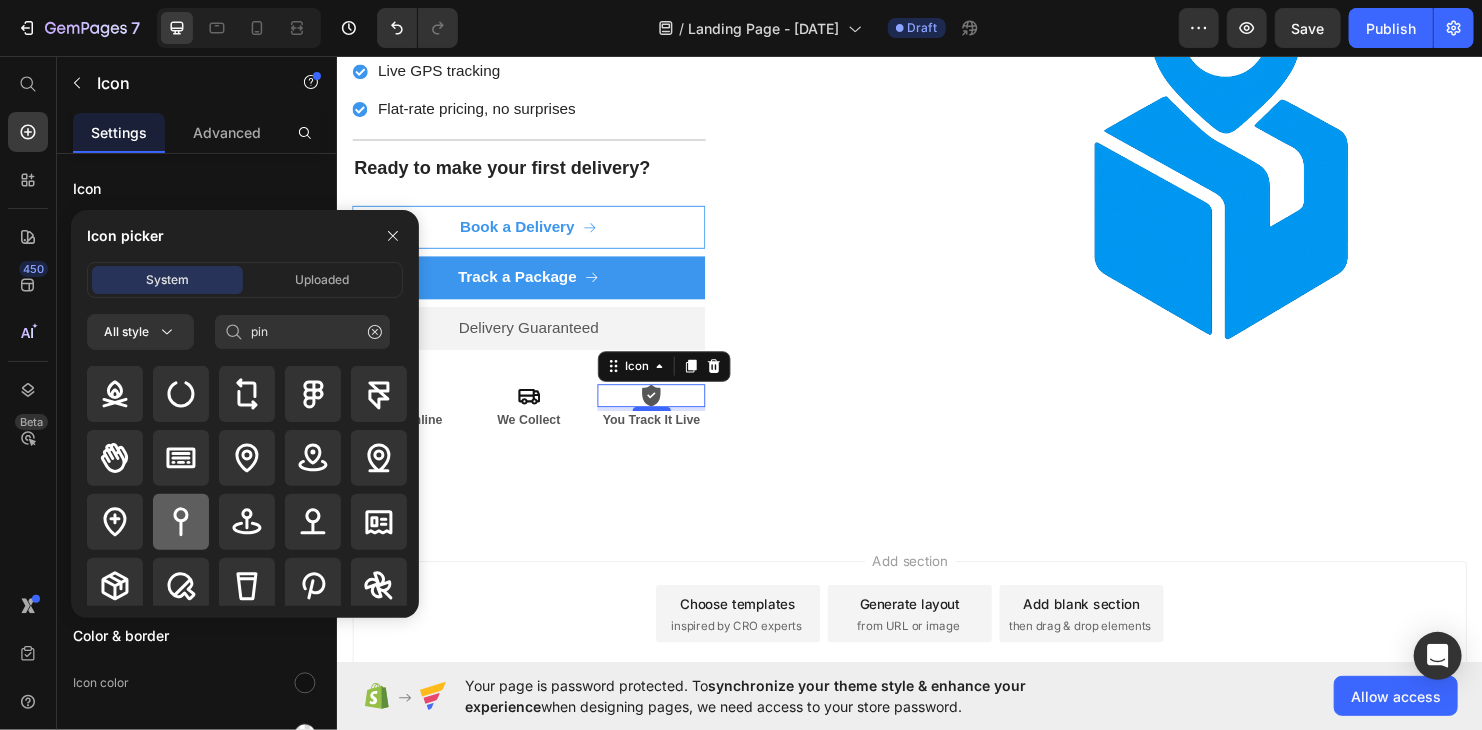 click 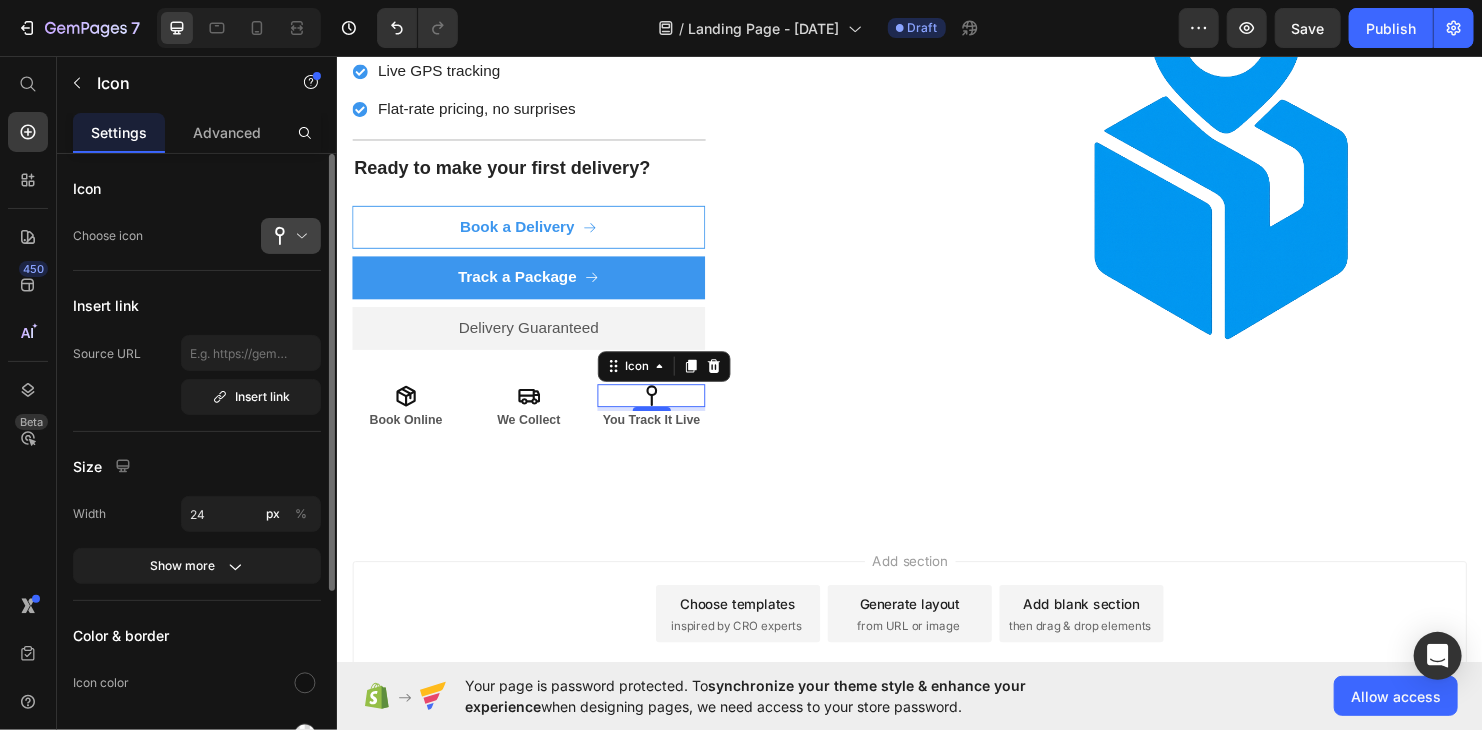 click at bounding box center [299, 236] 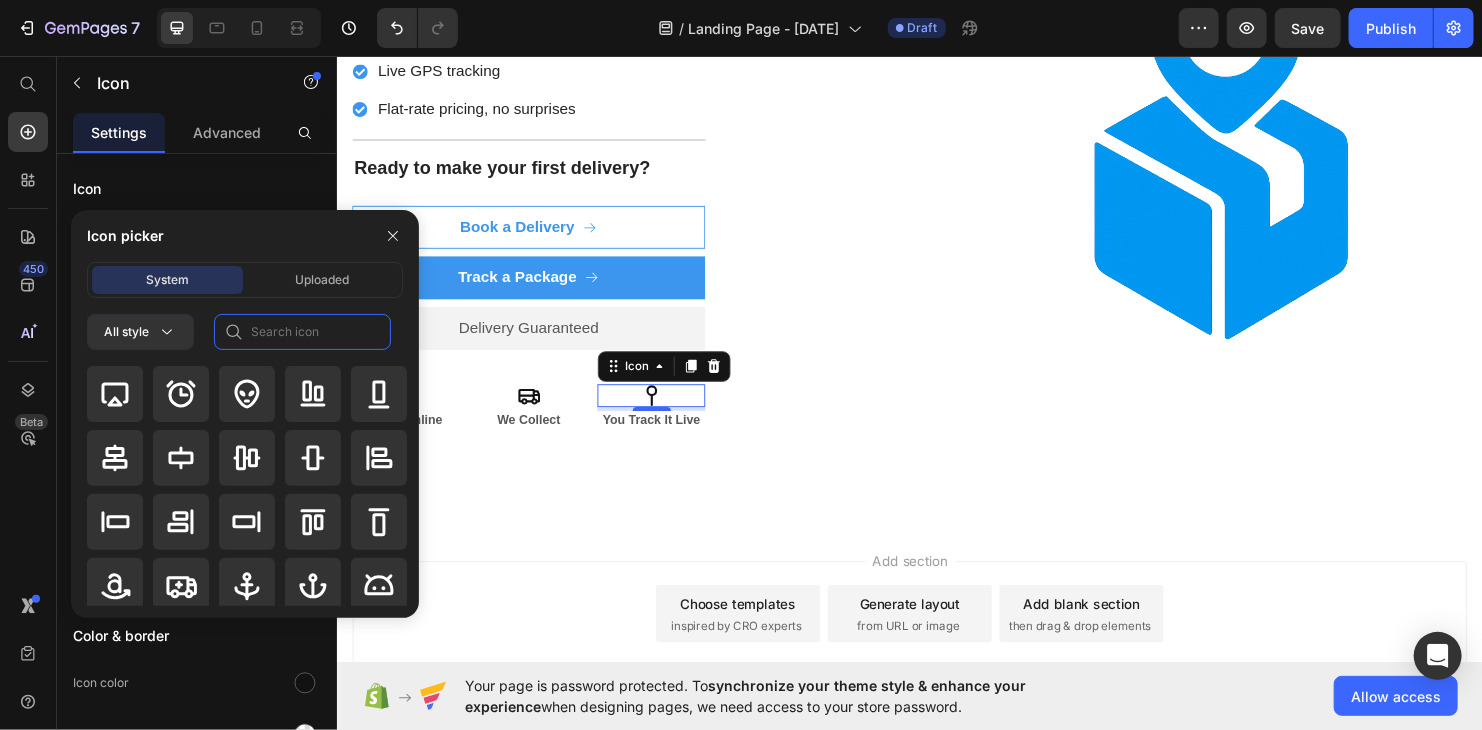 click 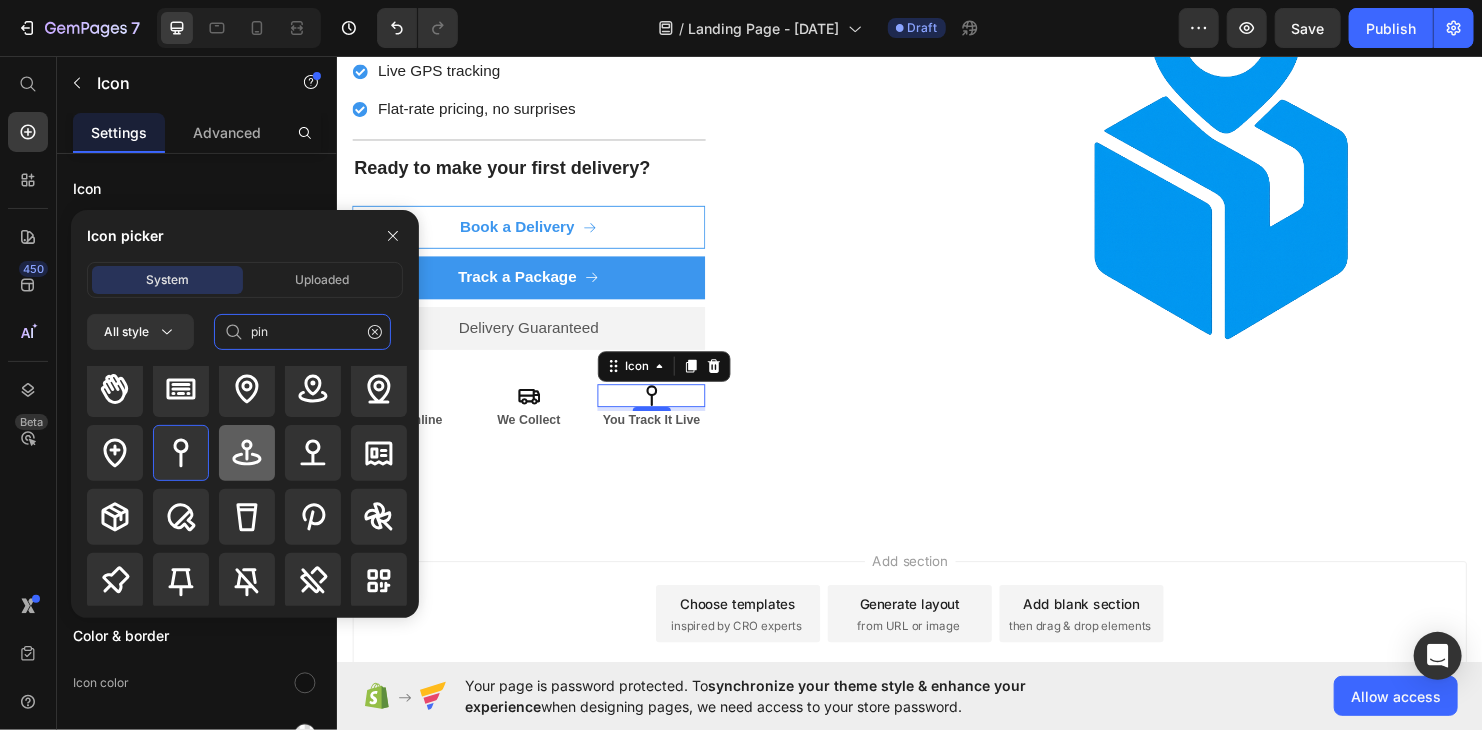 scroll, scrollTop: 200, scrollLeft: 0, axis: vertical 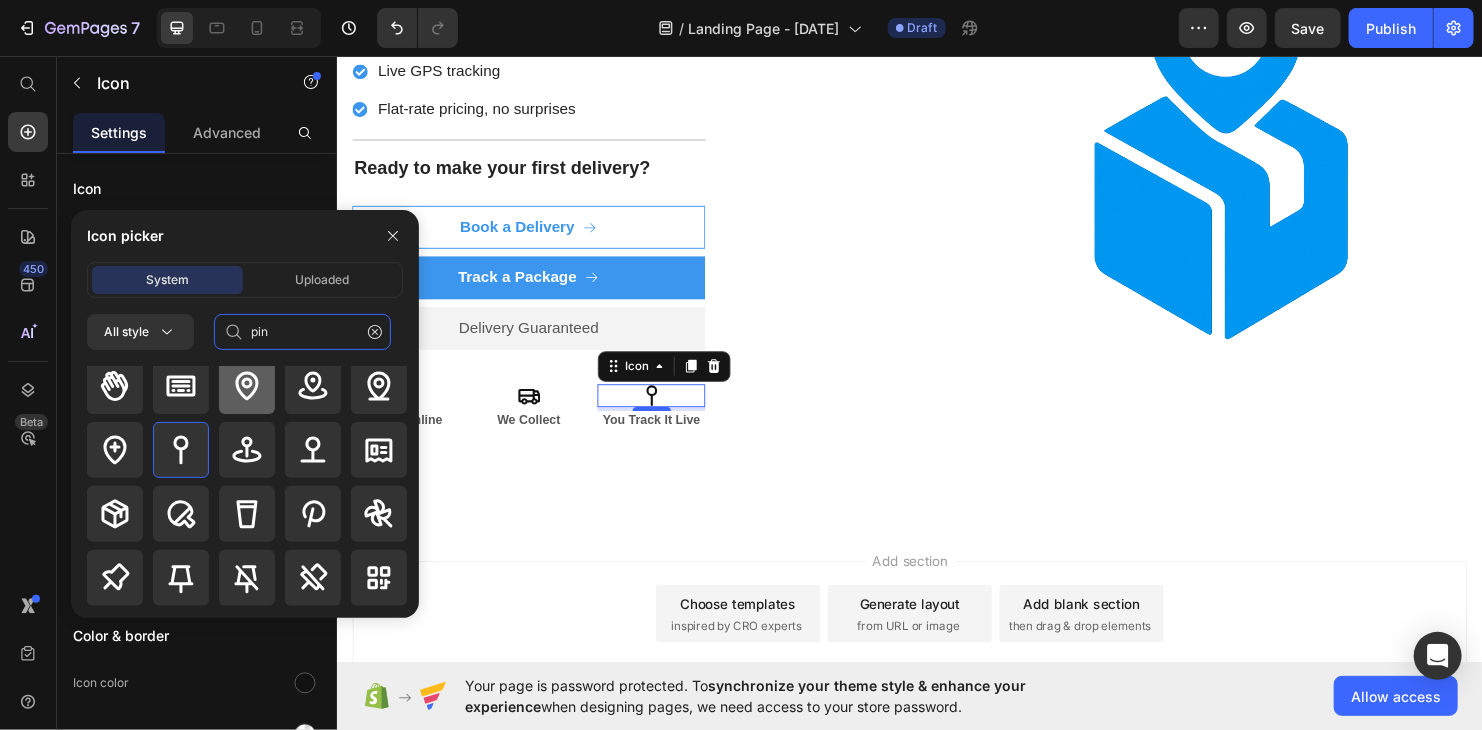 type on "pin" 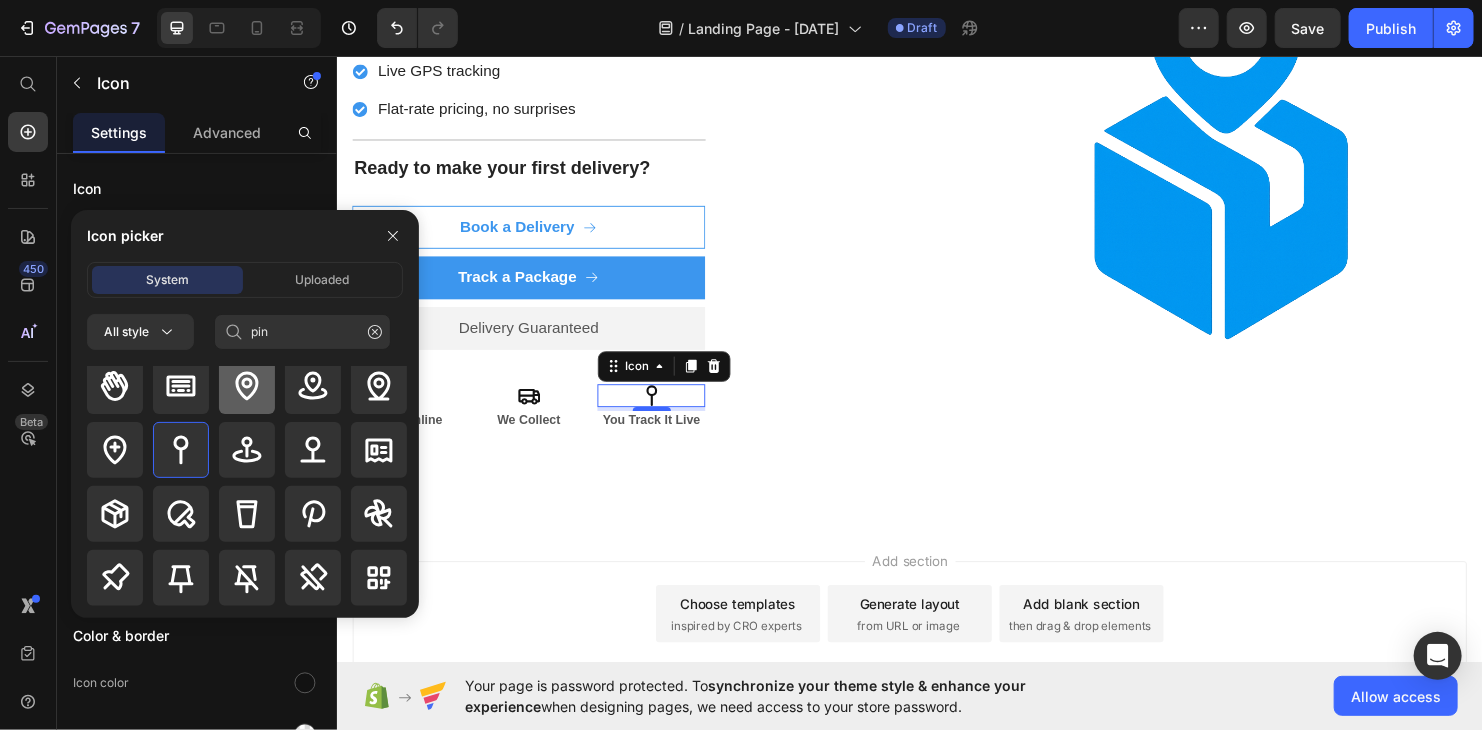 click 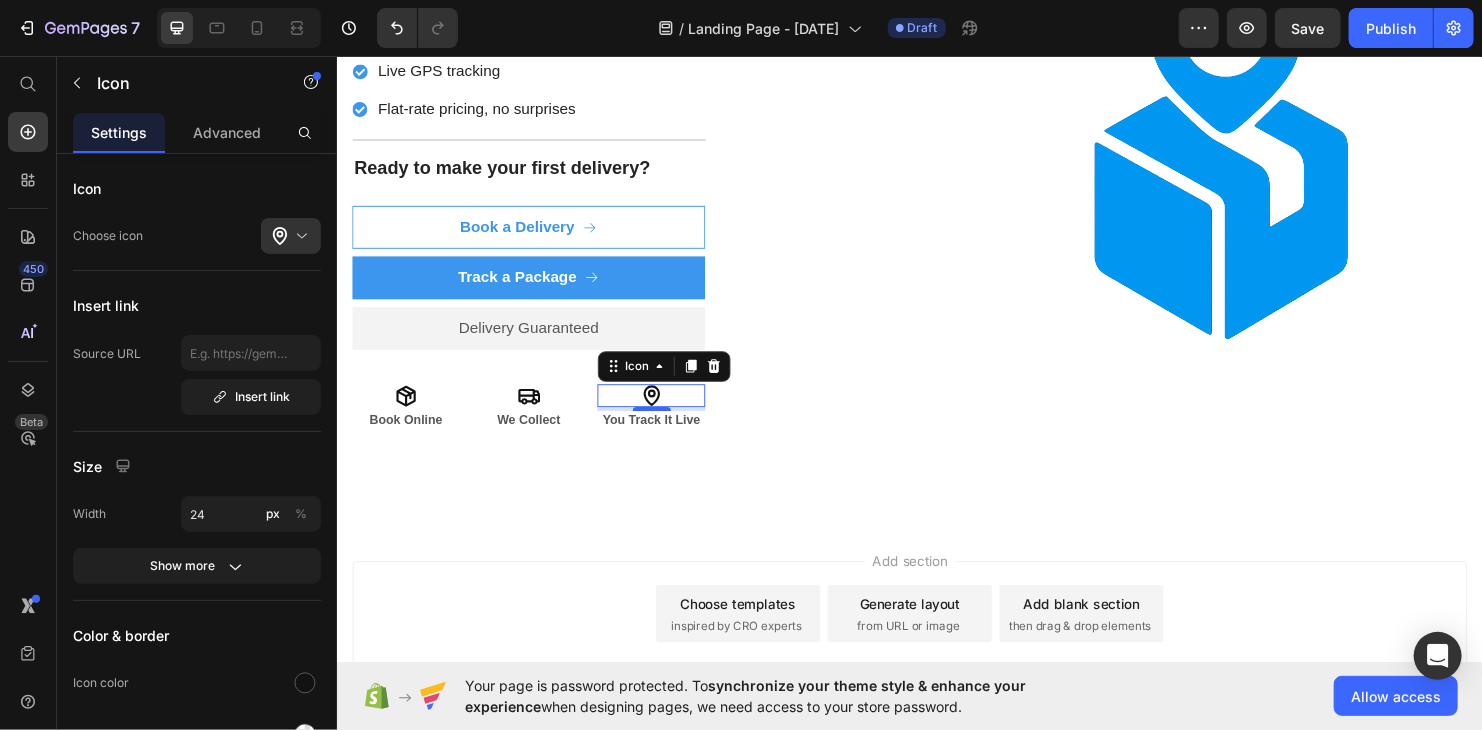 click at bounding box center (1236, 170) 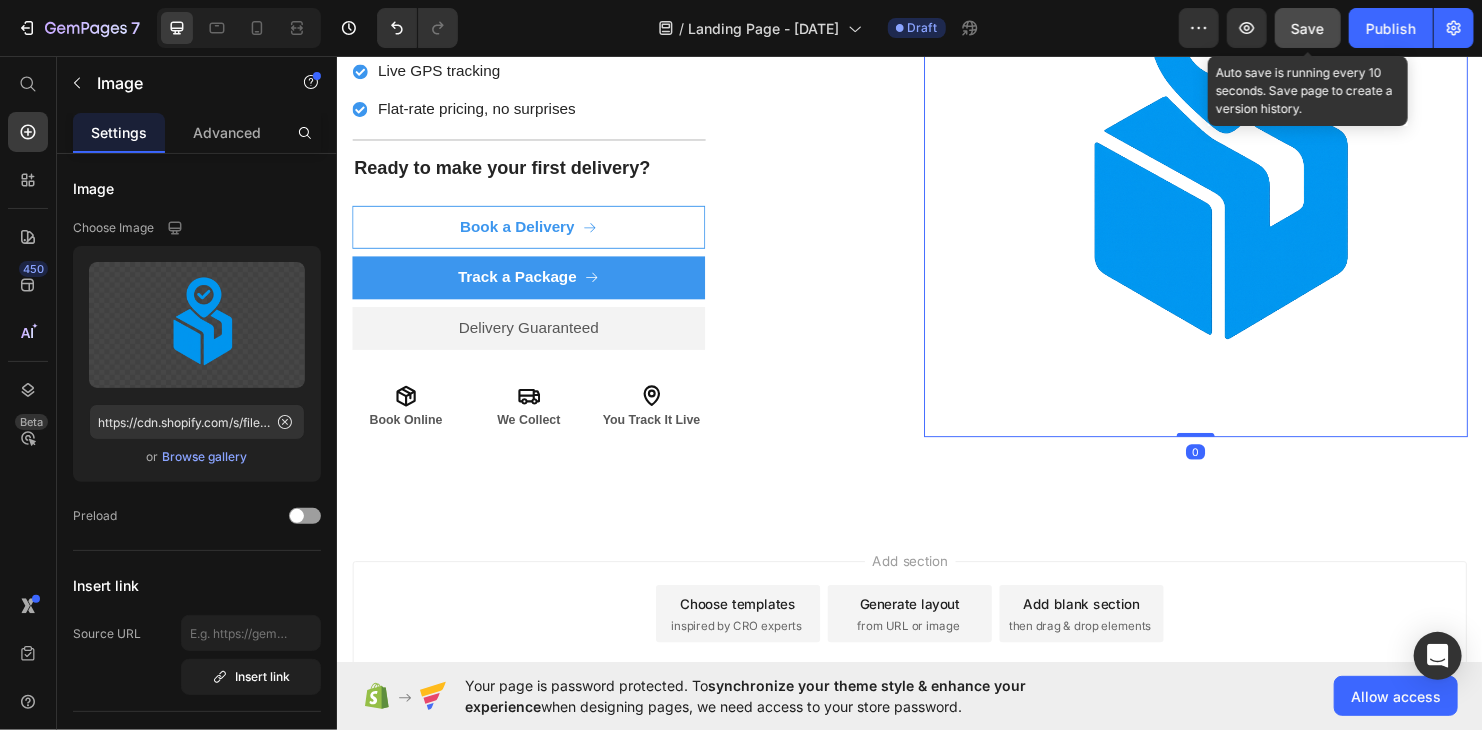 click on "Save" at bounding box center [1308, 28] 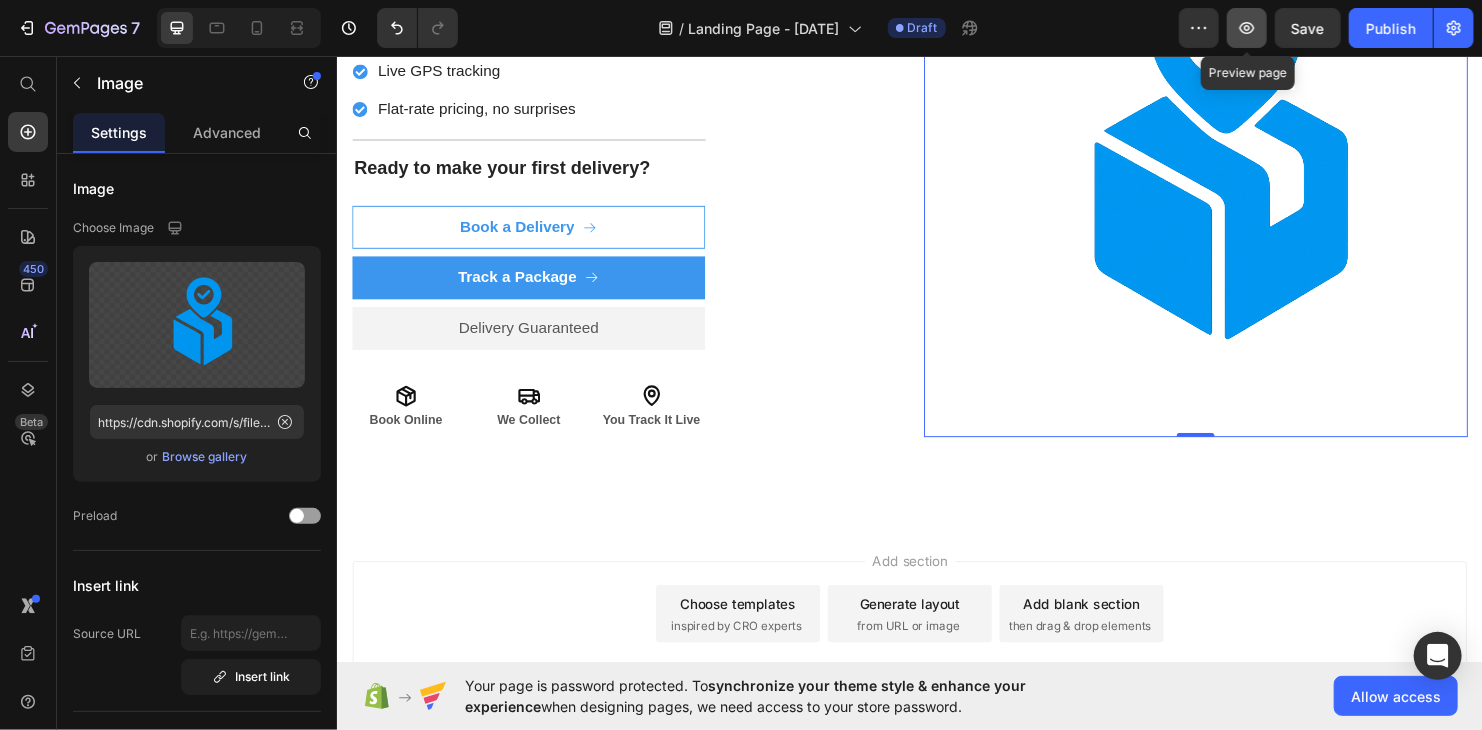 click 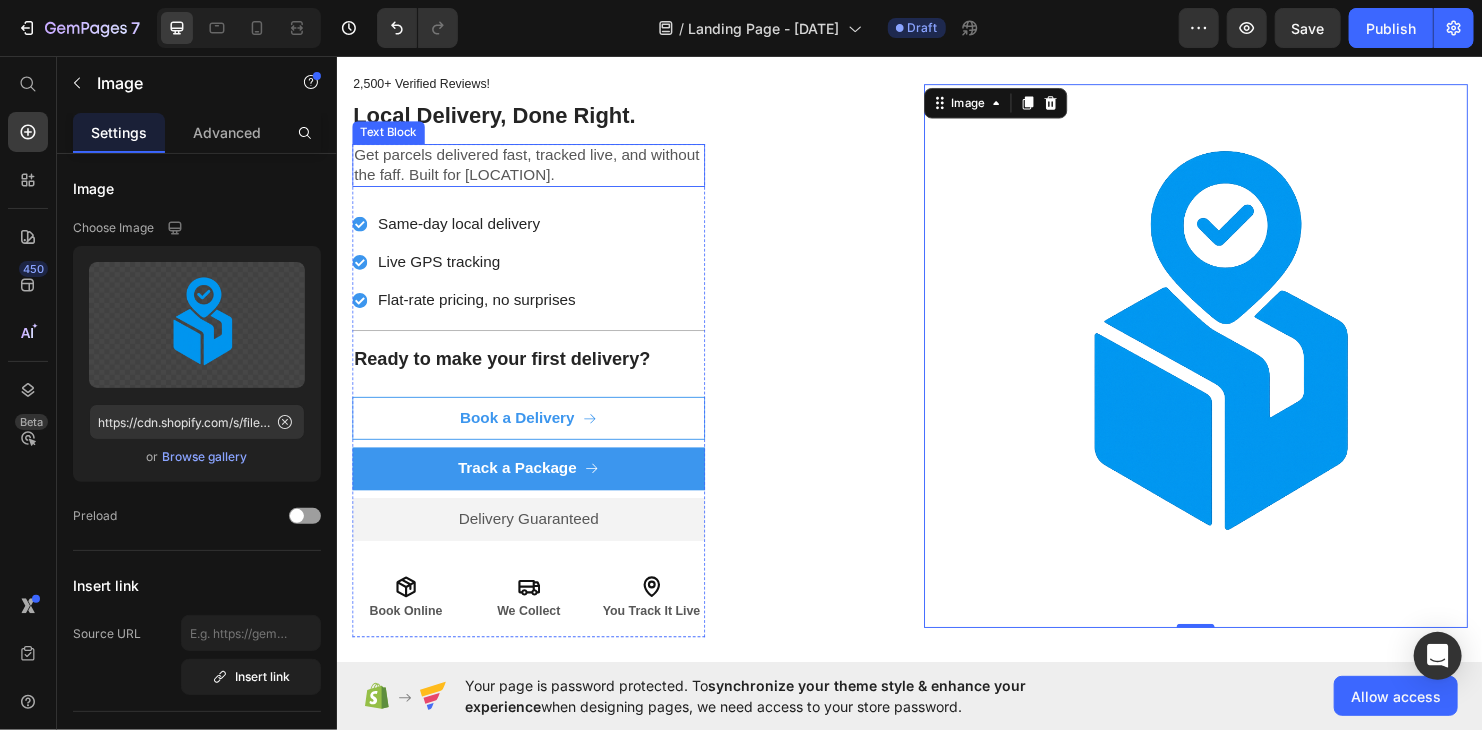 click on "Local Delivery, Done Right." at bounding box center (636, 119) 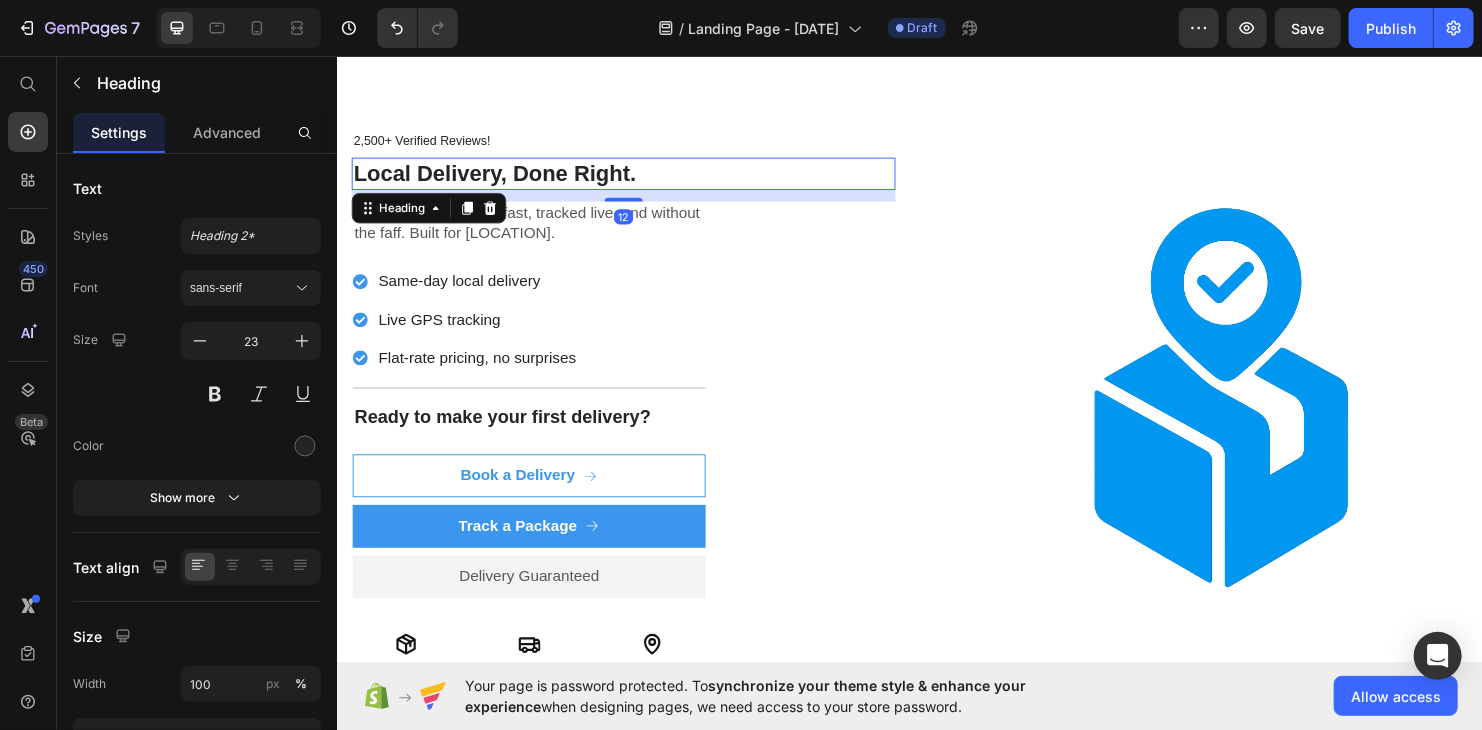 scroll, scrollTop: 0, scrollLeft: 0, axis: both 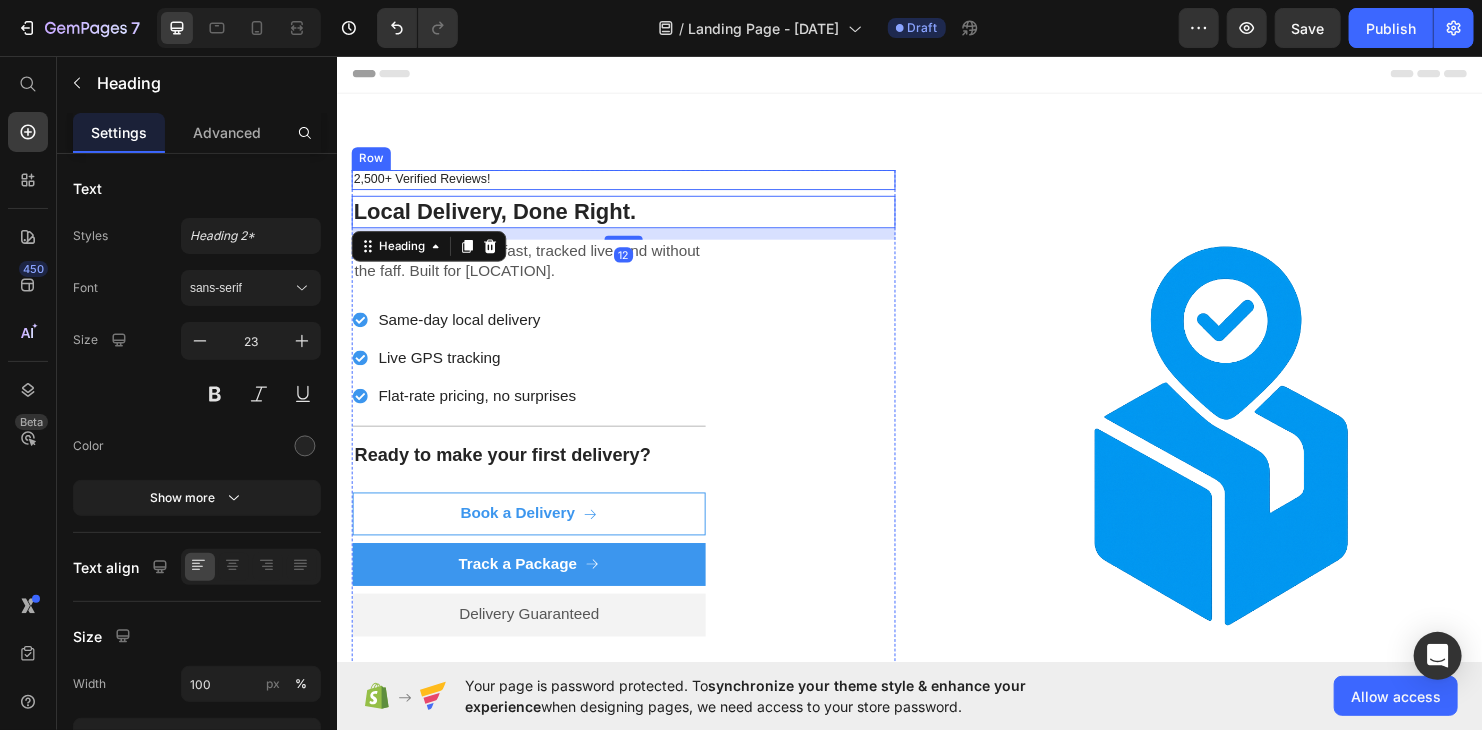 click on "2,500+ Verified Reviews! Text Block Row" at bounding box center [636, 185] 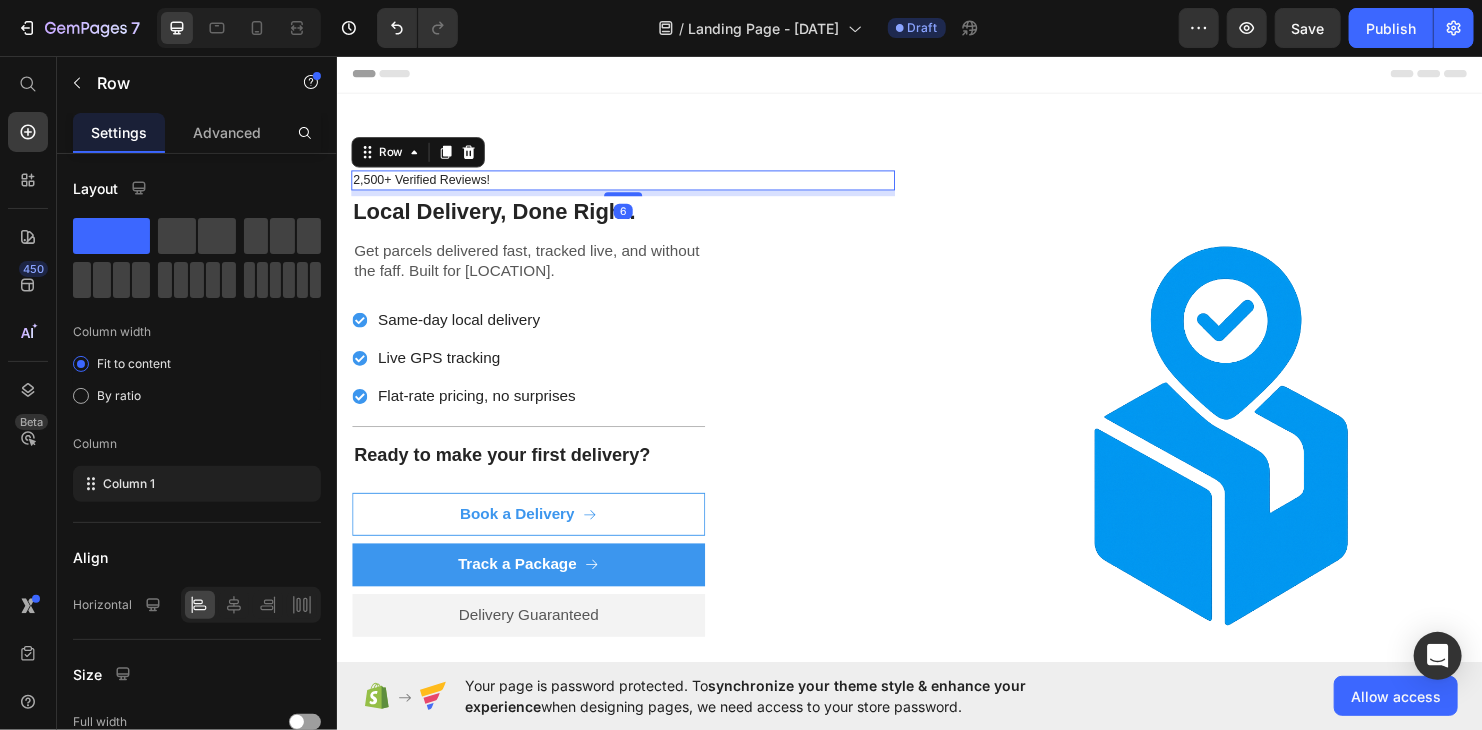 click on "2,500+ Verified Reviews! Text Block Row 6" at bounding box center (636, 185) 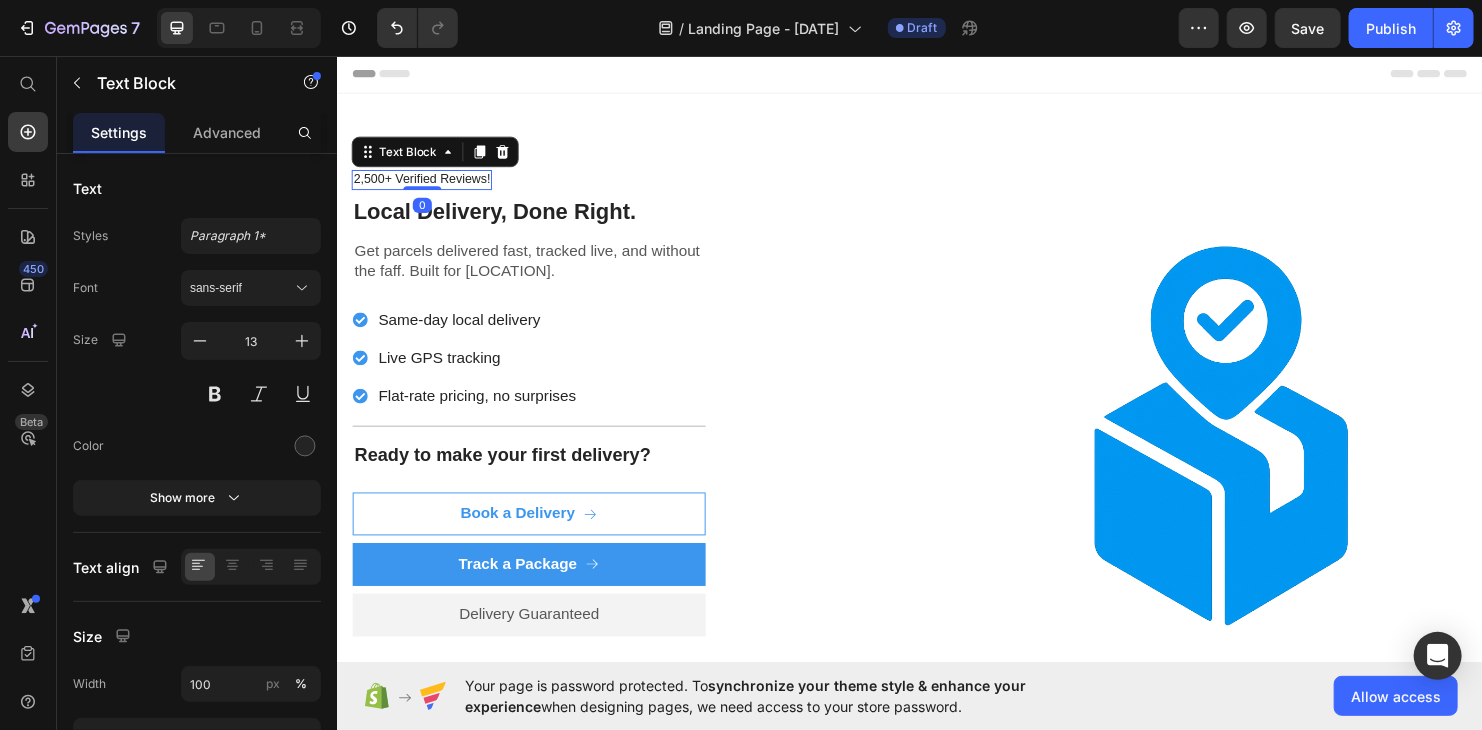 click on "2,500+ Verified Reviews!" at bounding box center (424, 185) 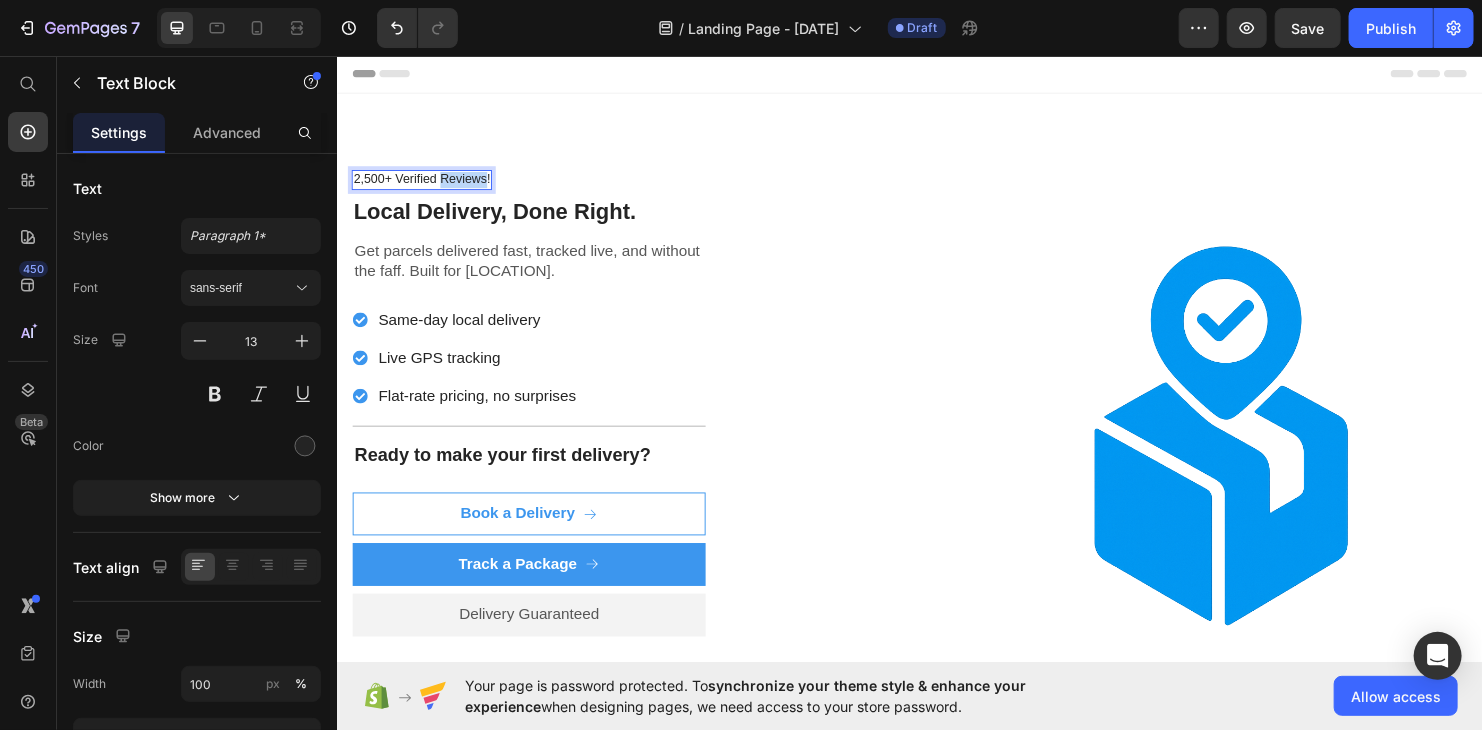 click on "2,500+ Verified Reviews!" at bounding box center (424, 185) 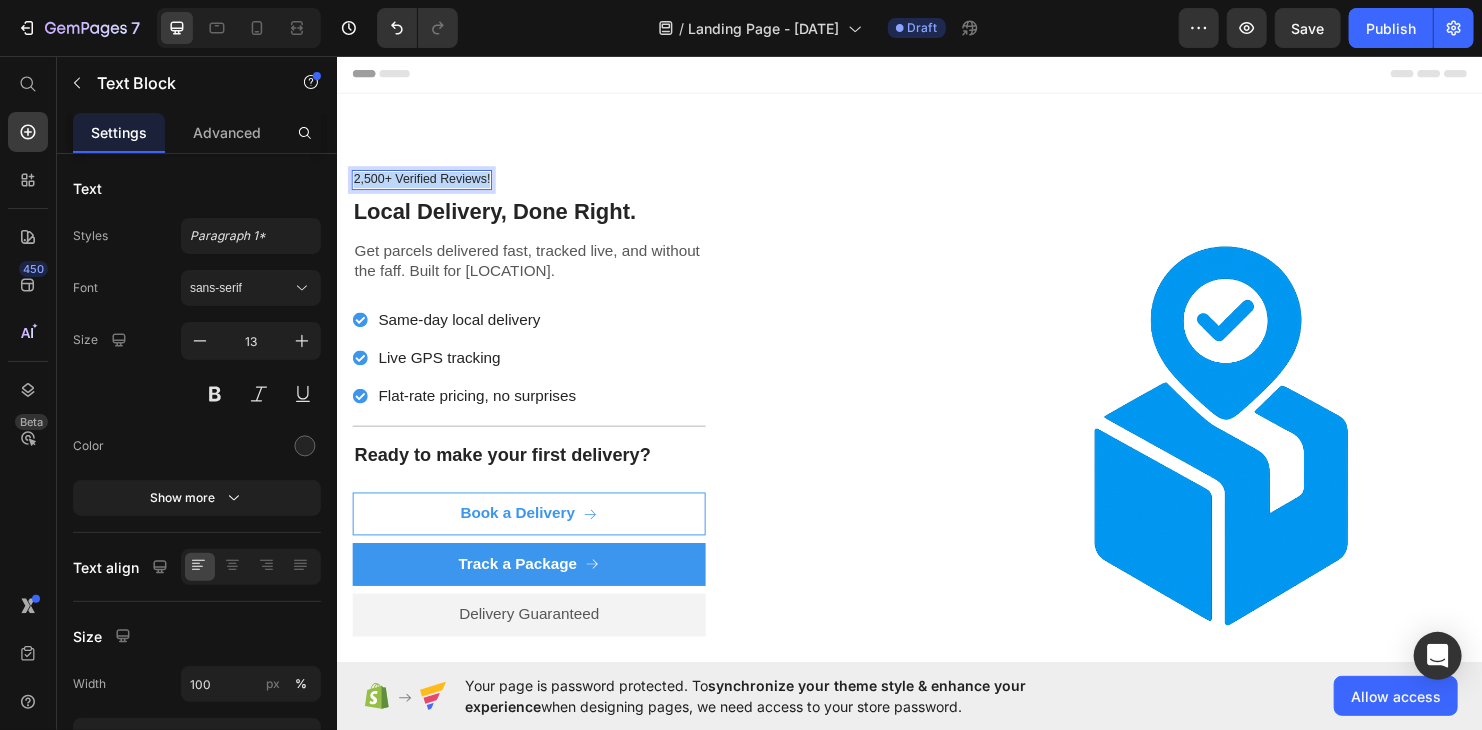 click on "2,500+ Verified Reviews!" at bounding box center [424, 185] 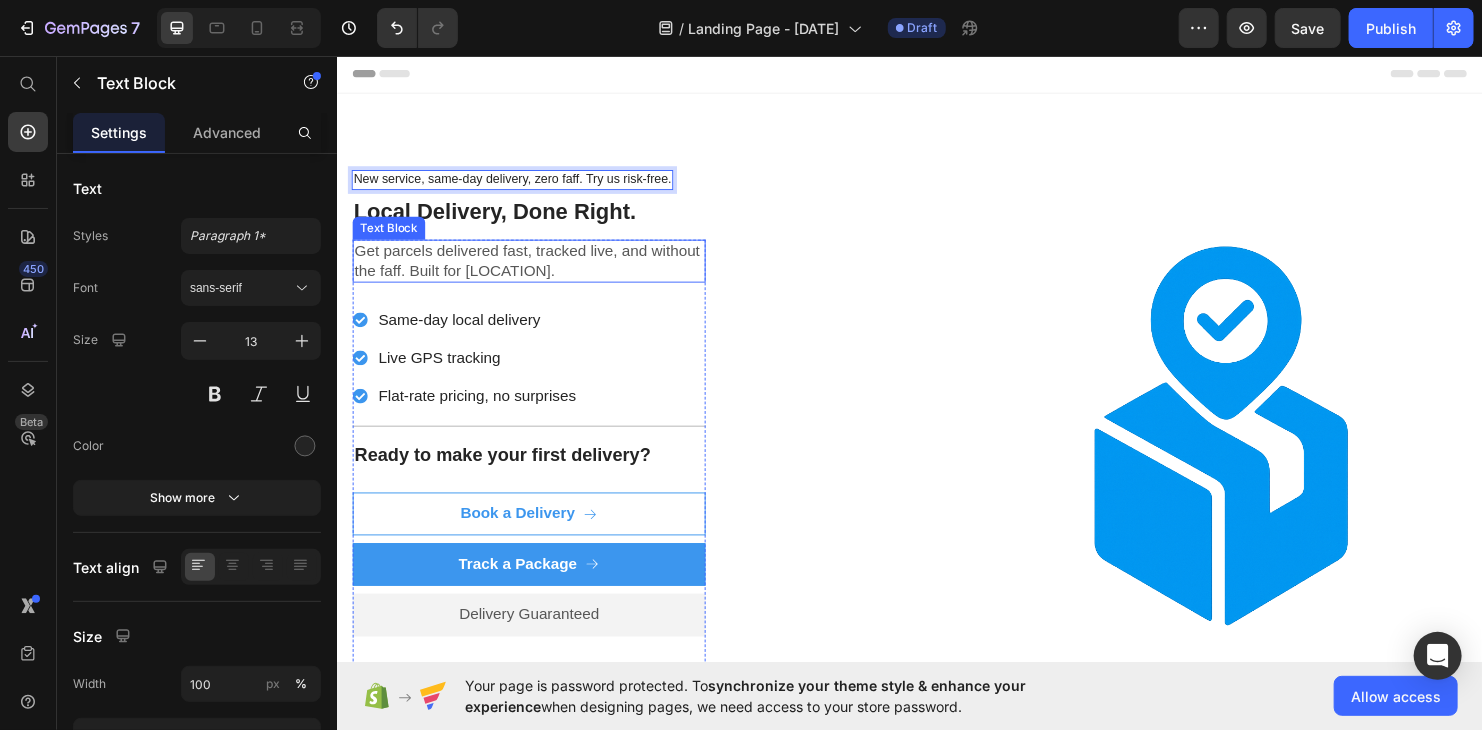 click on "Get parcels delivered fast, tracked live, and without the faff. Built for [LOCATION]." at bounding box center (537, 271) 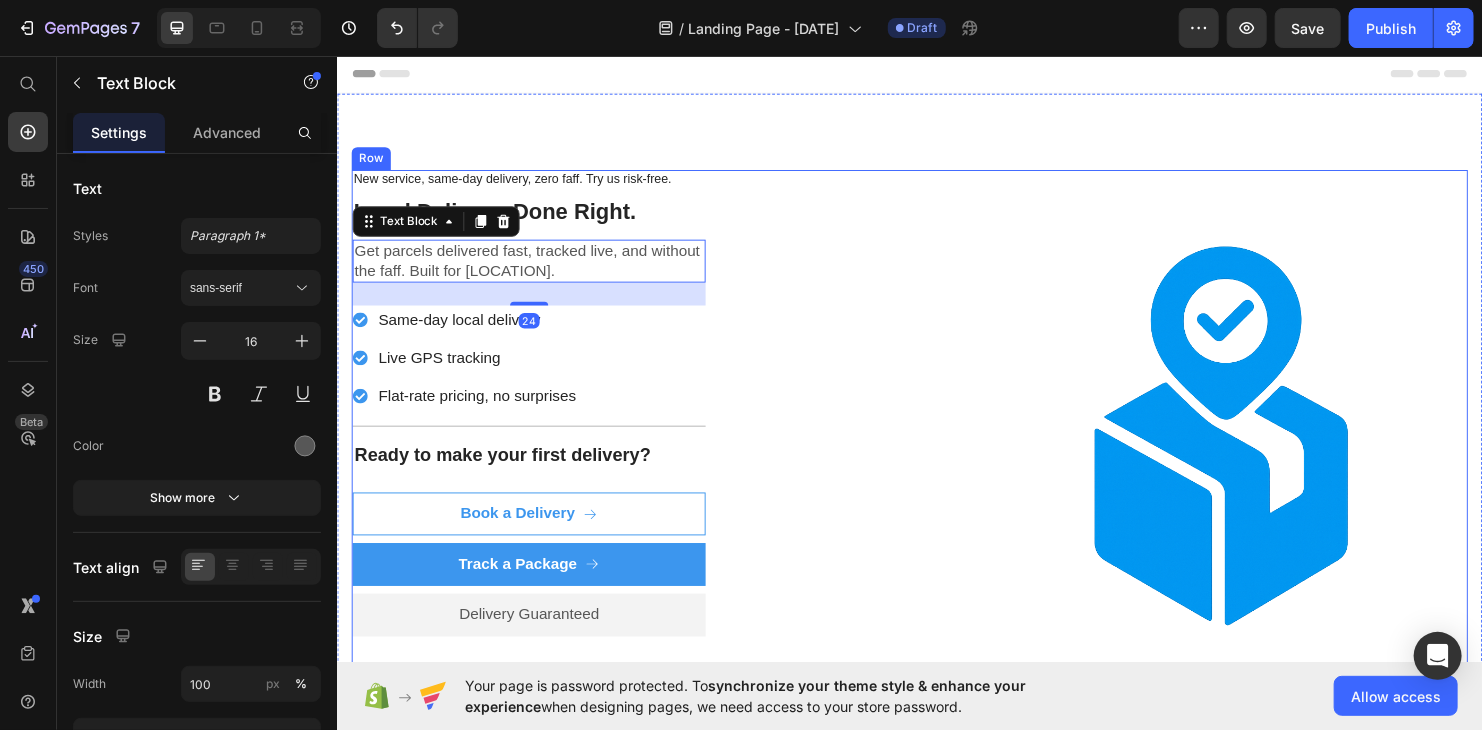click on "New service, same-day delivery, zero faff. Try us risk-free. Text Block Row Local Delivery, Done Right. Heading Get parcels delivered fast, tracked live, and without the faff. Built for [LOCATION]. Text Block 24 Same-day local delivery Live GPS tracking Flat-rate pricing, no surprises Item List Title Line Ready to make your first delivery? Text Block Book a Delivery Button Track a Package Button Delivery Guaranteed Text Block Premium Quality Sleek & Functional Design Versatile Options Item List Icon Book Online Text Block Icon We Collect Text Block Icon You Track It Live Text Block Row Row Row Image Row" at bounding box center (936, 470) 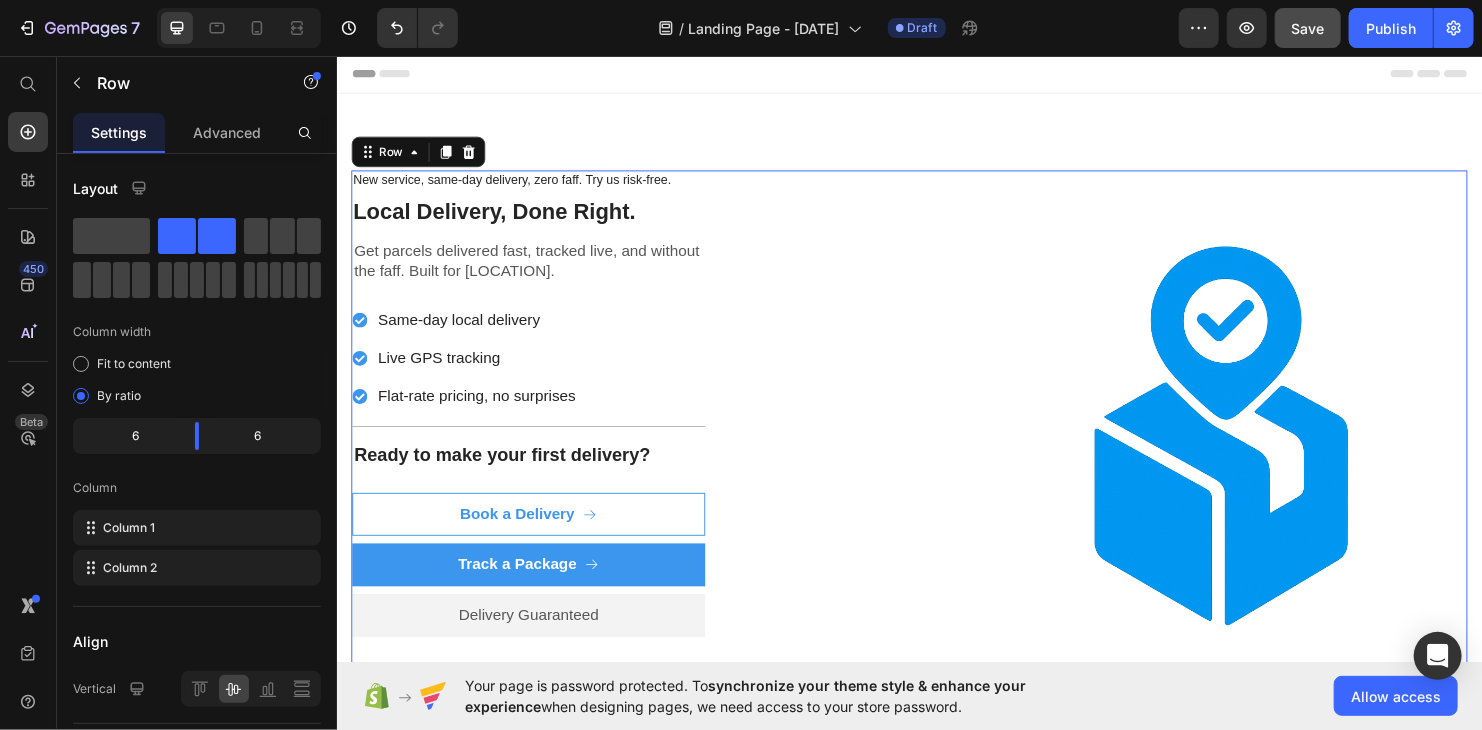 click on "Save" 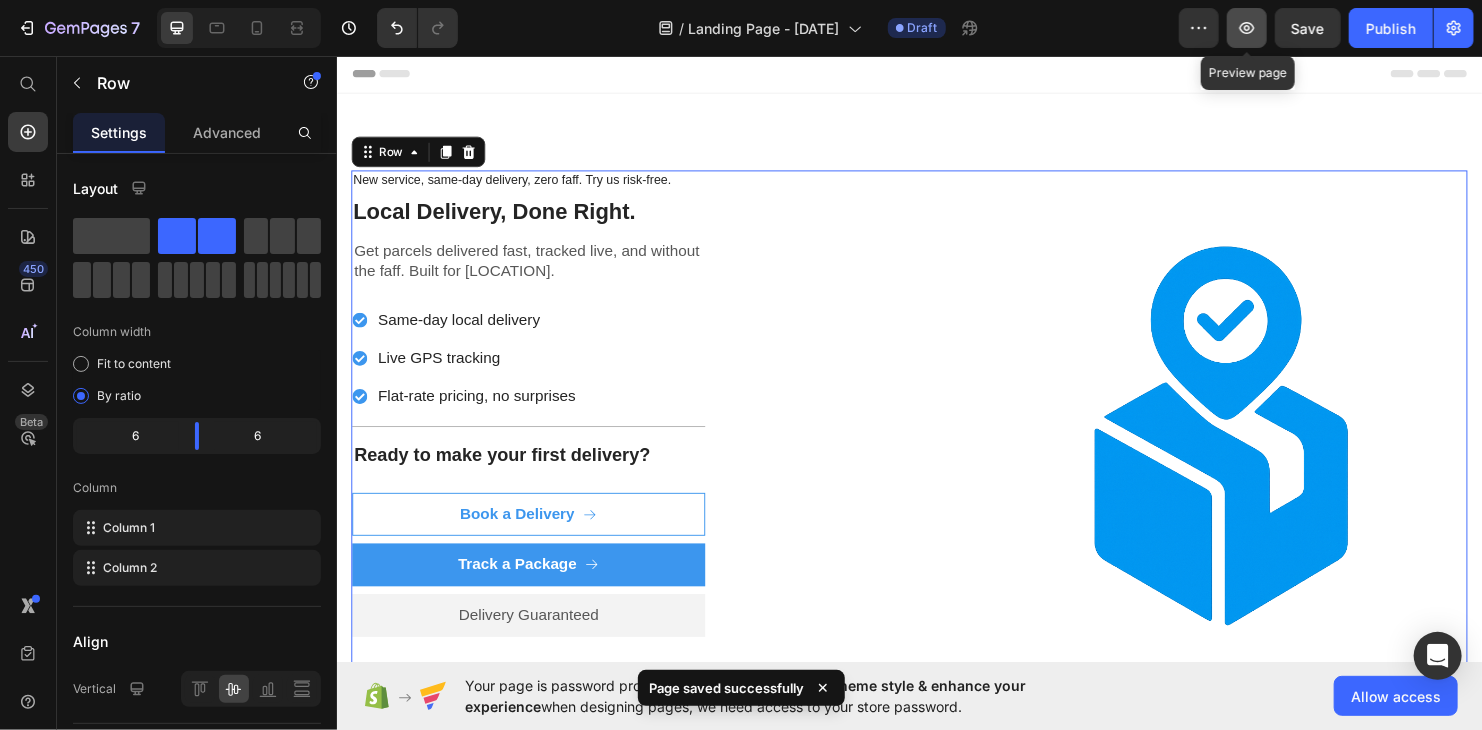 click 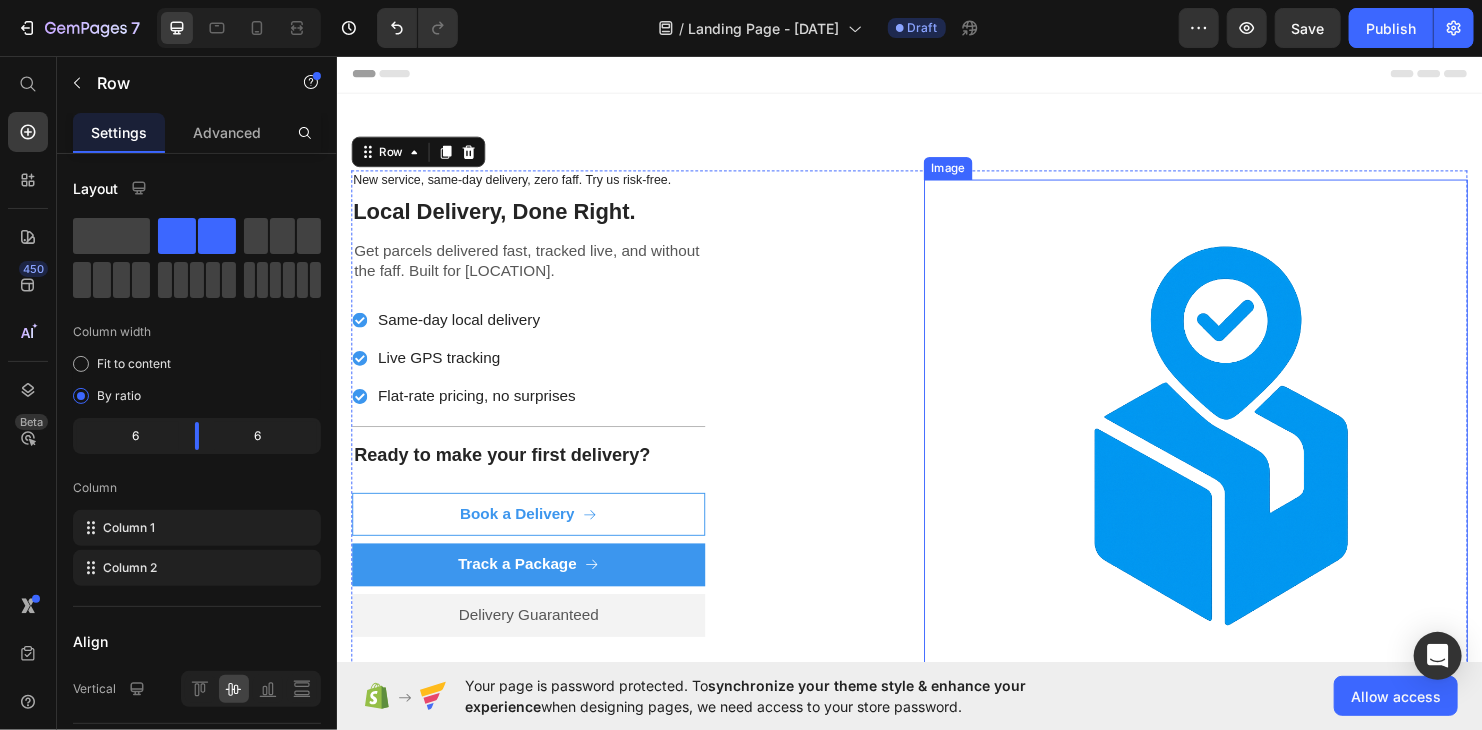 click at bounding box center (1236, 470) 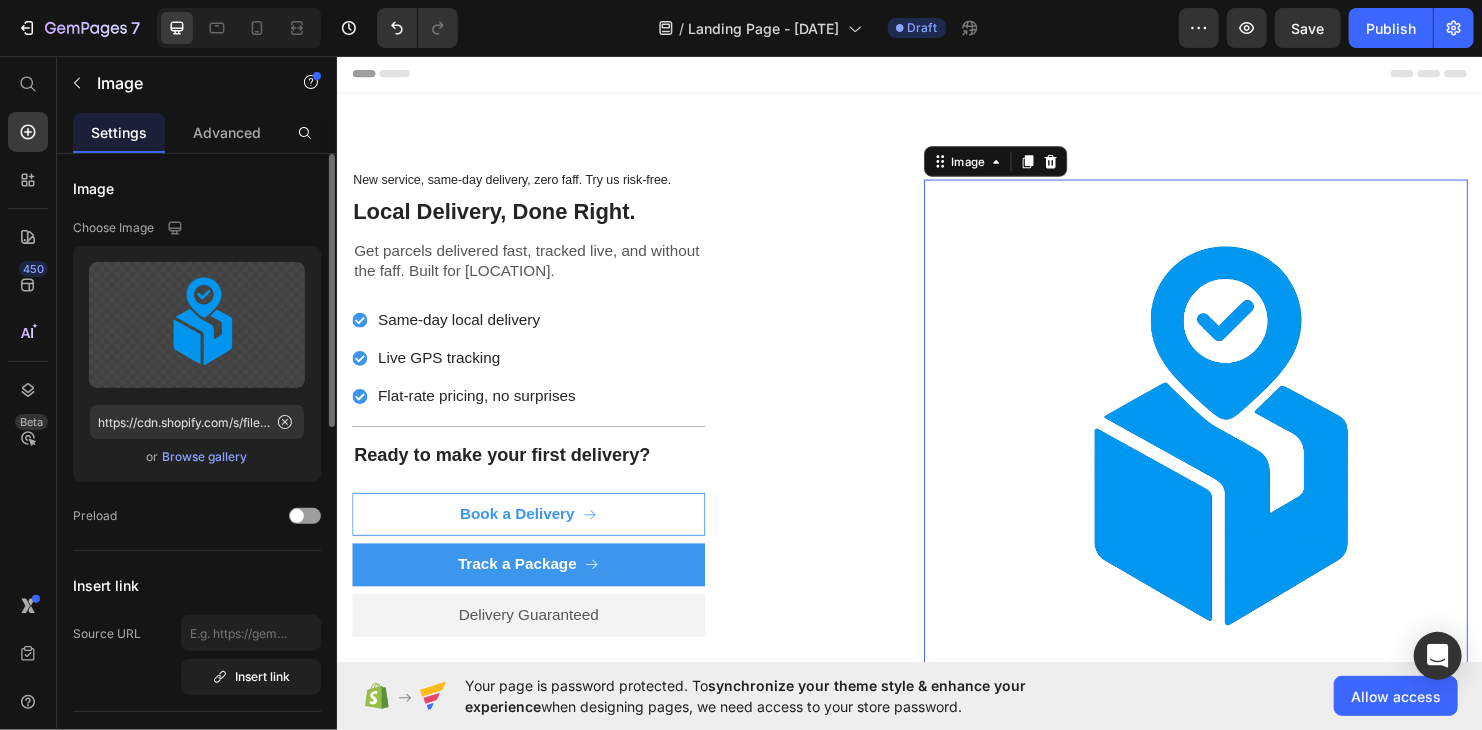 click on "Browse gallery" at bounding box center [205, 457] 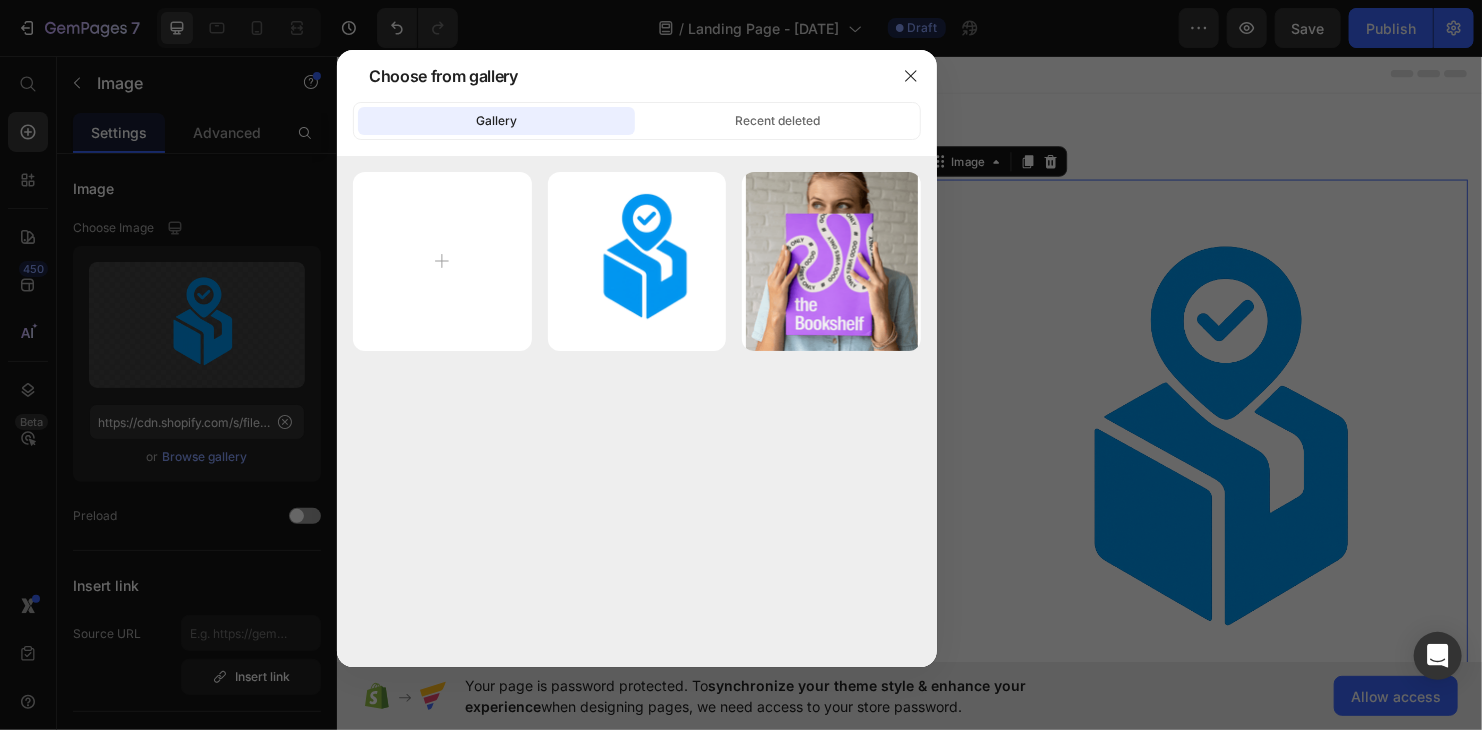 drag, startPoint x: 580, startPoint y: 118, endPoint x: 523, endPoint y: 156, distance: 68.50548 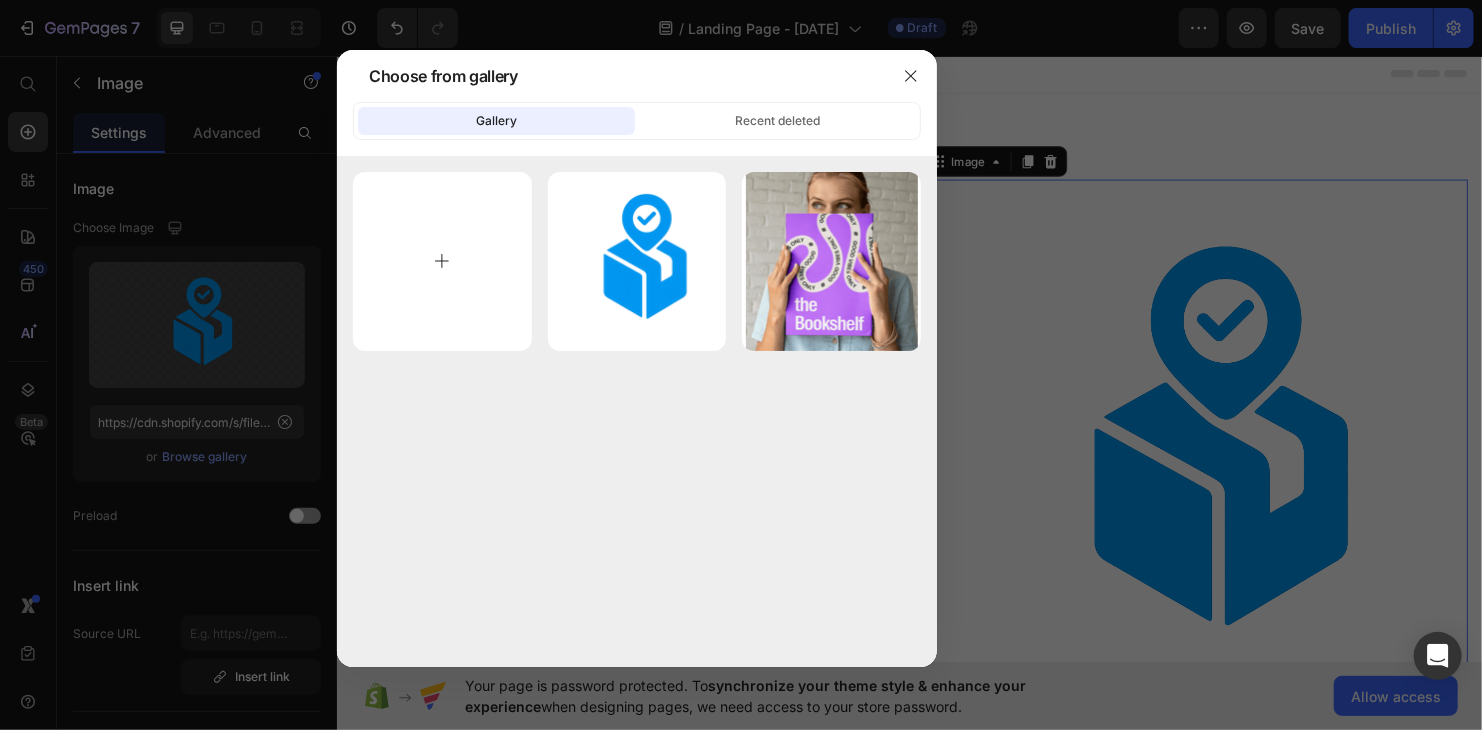 click at bounding box center [442, 261] 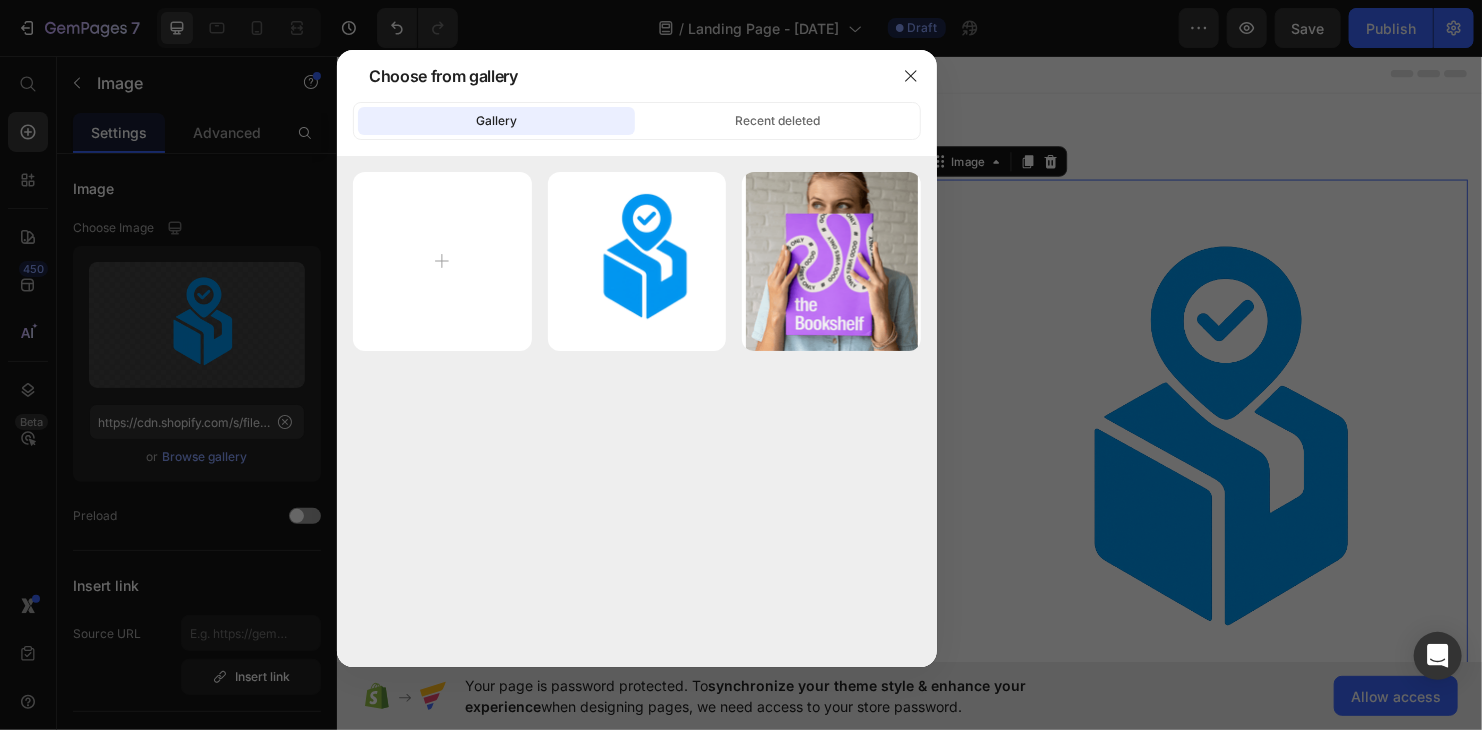 click at bounding box center (741, 365) 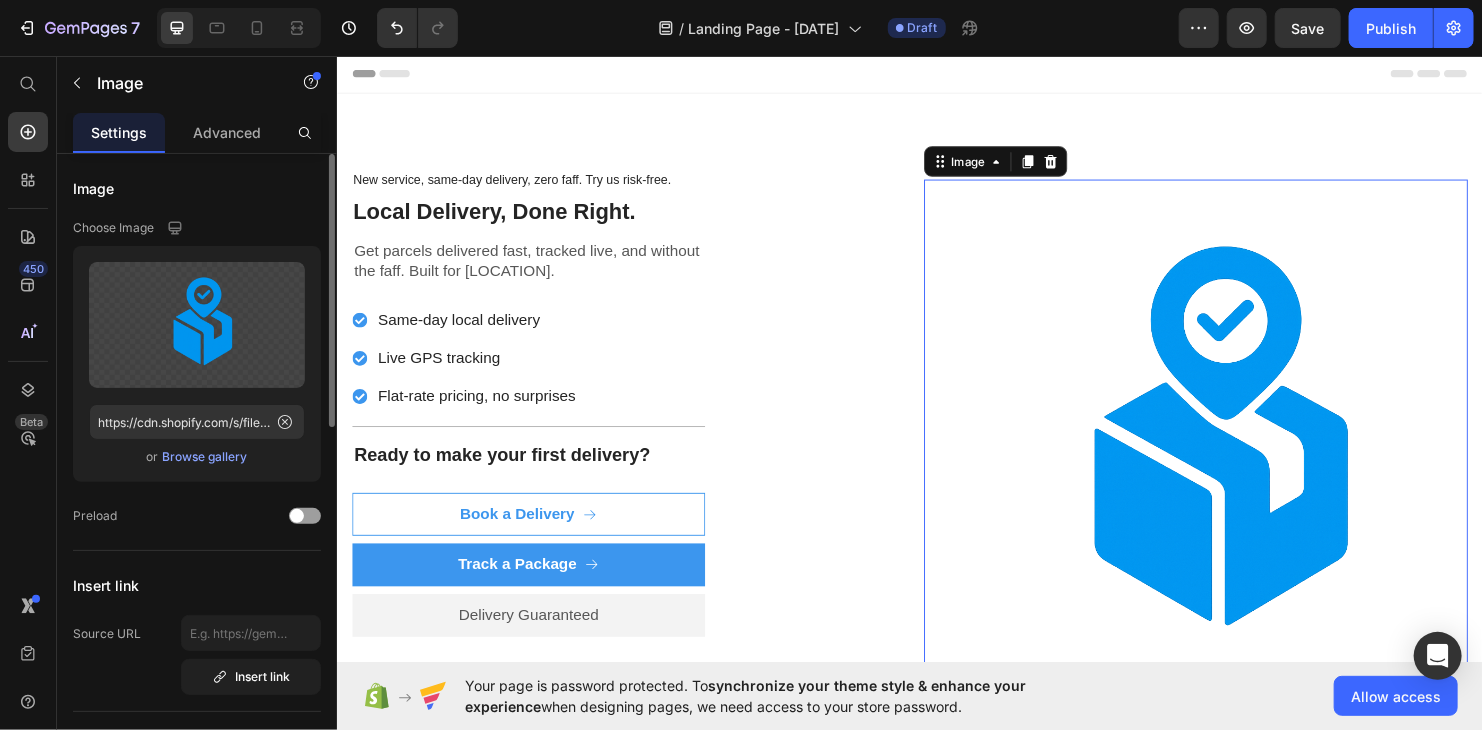 click on "Browse gallery" at bounding box center (205, 457) 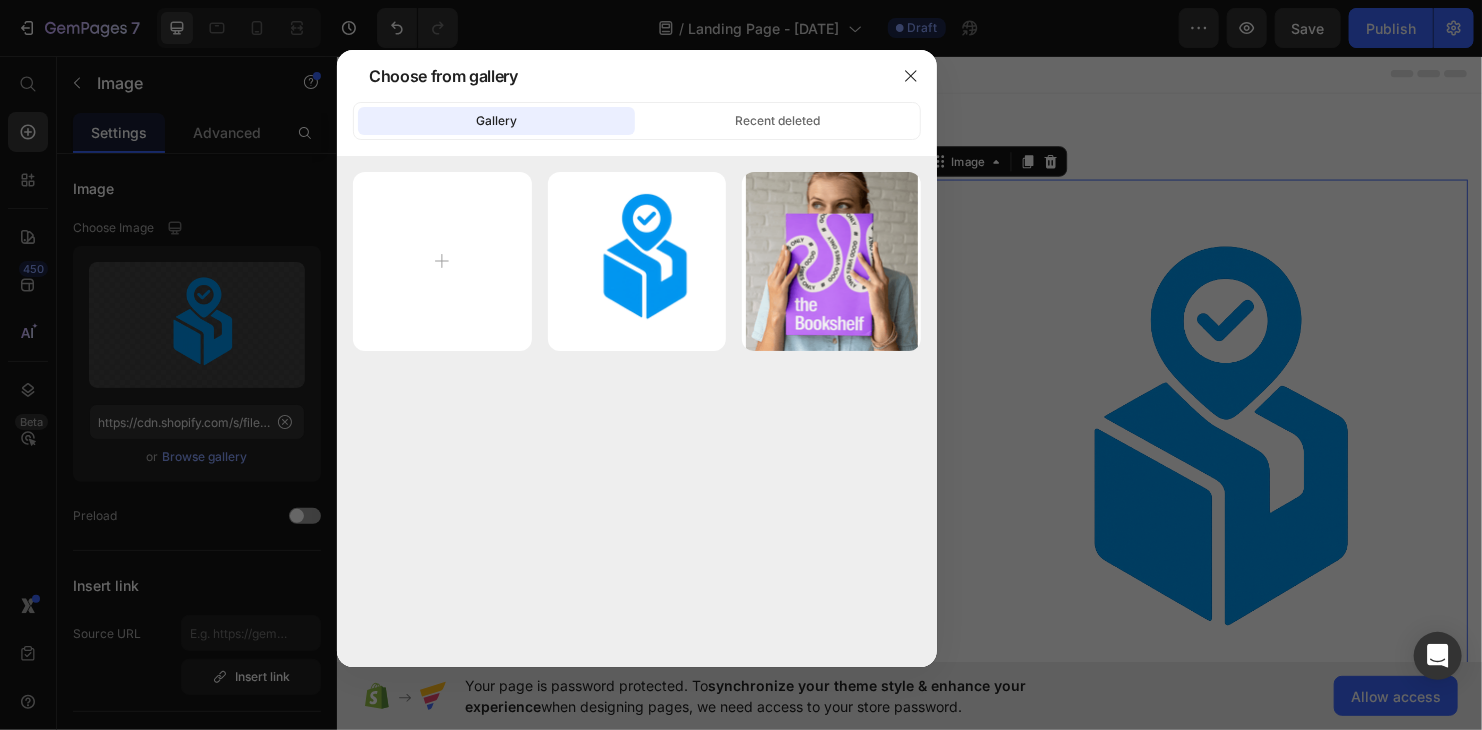 click at bounding box center (741, 365) 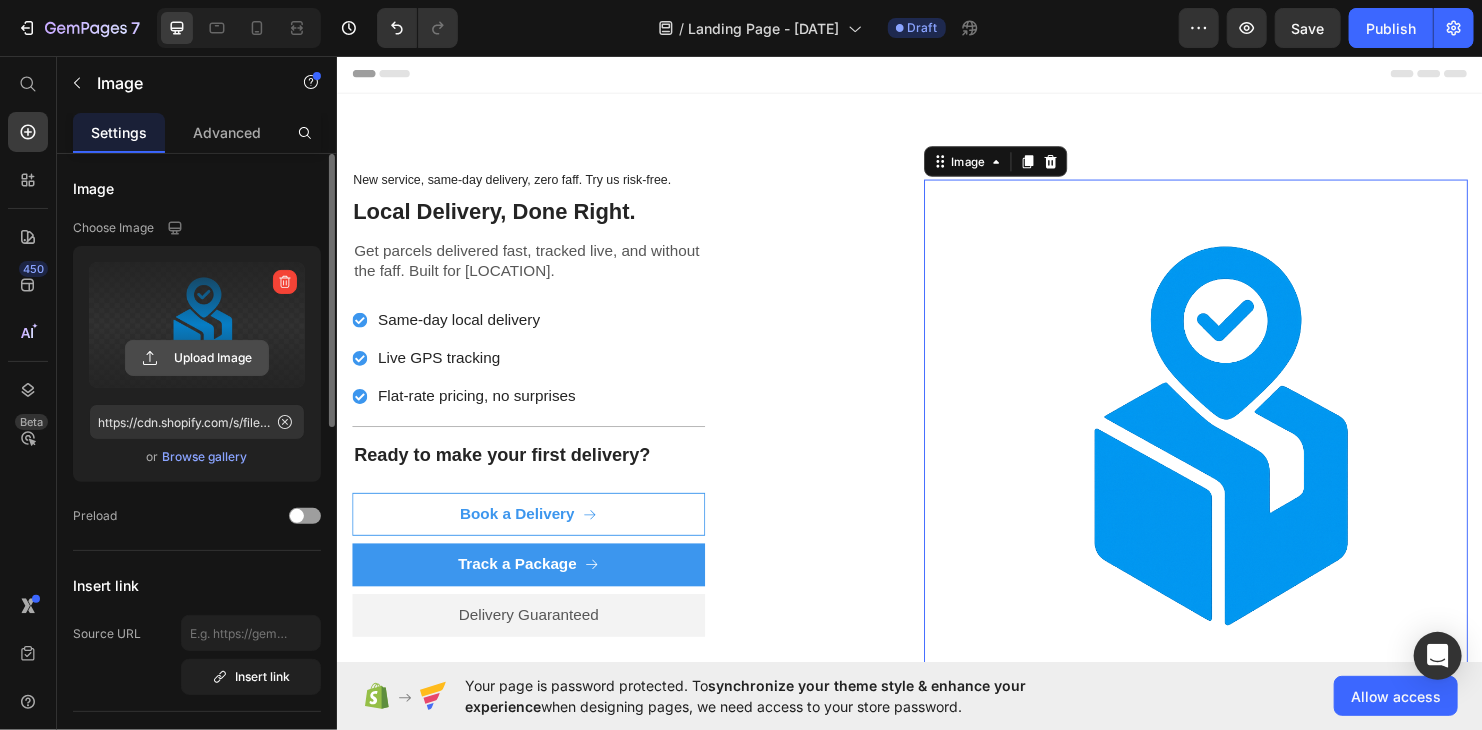 click 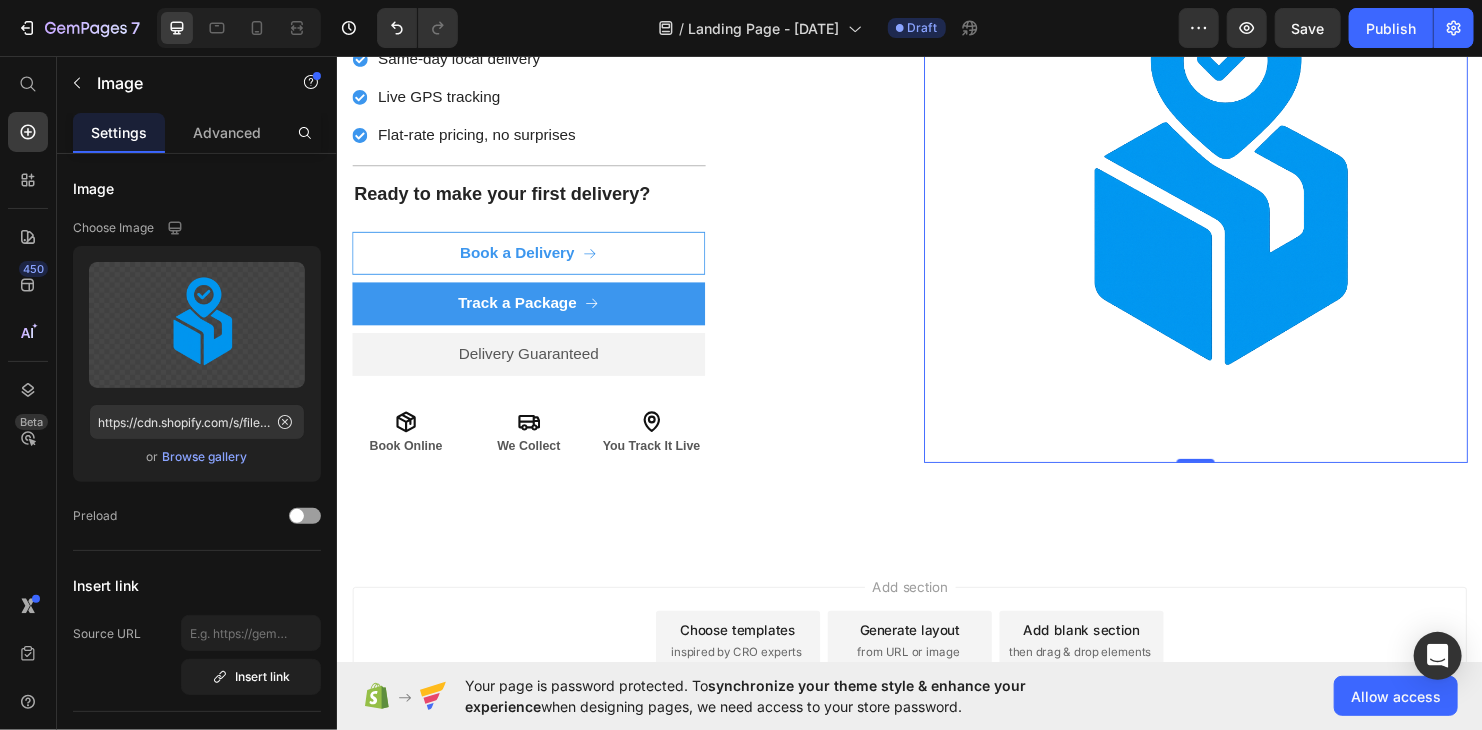 scroll, scrollTop: 38, scrollLeft: 0, axis: vertical 